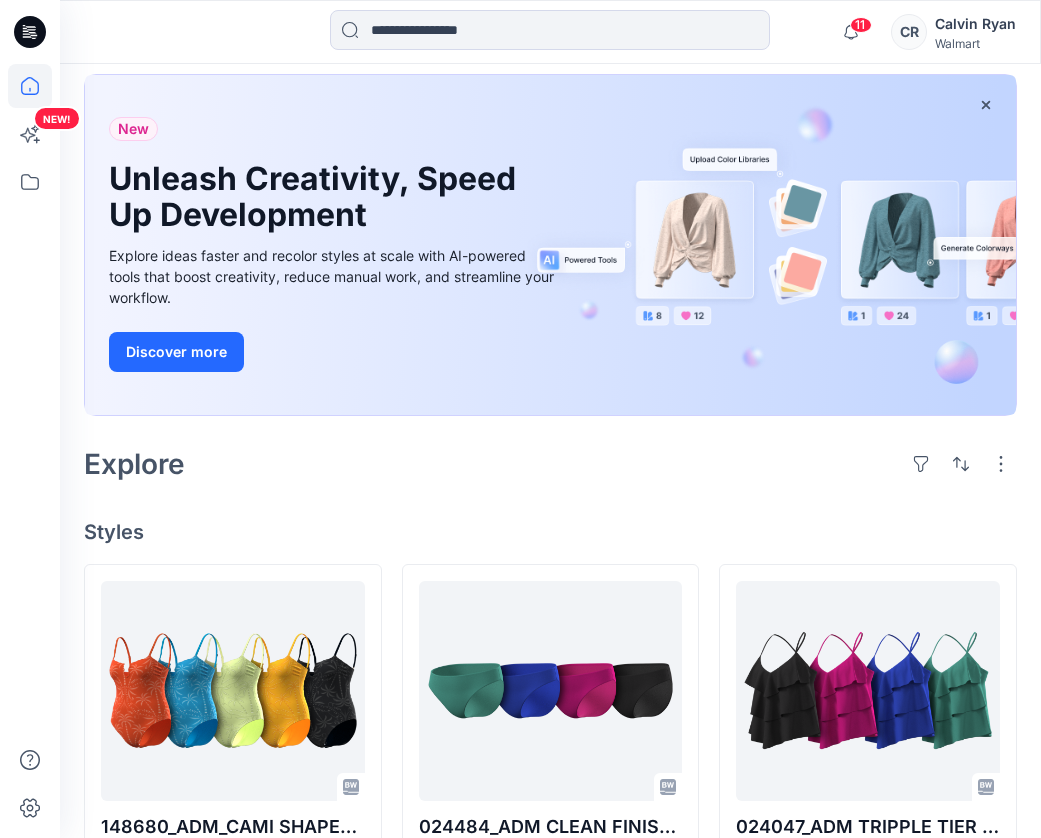scroll, scrollTop: 0, scrollLeft: 0, axis: both 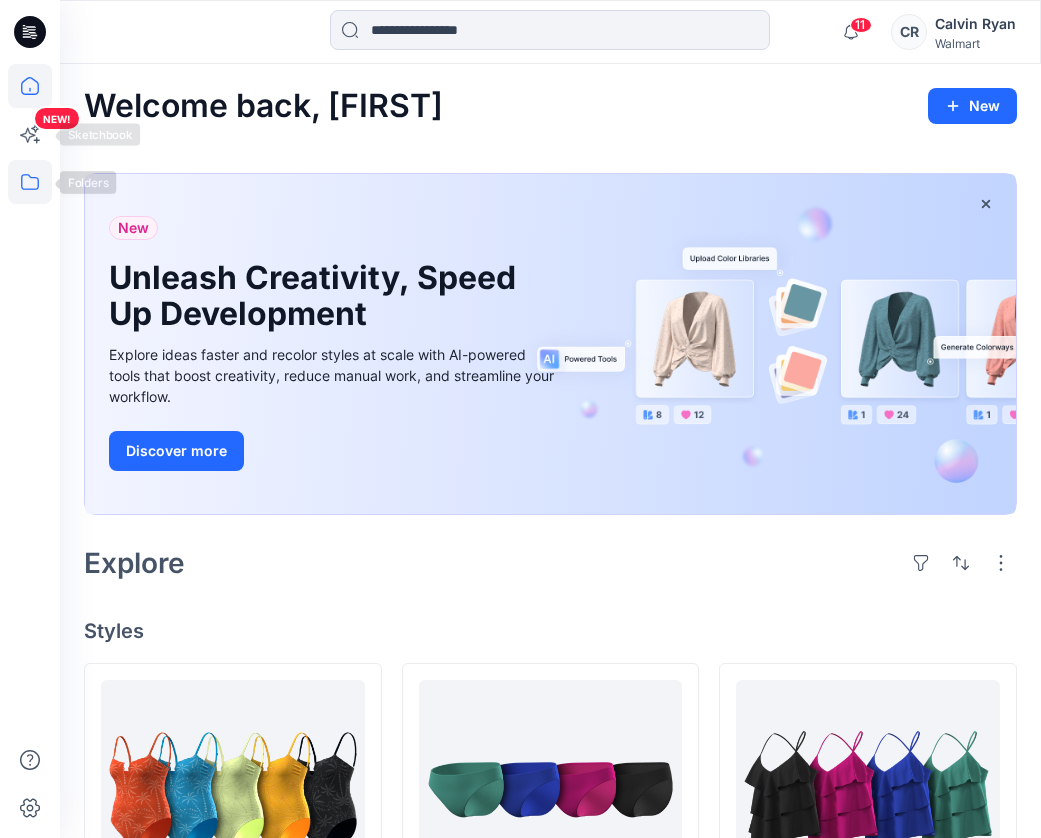 click 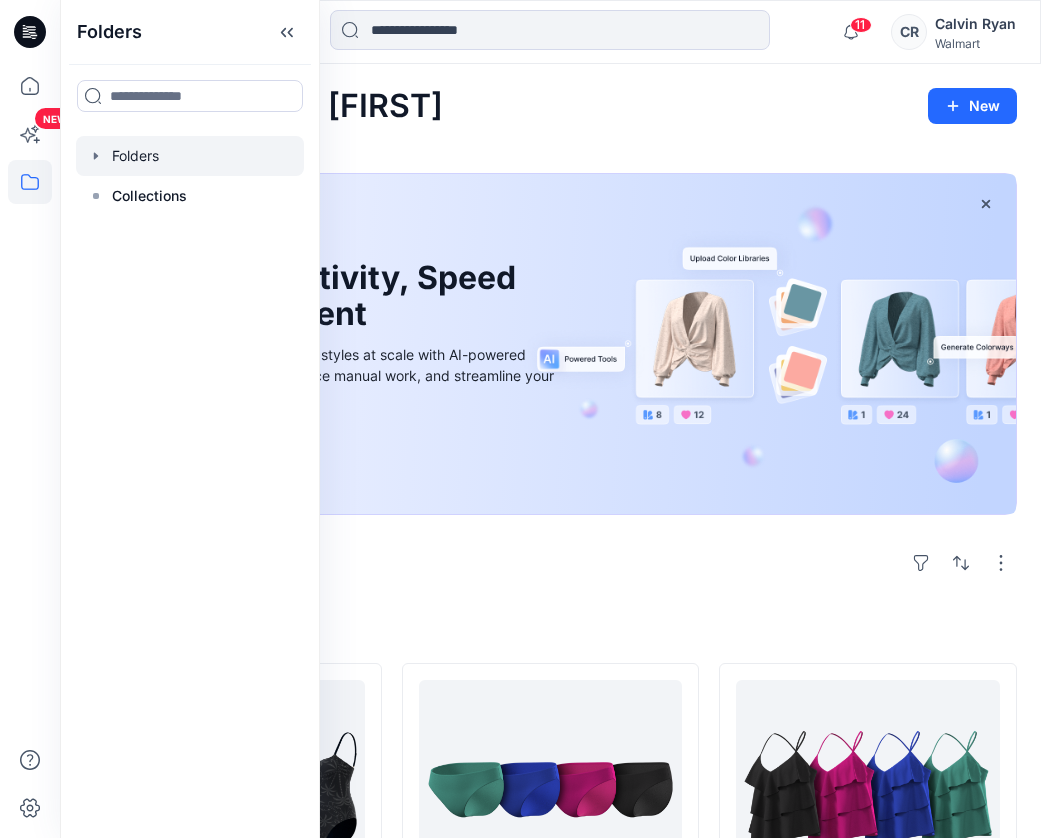 click at bounding box center (190, 156) 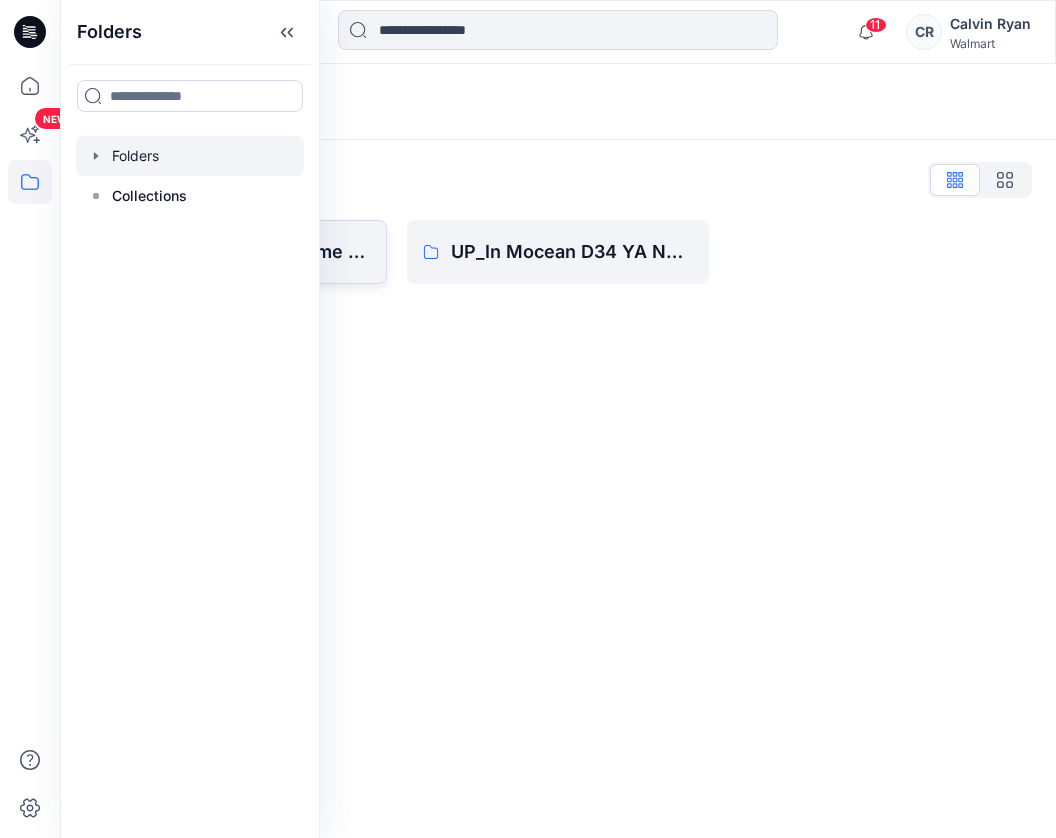 click on "UP_In Mocean D34 Time & Tru Swim" at bounding box center (249, 252) 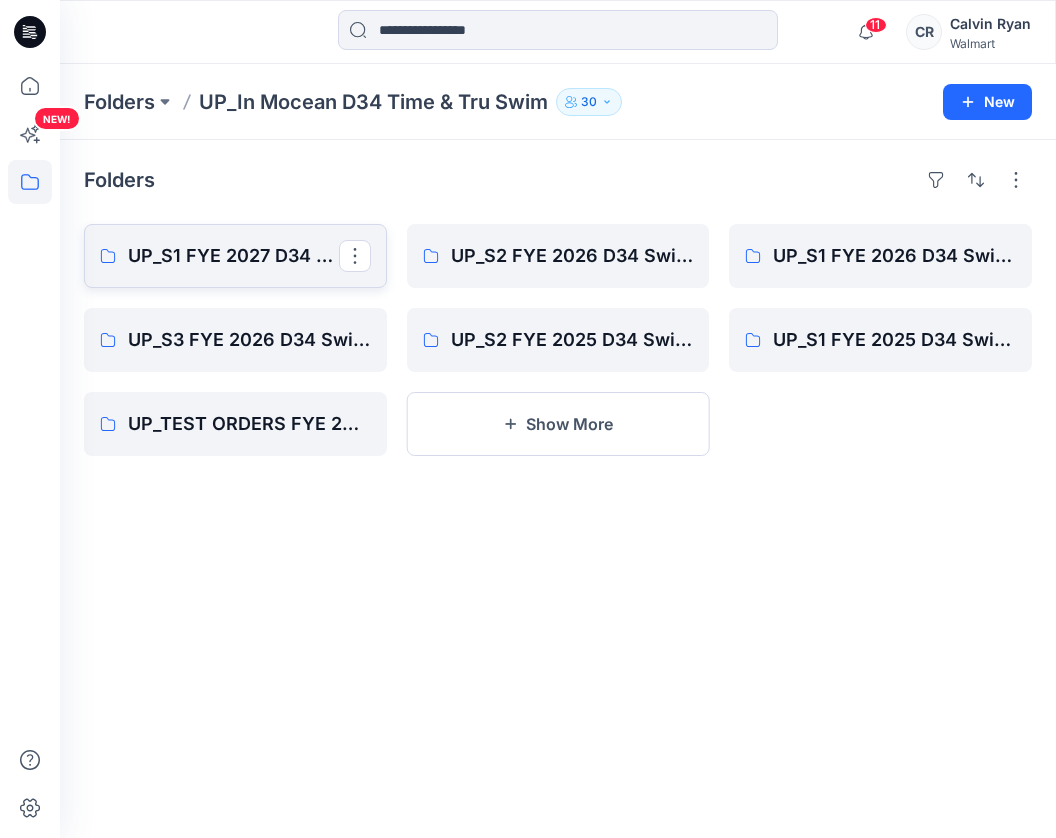 click on "UP_S1 FYE 2027 D34 YA TIME & True Swim InMocean" at bounding box center (233, 256) 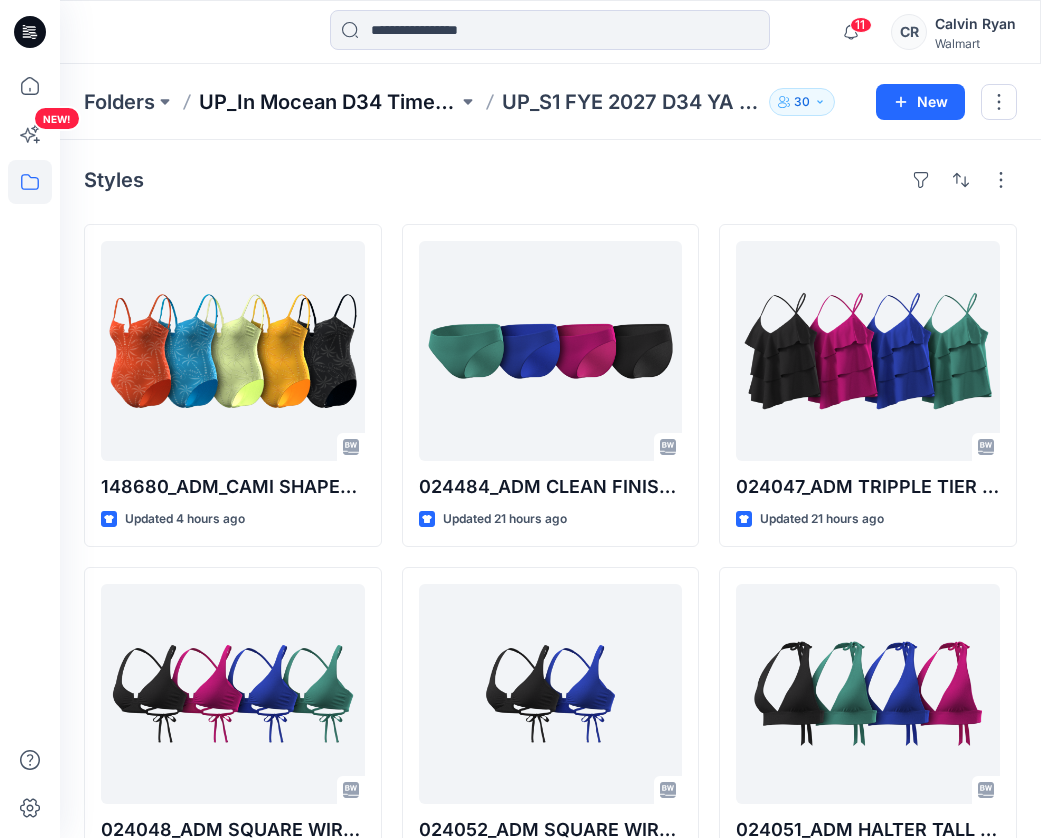 click on "UP_In Mocean D34 Time & Tru Swim" at bounding box center (328, 102) 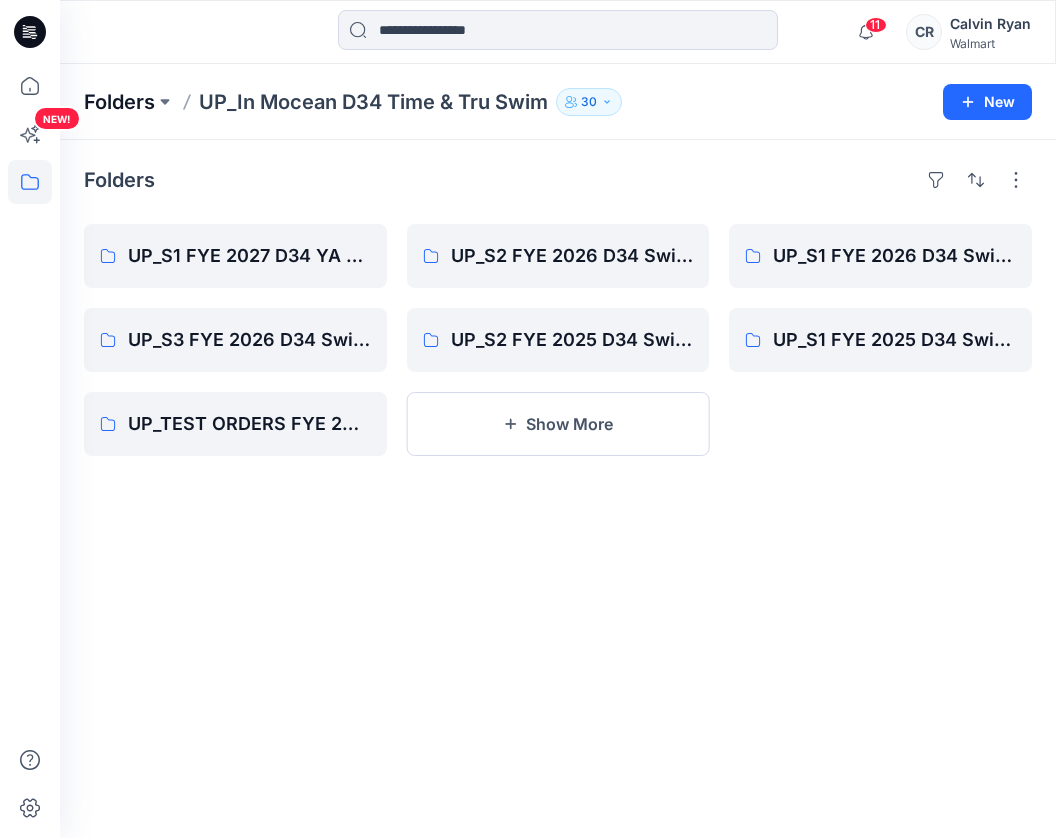 click on "Folders" at bounding box center [119, 102] 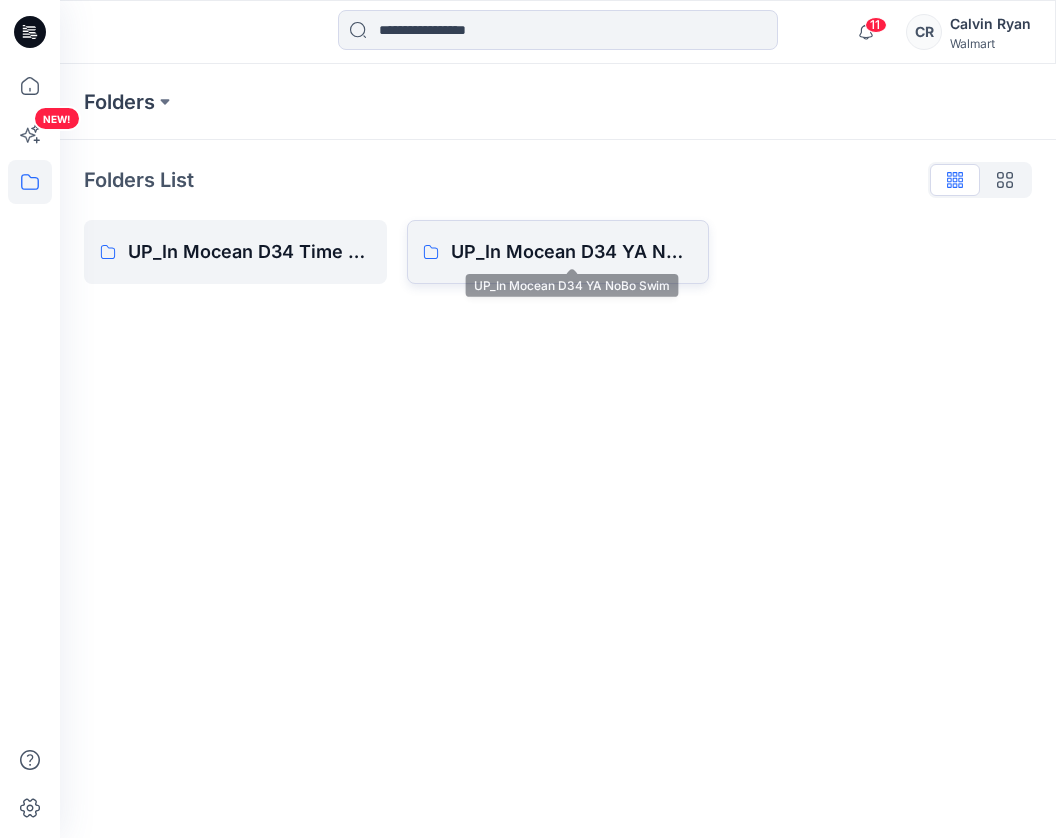click on "UP_In Mocean D34 YA NoBo Swim" at bounding box center (572, 252) 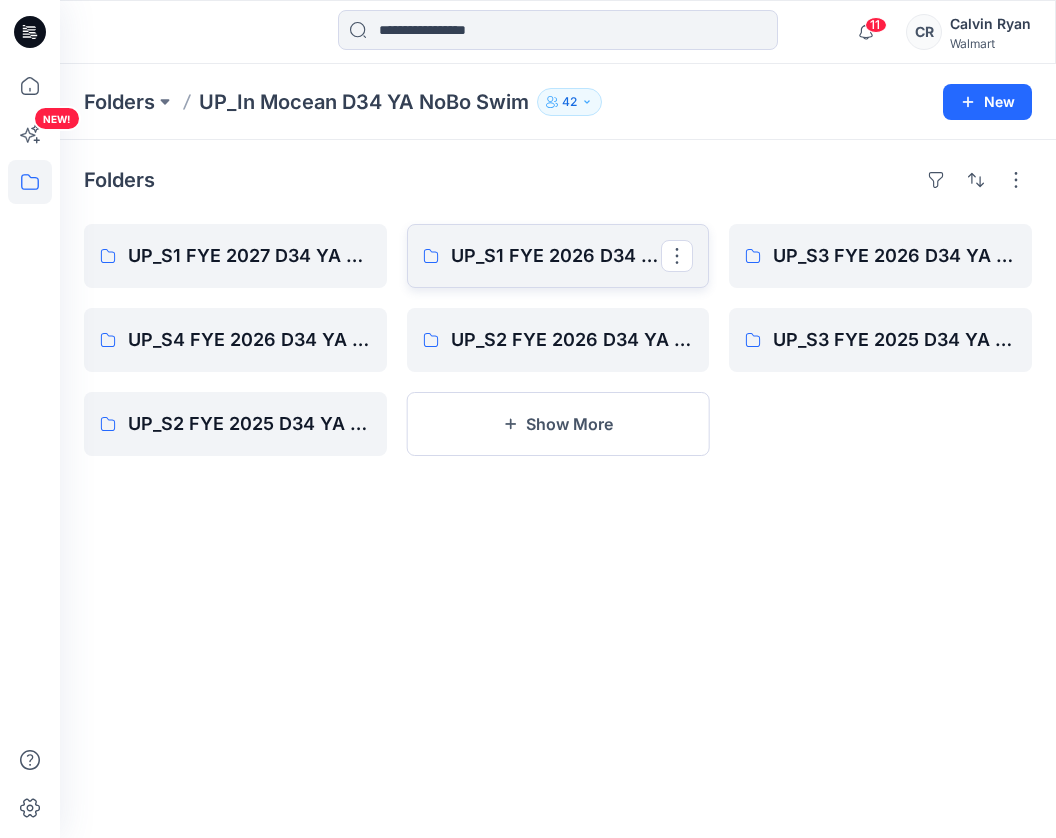 click on "UP_S1 FYE 2026 D34 YA NoBo Swim InMocean" at bounding box center [558, 256] 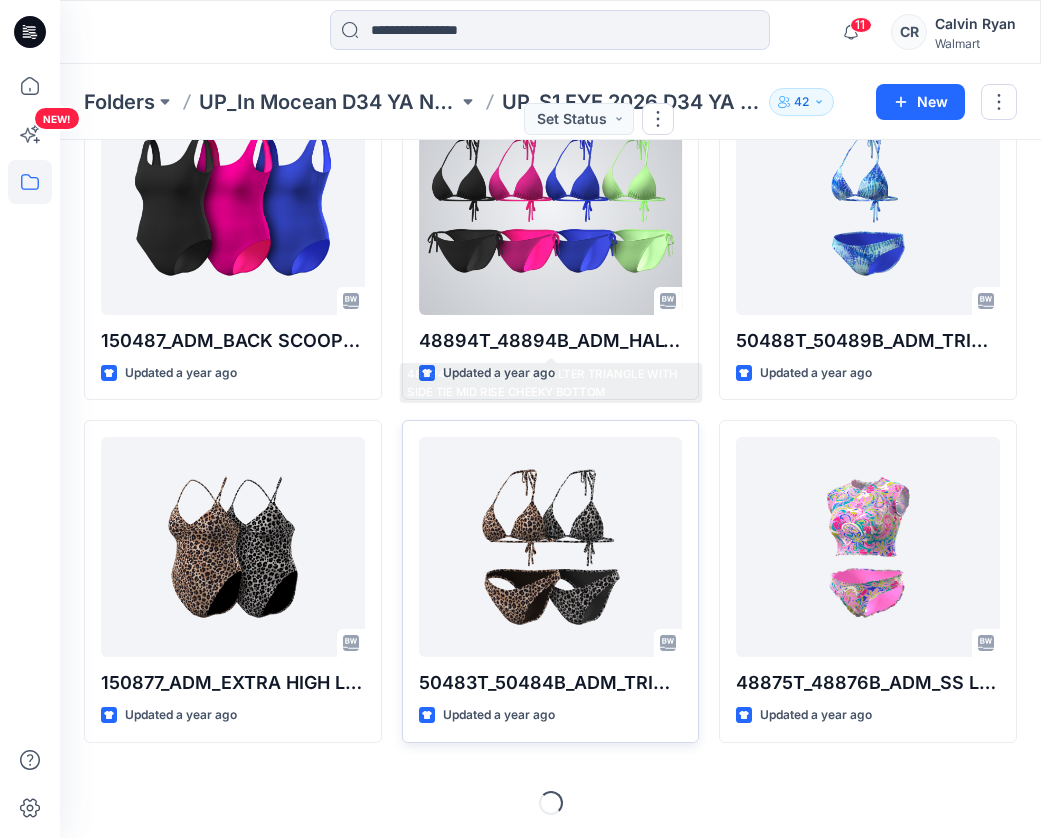 scroll, scrollTop: 4943, scrollLeft: 0, axis: vertical 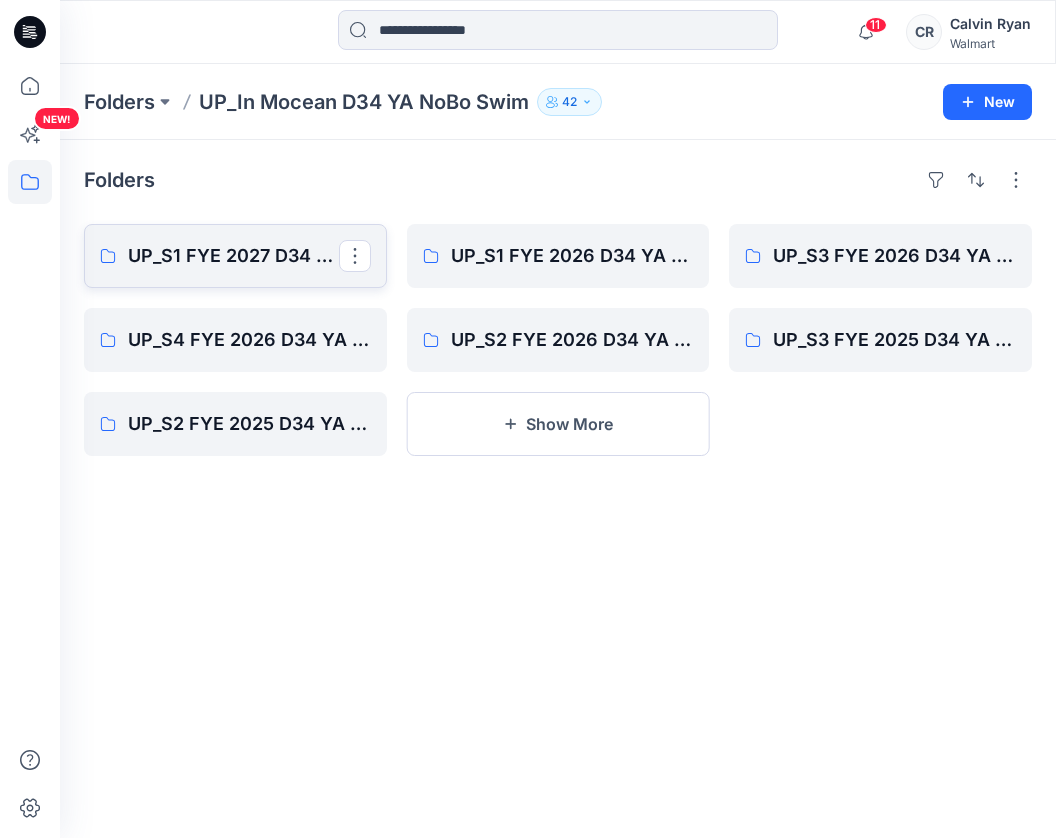 click on "UP_S1 FYE 2027 D34 YA NoBo Swim InMocean" at bounding box center [235, 256] 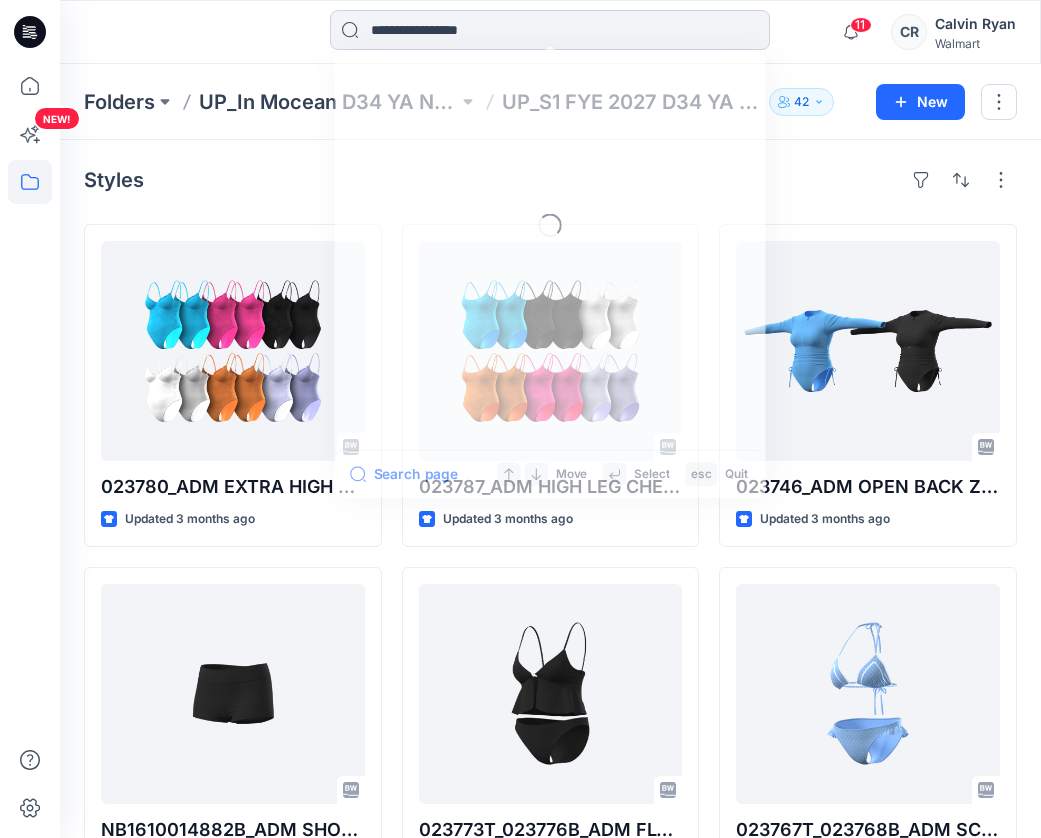 click at bounding box center (550, 30) 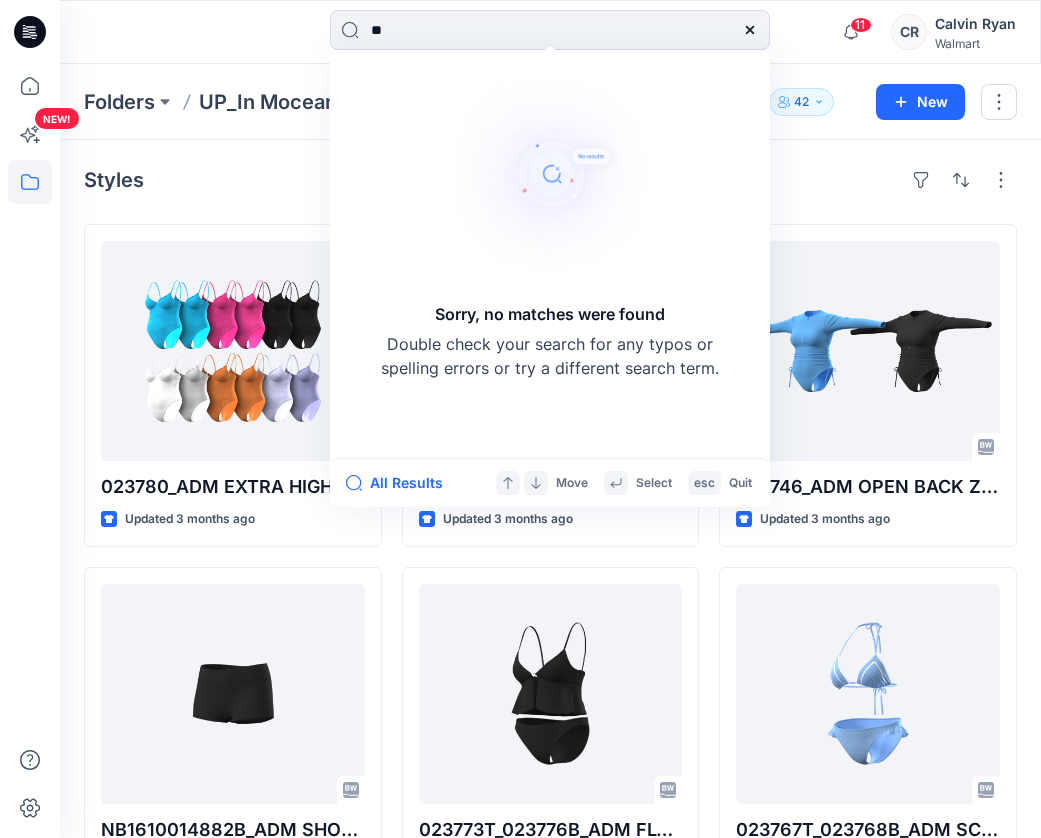 type on "*" 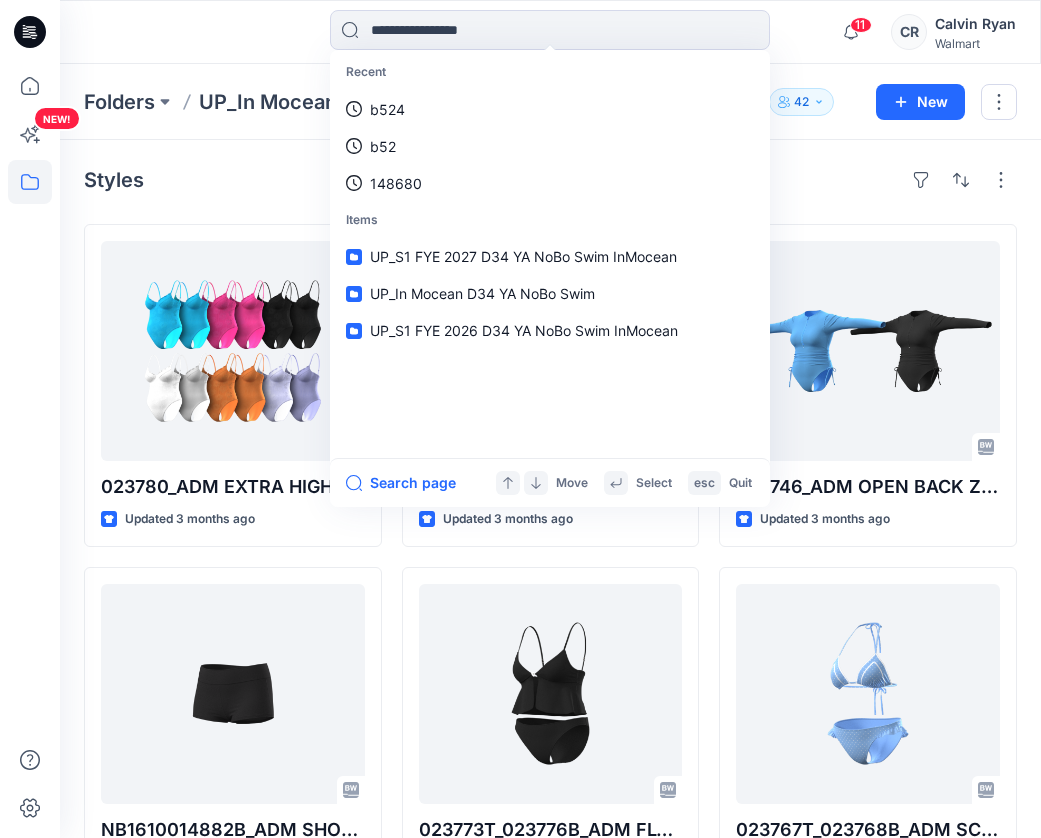 click on "Styles" at bounding box center [550, 180] 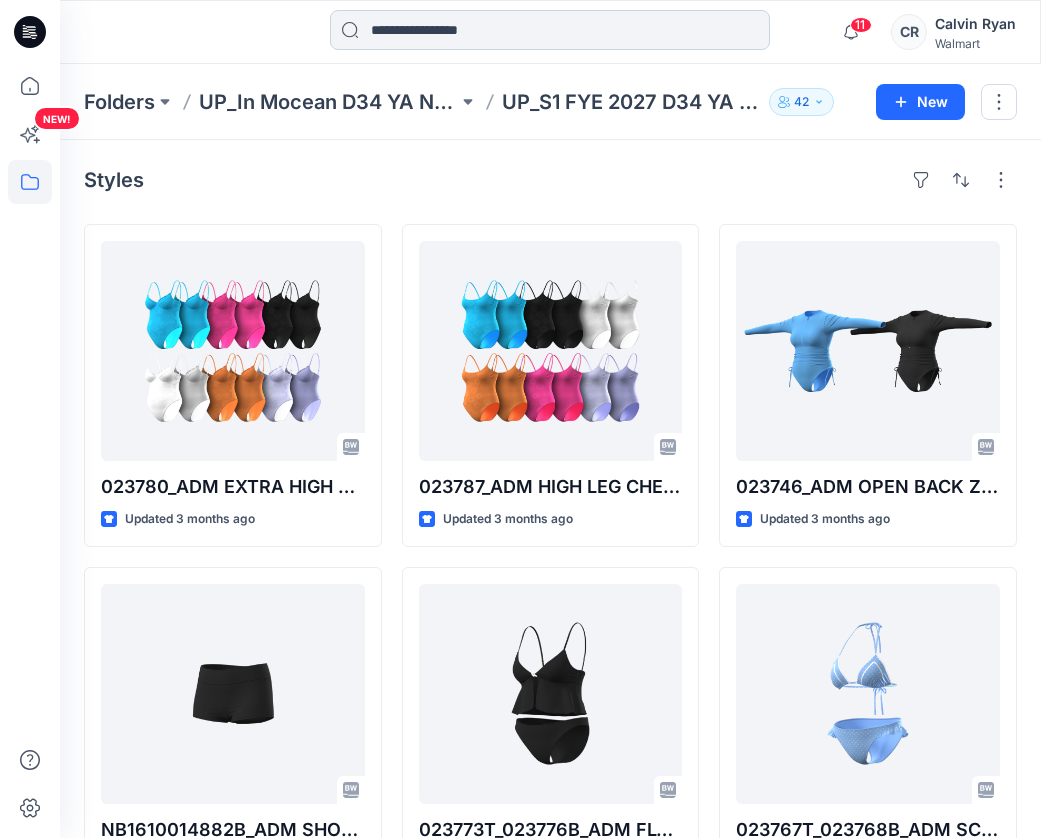 click at bounding box center [550, 30] 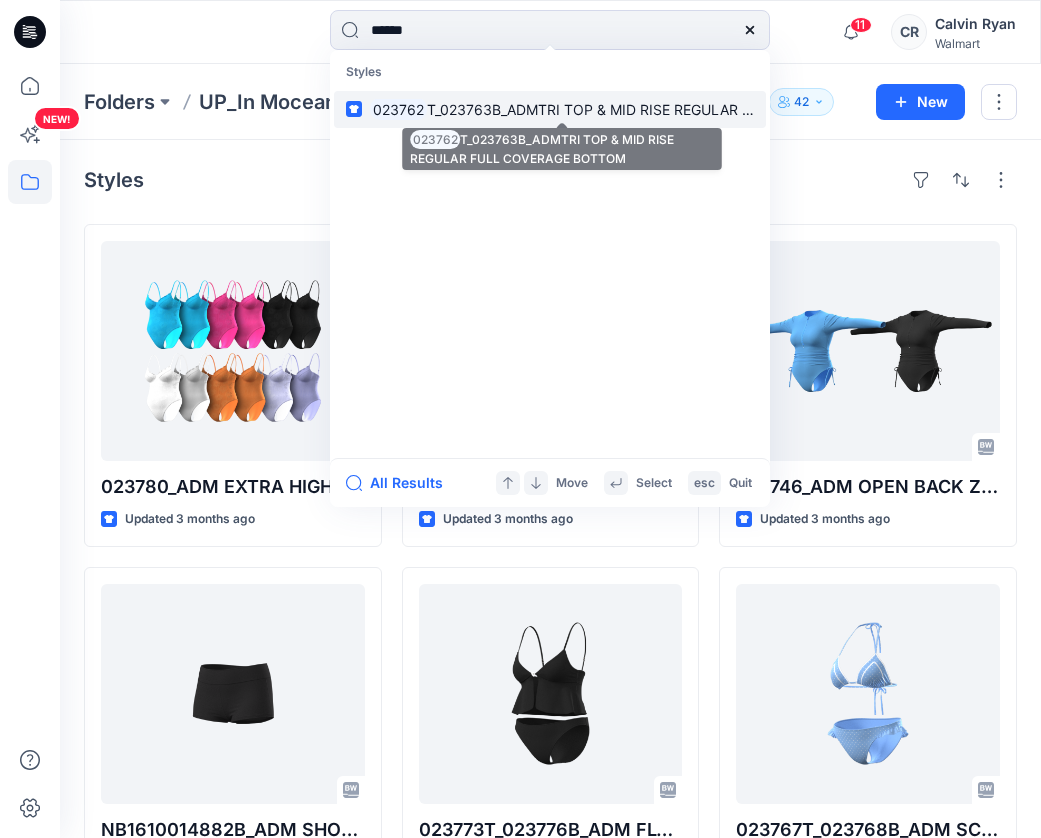 type on "******" 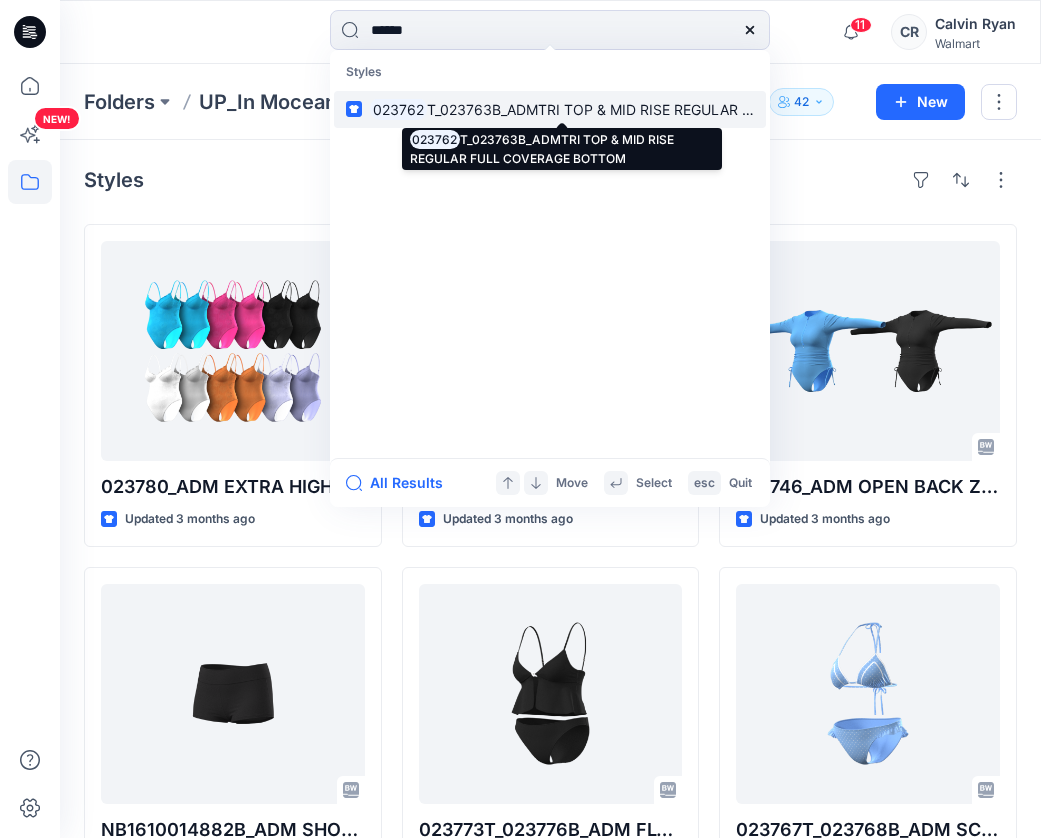 click on "T_023763B_ADMTRI TOP & MID RISE REGULAR FULL COVERAGE BOTTOM" at bounding box center [673, 109] 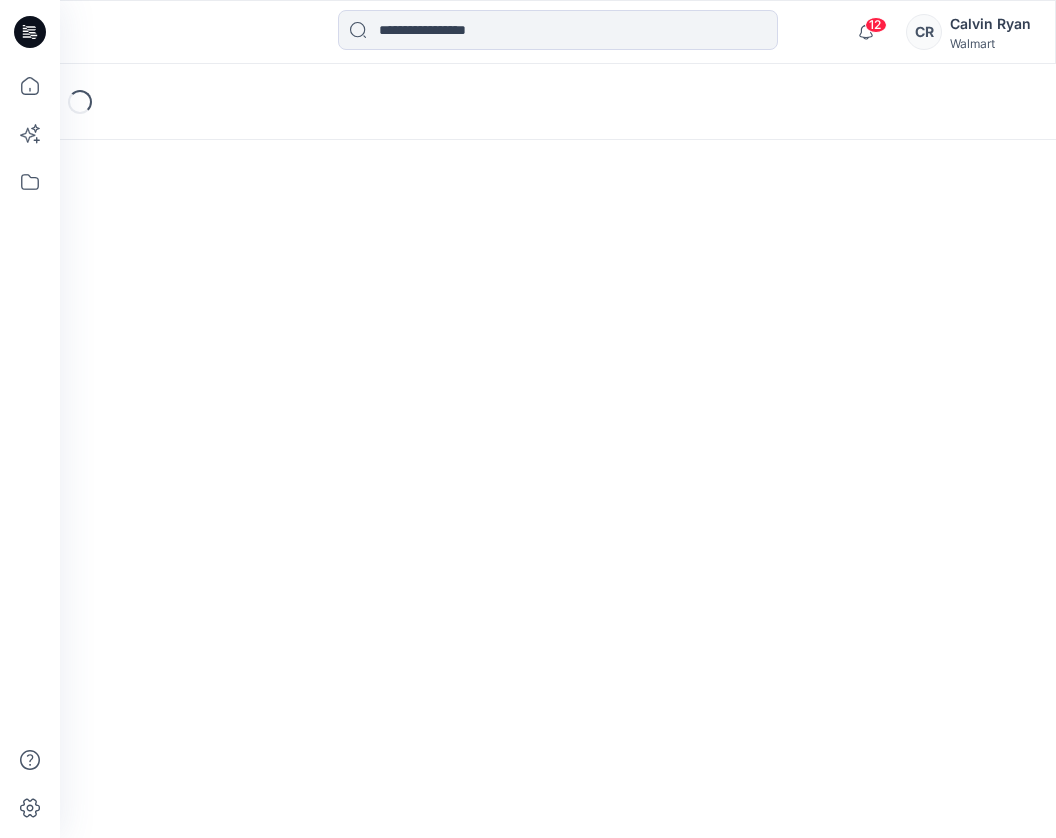 scroll, scrollTop: 0, scrollLeft: 0, axis: both 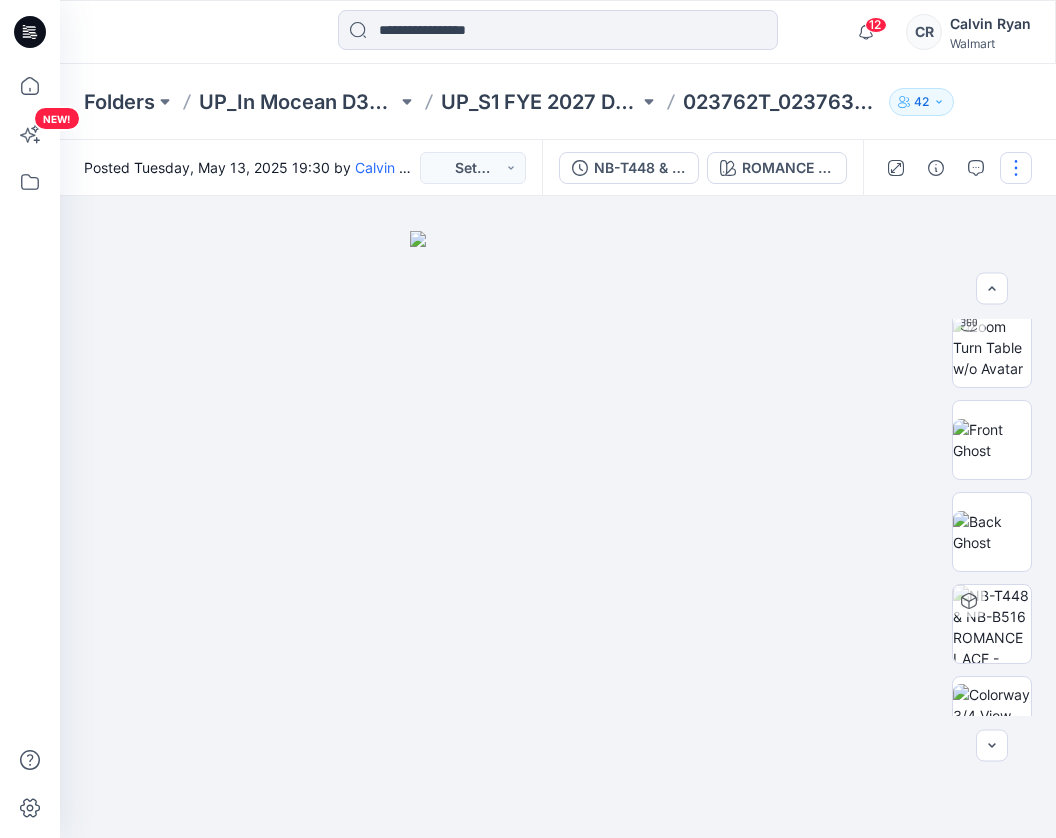 click at bounding box center [1016, 168] 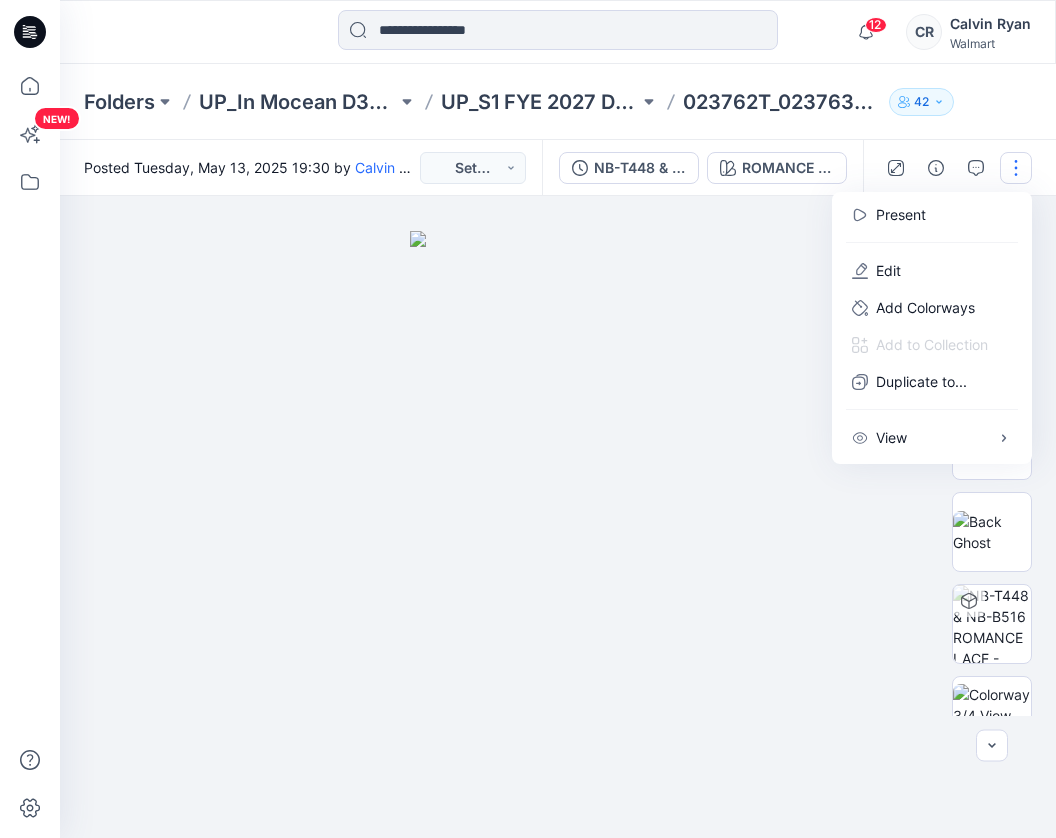 click at bounding box center [1016, 168] 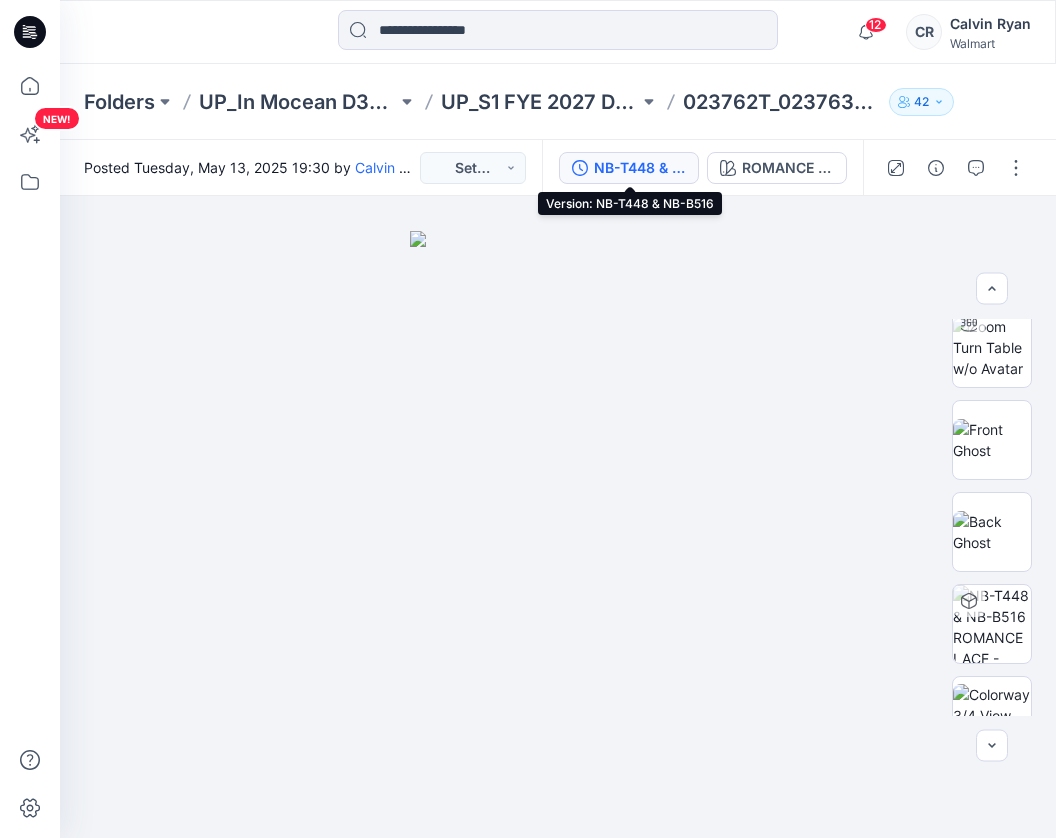 click on "NB-T448 & NB-B516" at bounding box center (640, 168) 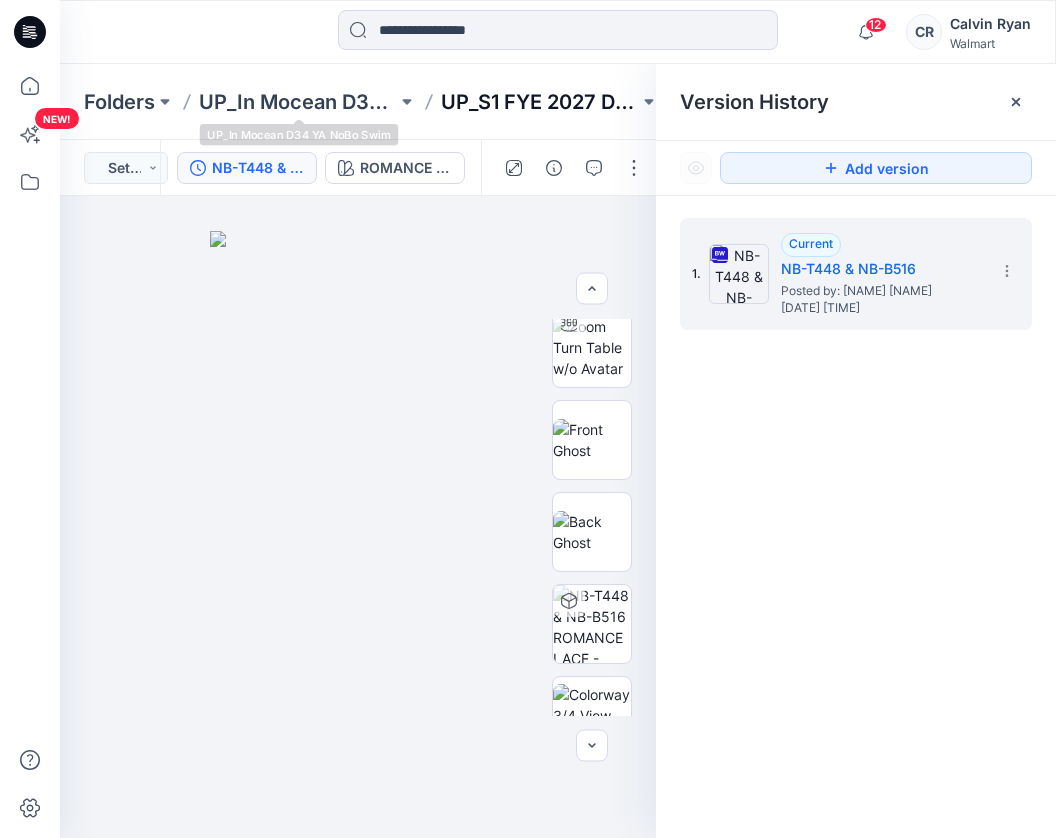 click on "UP_S1 FYE 2027 D34 YA NoBo Swim InMocean" at bounding box center (540, 102) 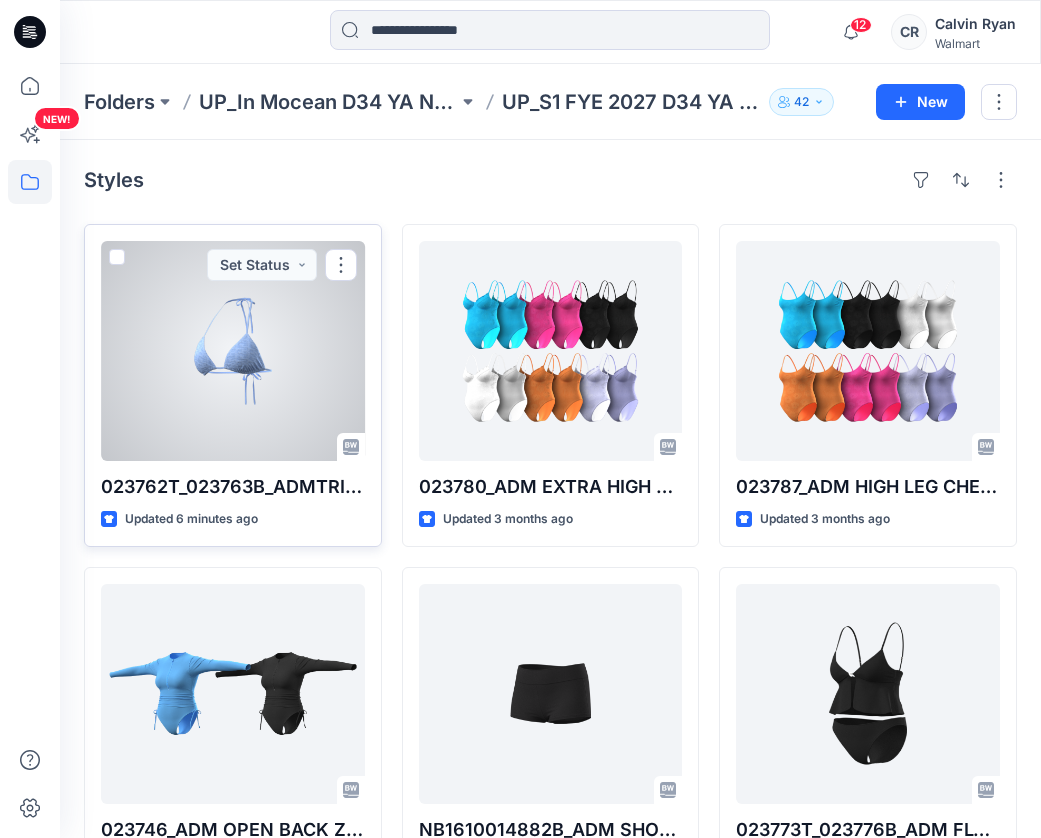 click at bounding box center [233, 351] 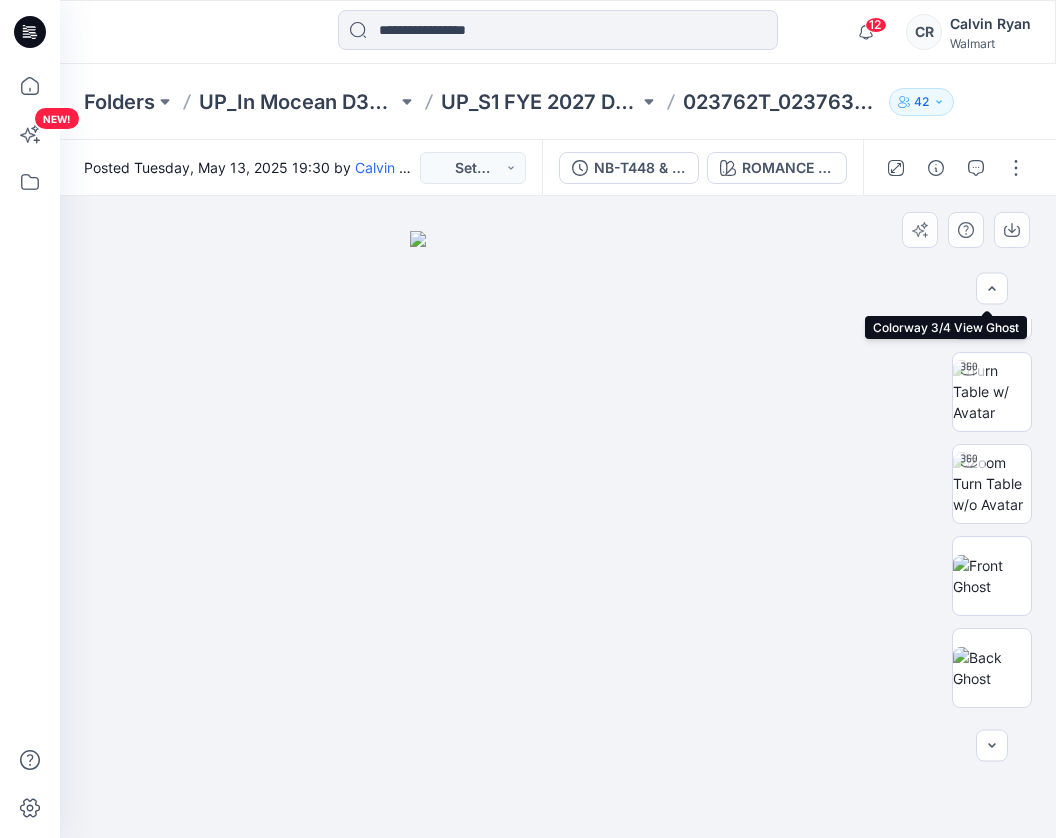 scroll, scrollTop: 695, scrollLeft: 0, axis: vertical 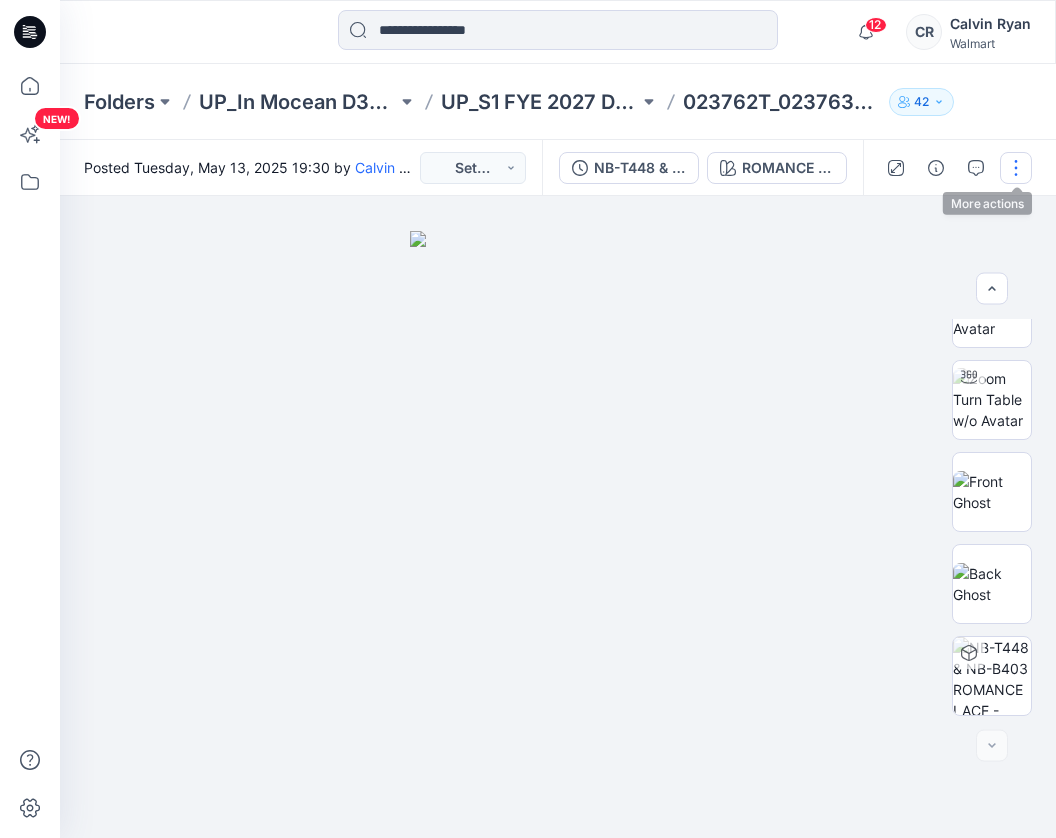 click at bounding box center [1016, 168] 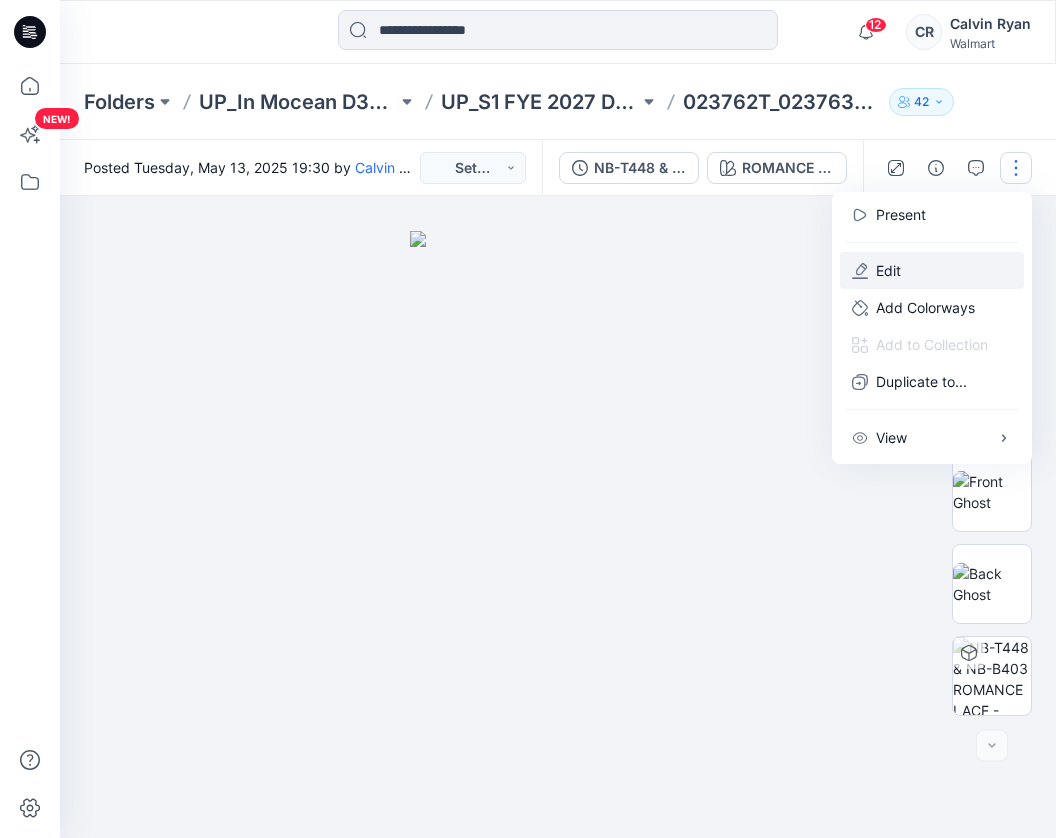 click on "Edit" at bounding box center (932, 270) 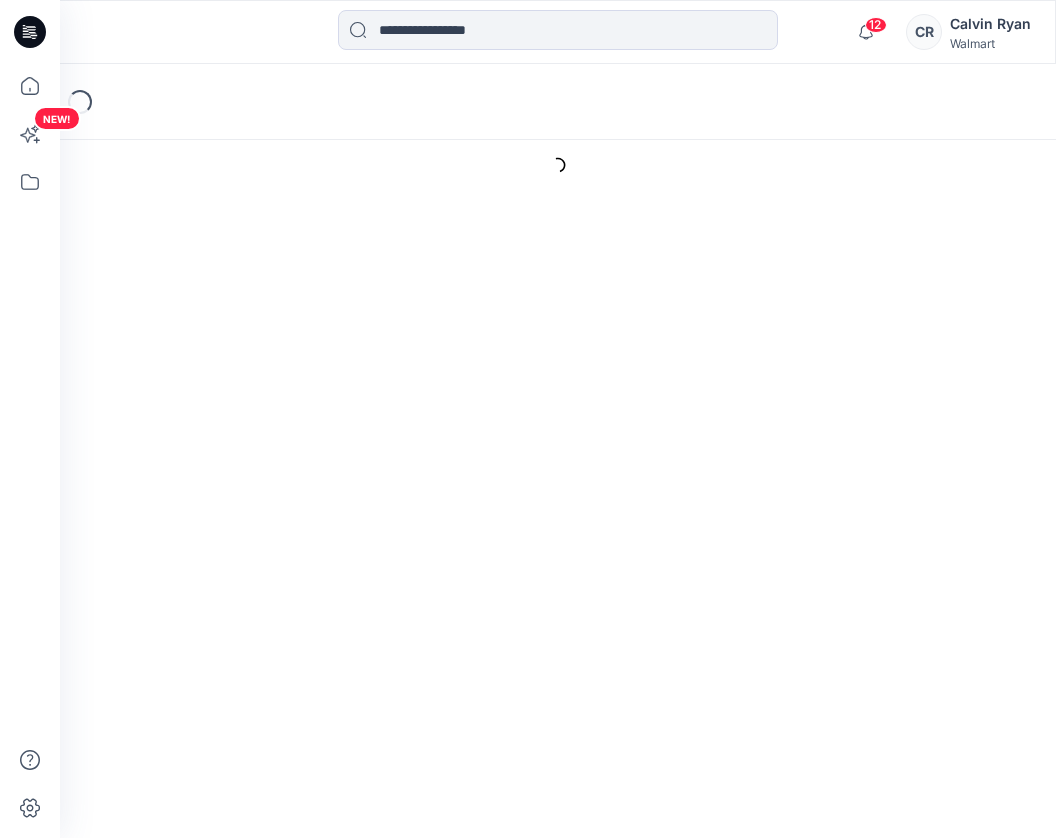 scroll, scrollTop: 0, scrollLeft: 0, axis: both 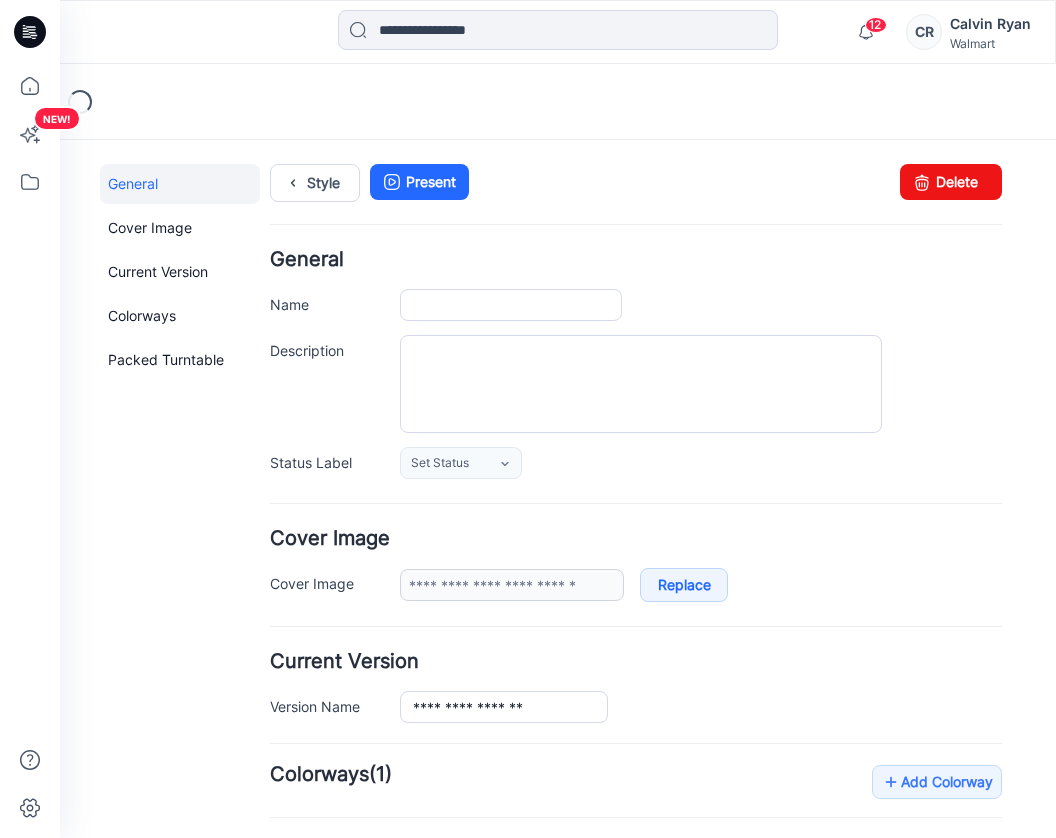 type on "**********" 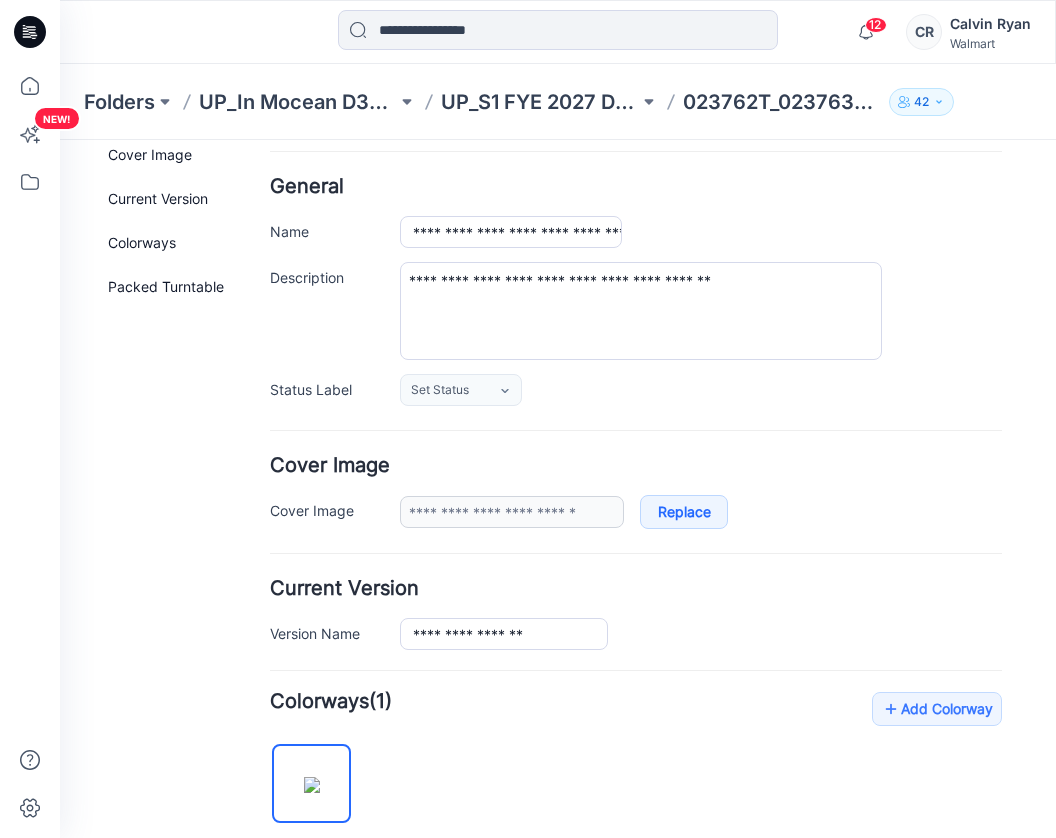scroll, scrollTop: 0, scrollLeft: 0, axis: both 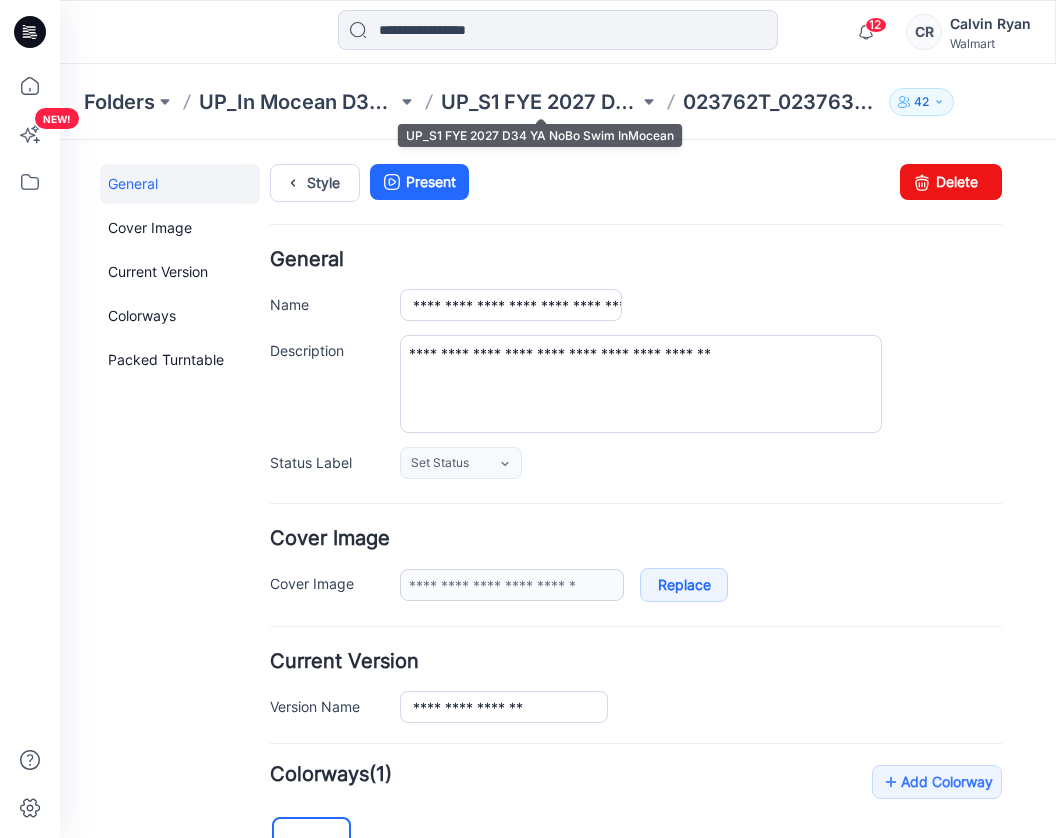 click on "UP_S1 FYE 2027 D34 YA NoBo Swim InMocean" at bounding box center (540, 102) 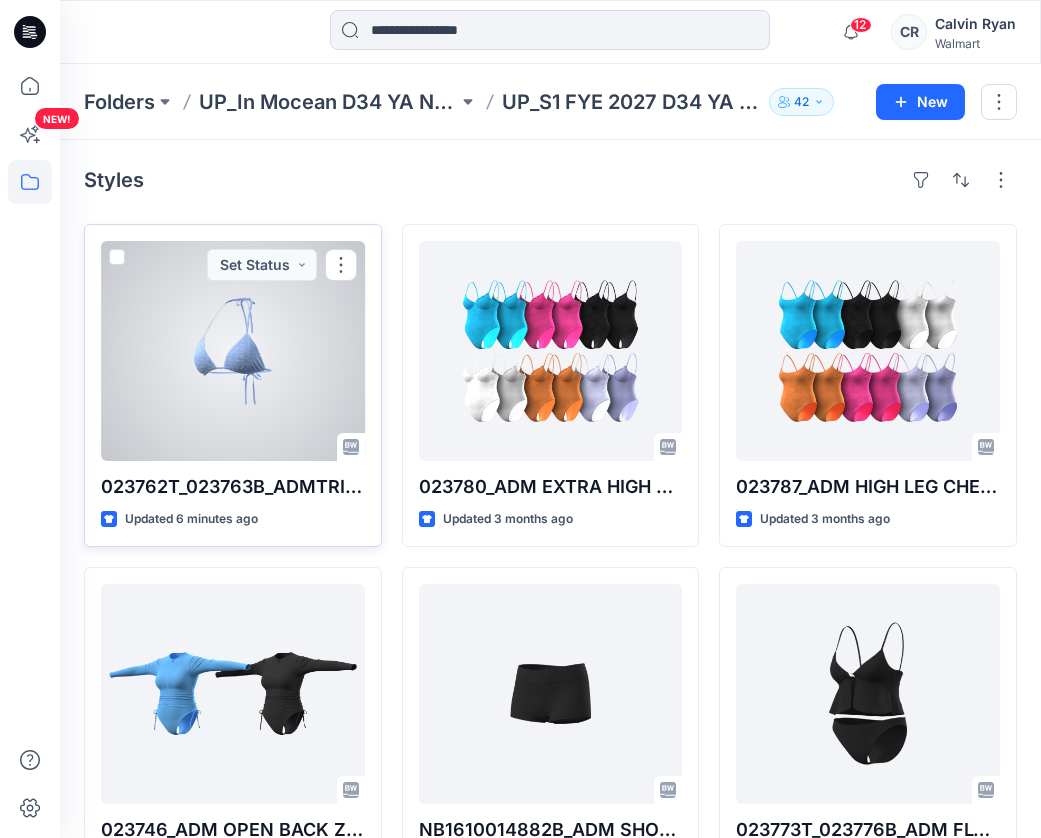 click at bounding box center [233, 351] 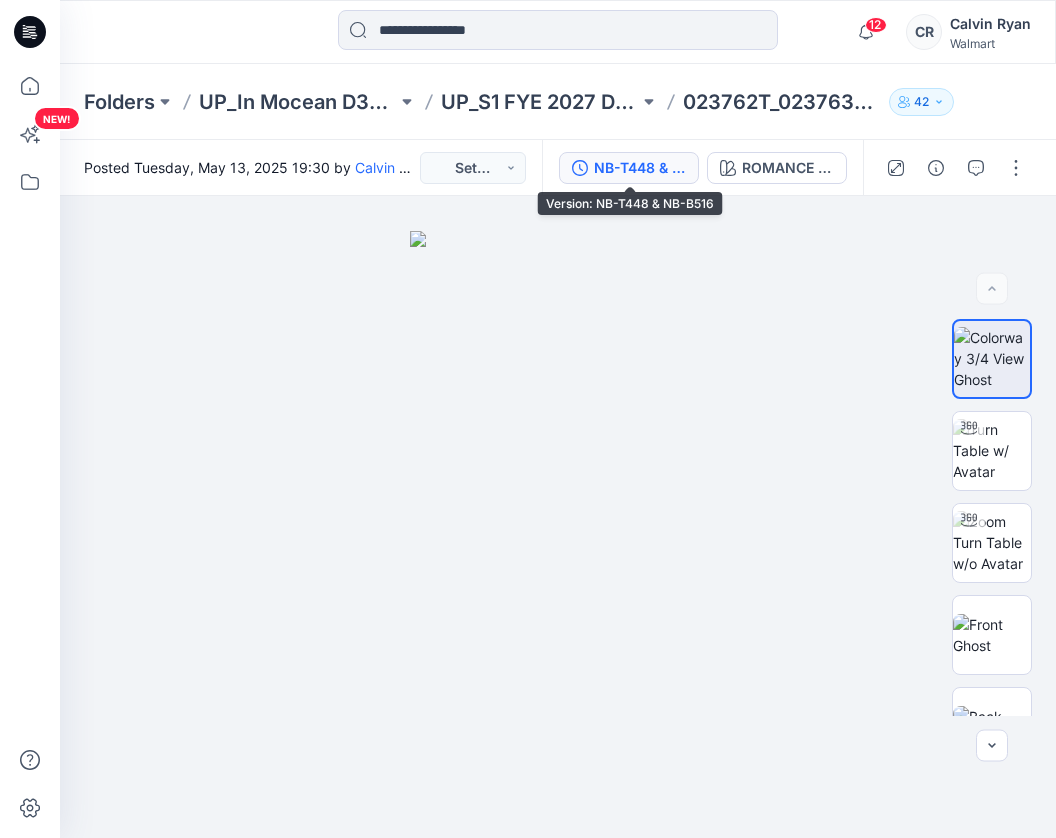 click on "NB-T448 & NB-B516" at bounding box center (640, 168) 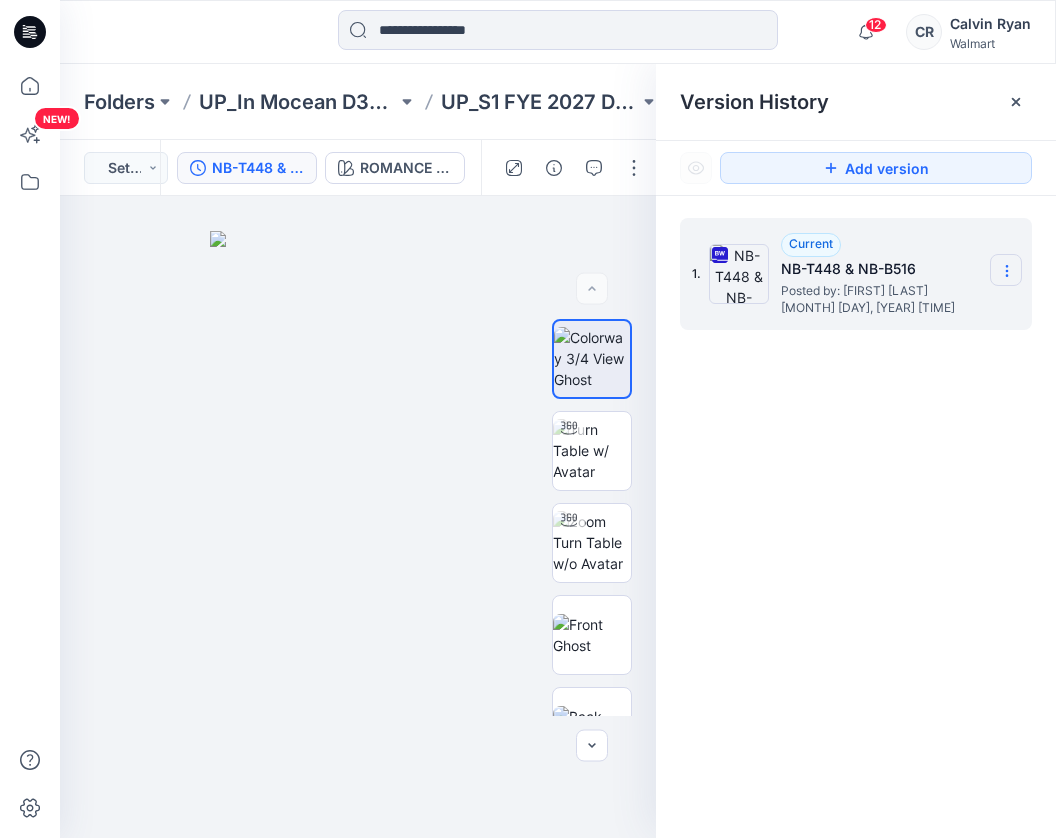 click 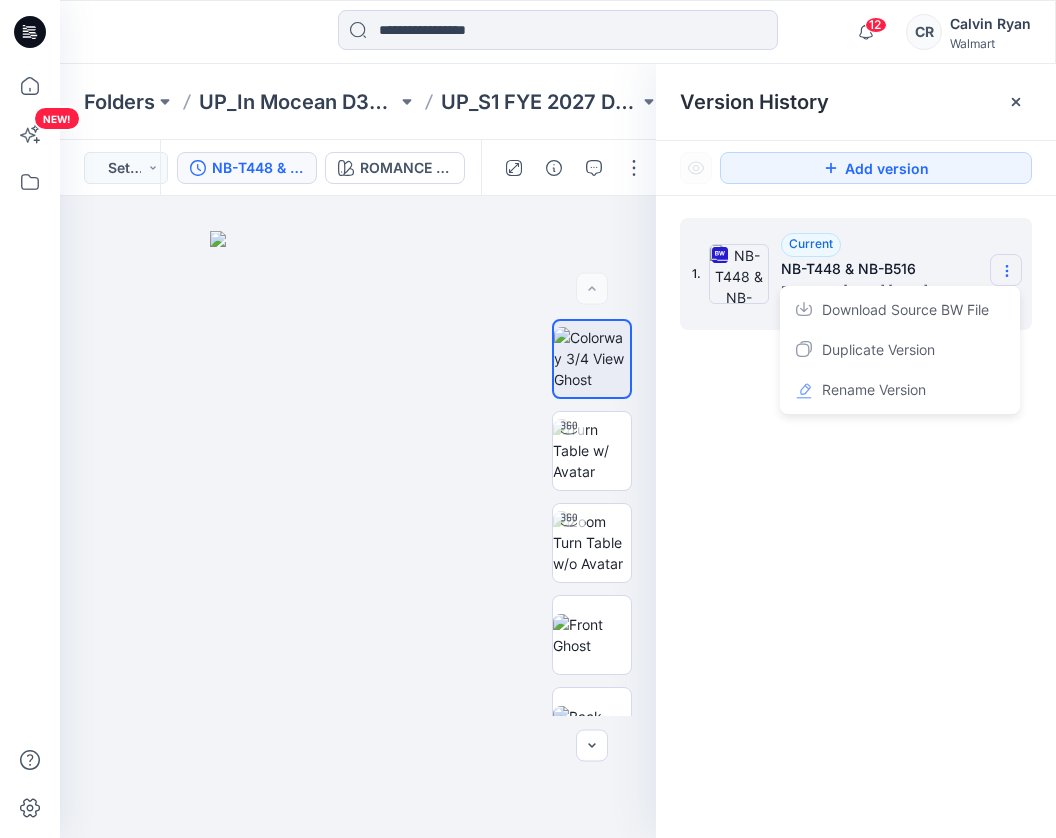 click 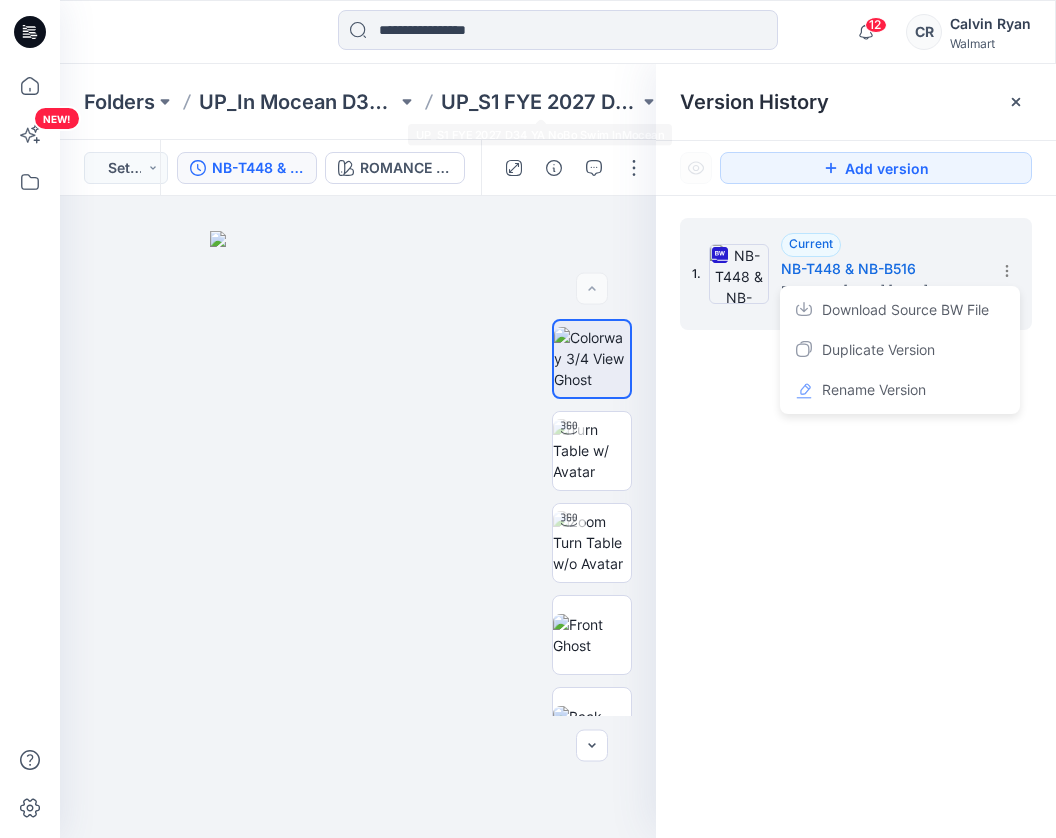 click on "Folders UP_In Mocean D34 YA NoBo Swim UP_S1 FYE 2027 D34 YA NoBo Swim InMocean 023762T_023763B_ADMTRI TOP & MID RISE REGULAR FULL COVERAGE BOTTOM 42" at bounding box center (558, 102) 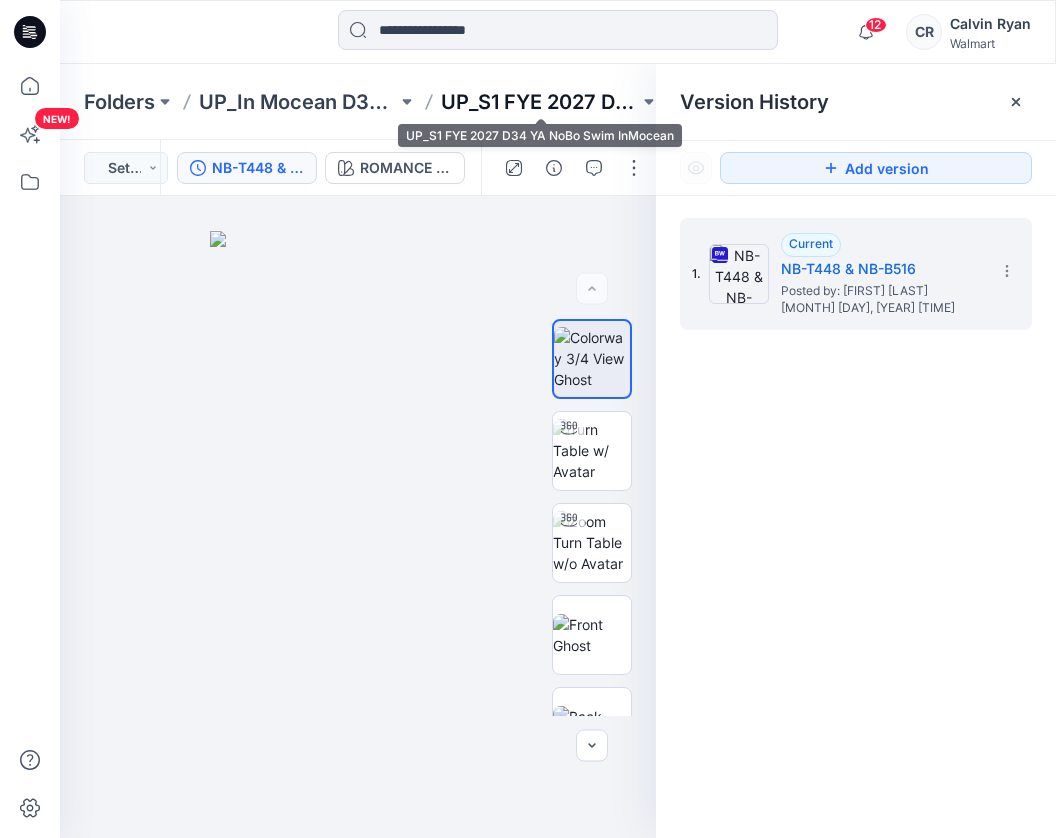 click on "UP_S1 FYE 2027 D34 YA NoBo Swim InMocean" at bounding box center (540, 102) 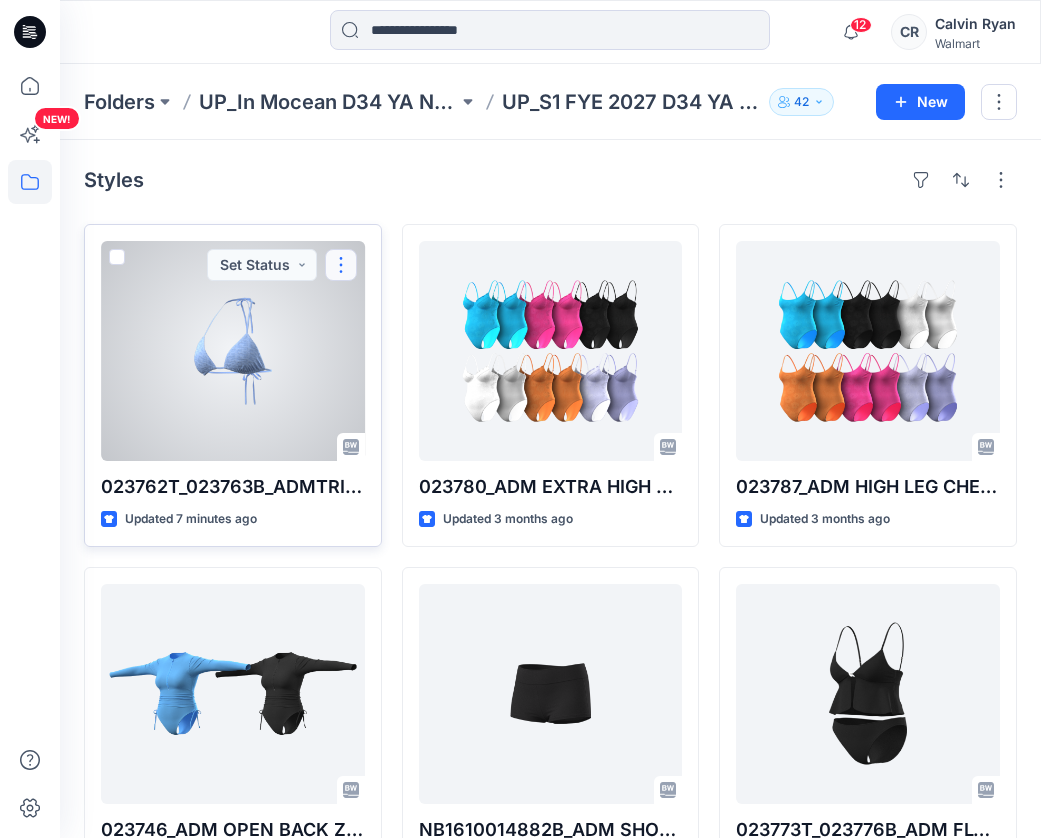 click at bounding box center [341, 265] 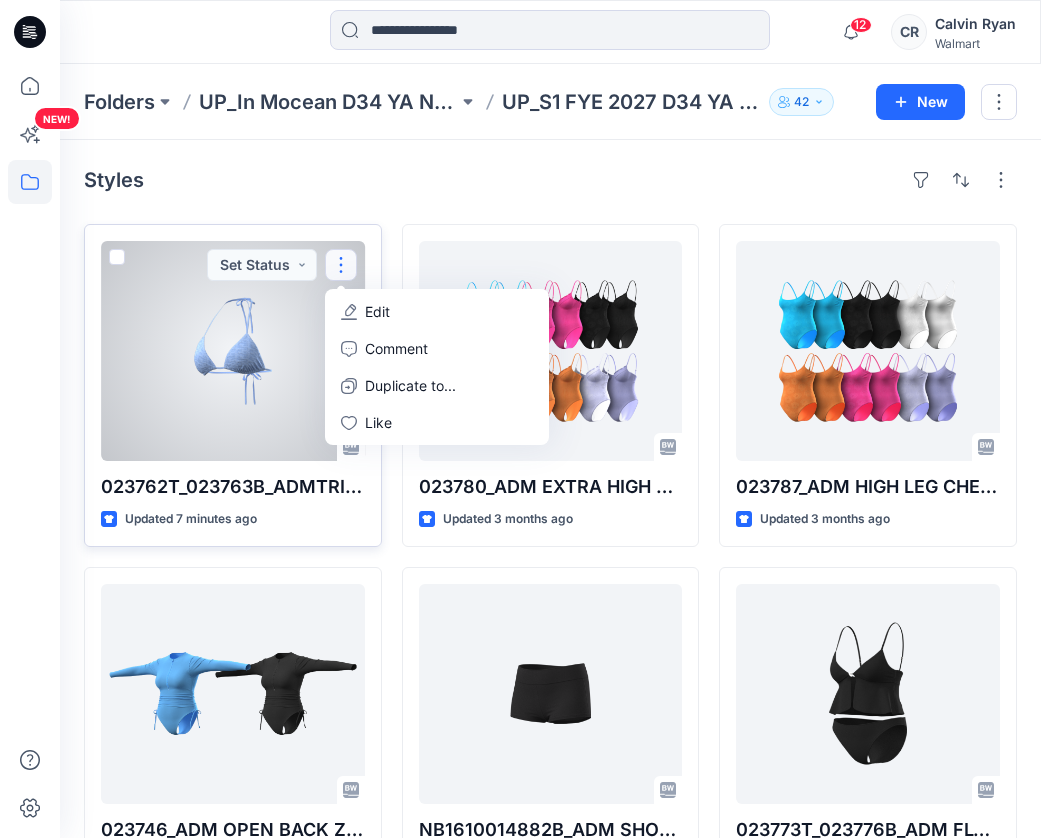 click at bounding box center (341, 265) 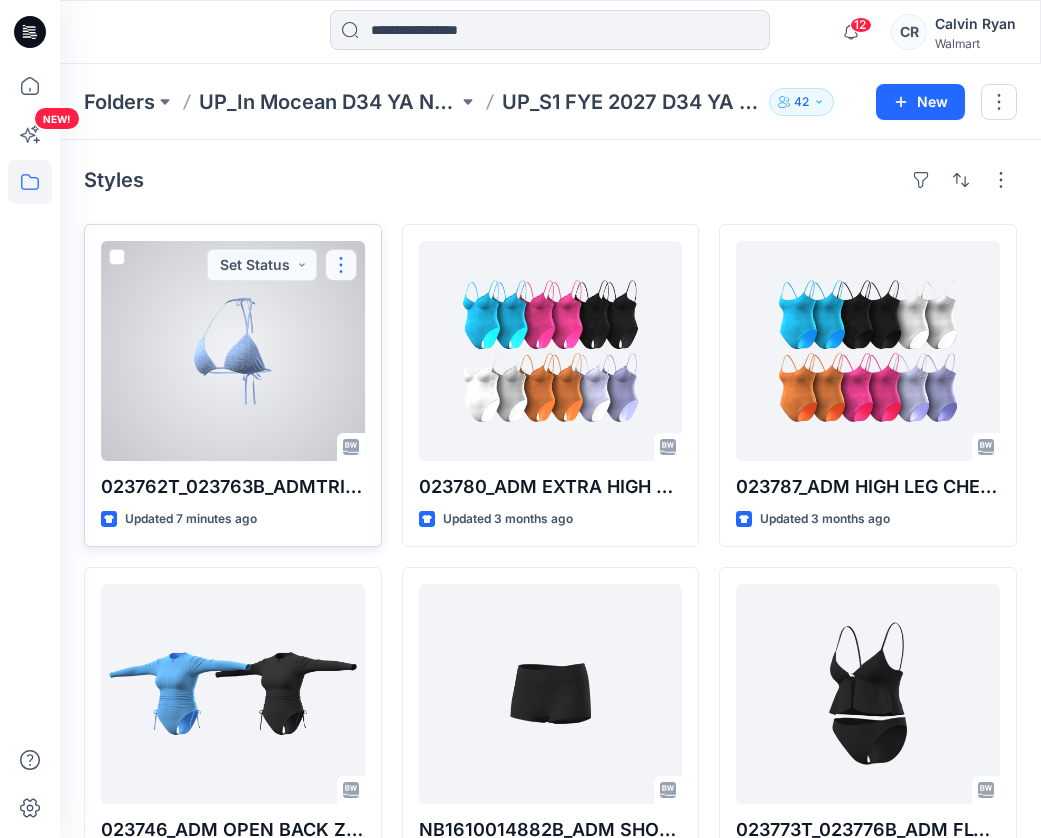 click at bounding box center (341, 265) 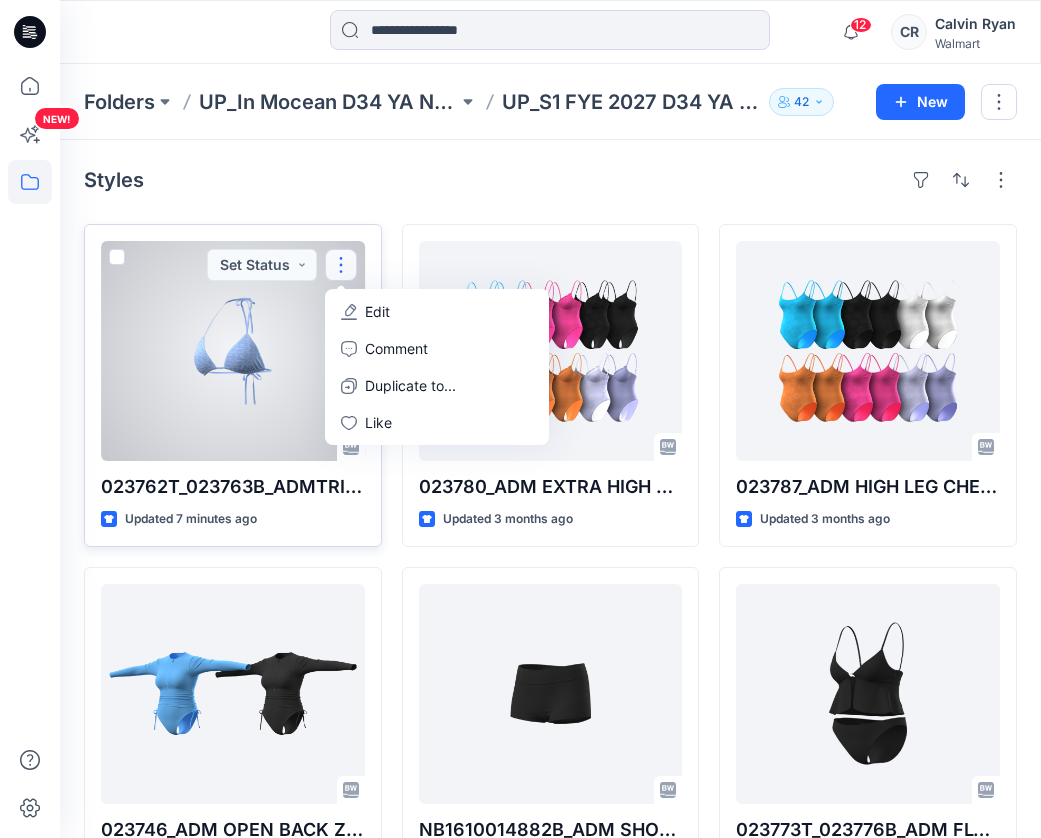click at bounding box center (341, 265) 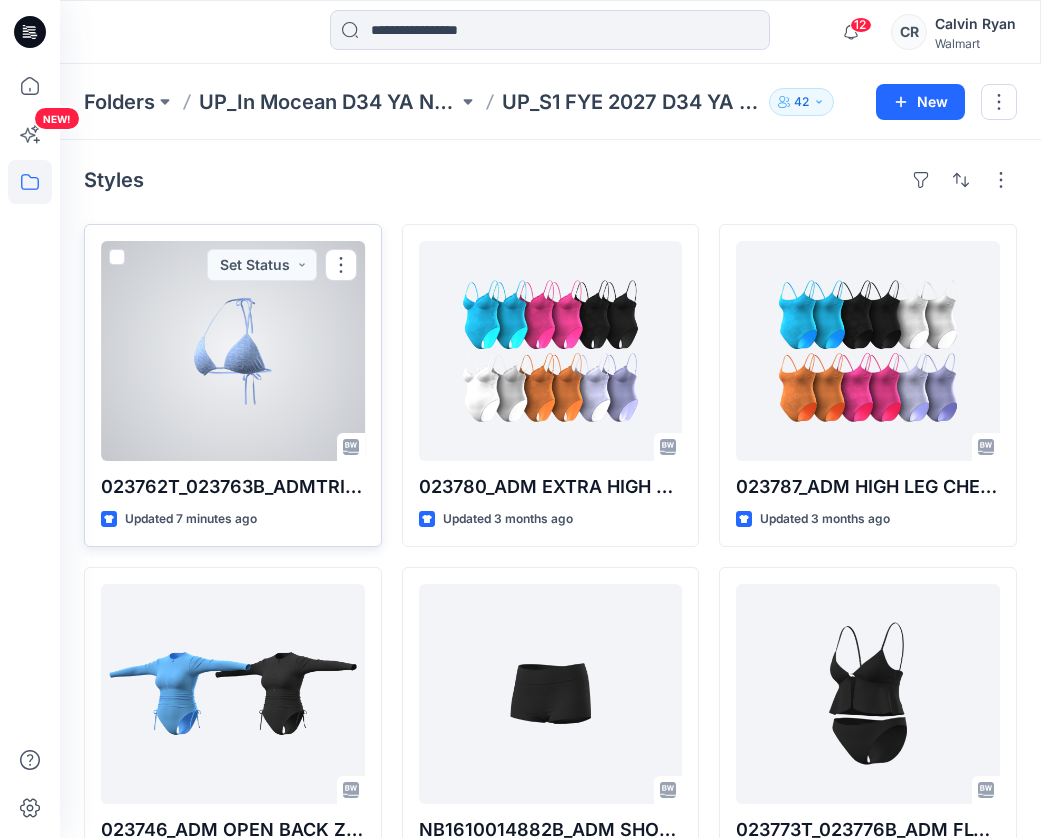 click at bounding box center (233, 351) 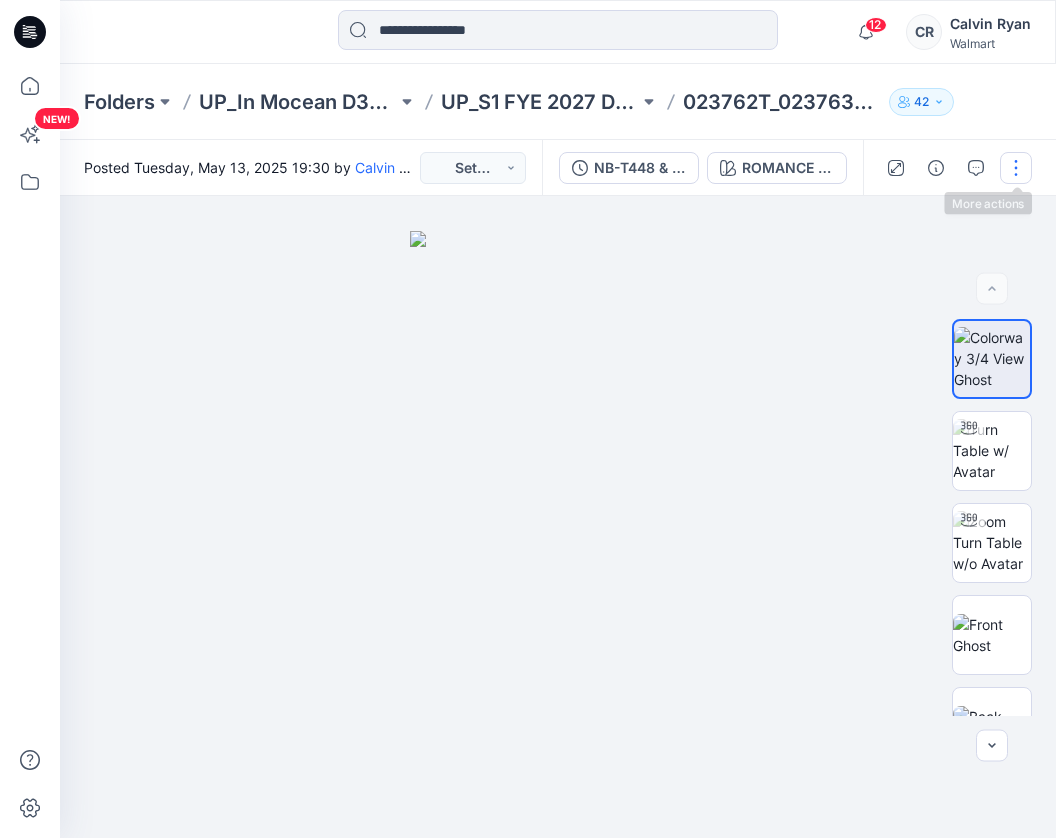 click at bounding box center [1016, 168] 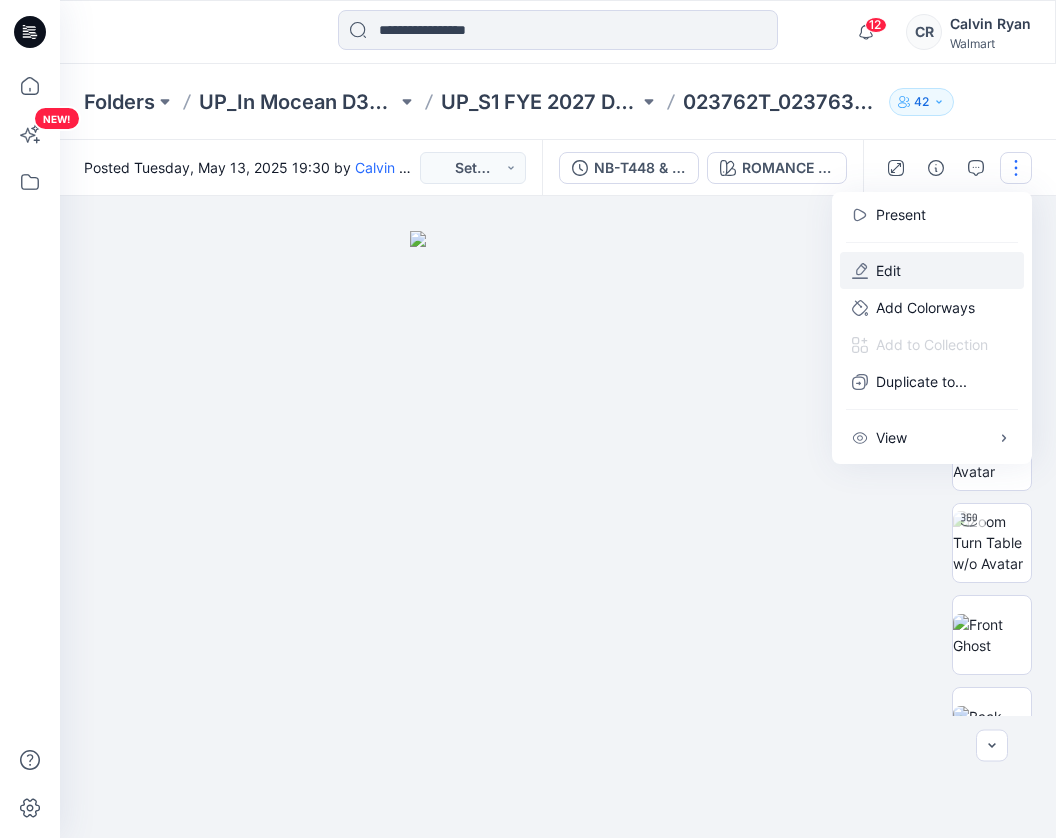 click on "Edit" at bounding box center (932, 270) 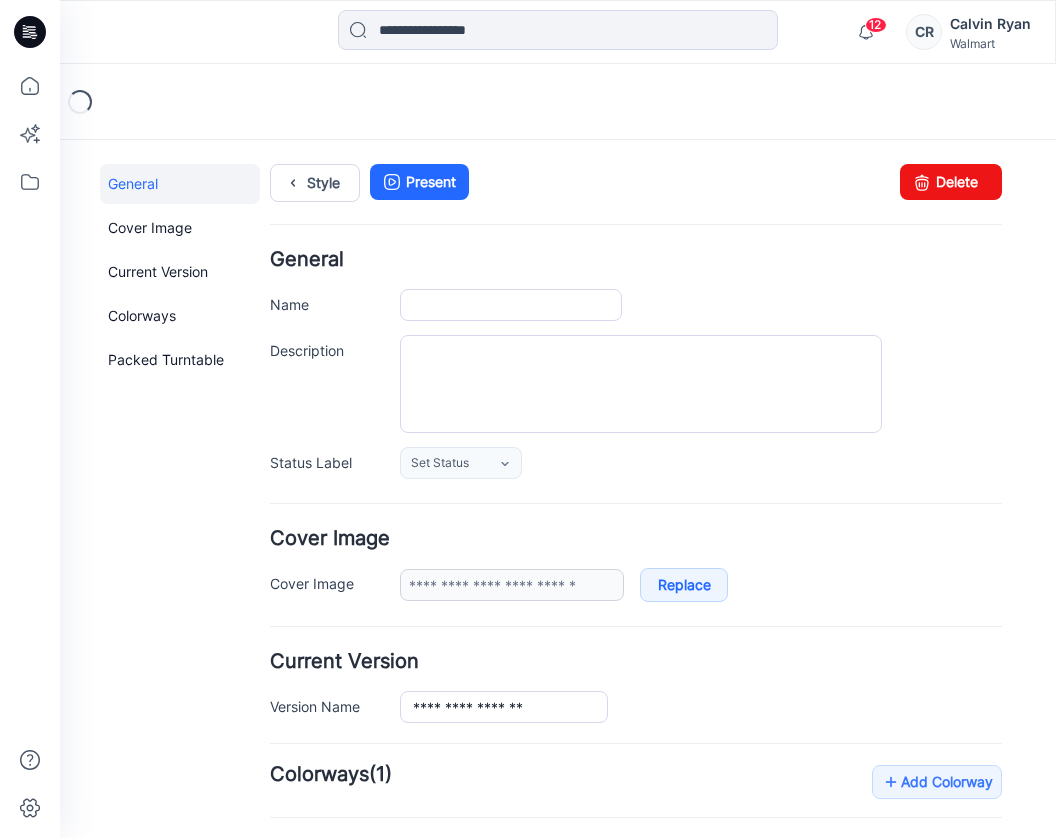 scroll, scrollTop: 0, scrollLeft: 0, axis: both 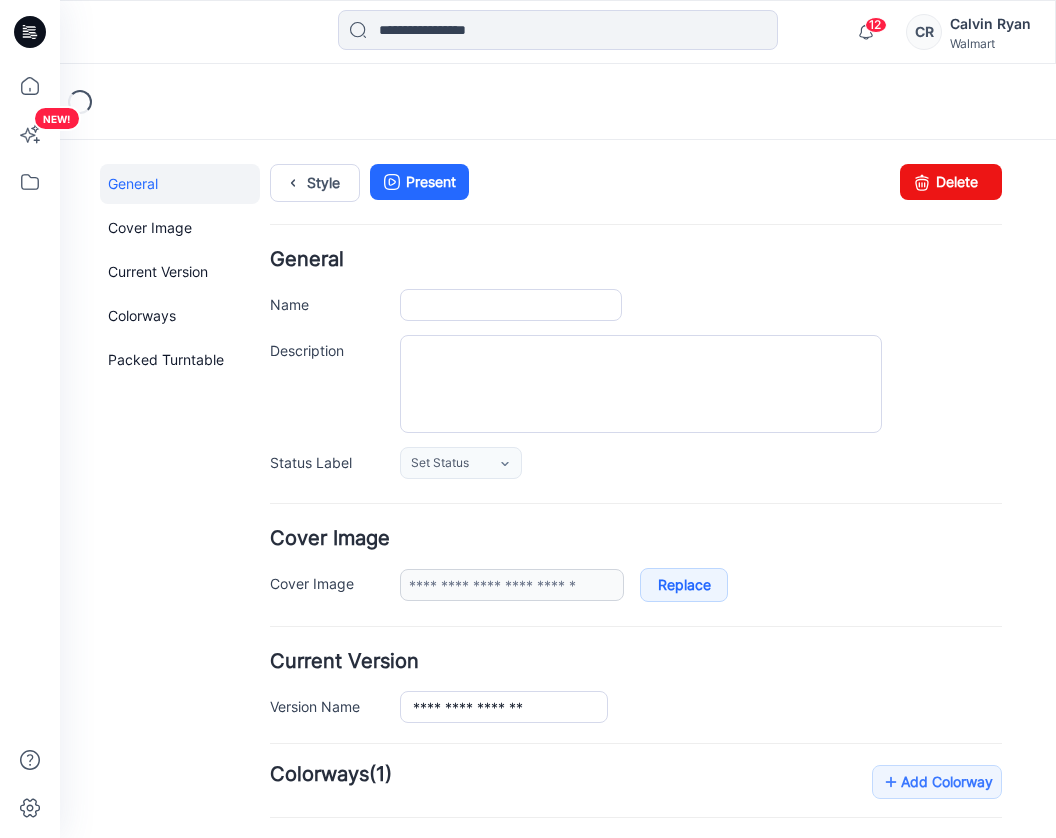 type on "**********" 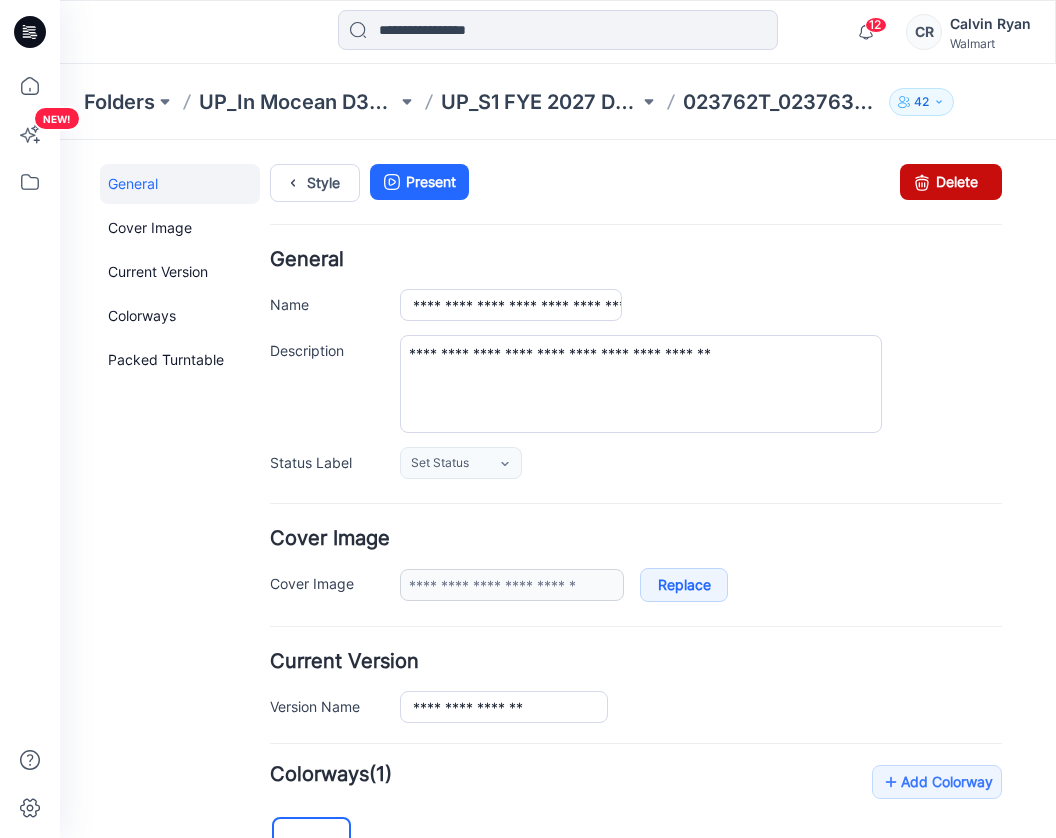 drag, startPoint x: 948, startPoint y: 193, endPoint x: 689, endPoint y: 239, distance: 263.05322 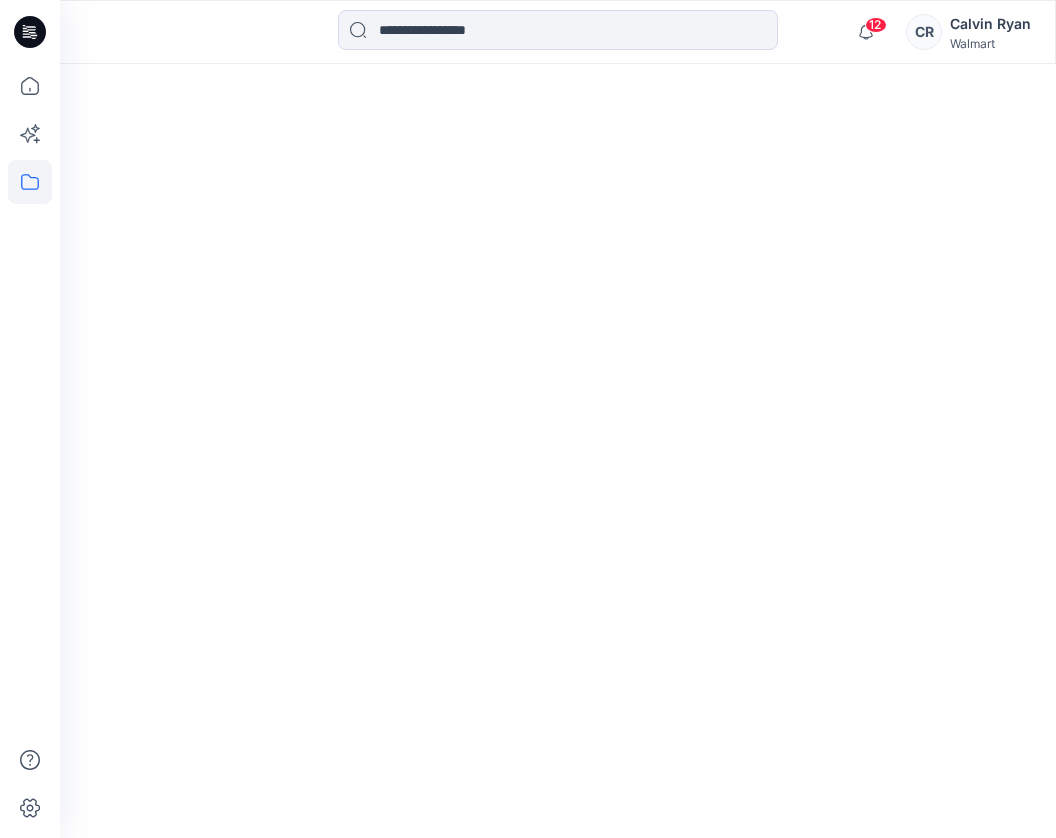 scroll, scrollTop: 0, scrollLeft: 0, axis: both 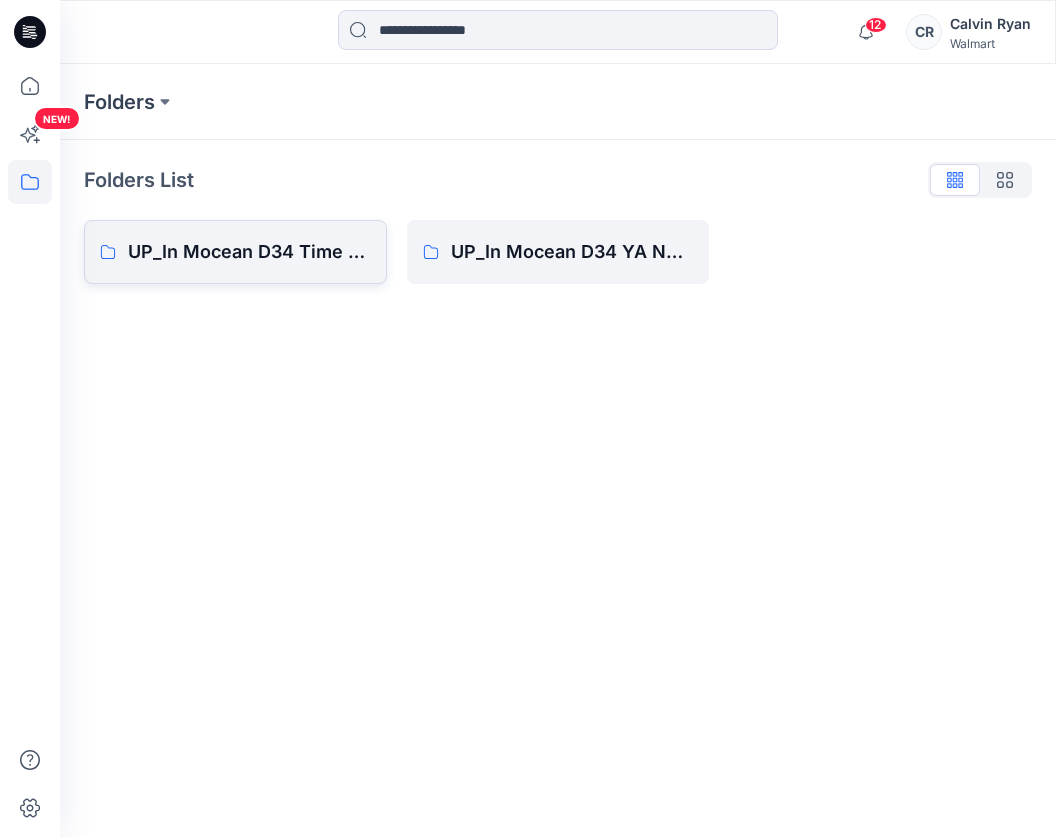 click on "UP_In Mocean D34 Time & Tru Swim" at bounding box center [249, 252] 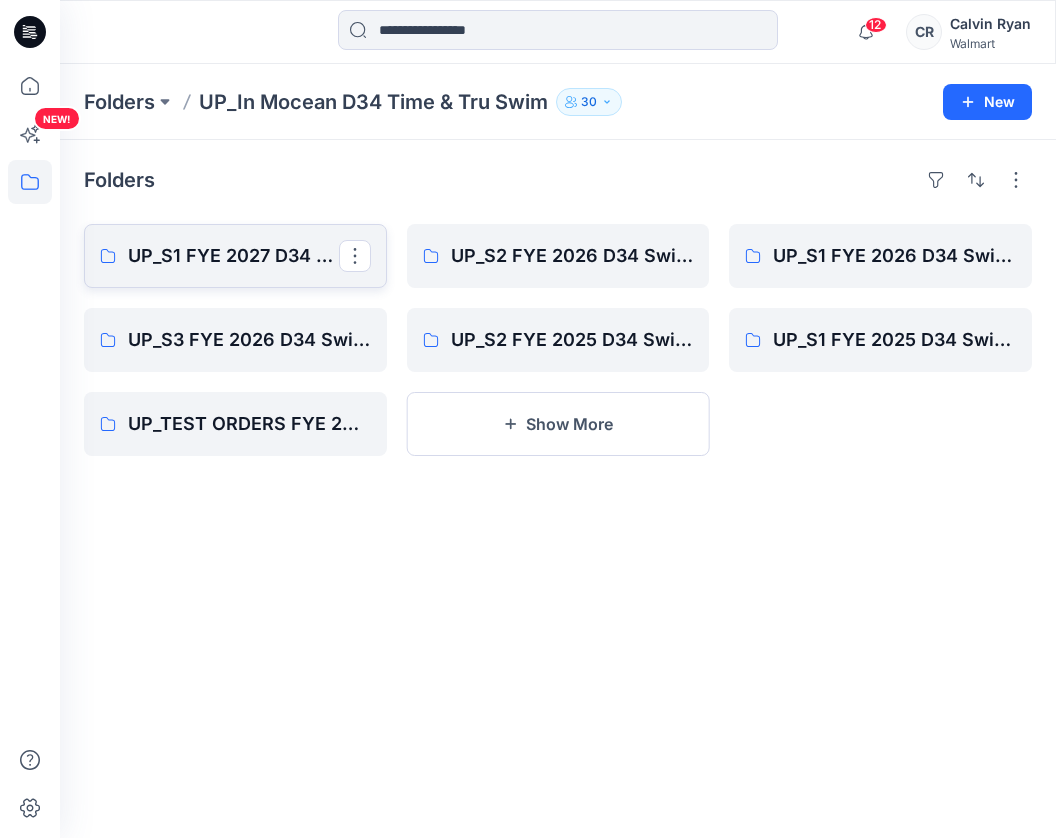 click on "UP_S1 FYE 2027 D34 YA TIME & True Swim InMocean" at bounding box center [233, 256] 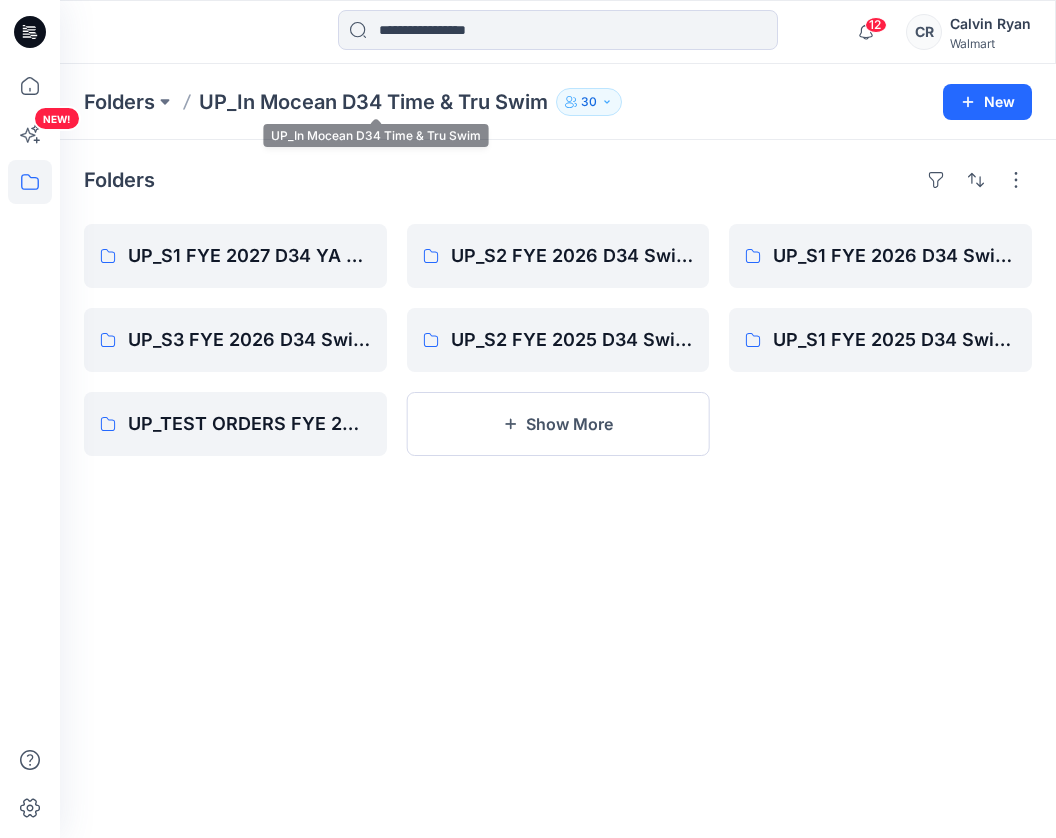 click on "UP_In Mocean D34 Time & Tru Swim" at bounding box center (373, 102) 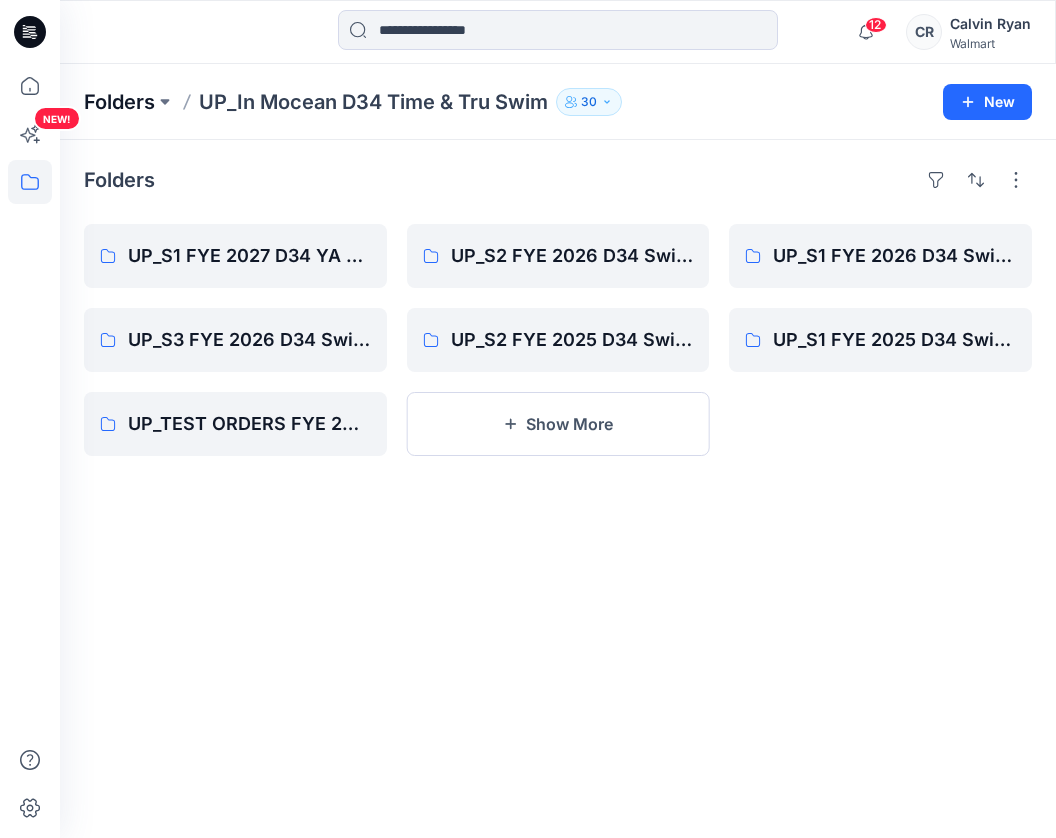 click on "Folders" at bounding box center (119, 102) 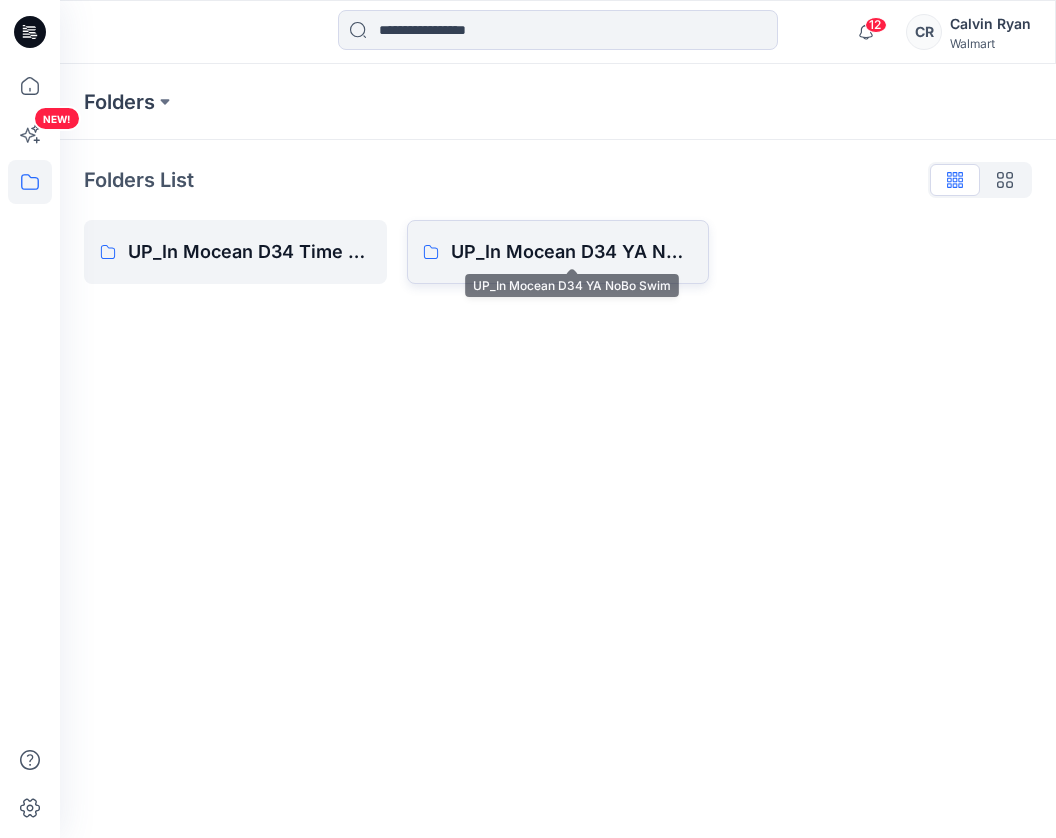 click on "UP_In Mocean D34 YA NoBo Swim" at bounding box center [572, 252] 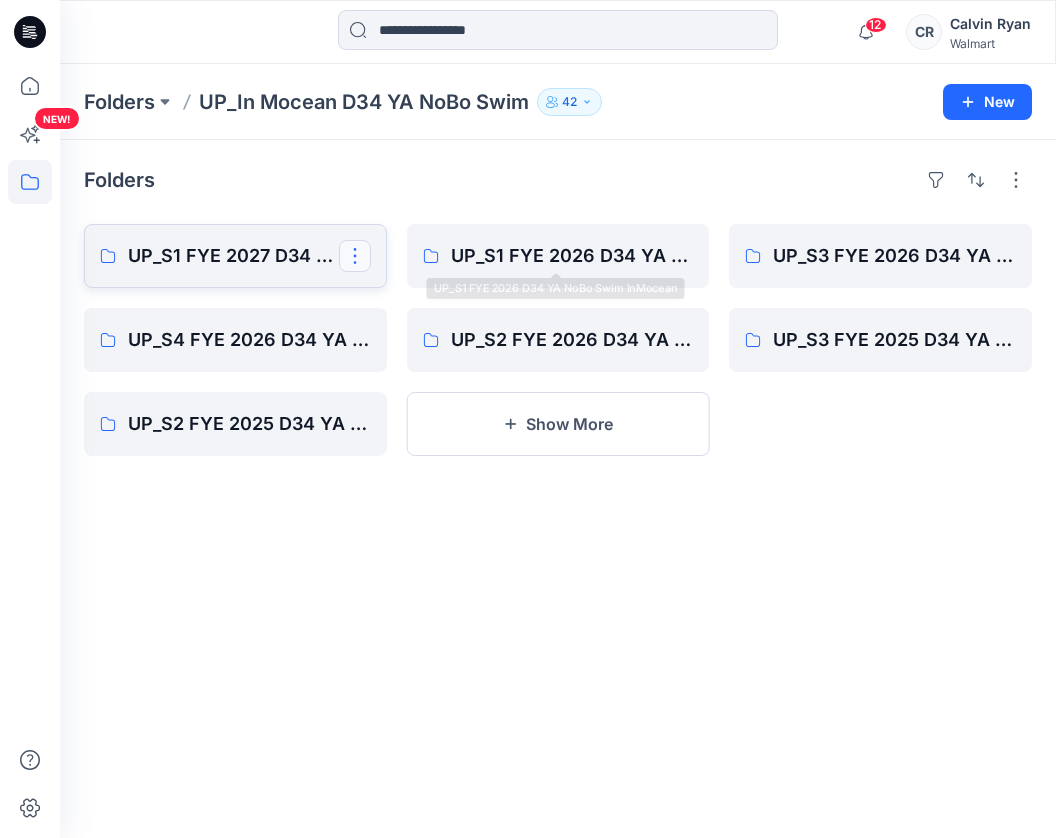 click at bounding box center [355, 256] 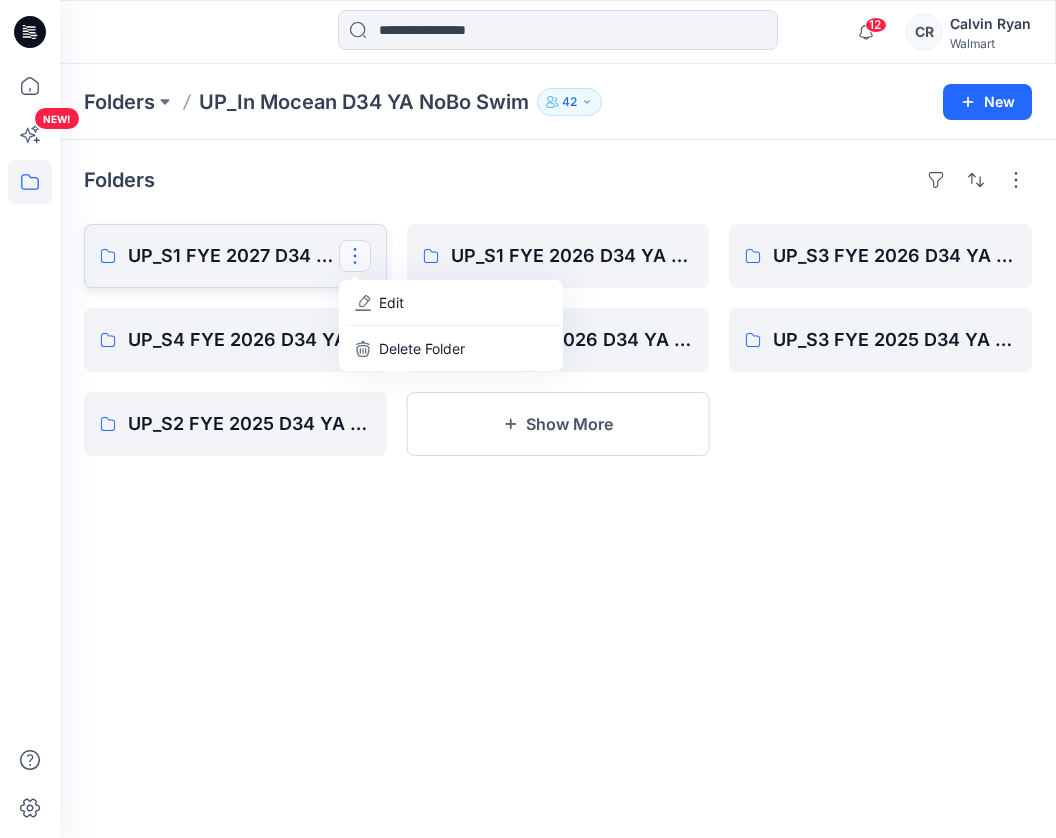 click at bounding box center (355, 256) 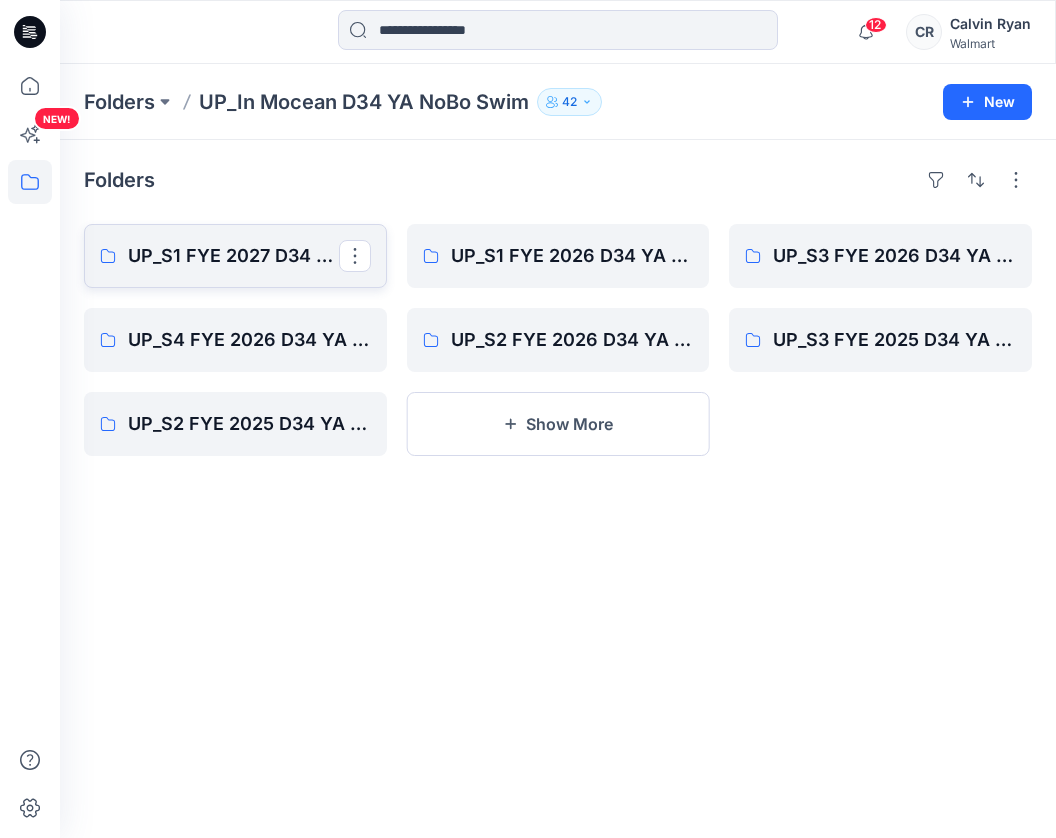 click on "UP_S1 FYE 2027 D34 YA NoBo Swim InMocean" at bounding box center [233, 256] 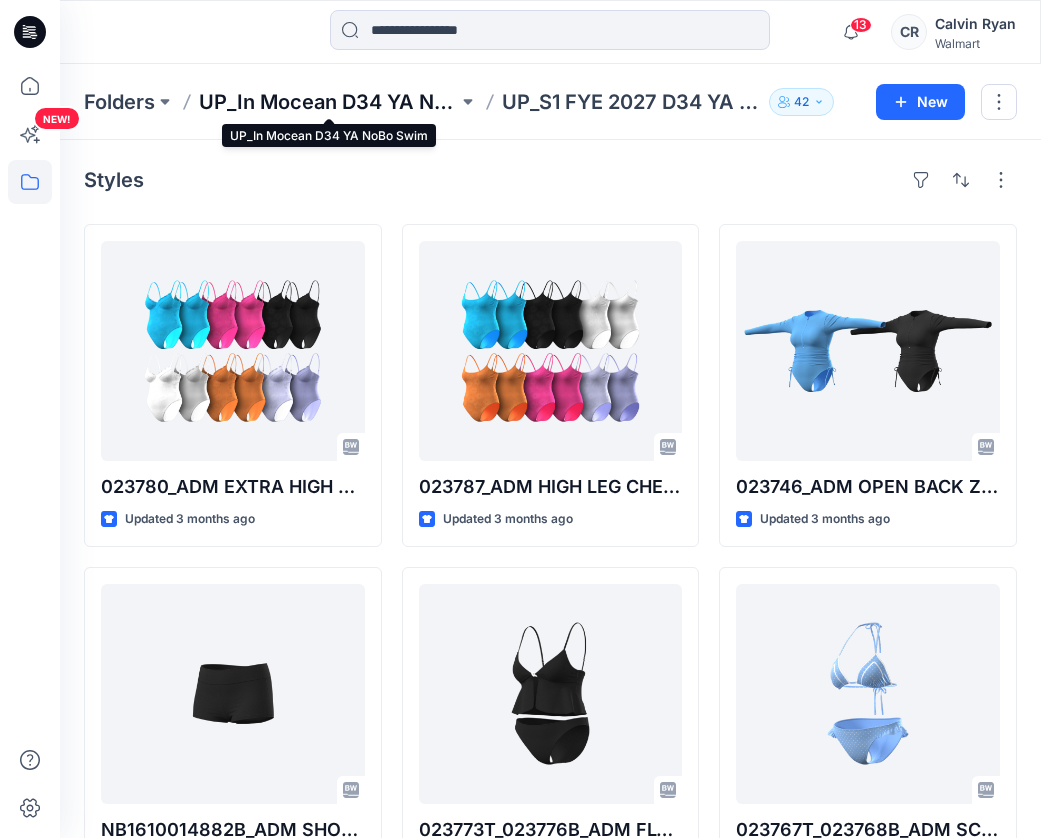 click on "UP_In Mocean D34 YA NoBo Swim" at bounding box center (328, 102) 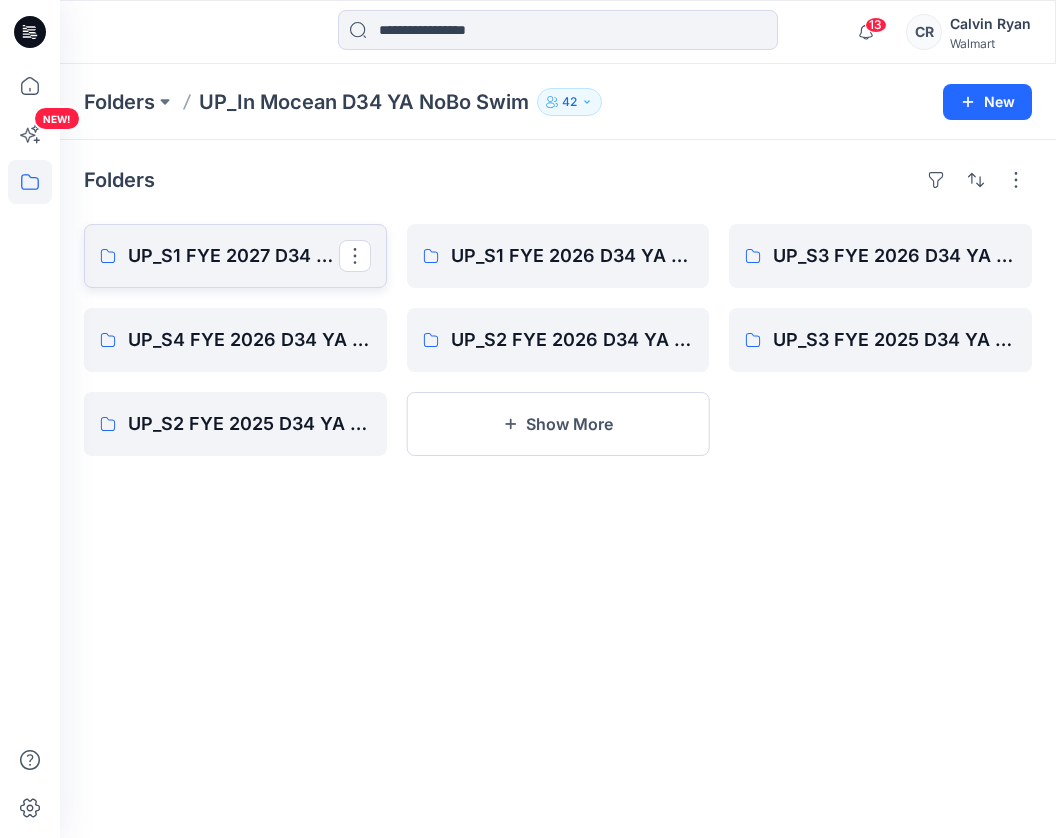 click on "UP_S1 FYE 2027 D34 YA NoBo Swim InMocean" at bounding box center [233, 256] 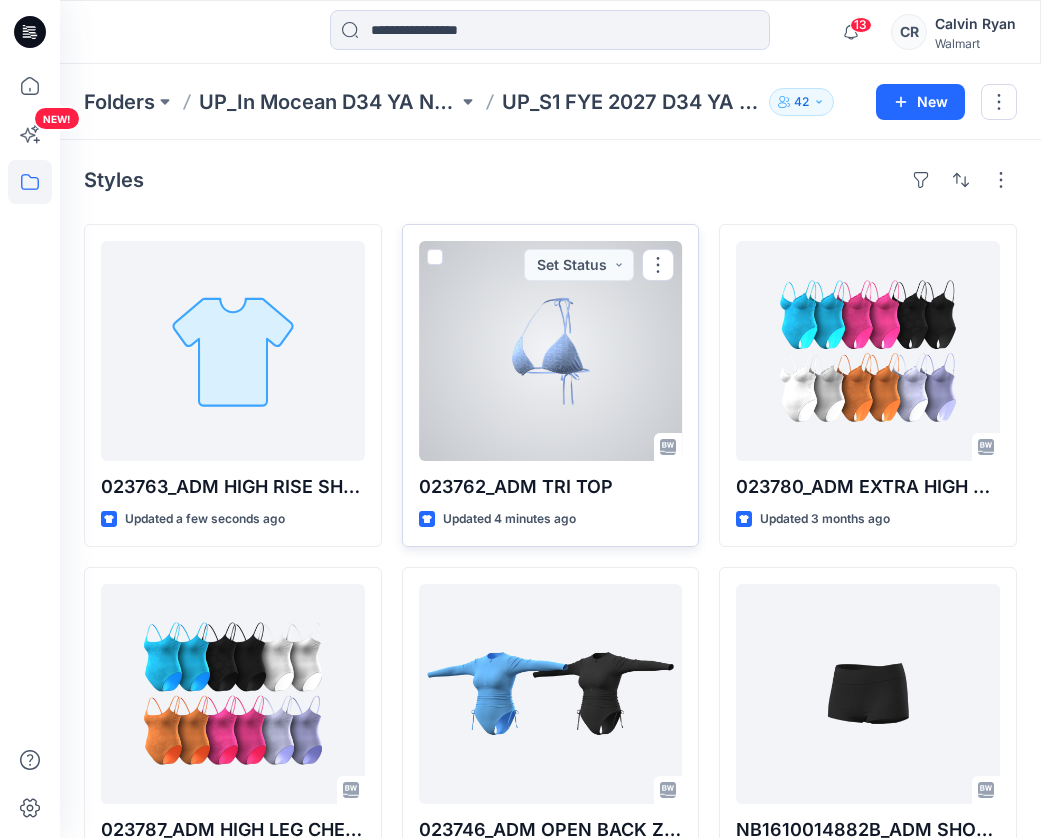 click at bounding box center [551, 351] 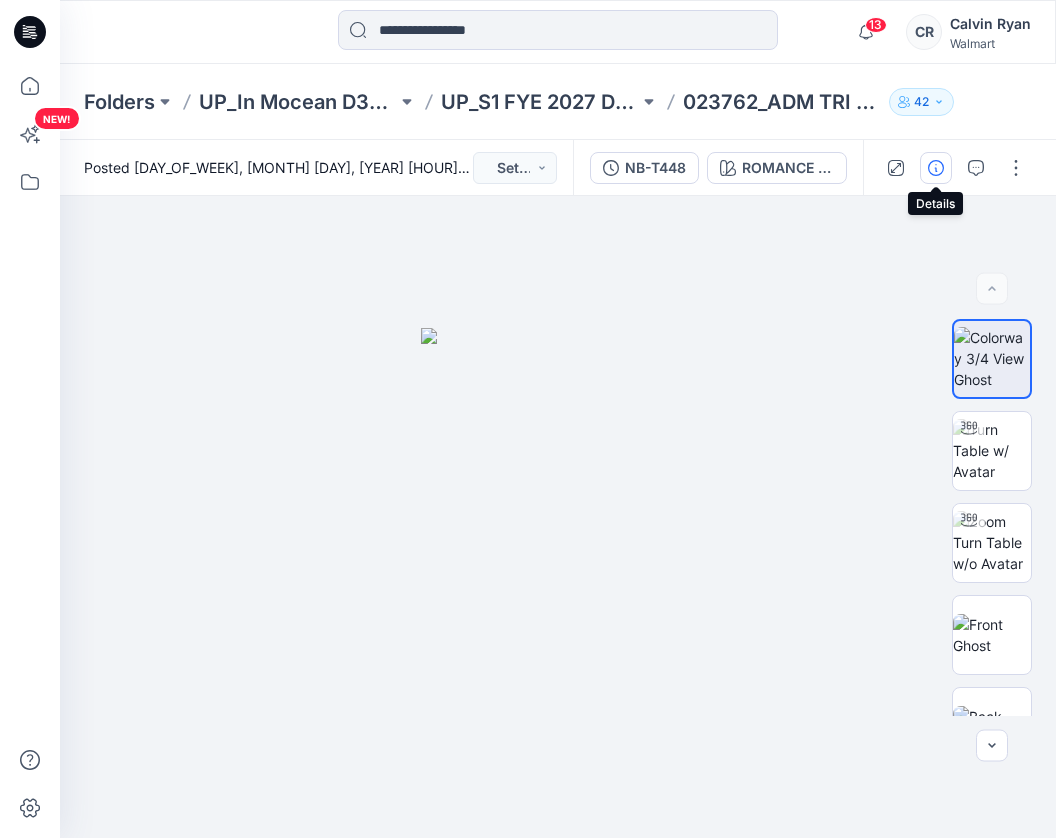 click 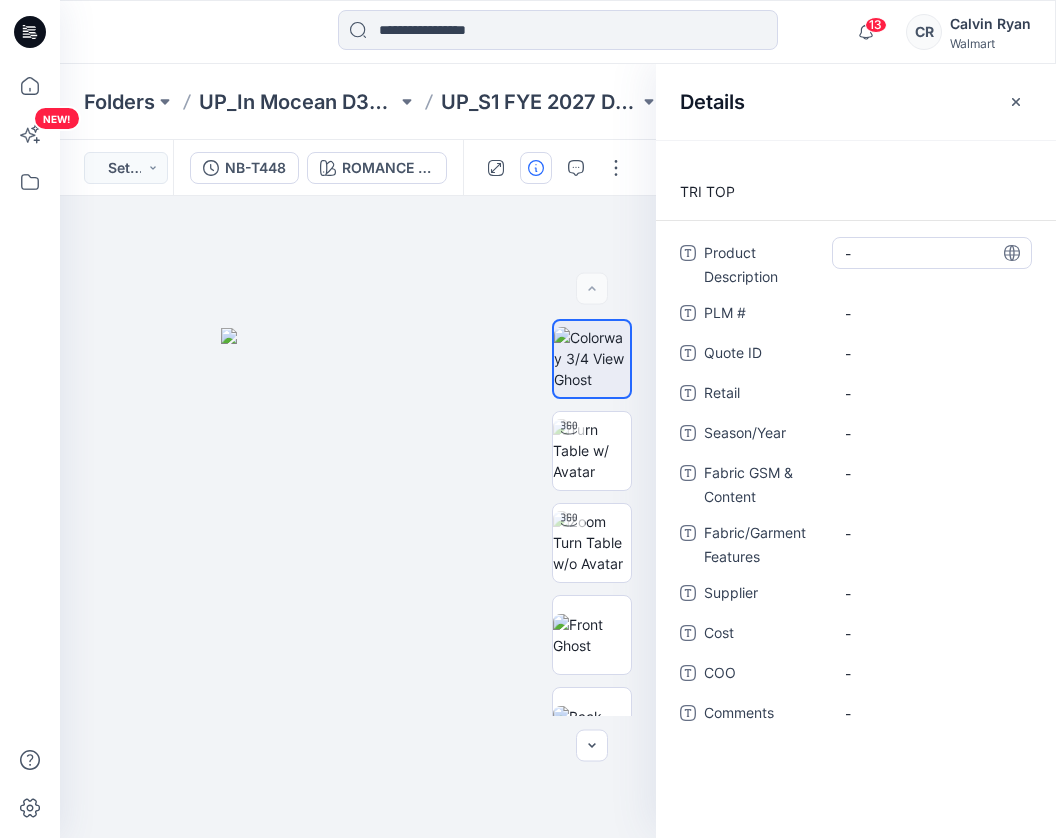 click on "-" at bounding box center [932, 253] 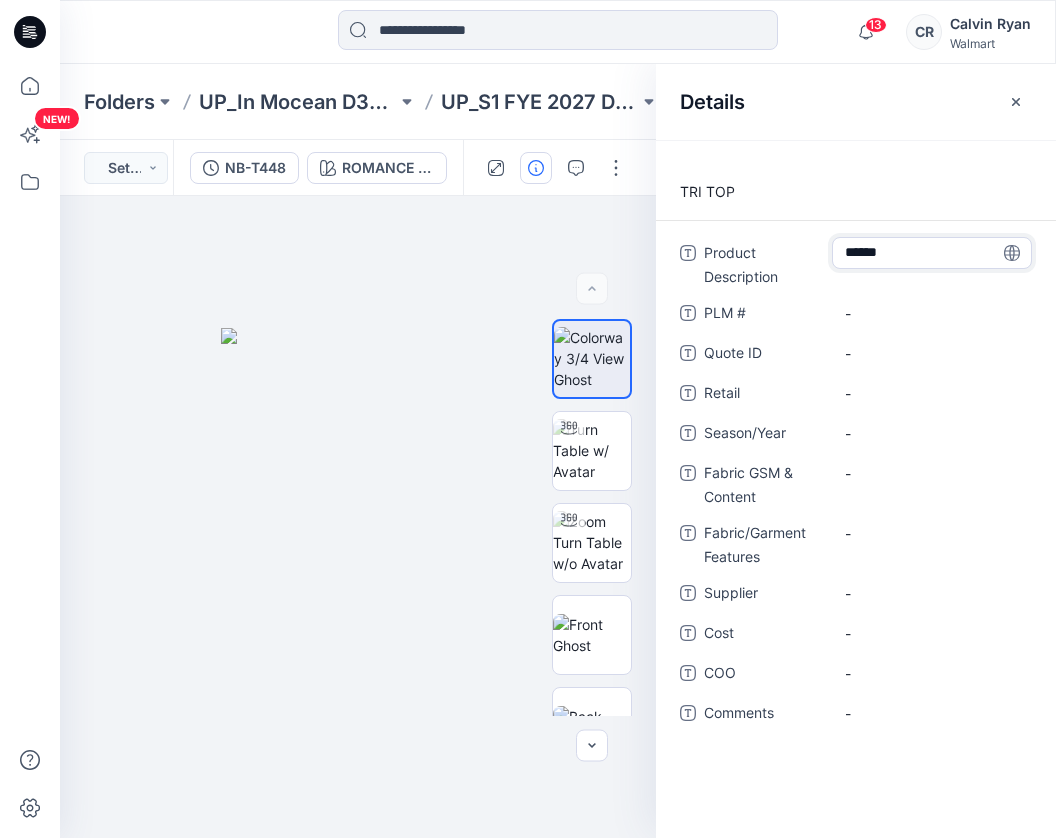 type on "*******" 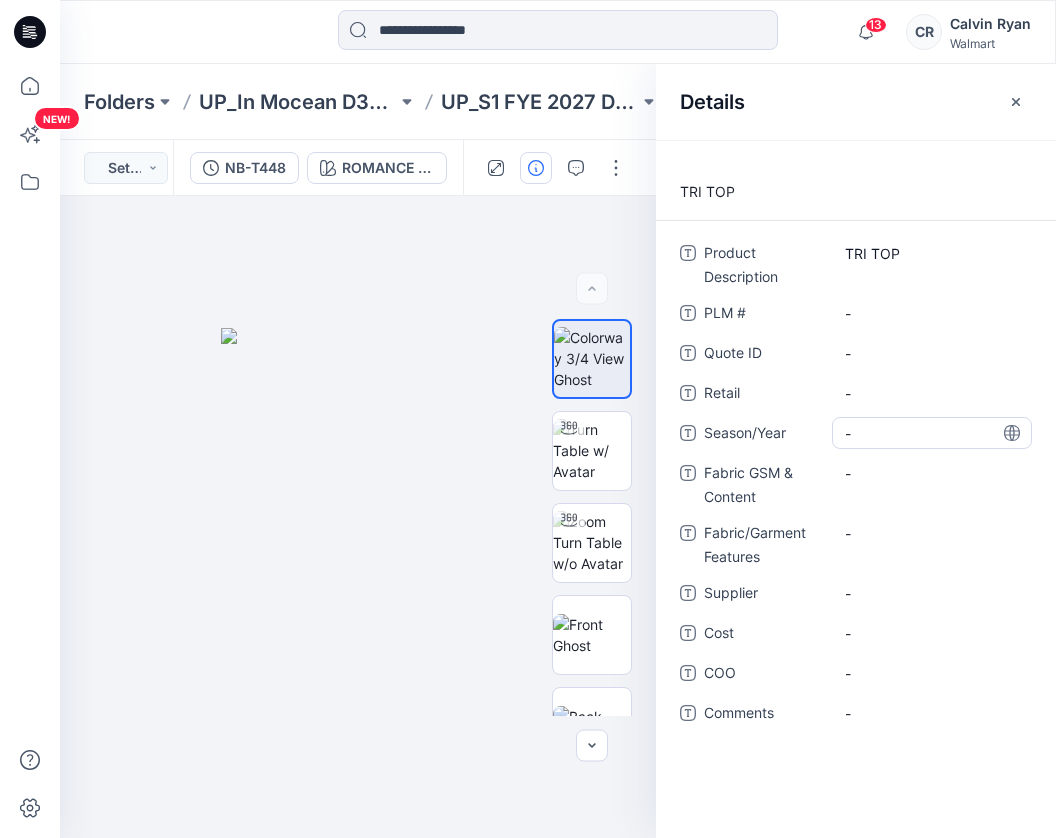 click on "-" at bounding box center [932, 433] 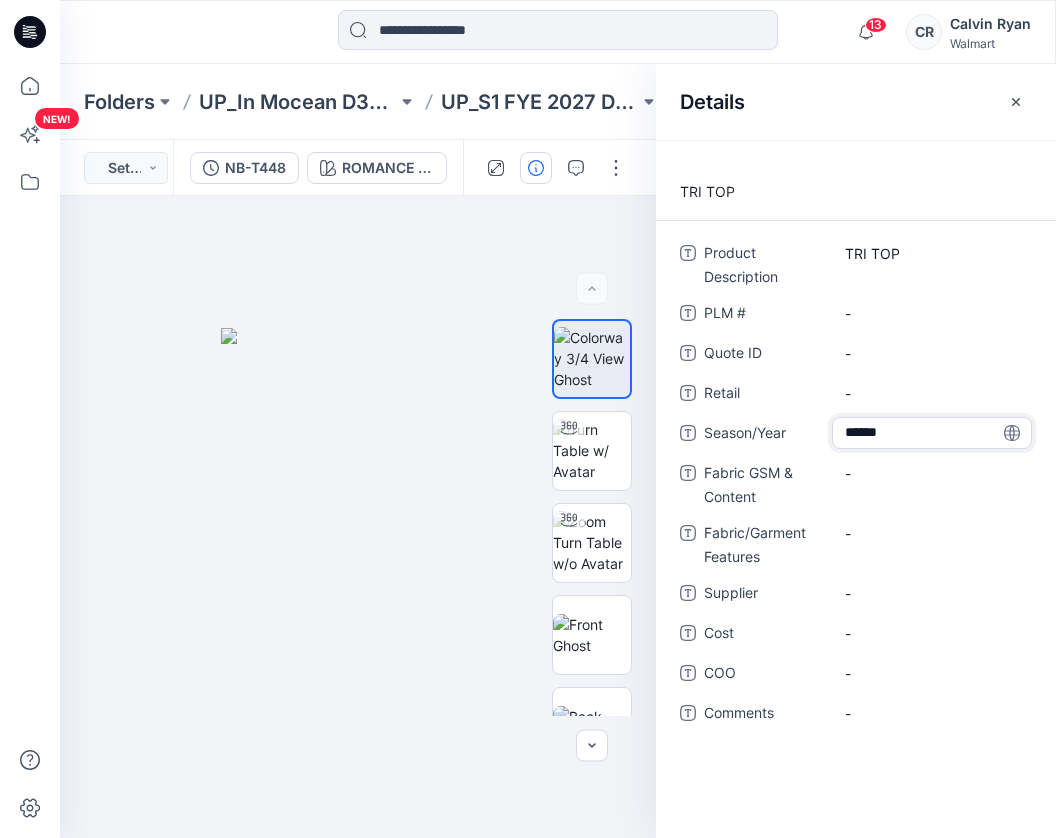 type on "*******" 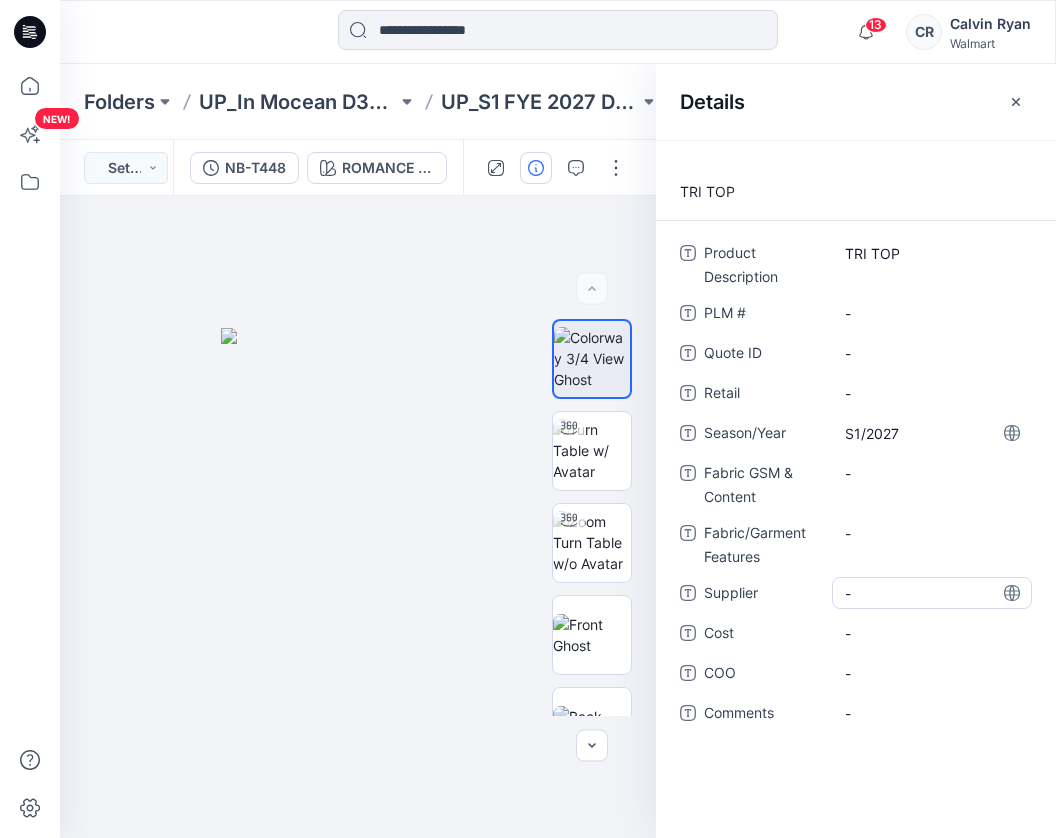 click on "-" at bounding box center [932, 593] 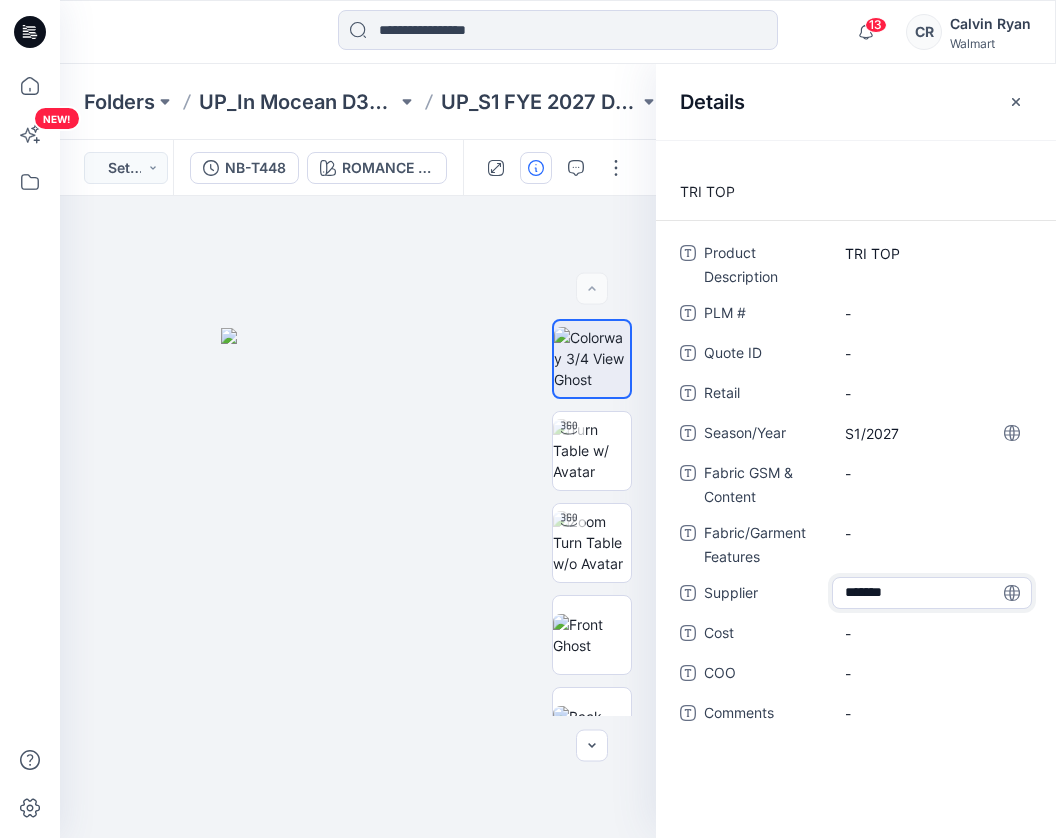 type on "********" 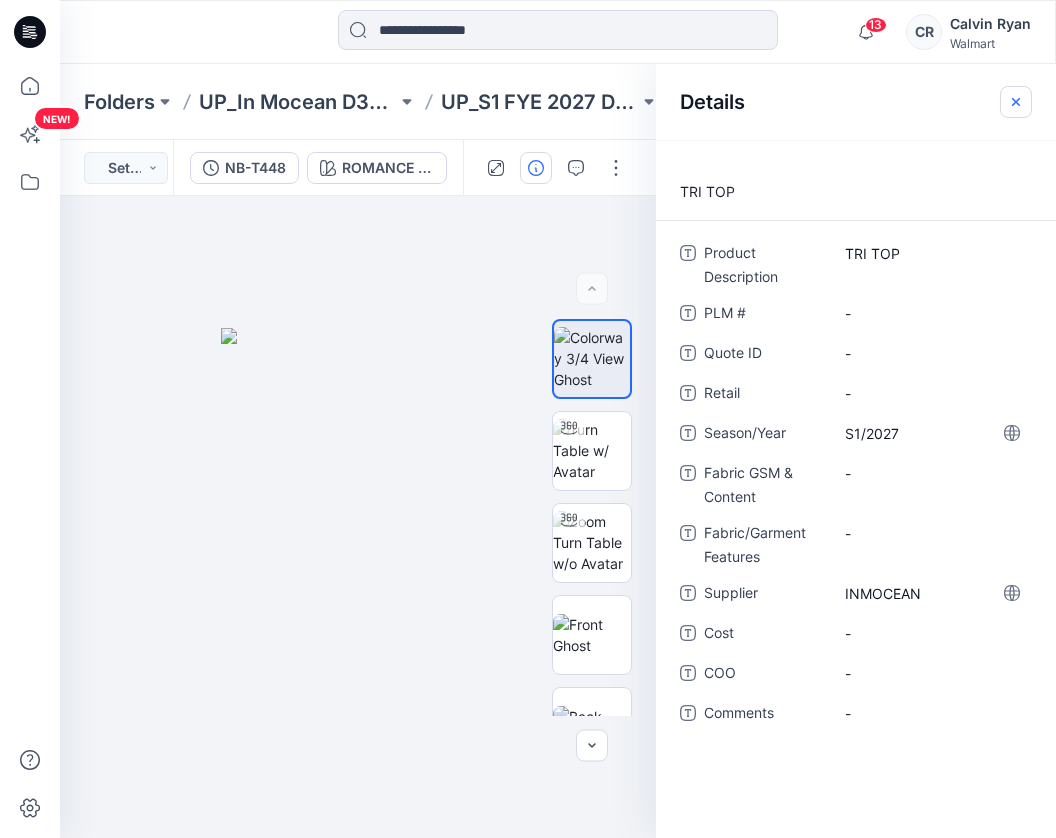 click at bounding box center (1016, 102) 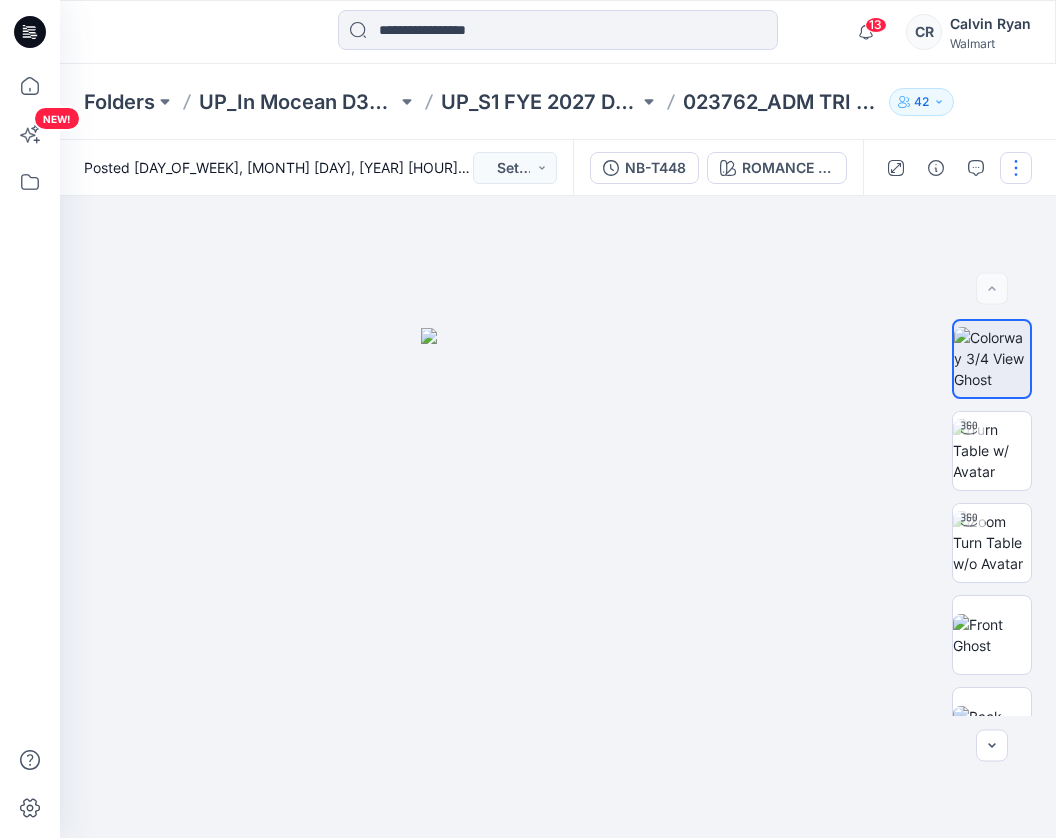 click at bounding box center [1016, 168] 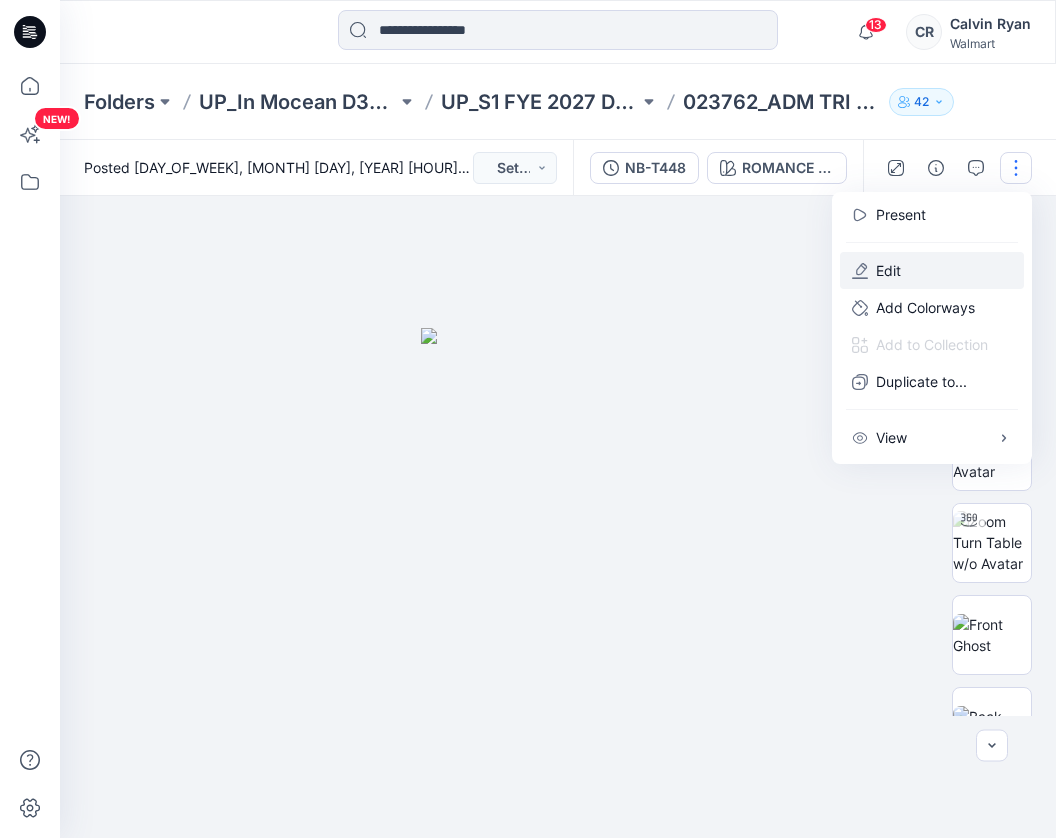 click on "Edit" at bounding box center (932, 270) 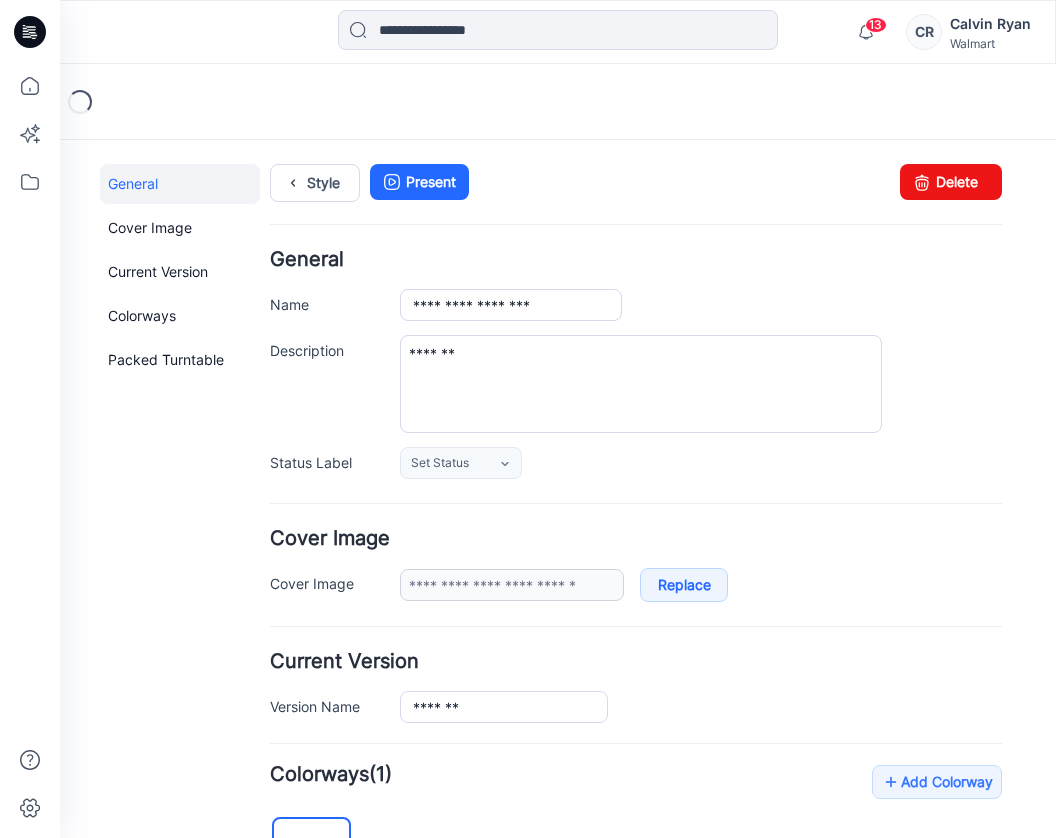 scroll, scrollTop: 0, scrollLeft: 0, axis: both 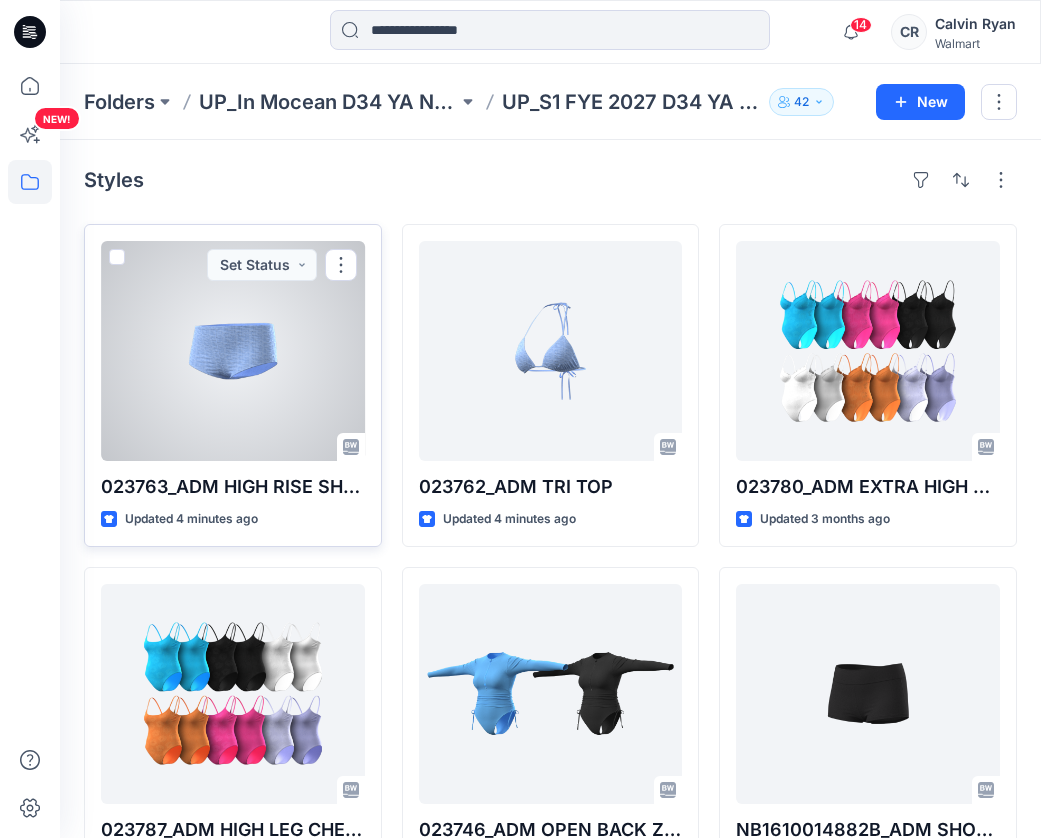 click at bounding box center (233, 351) 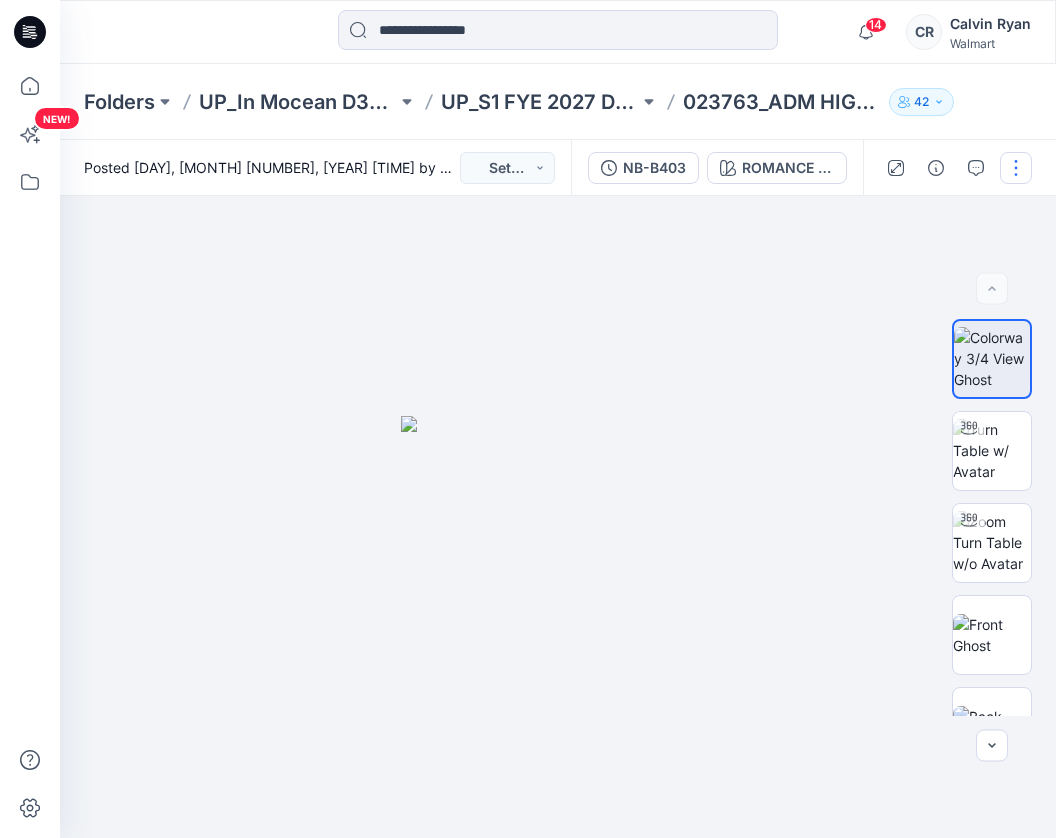 click at bounding box center (1016, 168) 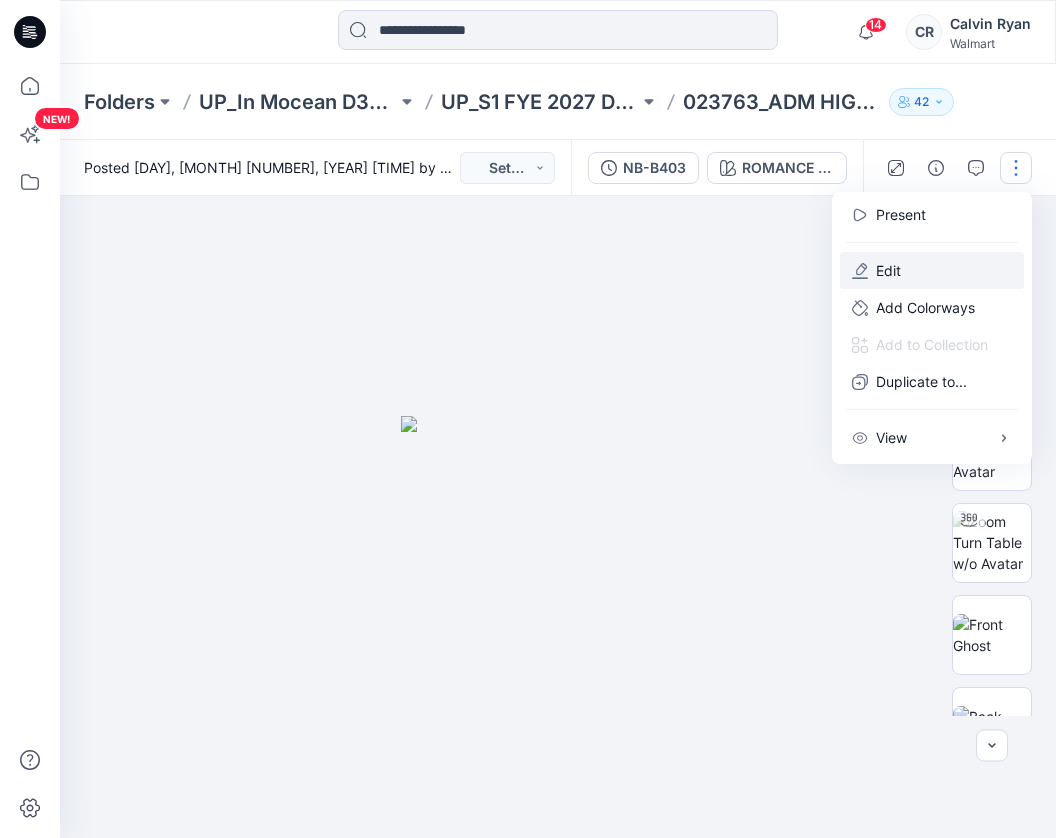 click on "Edit" at bounding box center (932, 270) 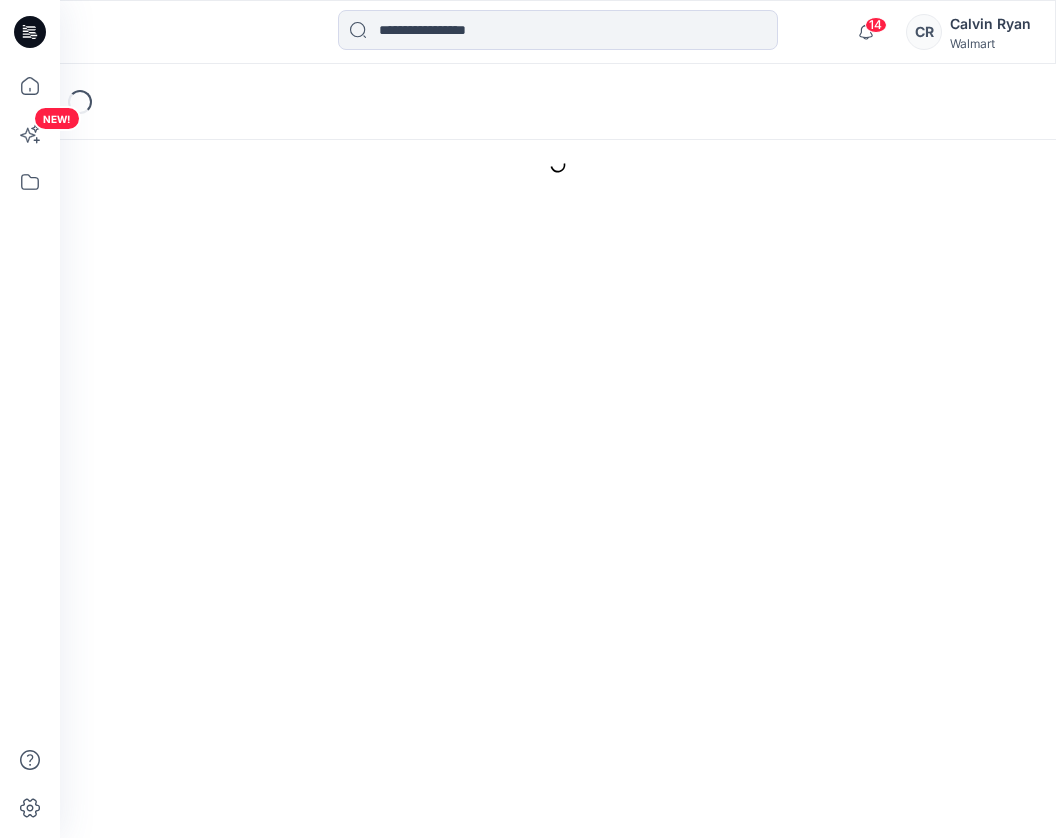 scroll, scrollTop: 0, scrollLeft: 0, axis: both 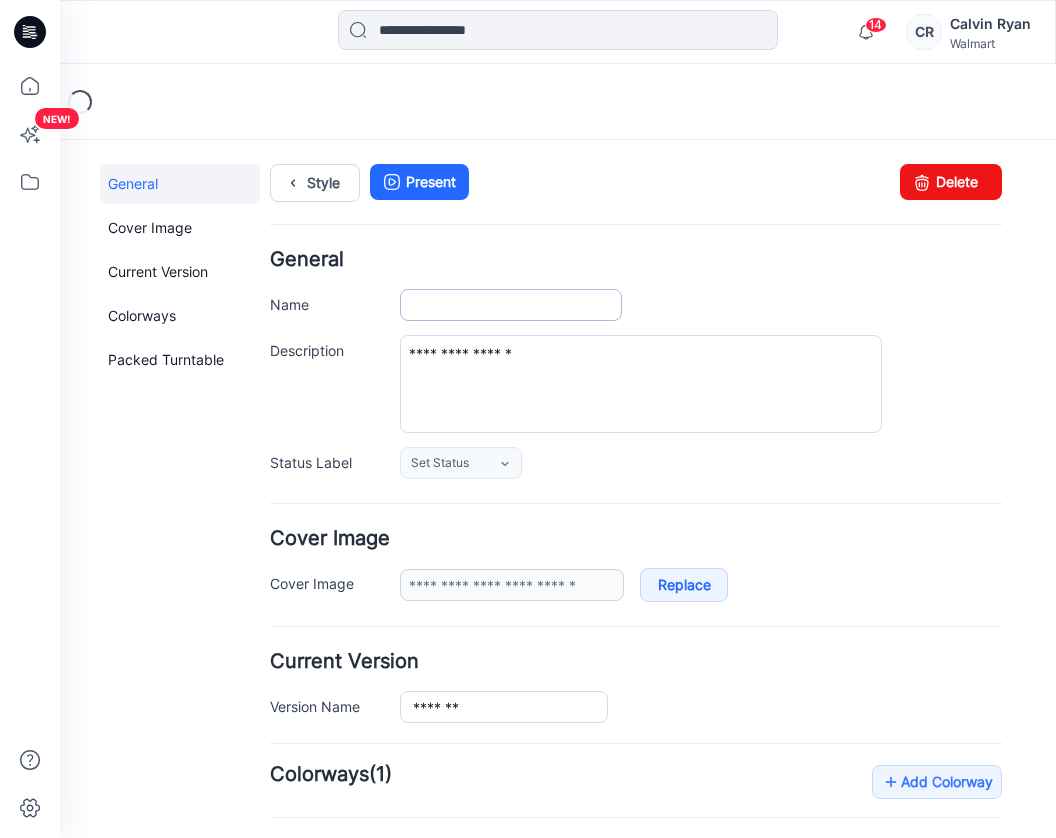 type on "**********" 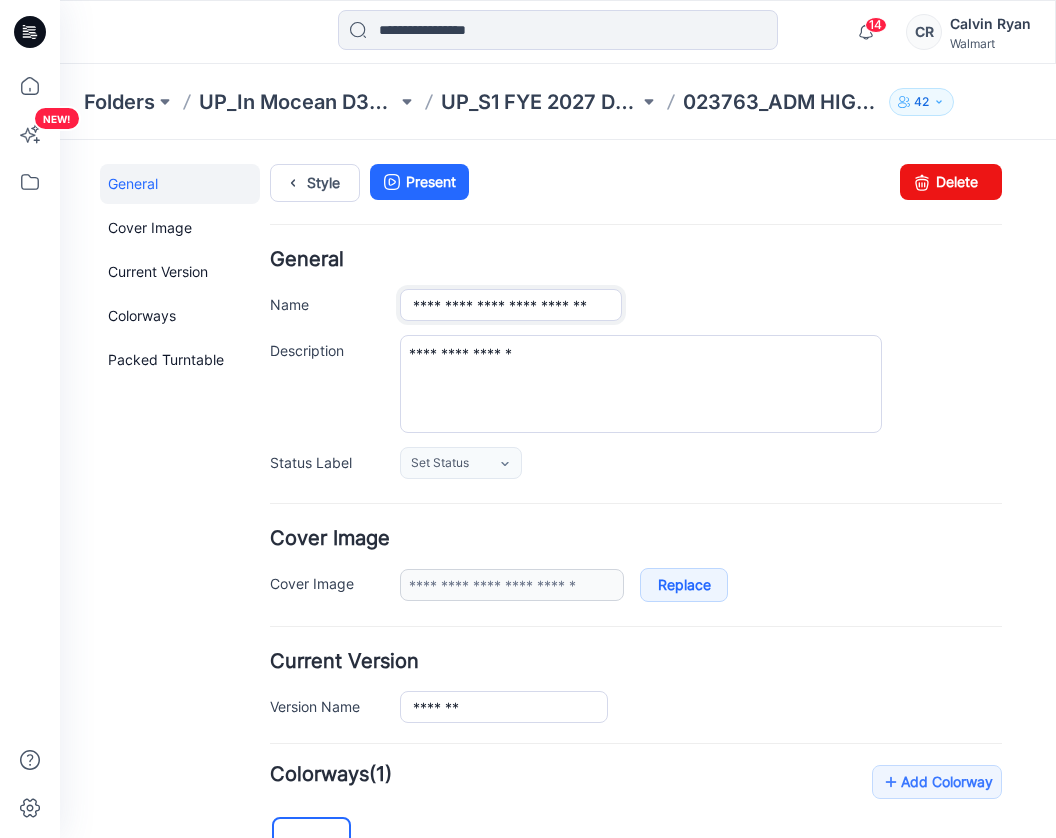 scroll, scrollTop: 0, scrollLeft: 16, axis: horizontal 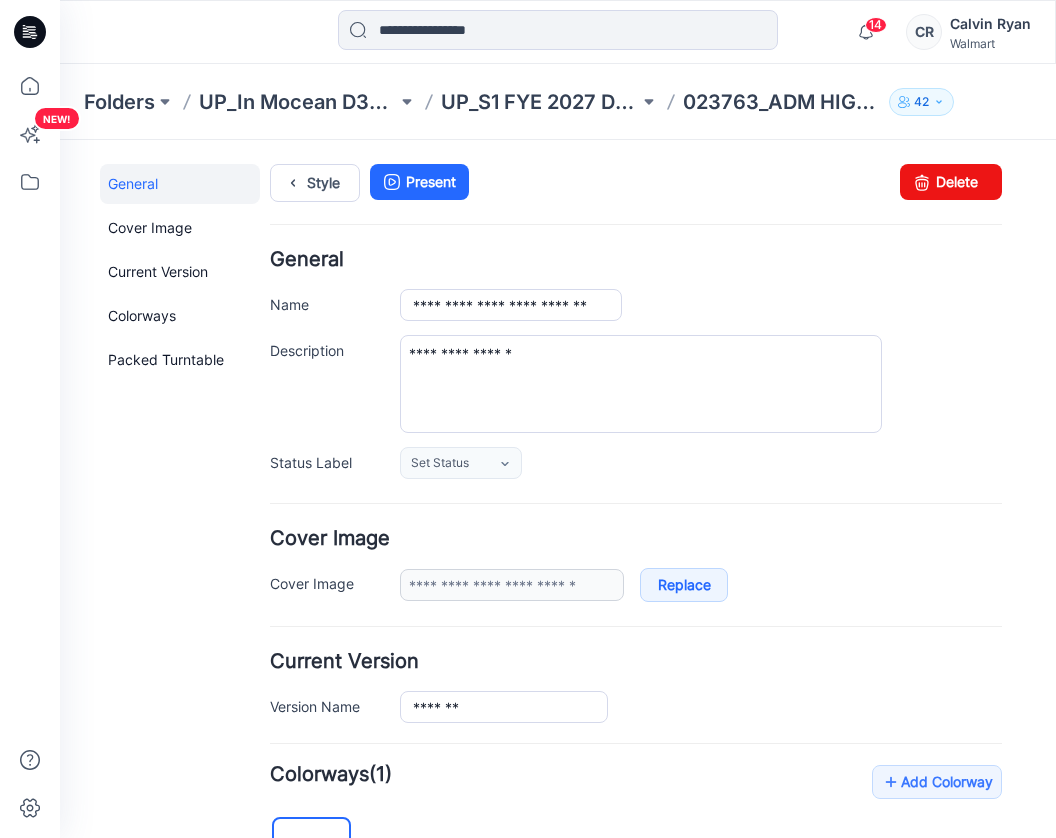 click on "Style
Present
Changes Saved
Delete" at bounding box center [636, 207] 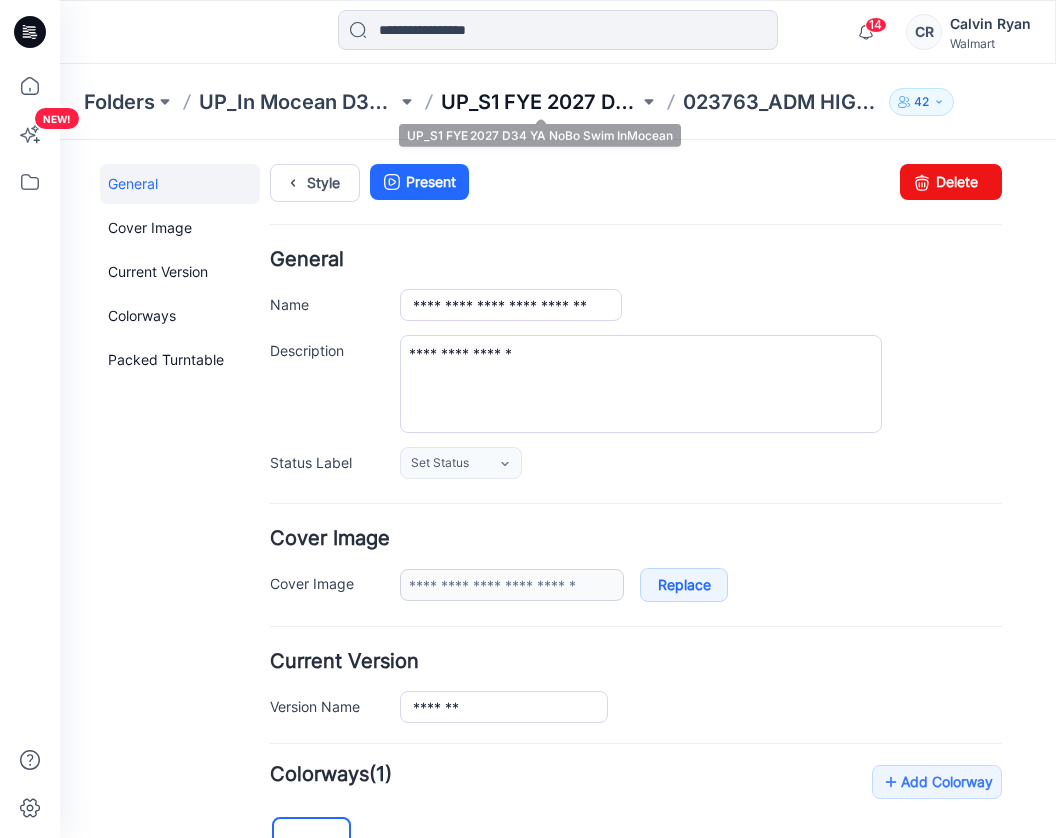 click on "UP_S1 FYE 2027 D34 YA NoBo Swim InMocean" at bounding box center (540, 102) 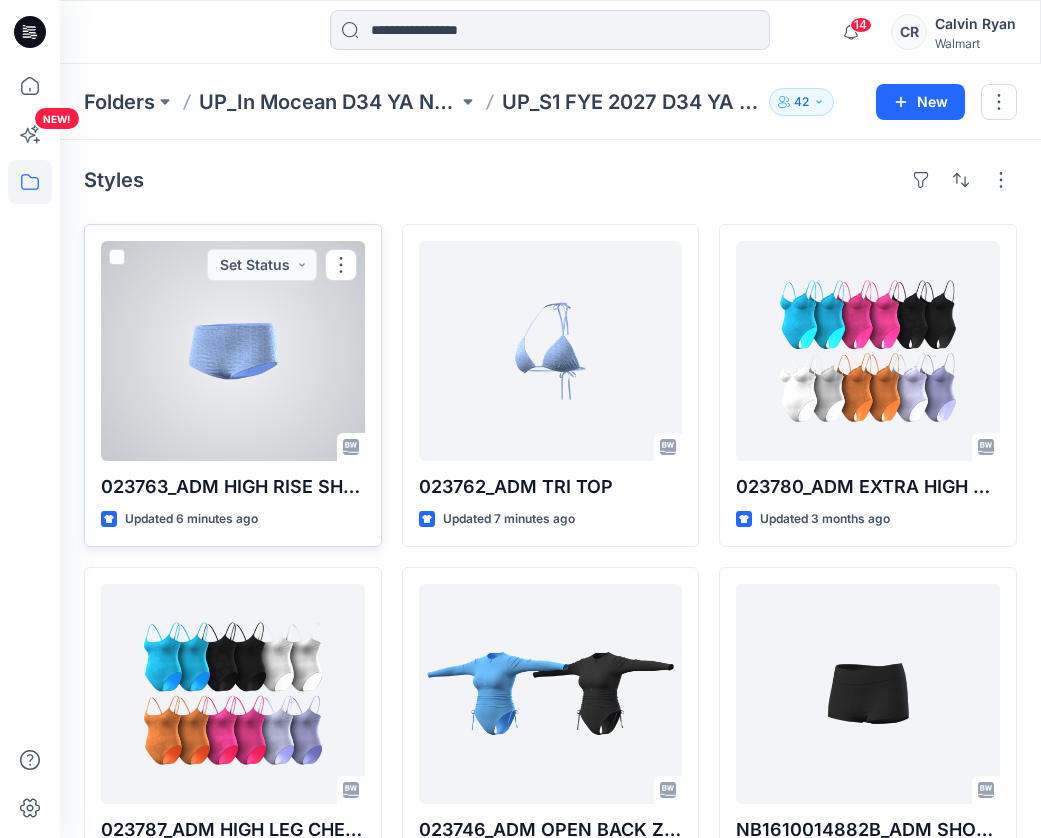 click at bounding box center (233, 351) 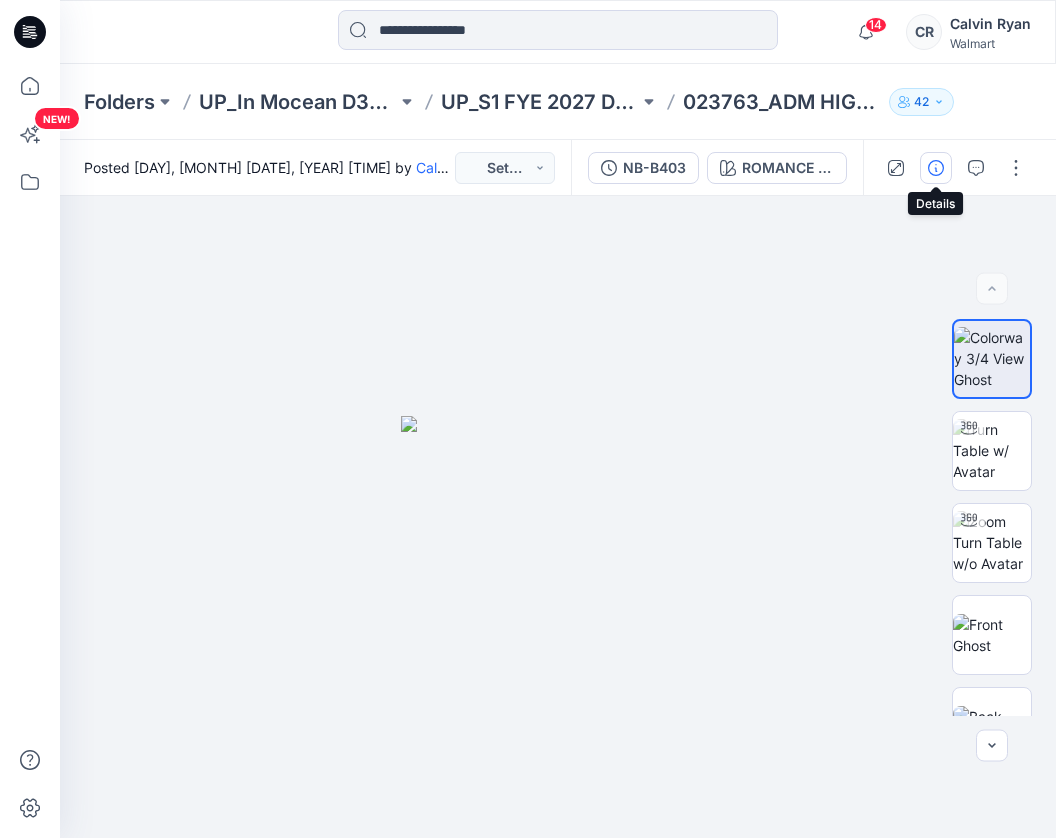 click at bounding box center (936, 168) 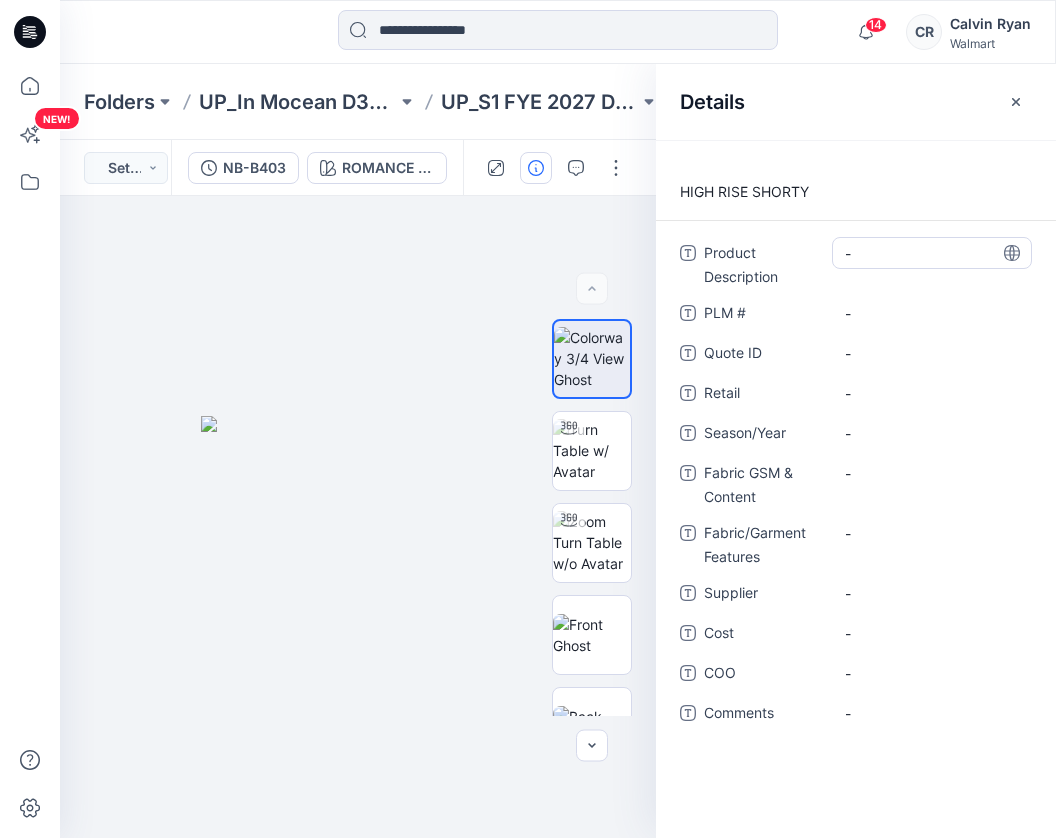 click on "-" at bounding box center [932, 253] 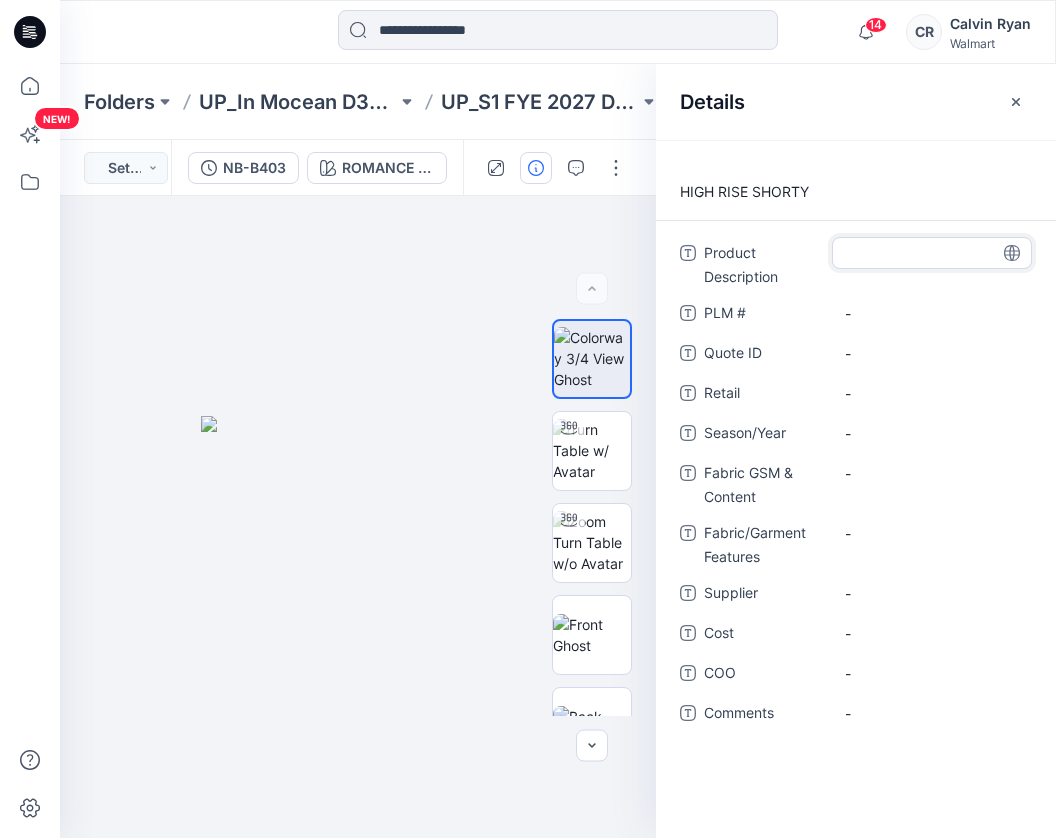 type on "**********" 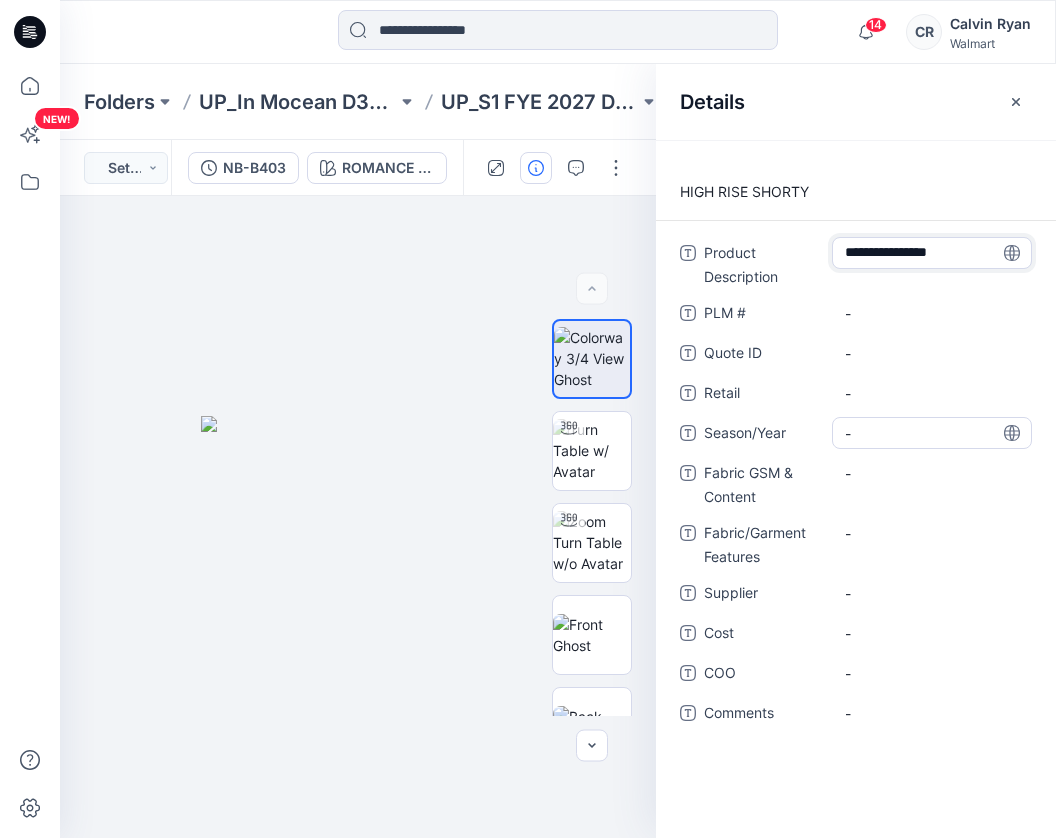 click on "-" at bounding box center [932, 433] 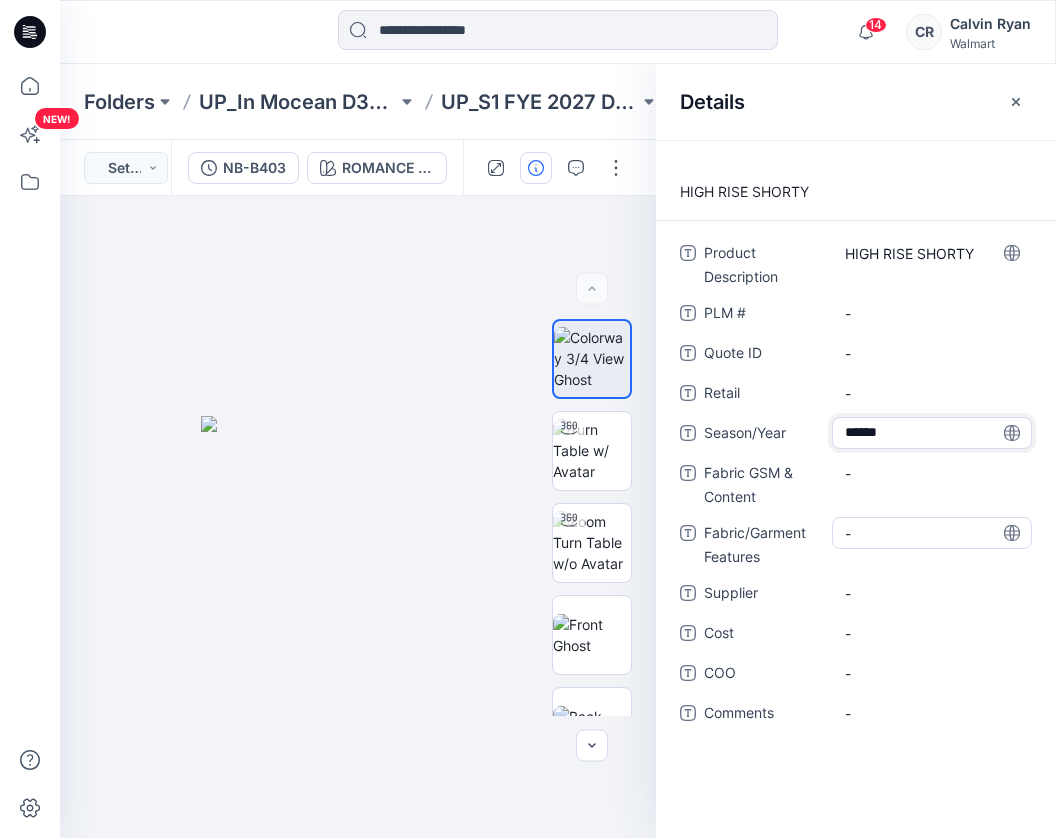 type on "*******" 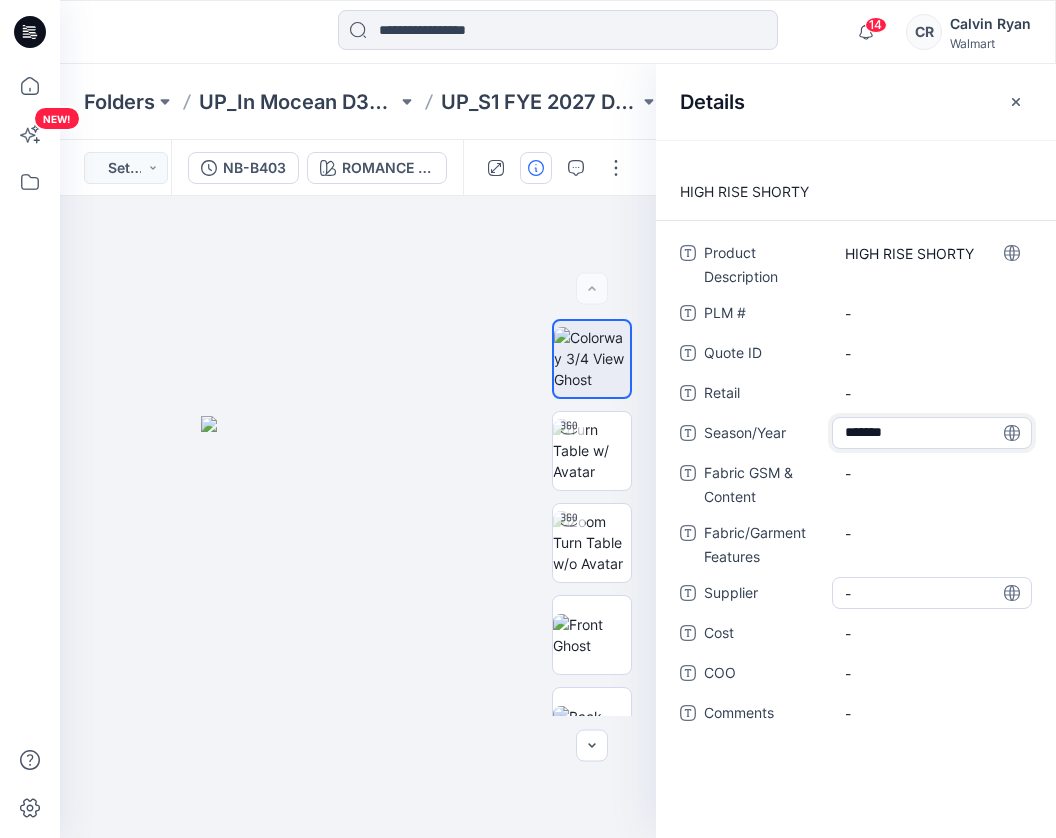 click on "-" at bounding box center (932, 593) 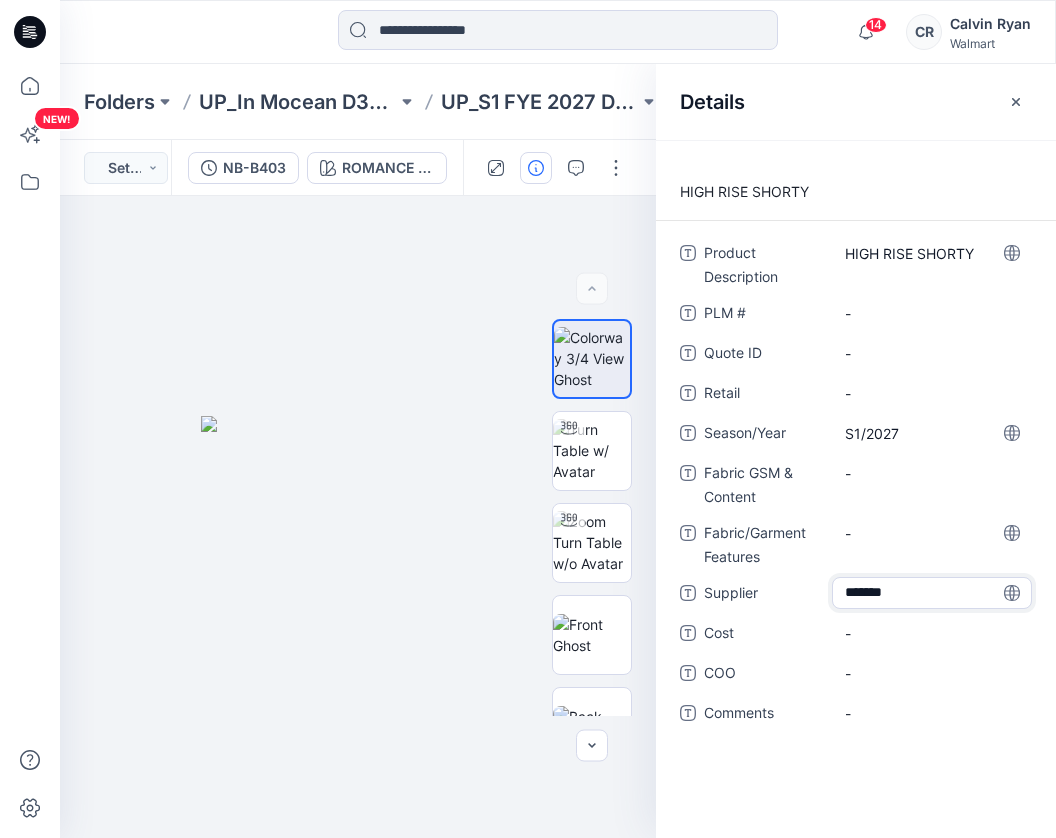 type on "********" 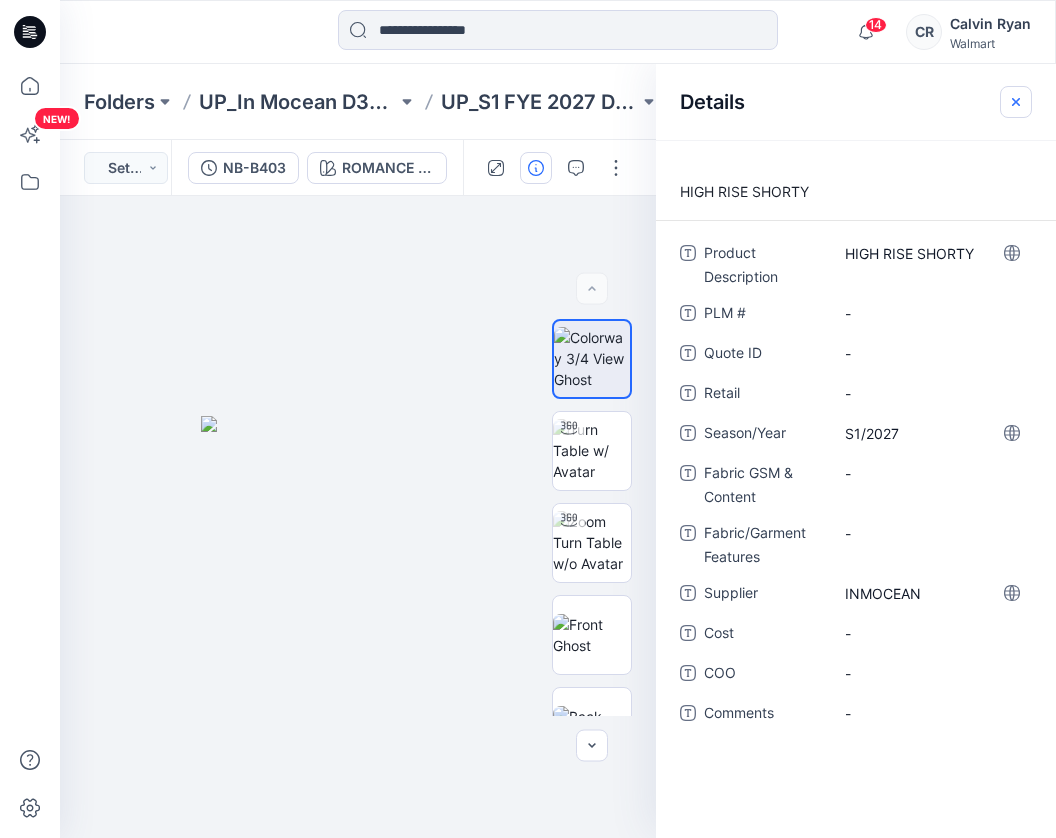 click 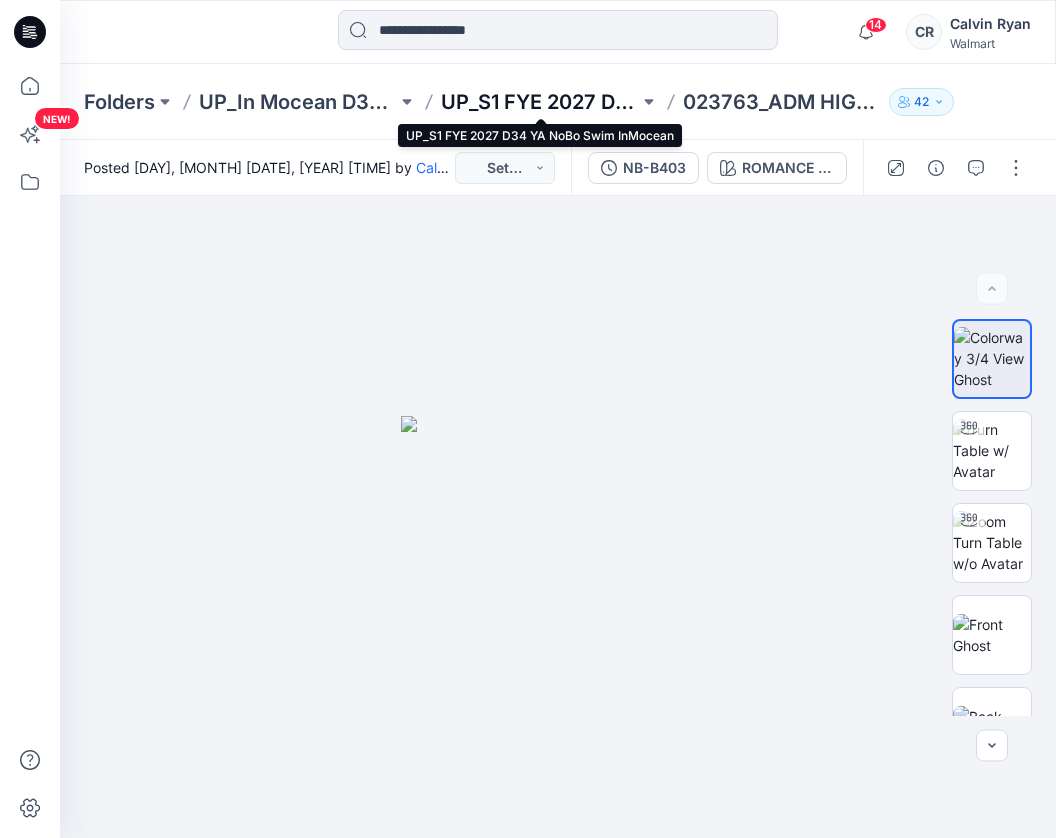 click on "UP_S1 FYE 2027 D34 YA NoBo Swim InMocean" at bounding box center [540, 102] 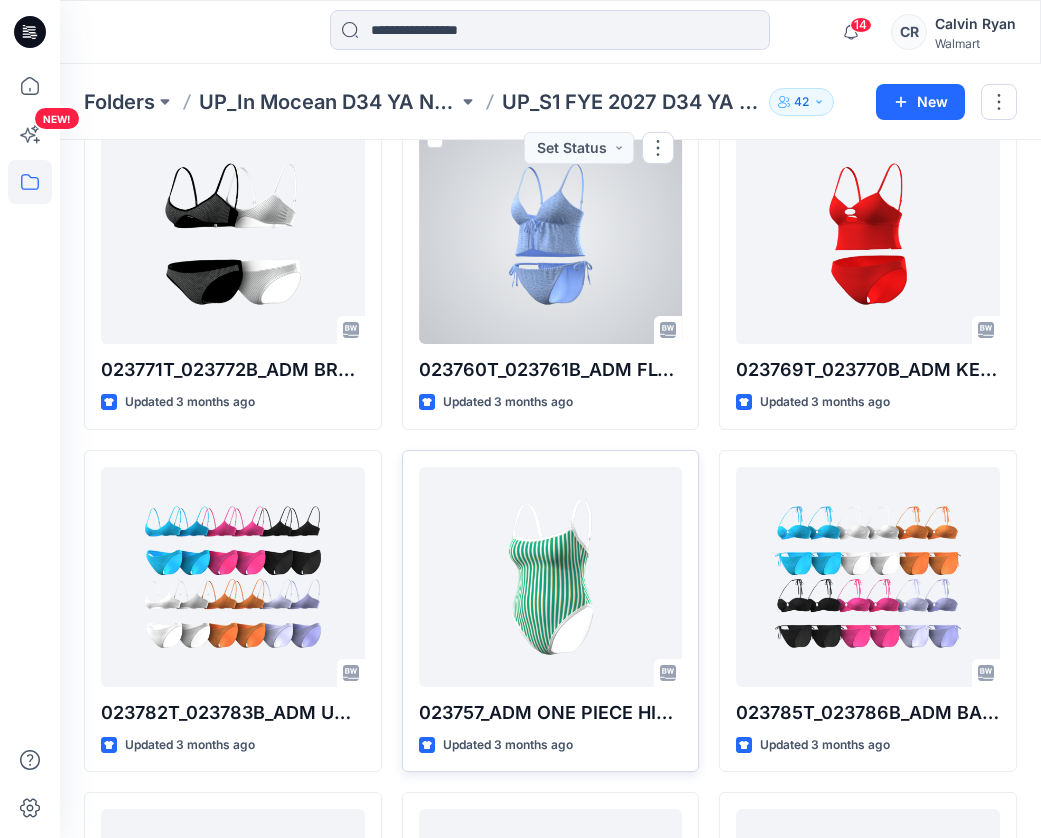 scroll, scrollTop: 1788, scrollLeft: 0, axis: vertical 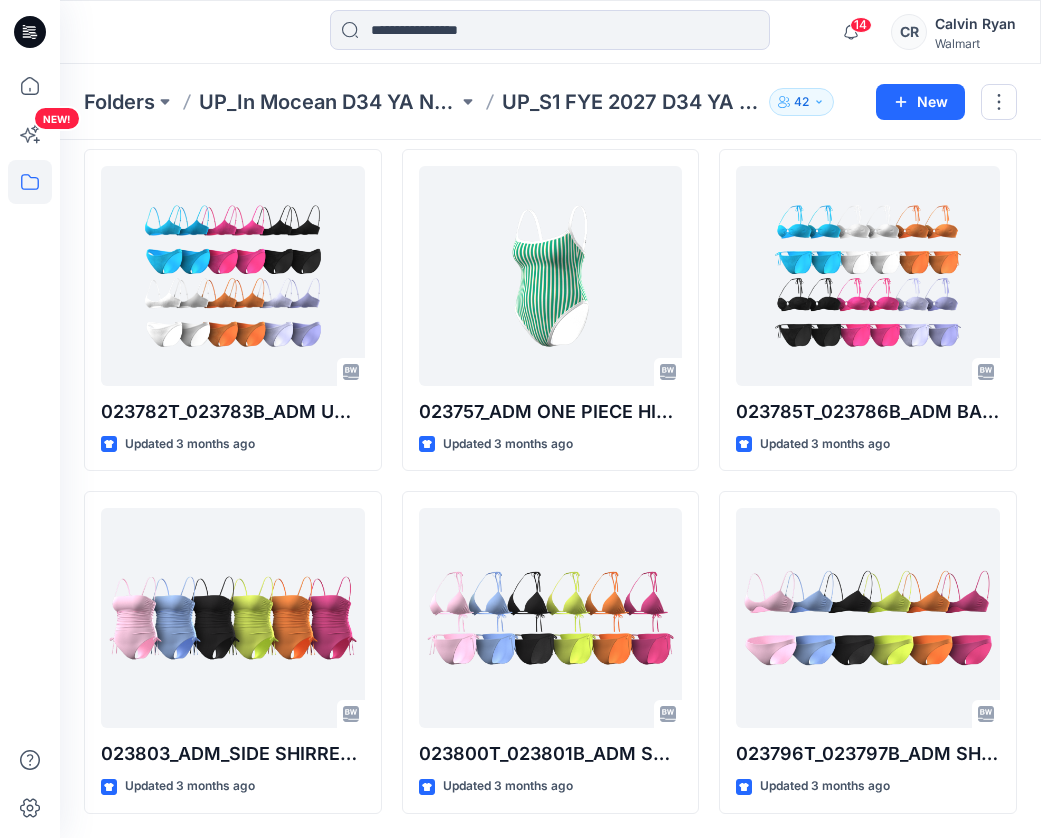 click on "023763_ADM HIGH RISE SHORTY Updated a few seconds ago 023787_ADM HIGH LEG CHEEKY ONE PIECE Updated 3 months ago 023773T_023776B_ADM FLYAWAY TANKINI & MID RISE HIGH LEG CHEEKY BOTTOM Updated 3 months ago 023764_ADM KEYHOLE ONE PIECE Updated 3 months ago 023771T_023772B_ADM BRALETTE & LOW RISE REGULAR FULL BOTTOM Updated 3 months ago 023782T_023783B_ADM UNDERWIRE TOP & MID RISE HIGH LEG CHEEKY BOTTOM Updated 3 months ago 023803_ADM_SIDE SHIRRED ONE PIECE Updated 3 months ago 023762_ADM TRI TOP Updated 8 minutes ago 023746_ADM OPEN BACK ZIPPER FRONT ONE PIECE Updated 3 months ago 023767T_023768B_ADM SCALLOP LACE TRI TOP MID RISE HIGH LEG EXTRA CHEEKY BOTTOM Updated 3 months ago 0237581T_023759B_ADM SHIRRED TRI TOP & MID RISE REGULAR FULL COVERAGE Updated 3 months ago 023760T_023761B_ADM FLY AWAY TANKINI & SIDE TIE LOW RISE HIGH ELG CHEEKY BOTTOM Updated 3 months ago 023757_ADM ONE PIECE HIGH LEG EXTRA CHEEKY Updated 3 months ago 023800T_023801B_ADM SKINNY TRI TOP & SKINNY TIE MID RISE Updated 3 months ago" at bounding box center (550, -375) 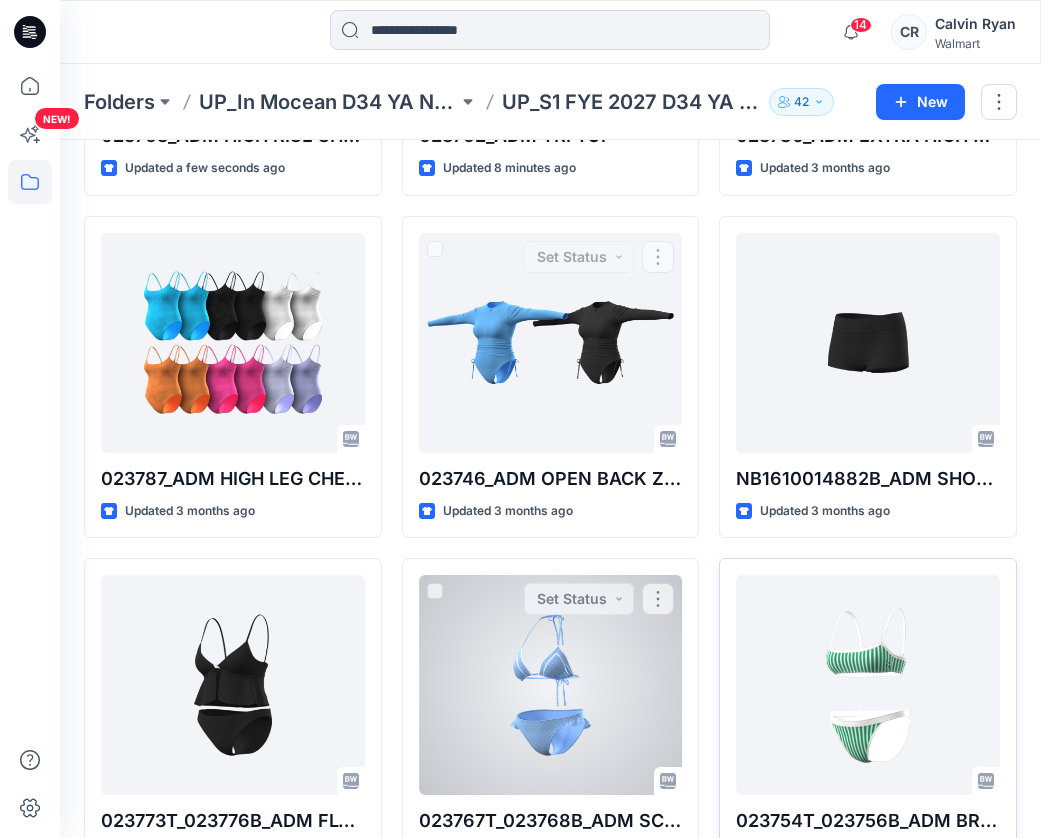 scroll, scrollTop: 588, scrollLeft: 0, axis: vertical 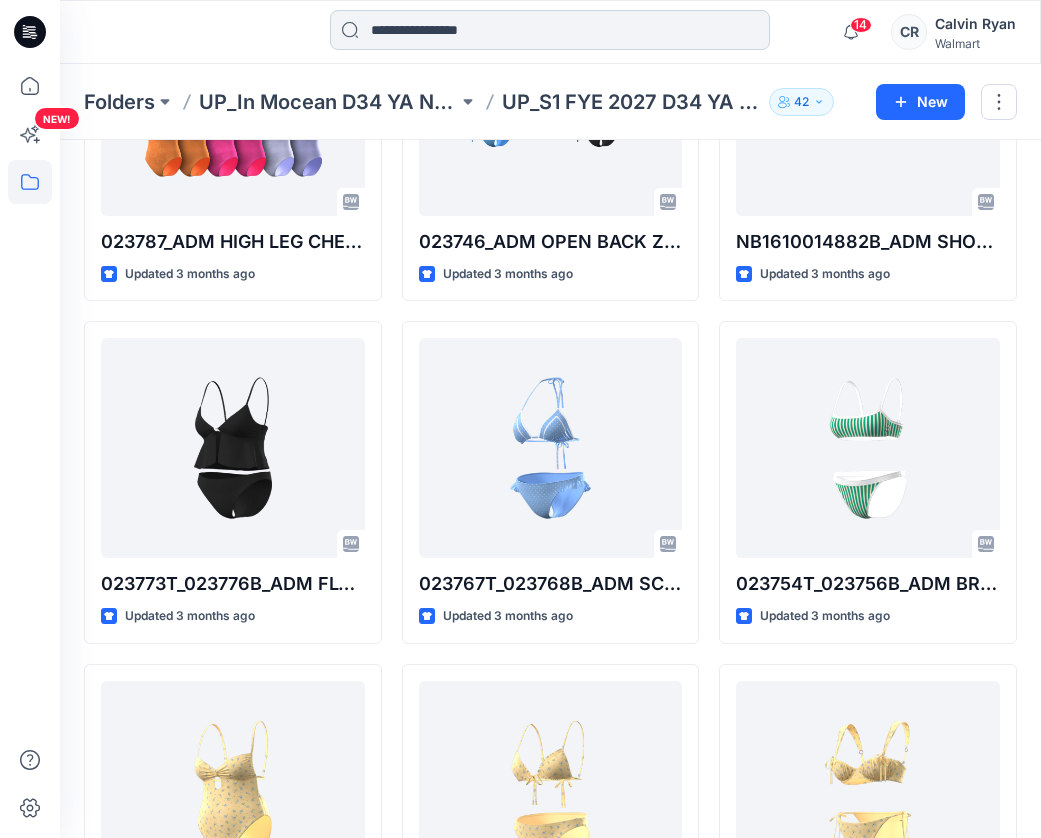 click at bounding box center [550, 30] 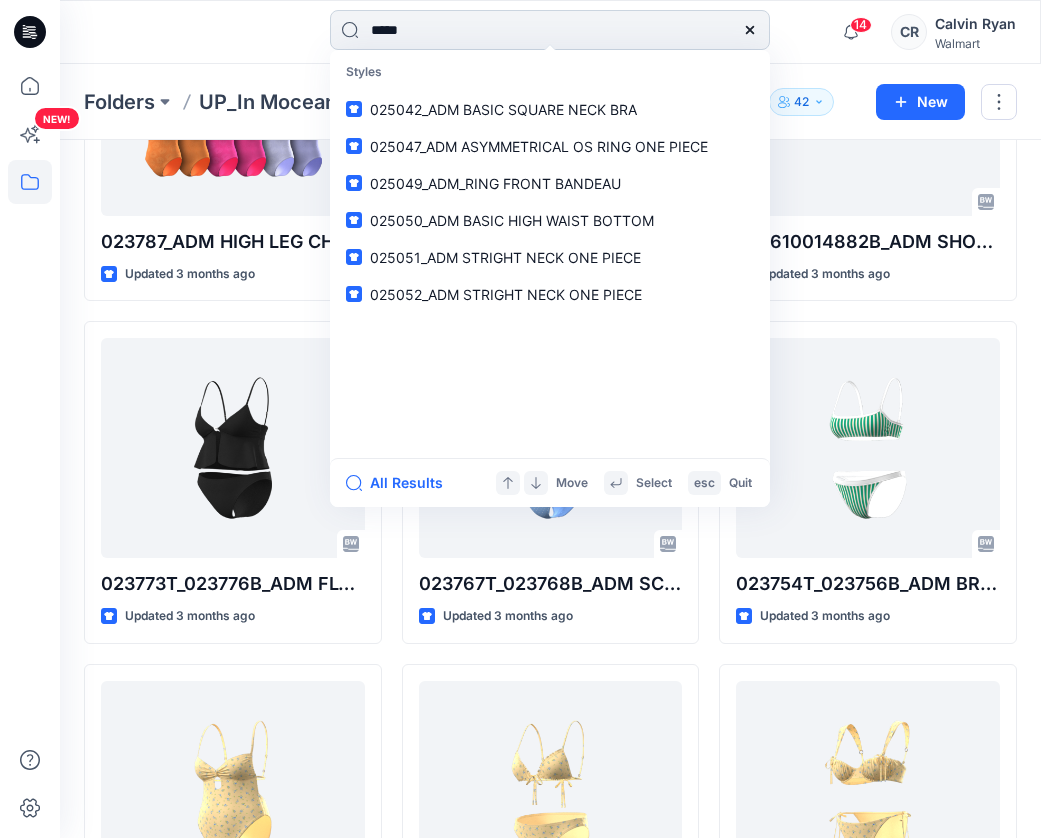 type on "******" 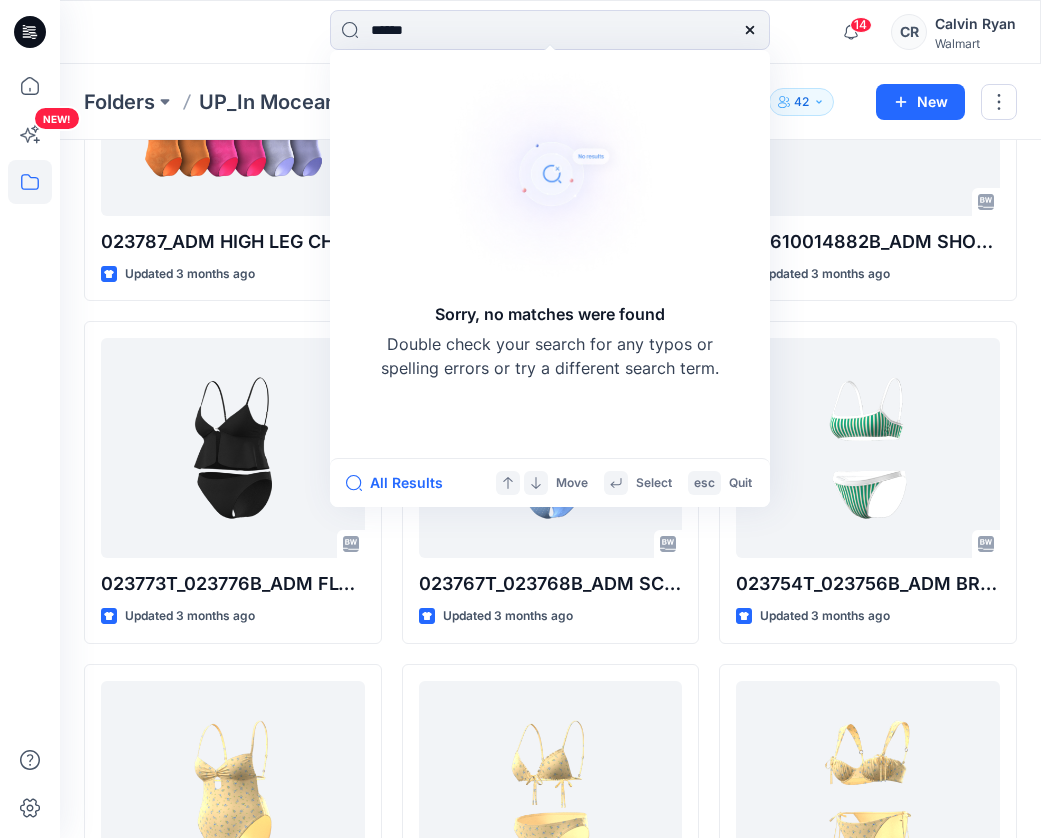 drag, startPoint x: 497, startPoint y: 33, endPoint x: 302, endPoint y: 40, distance: 195.1256 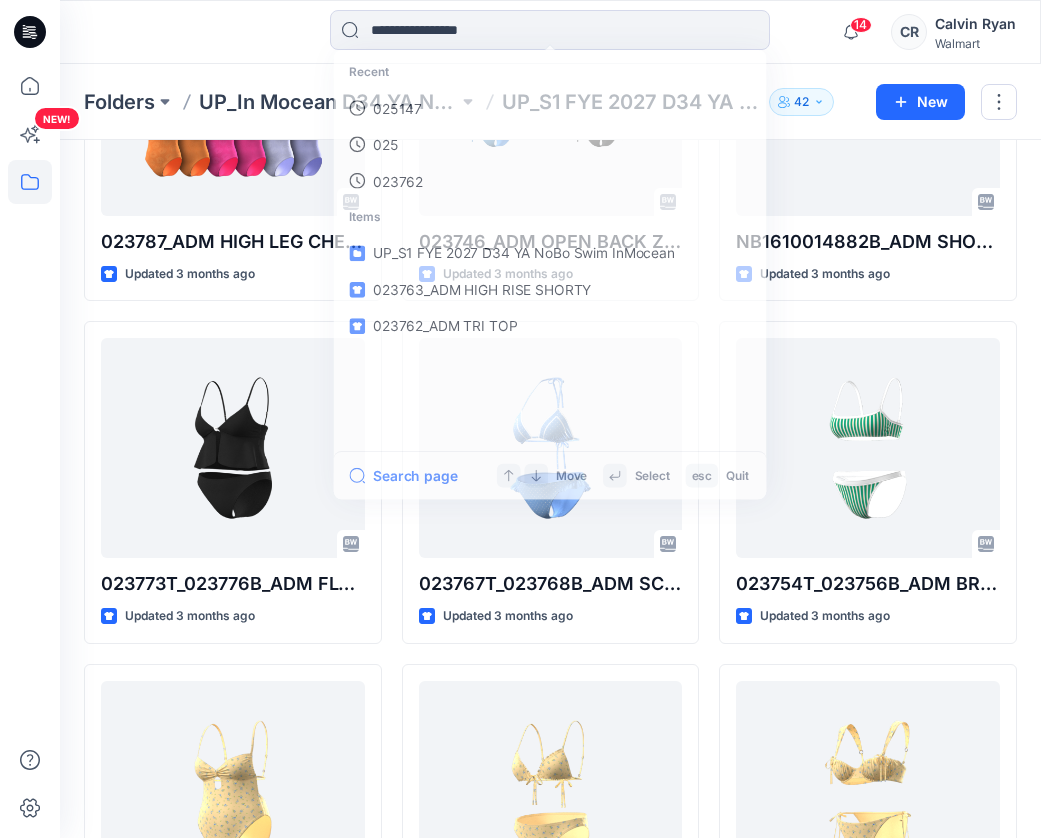 click on "NEW!" at bounding box center (30, 419) 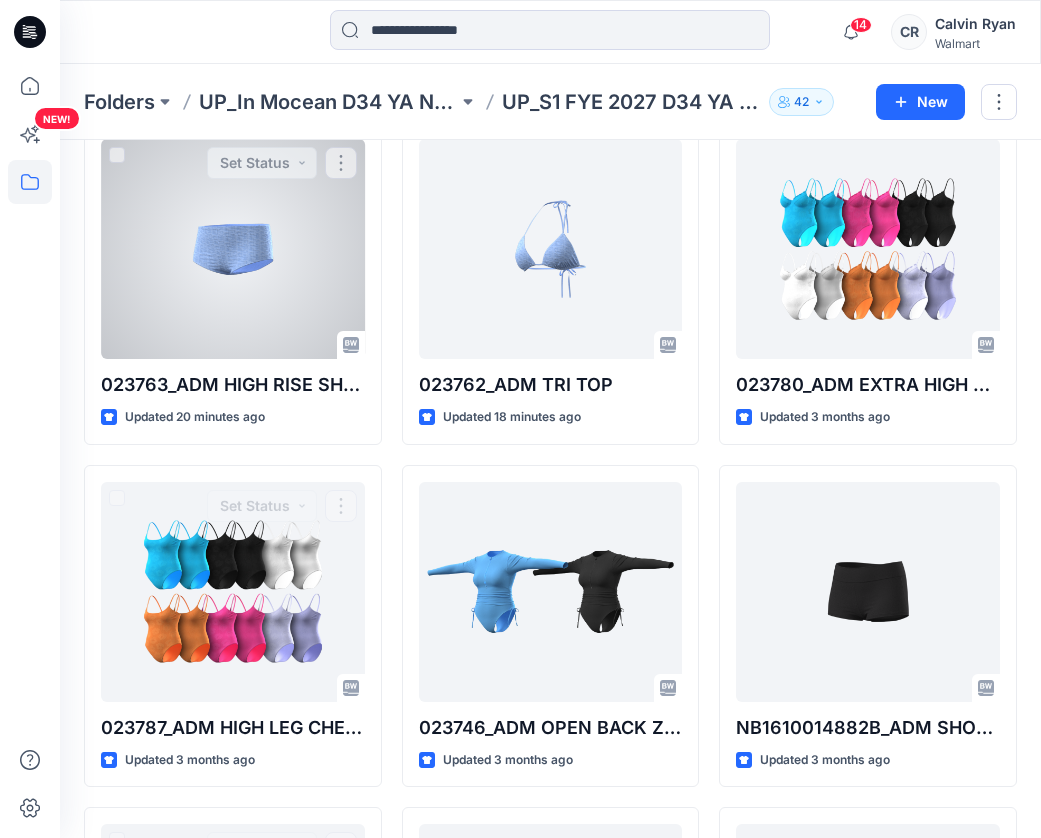 scroll, scrollTop: 0, scrollLeft: 0, axis: both 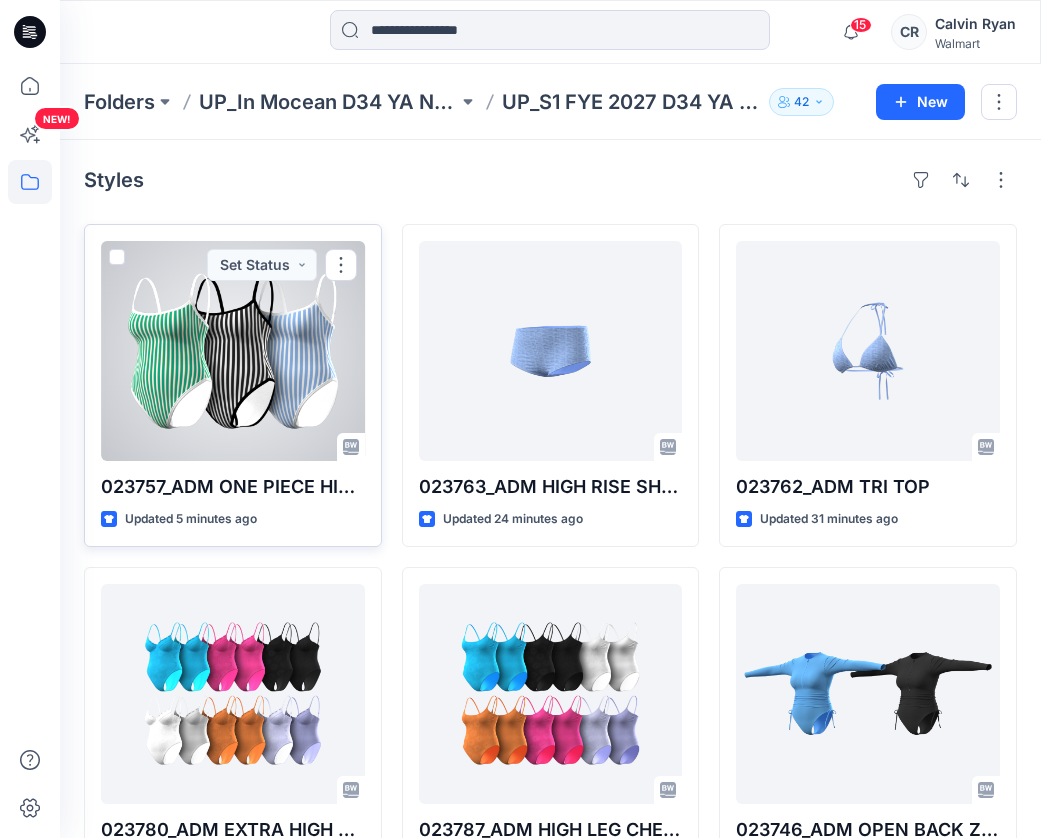click at bounding box center (233, 351) 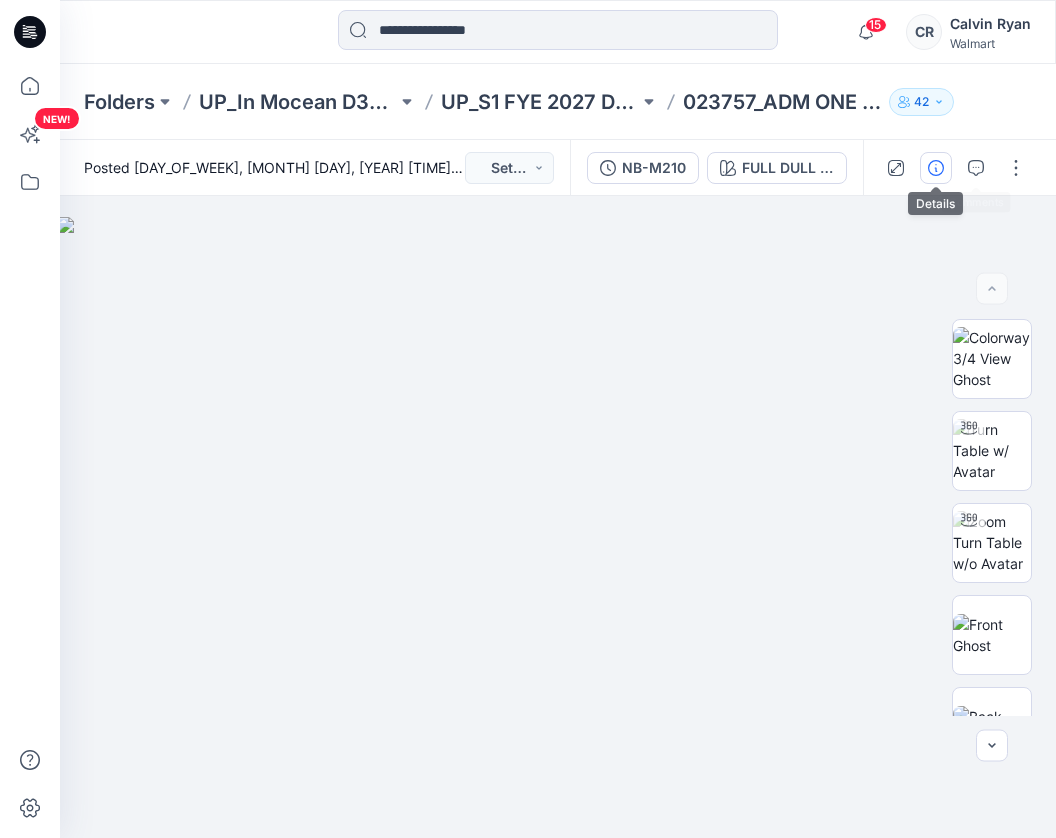 click 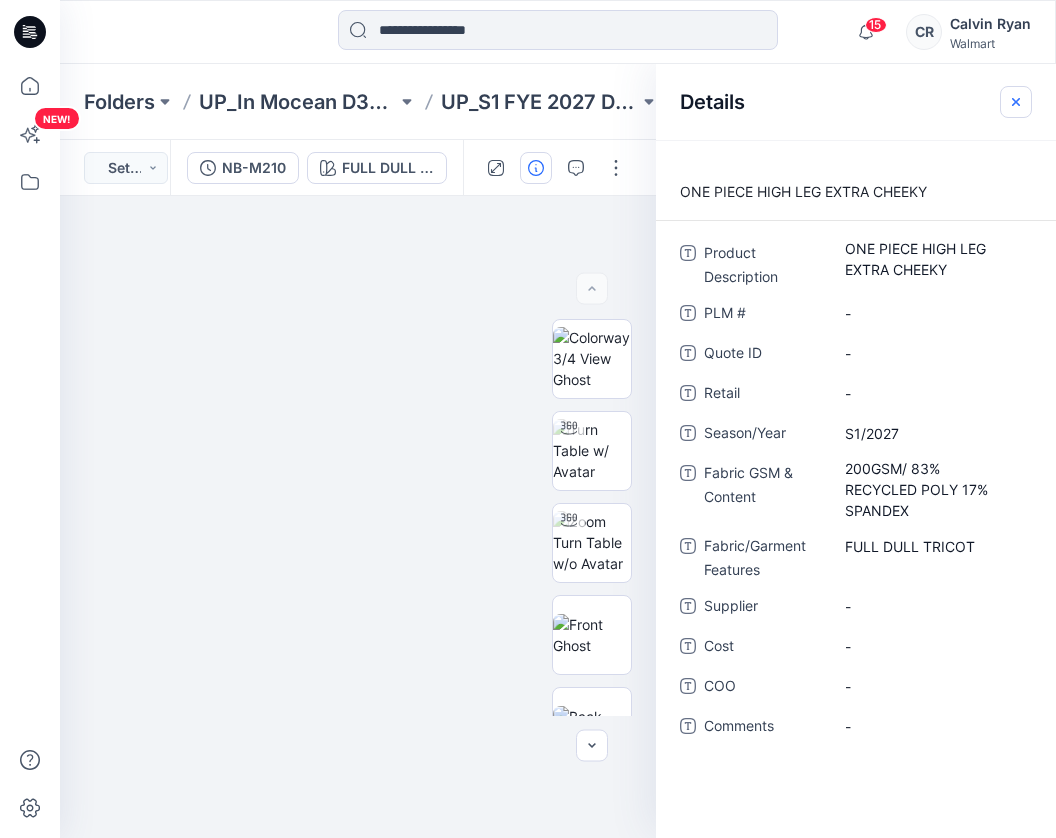 click at bounding box center (1016, 102) 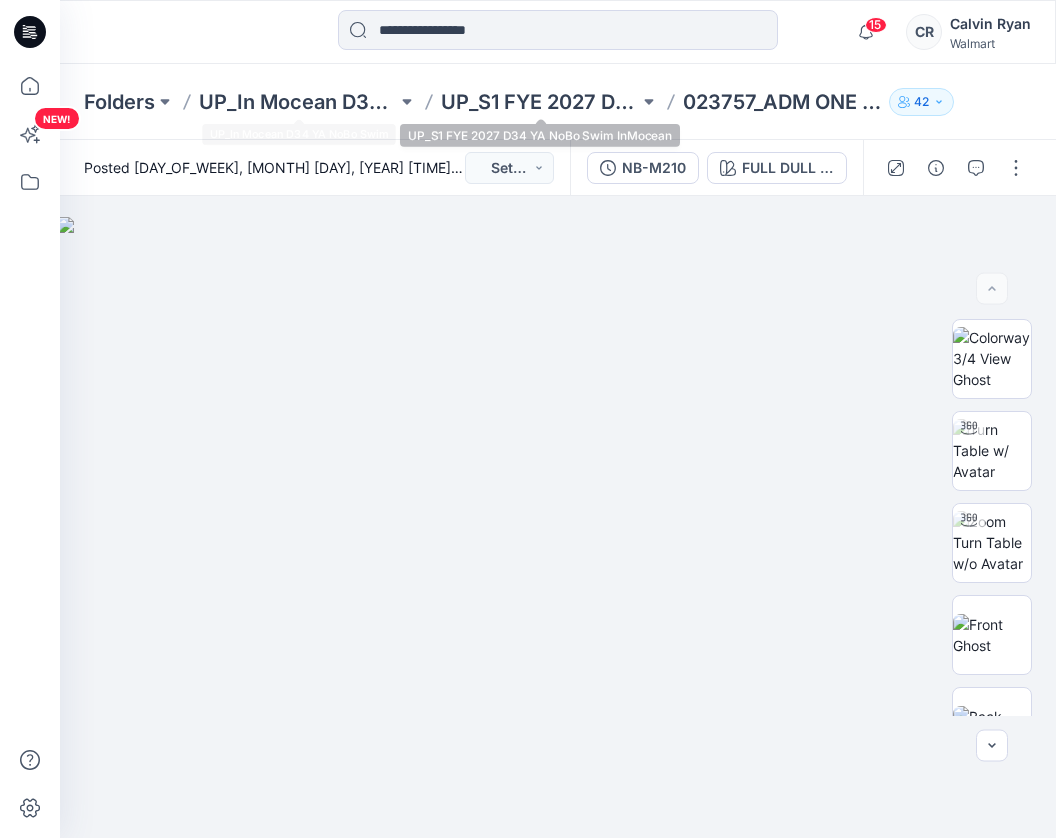 click on "Folders UP_In Mocean D34 YA NoBo Swim UP_S1 FYE 2027 D34 YA NoBo Swim InMocean 023757_ADM ONE PIECE HIGH LEG EXTRA CHEEKY 42" at bounding box center (558, 102) 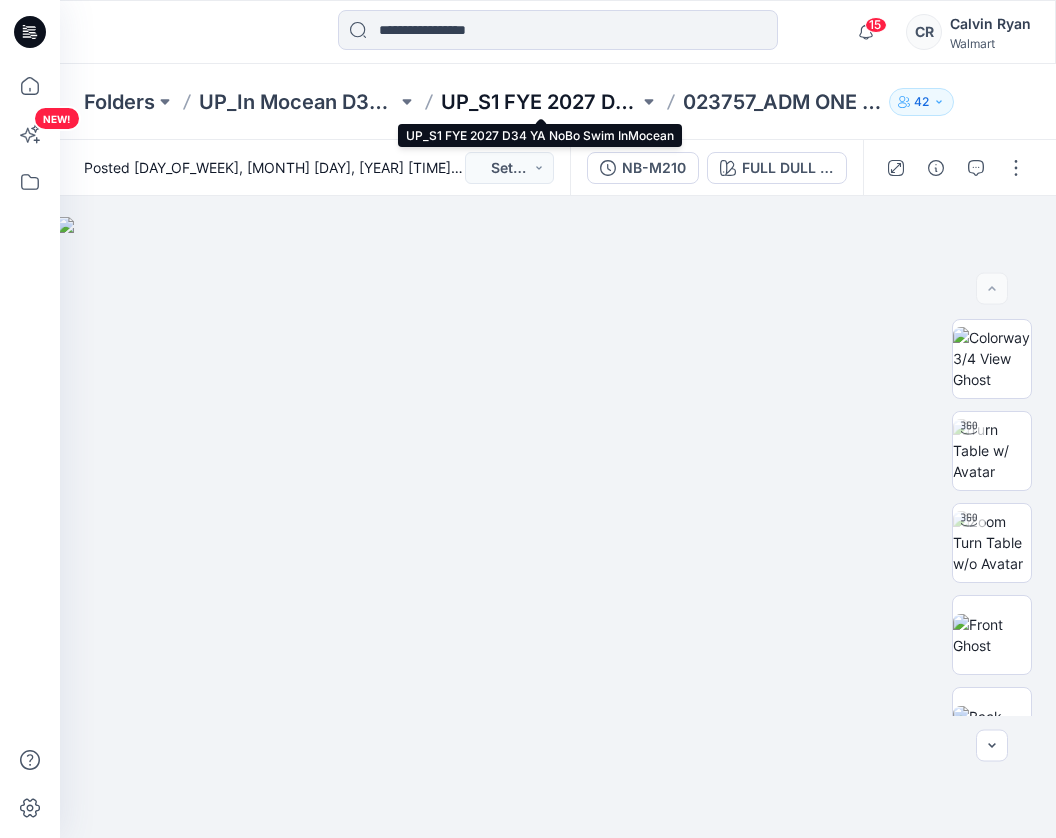 click on "UP_S1 FYE 2027 D34 YA NoBo Swim InMocean" at bounding box center (540, 102) 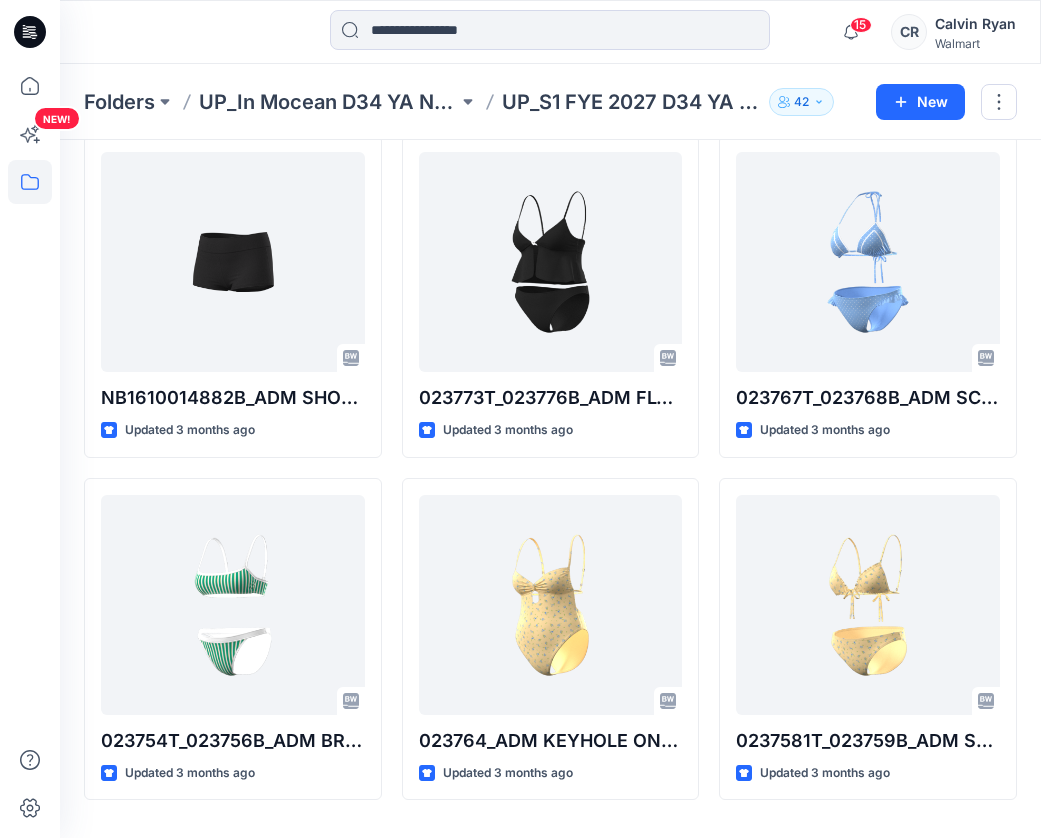 scroll, scrollTop: 800, scrollLeft: 0, axis: vertical 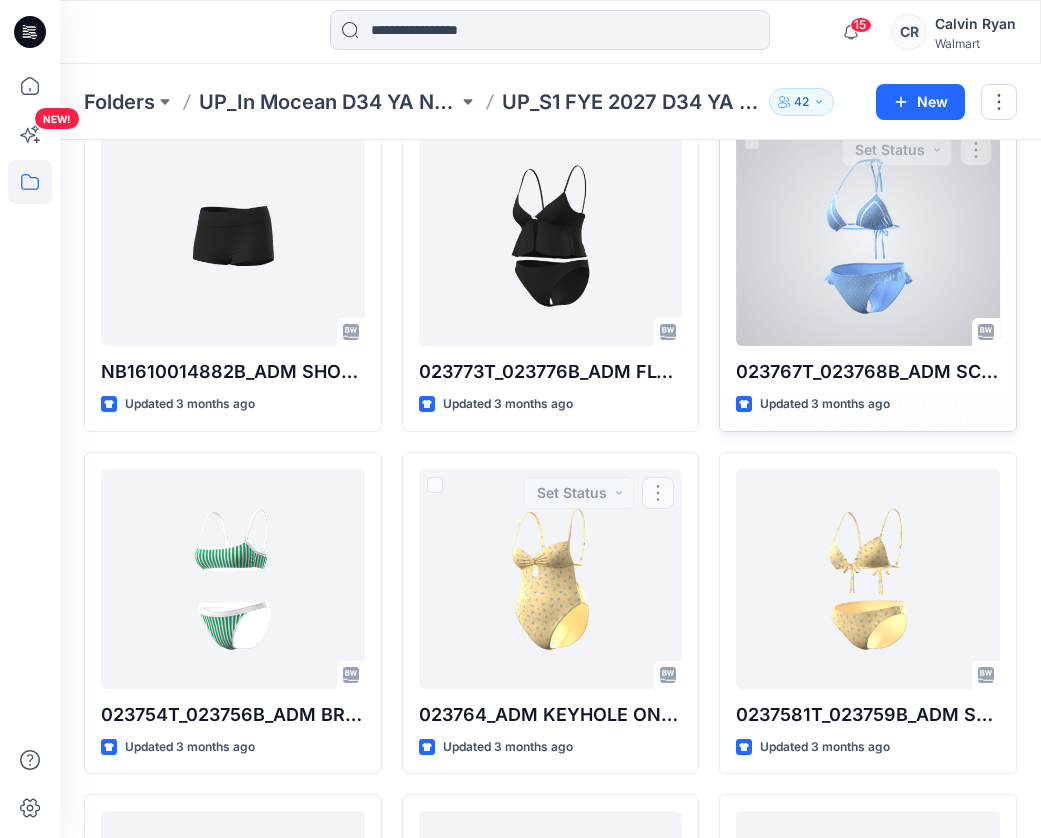 click at bounding box center [868, 236] 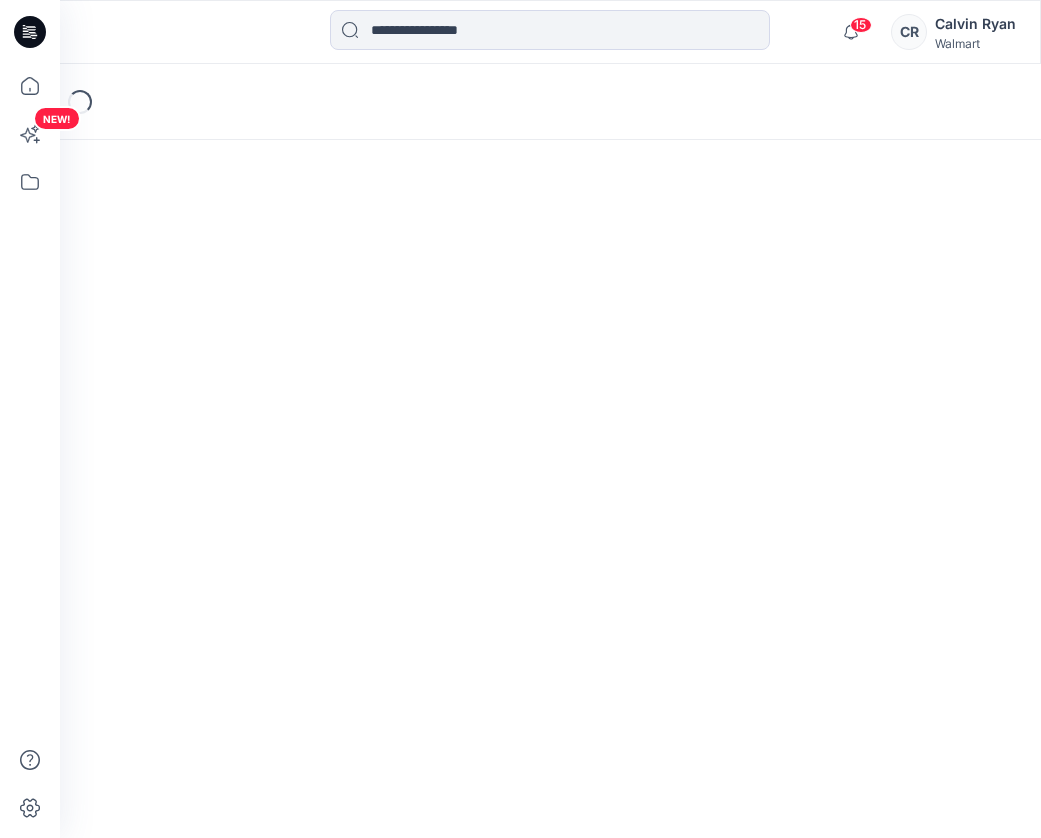 scroll, scrollTop: 0, scrollLeft: 0, axis: both 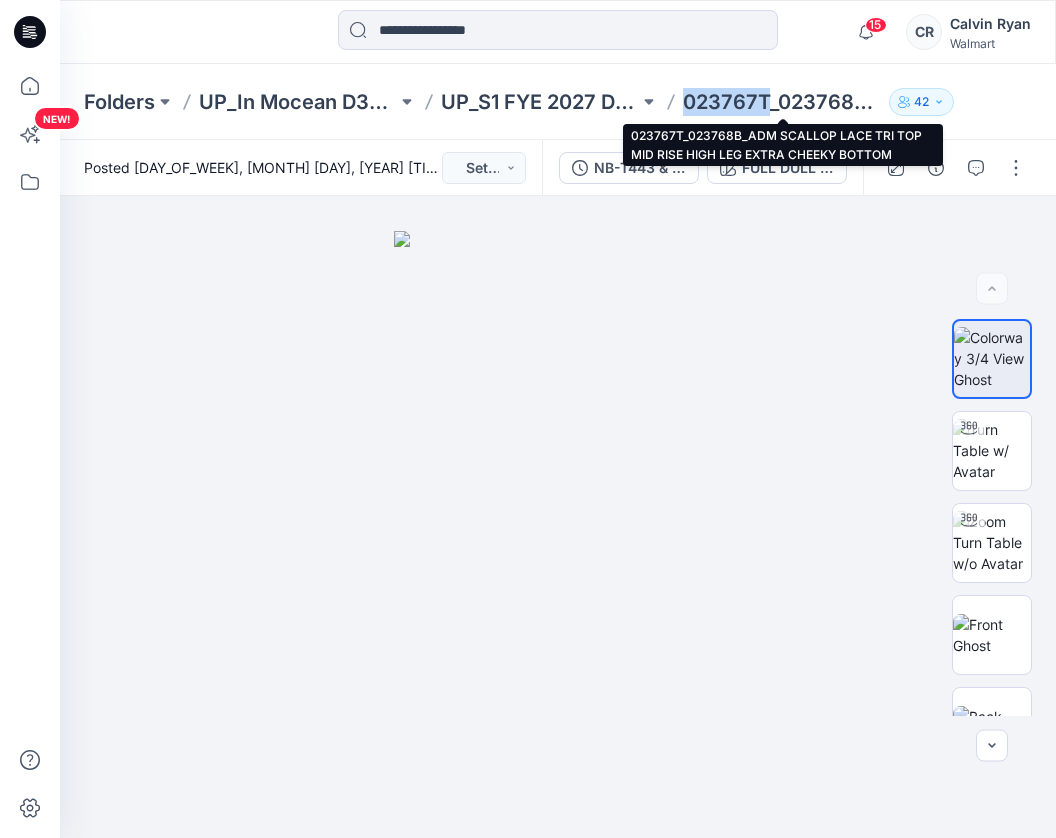 drag, startPoint x: 685, startPoint y: 92, endPoint x: 765, endPoint y: 98, distance: 80.224686 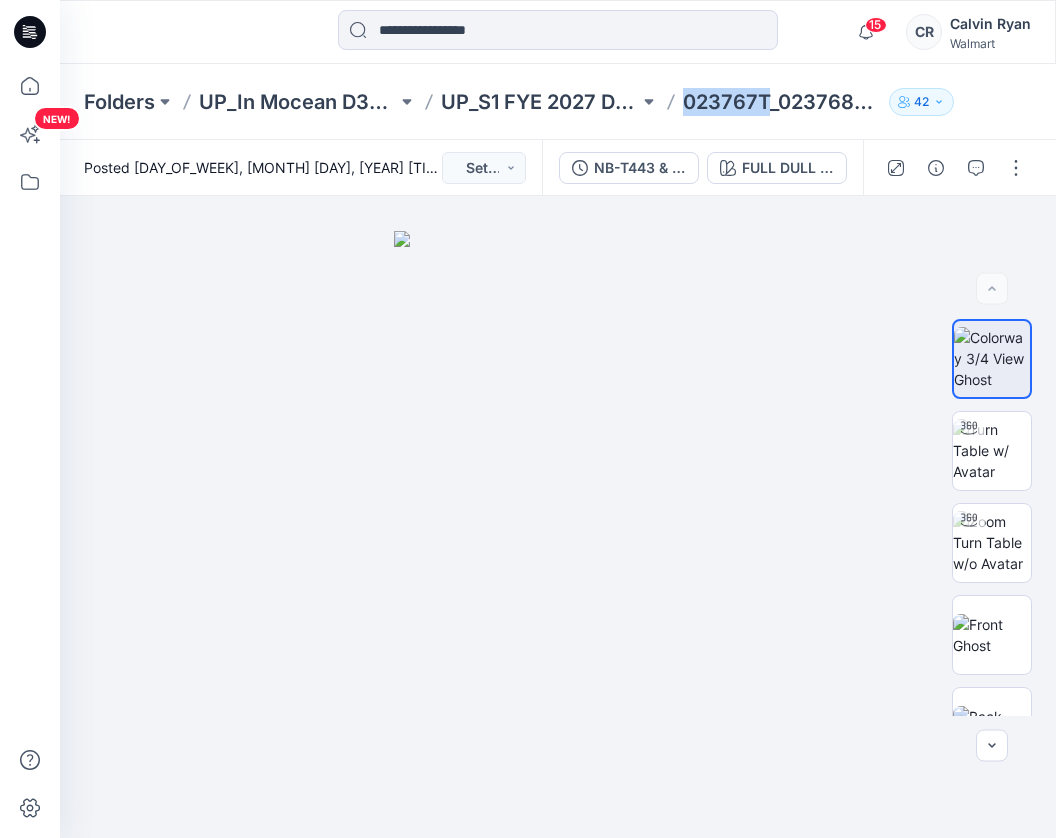 drag, startPoint x: 765, startPoint y: 98, endPoint x: 656, endPoint y: 170, distance: 130.63307 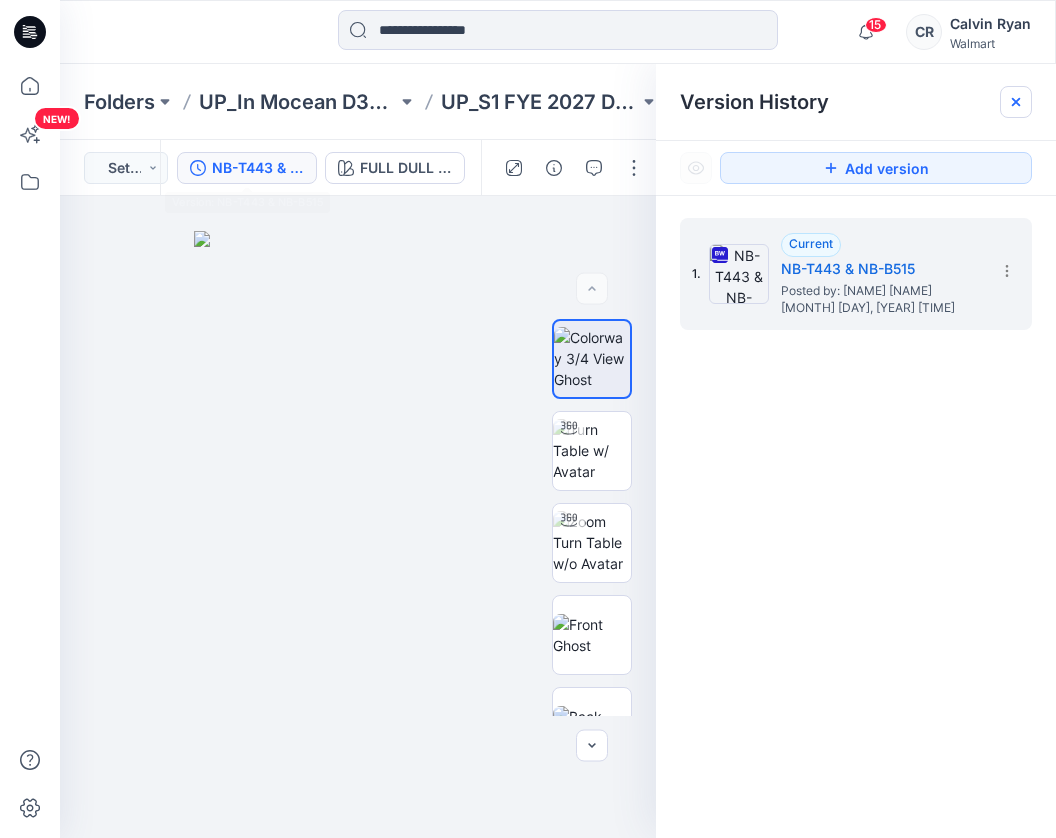 click 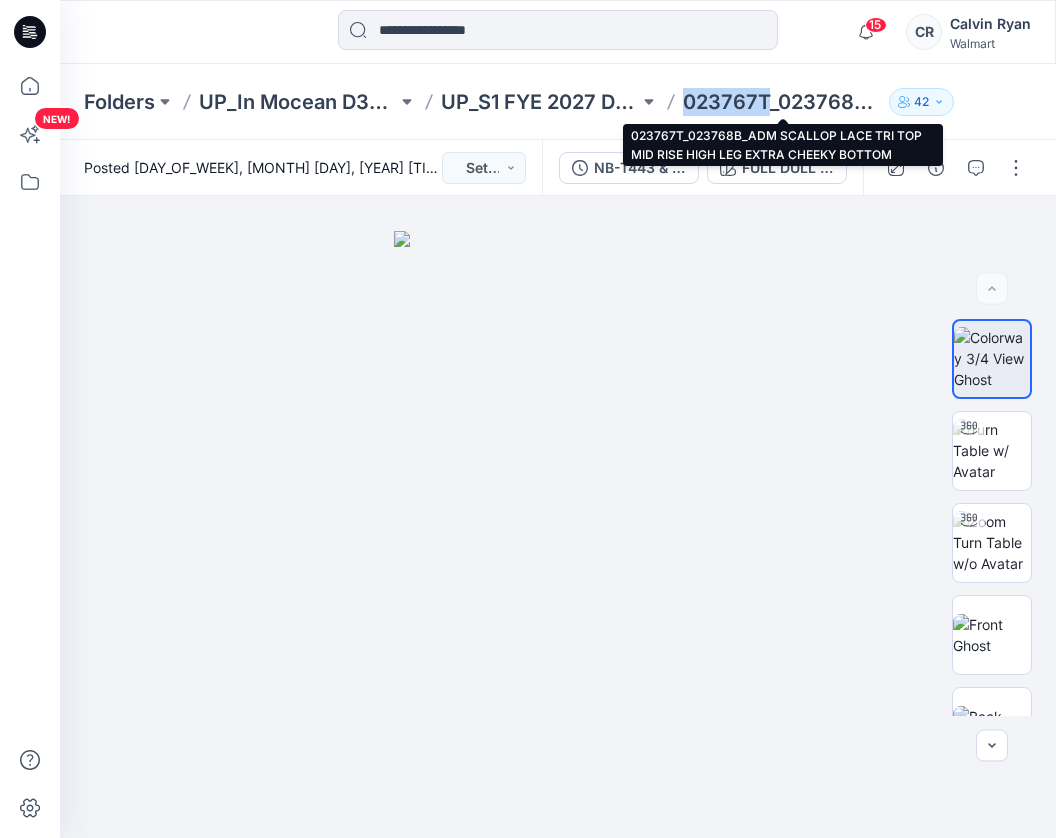 copy on "023767T" 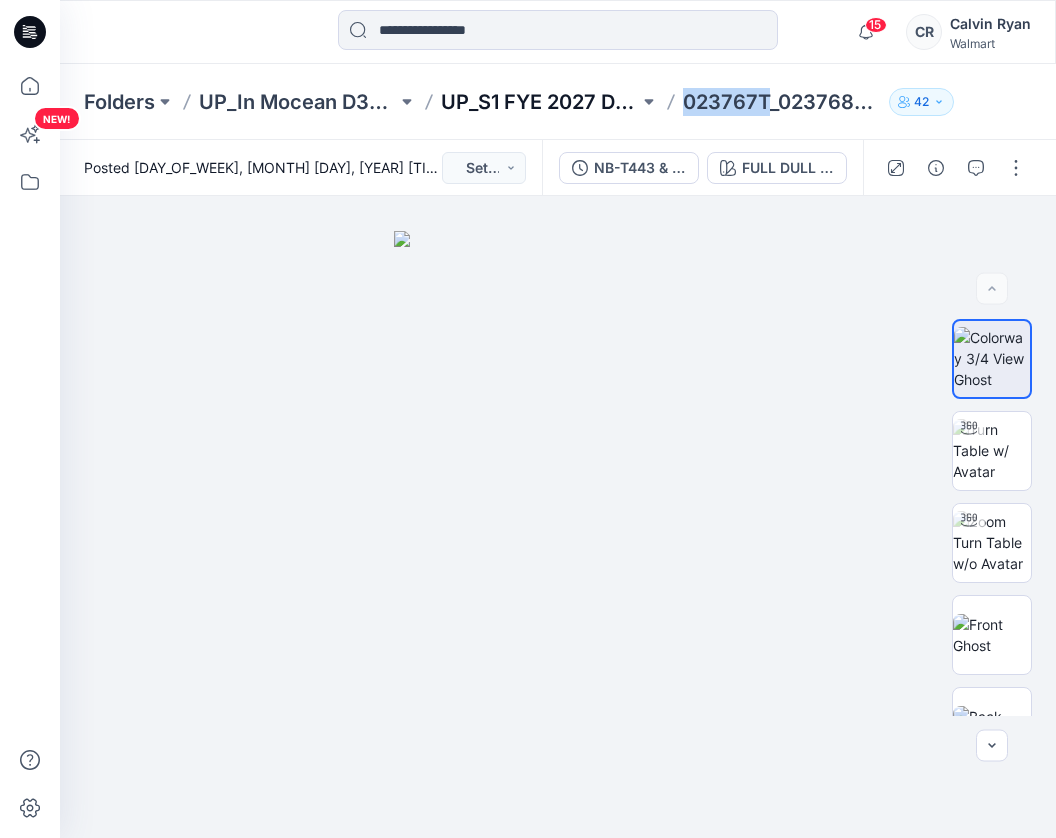 click on "UP_S1 FYE 2027 D34 YA NoBo Swim InMocean" at bounding box center [540, 102] 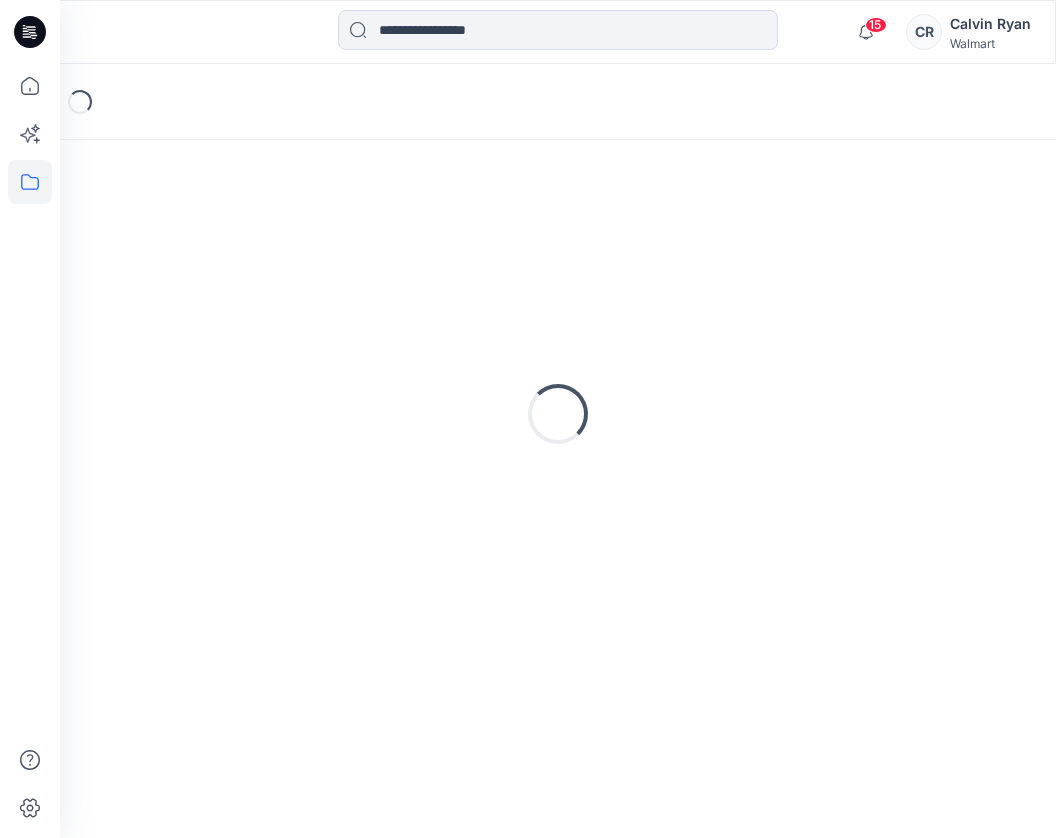 scroll, scrollTop: 0, scrollLeft: 0, axis: both 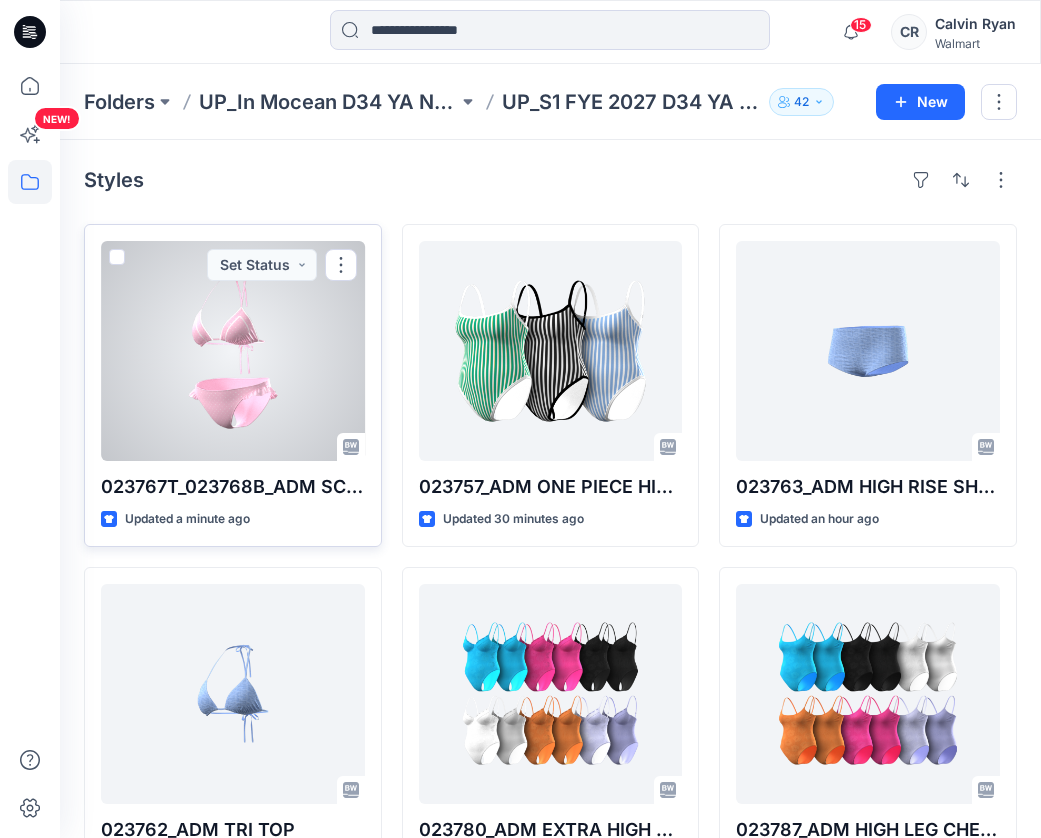 click at bounding box center (233, 351) 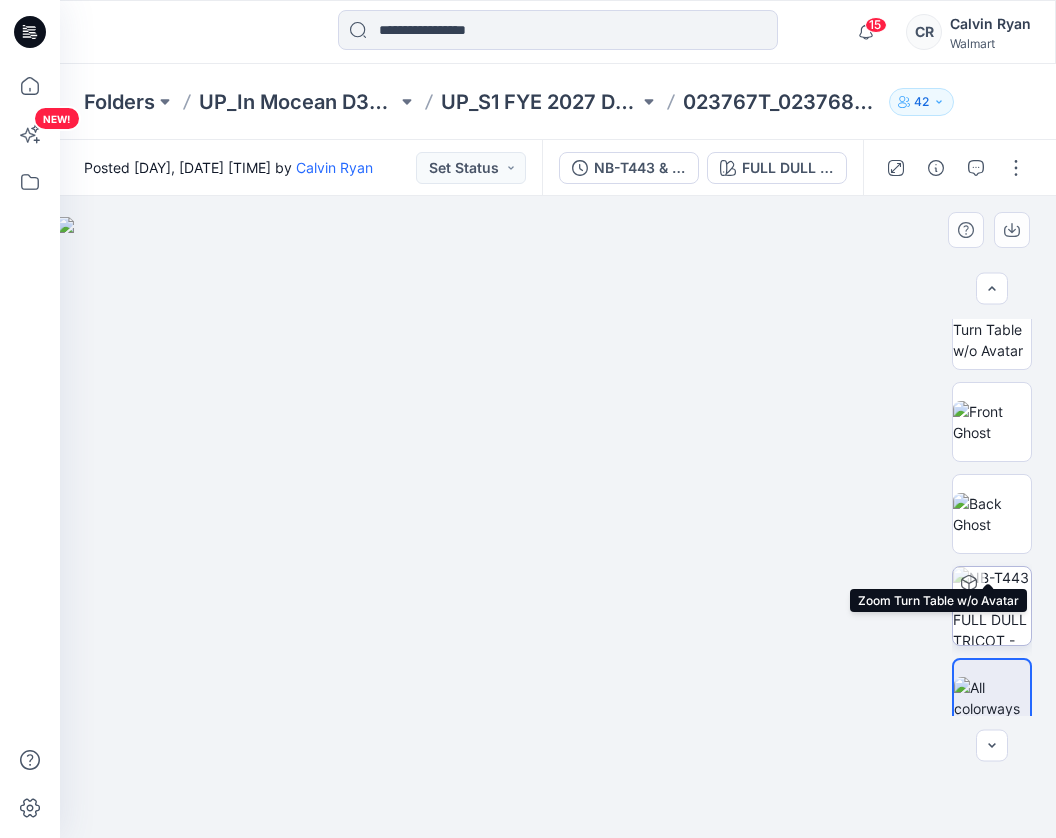 scroll, scrollTop: 235, scrollLeft: 0, axis: vertical 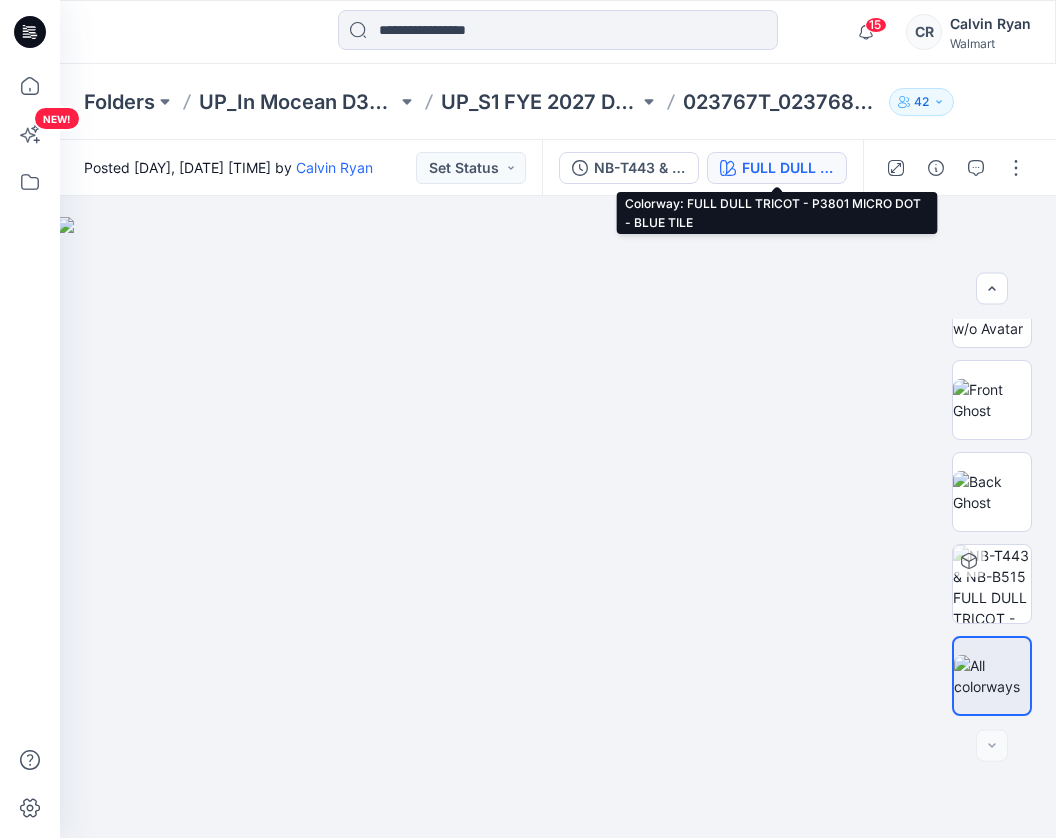 click on "FULL DULL TRICOT - P3801 MICRO DOT - BLUE TILE" at bounding box center [777, 168] 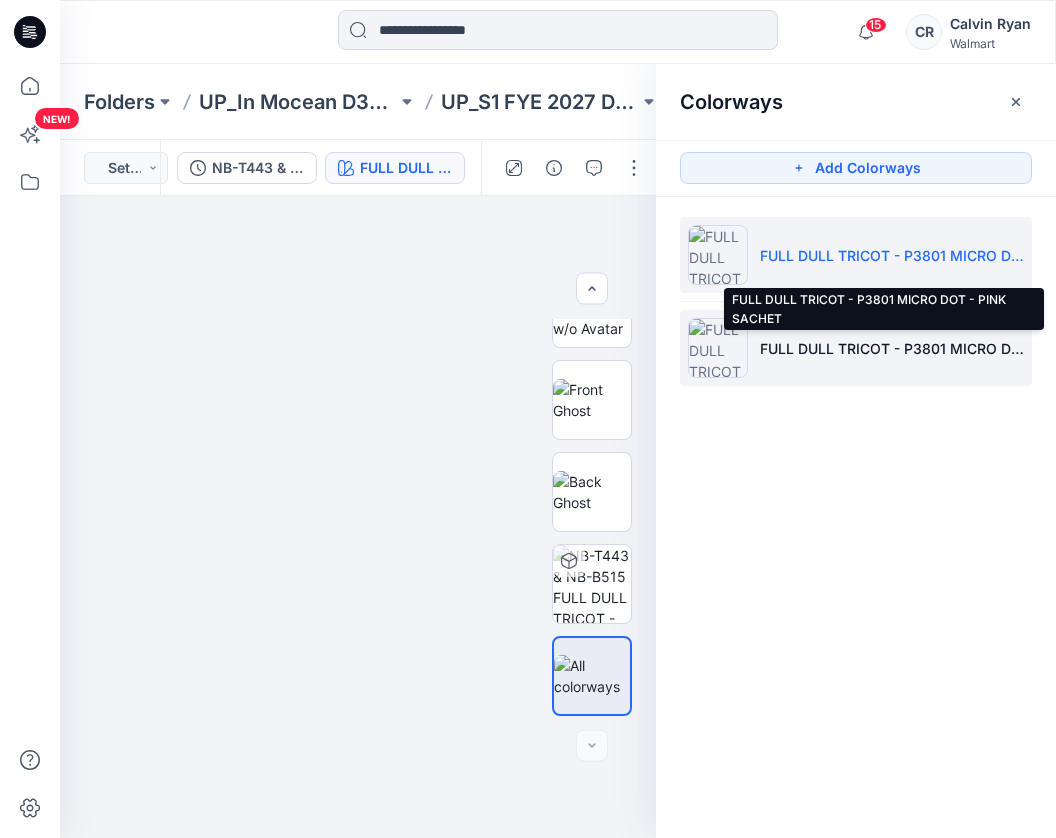 click on "FULL DULL TRICOT - P3801 MICRO DOT - PINK SACHET" at bounding box center [892, 348] 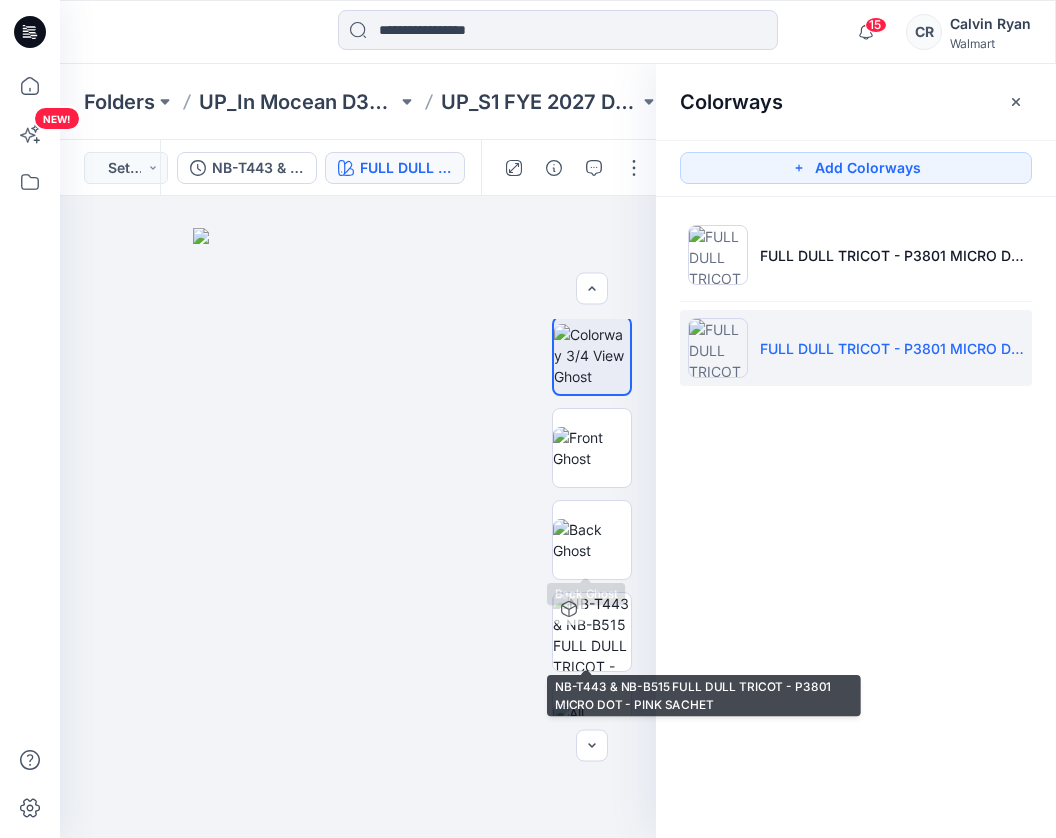 scroll, scrollTop: 0, scrollLeft: 0, axis: both 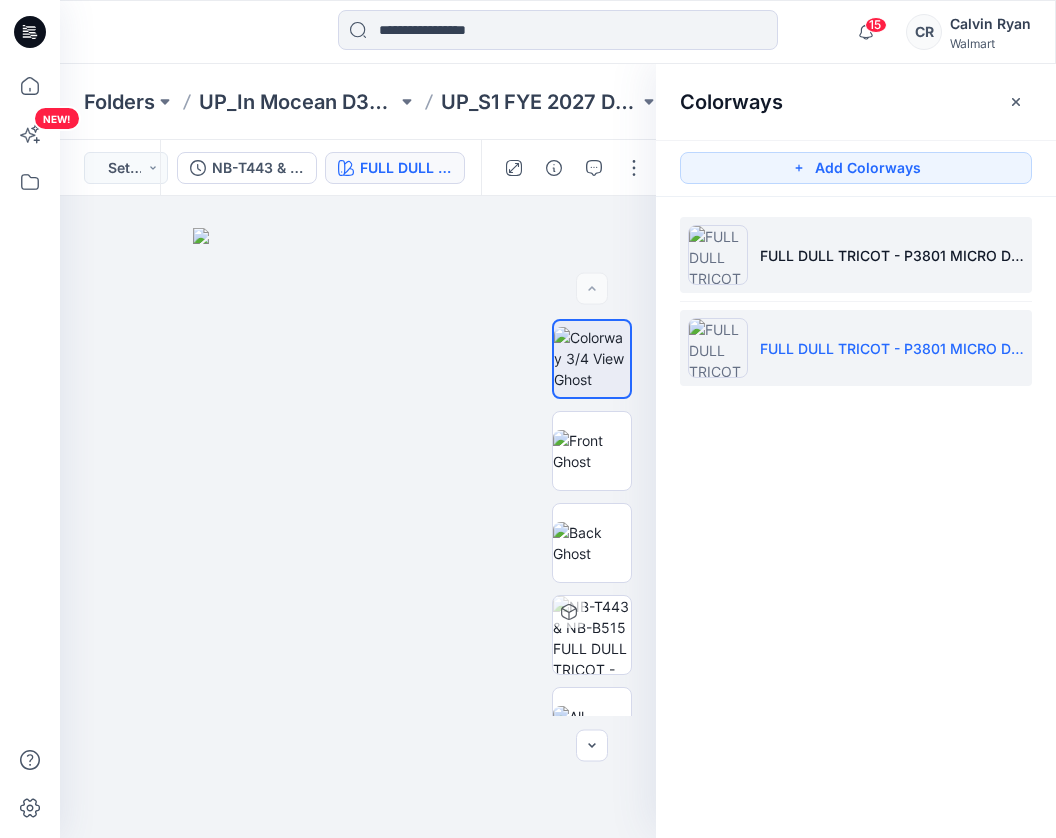 click on "FULL DULL TRICOT - P3801 MICRO DOT - BLUE TILE" at bounding box center [892, 255] 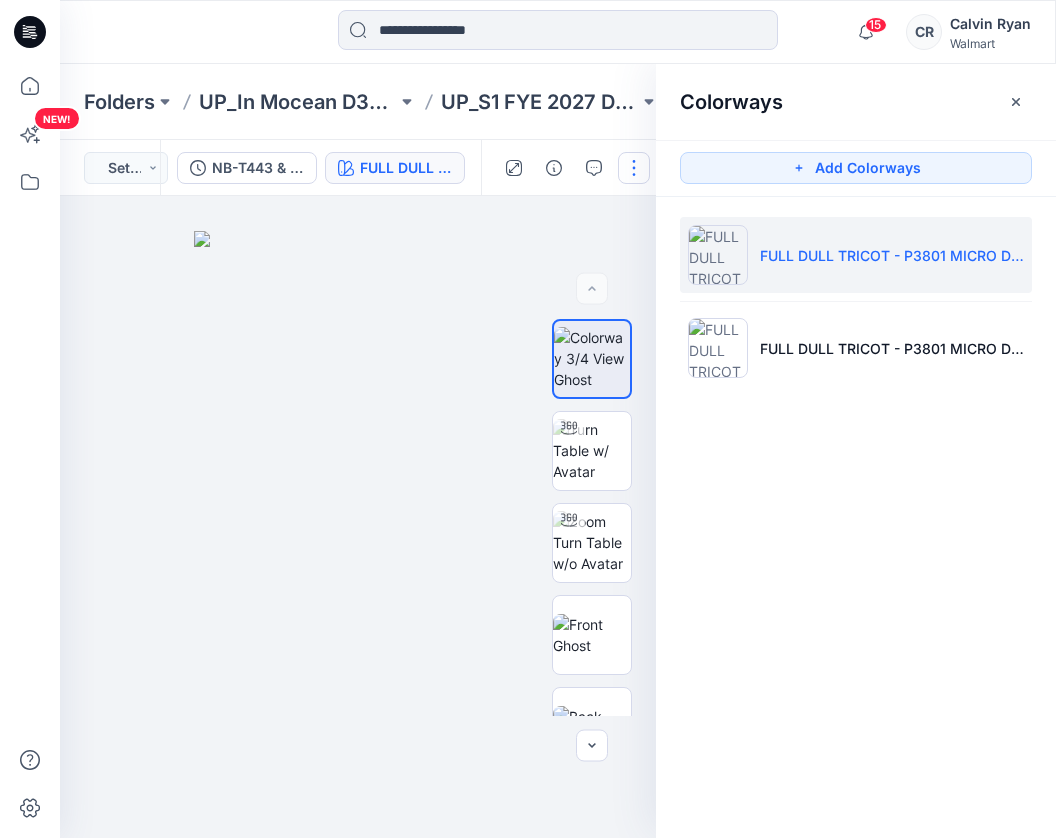 click at bounding box center (634, 168) 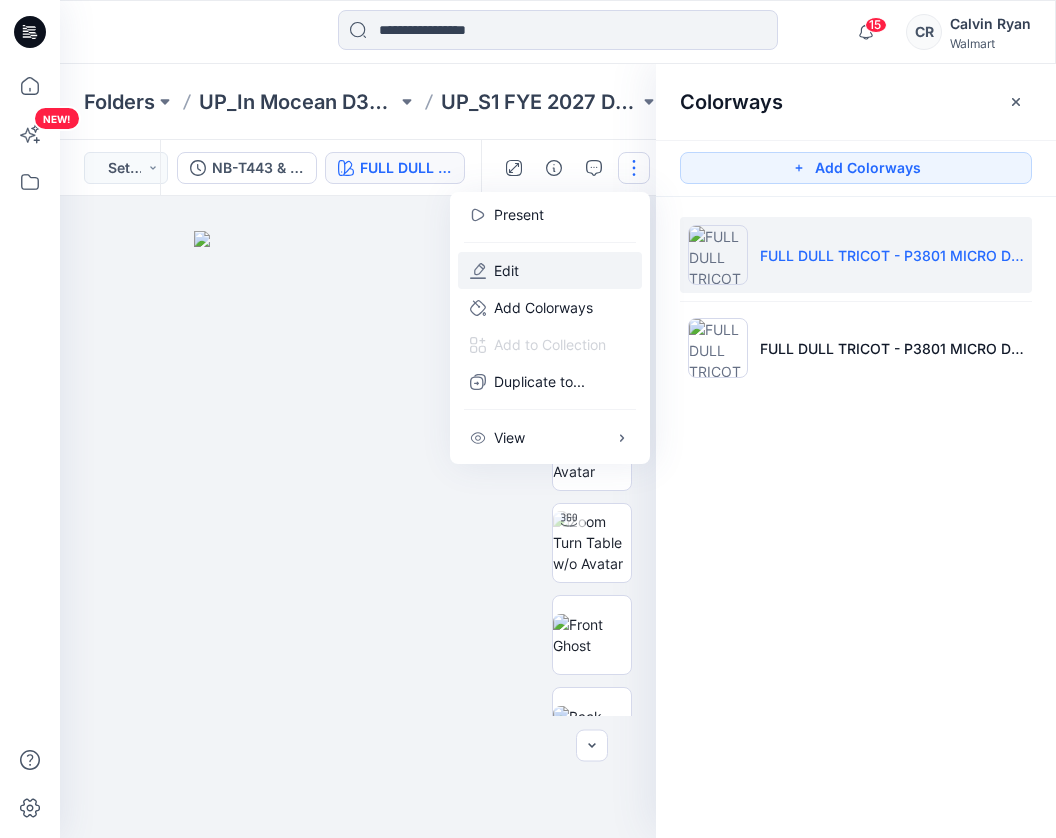 click on "Edit" at bounding box center [550, 270] 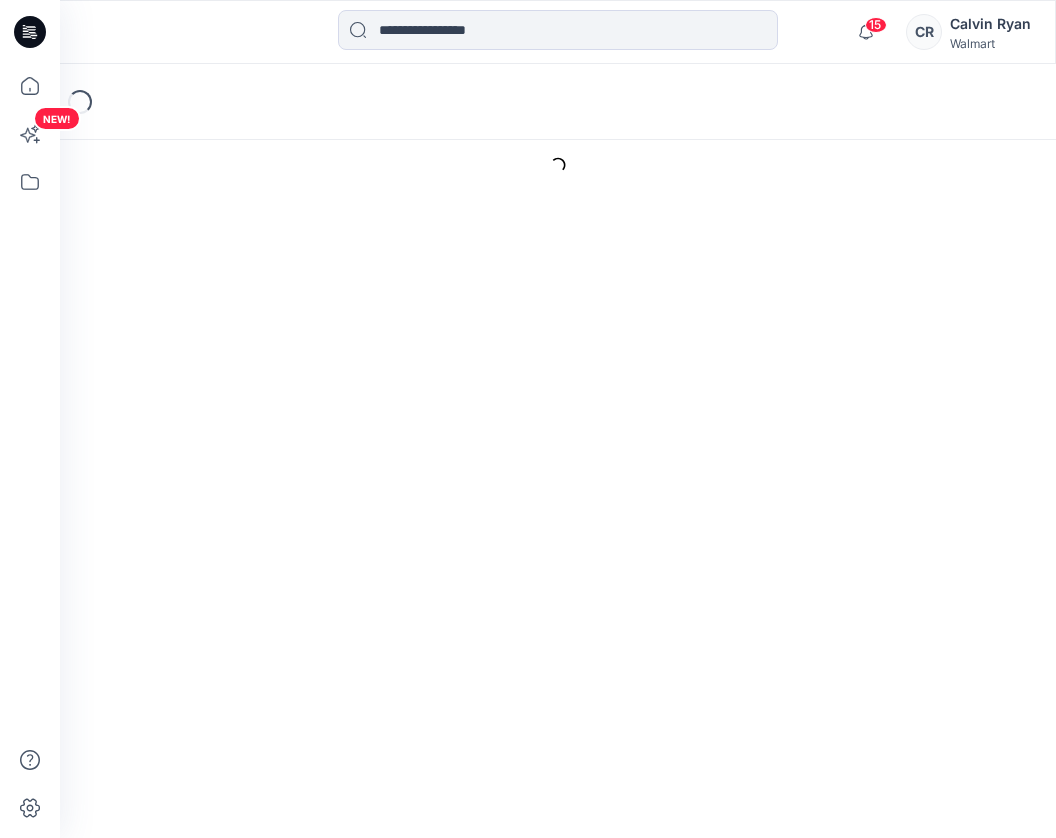 scroll, scrollTop: 0, scrollLeft: 0, axis: both 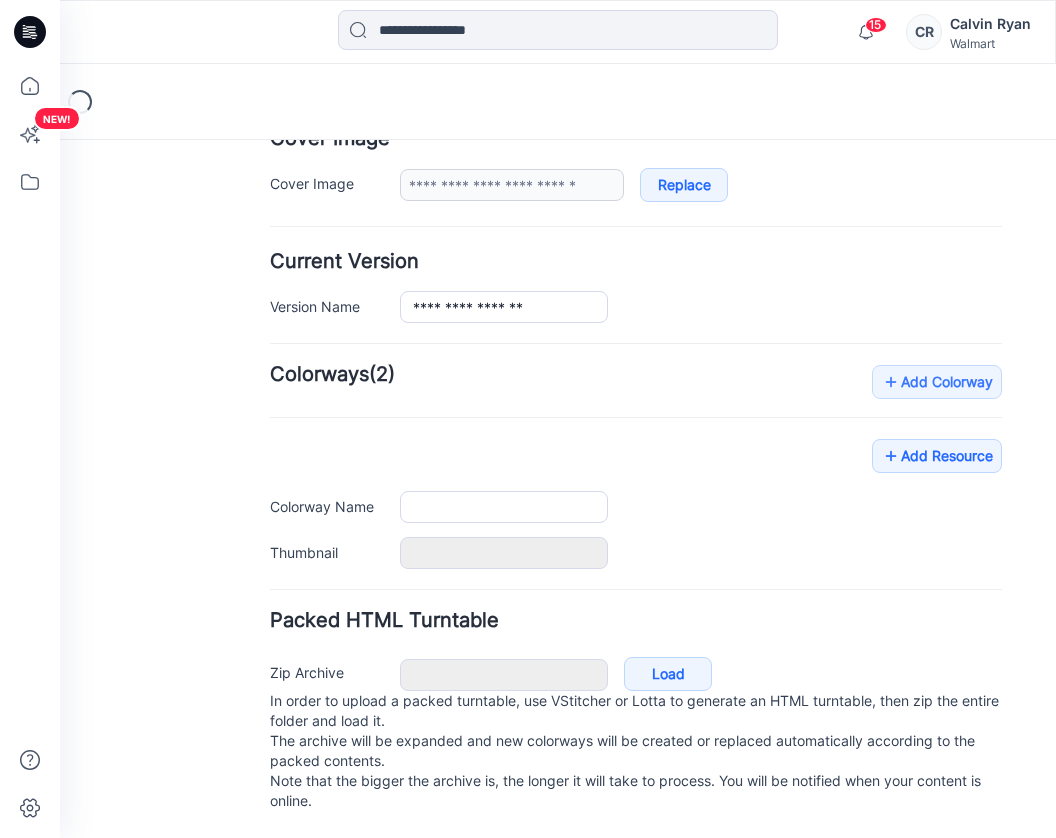 type on "**********" 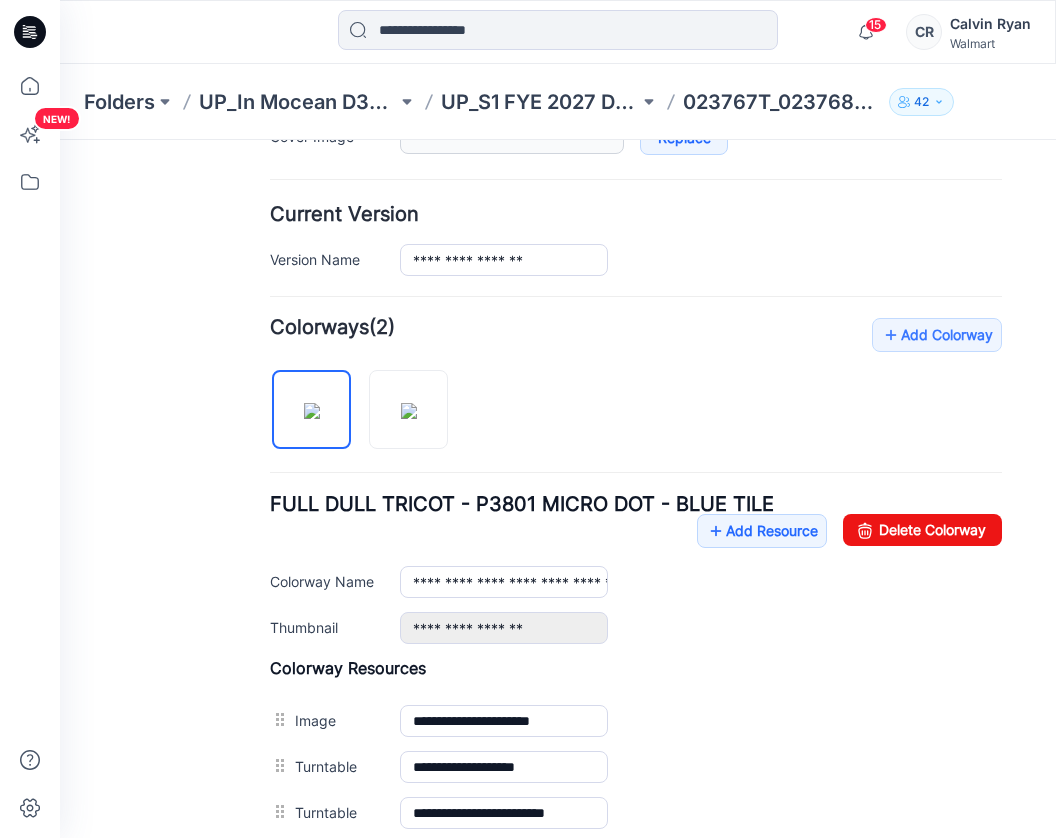 scroll, scrollTop: 372, scrollLeft: 0, axis: vertical 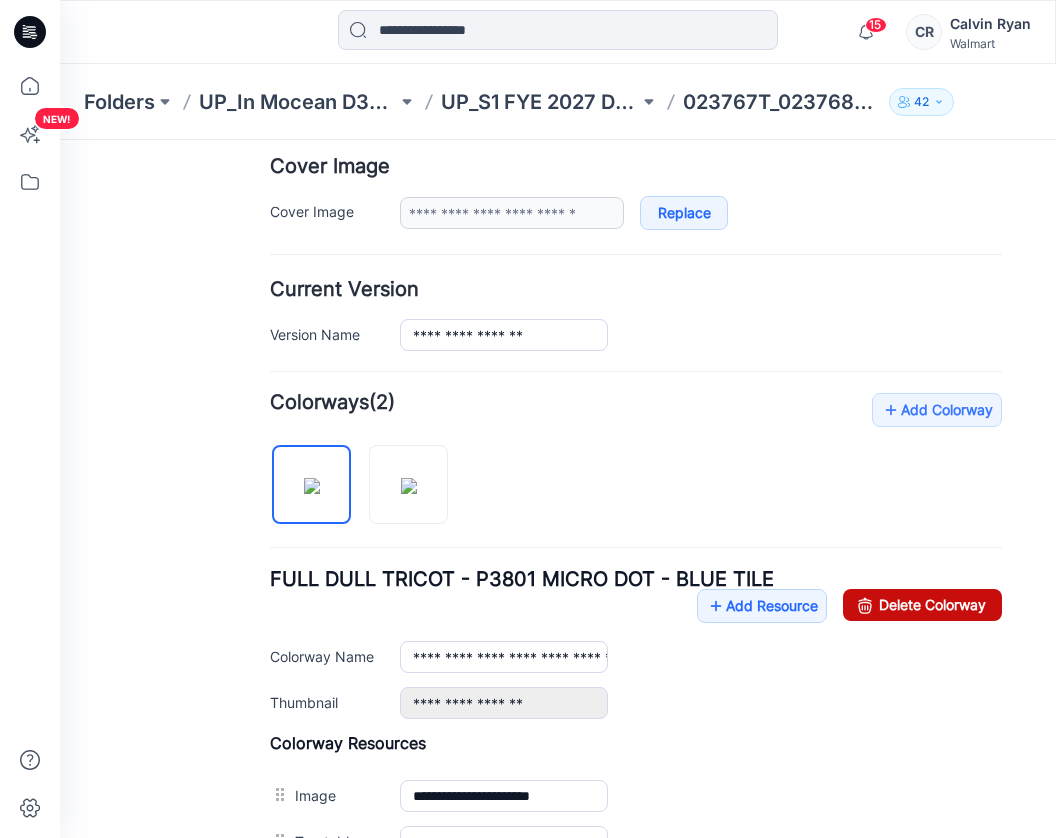 click on "Delete Colorway" at bounding box center [922, 605] 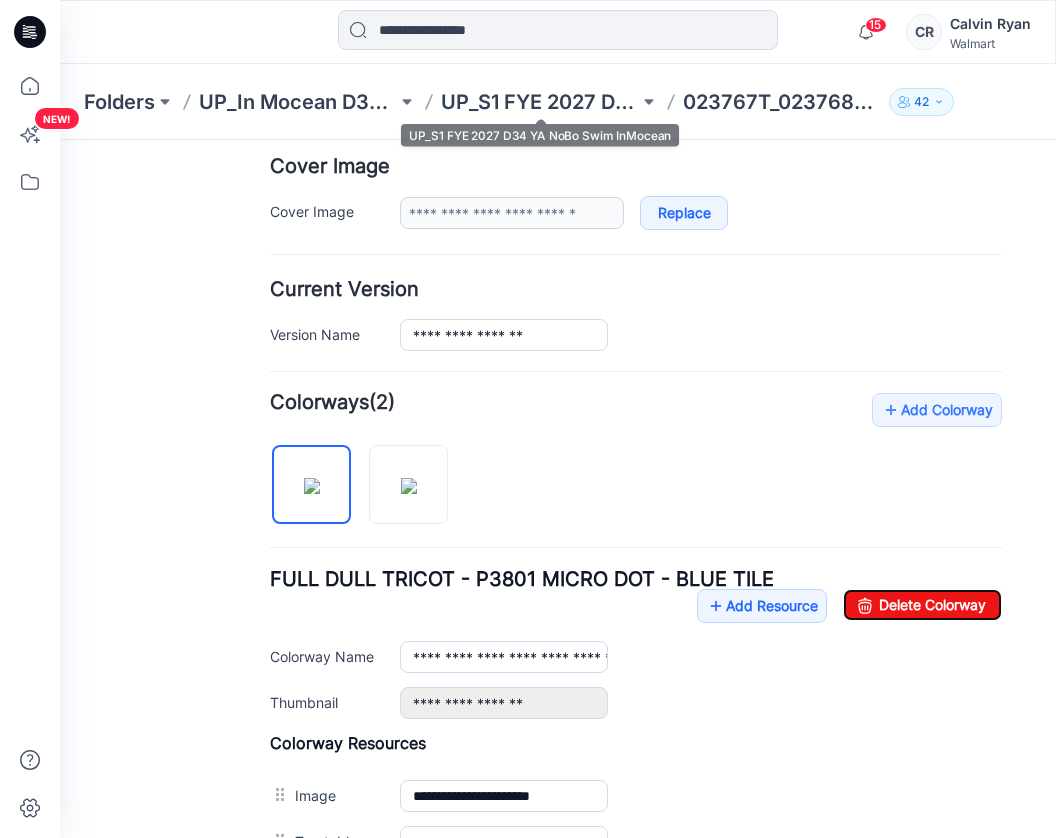 type on "**********" 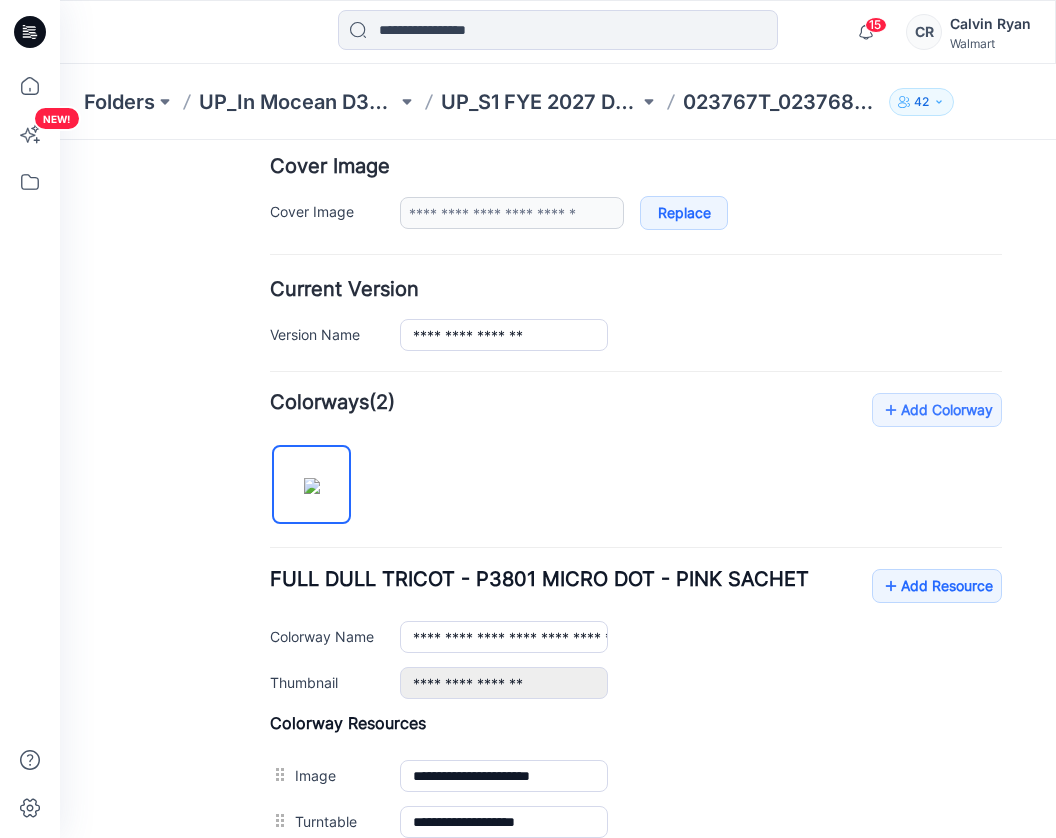 click on "**********" at bounding box center (636, 711) 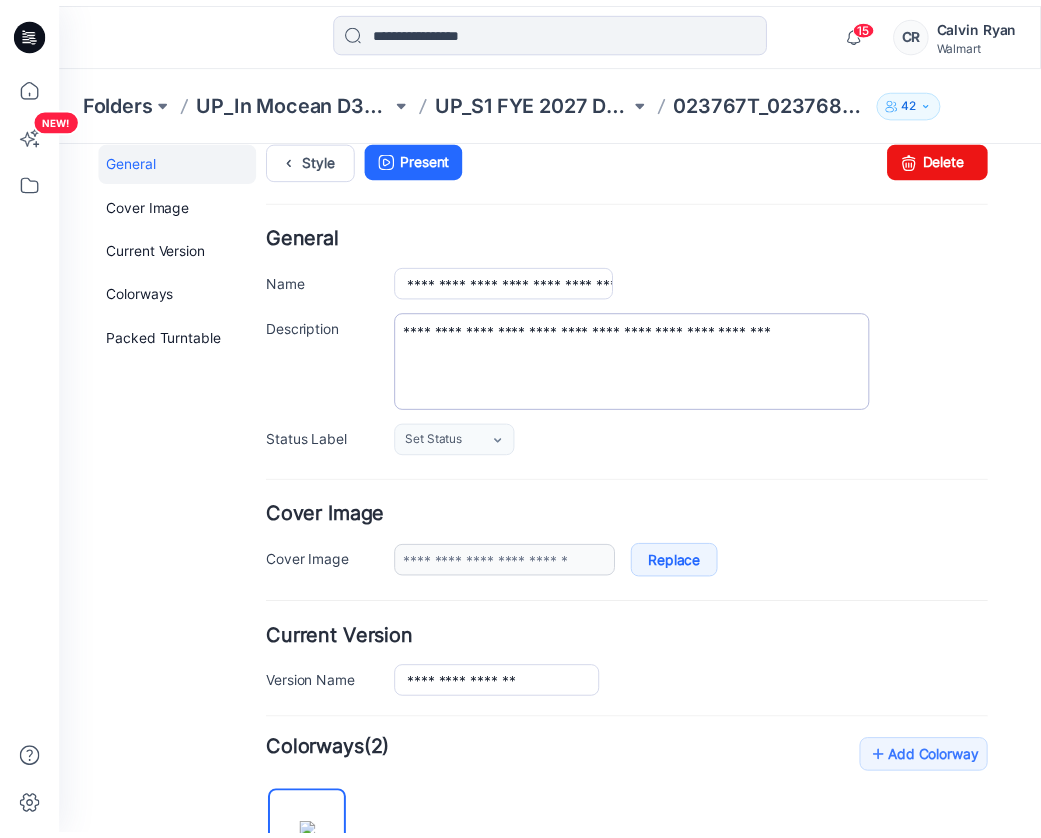 scroll, scrollTop: 0, scrollLeft: 0, axis: both 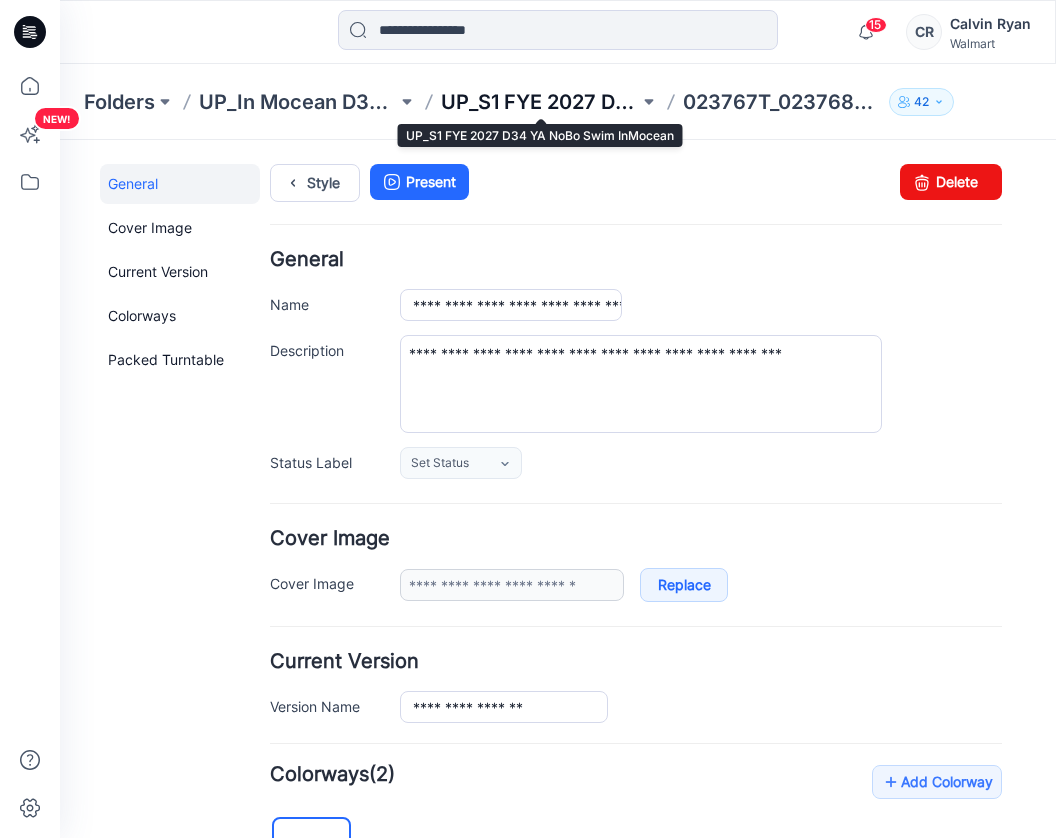 click on "UP_S1 FYE 2027 D34 YA NoBo Swim InMocean" at bounding box center (540, 102) 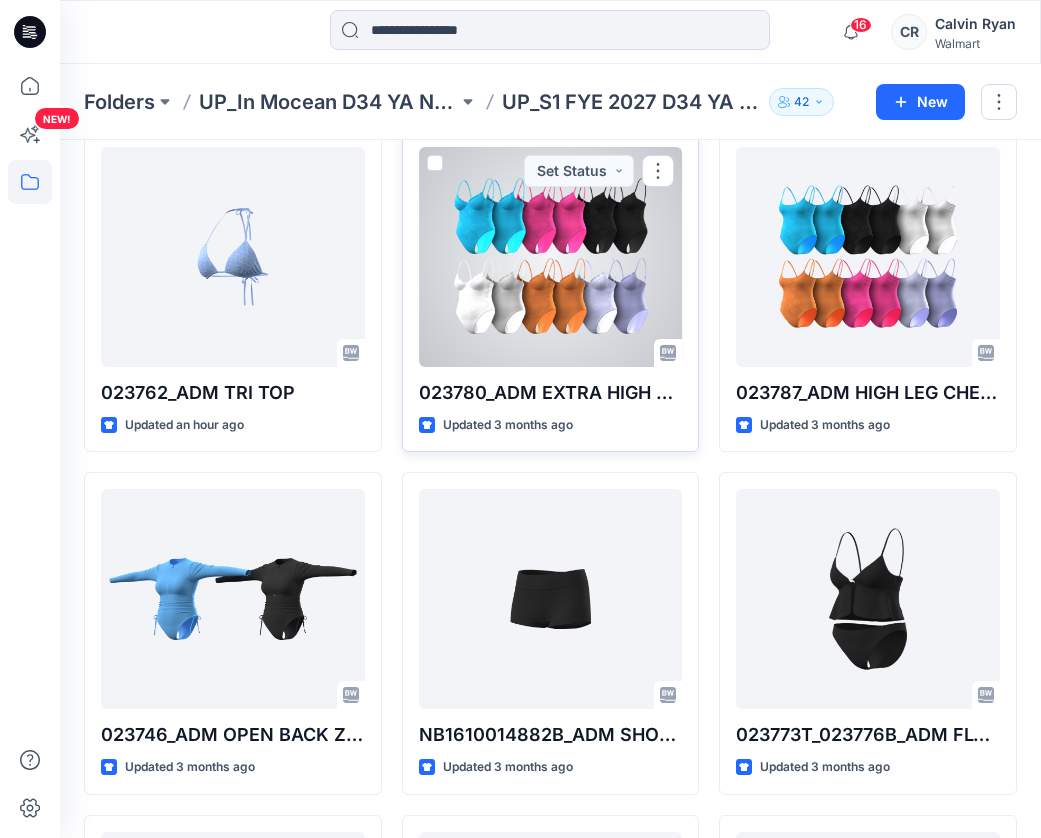 scroll, scrollTop: 500, scrollLeft: 0, axis: vertical 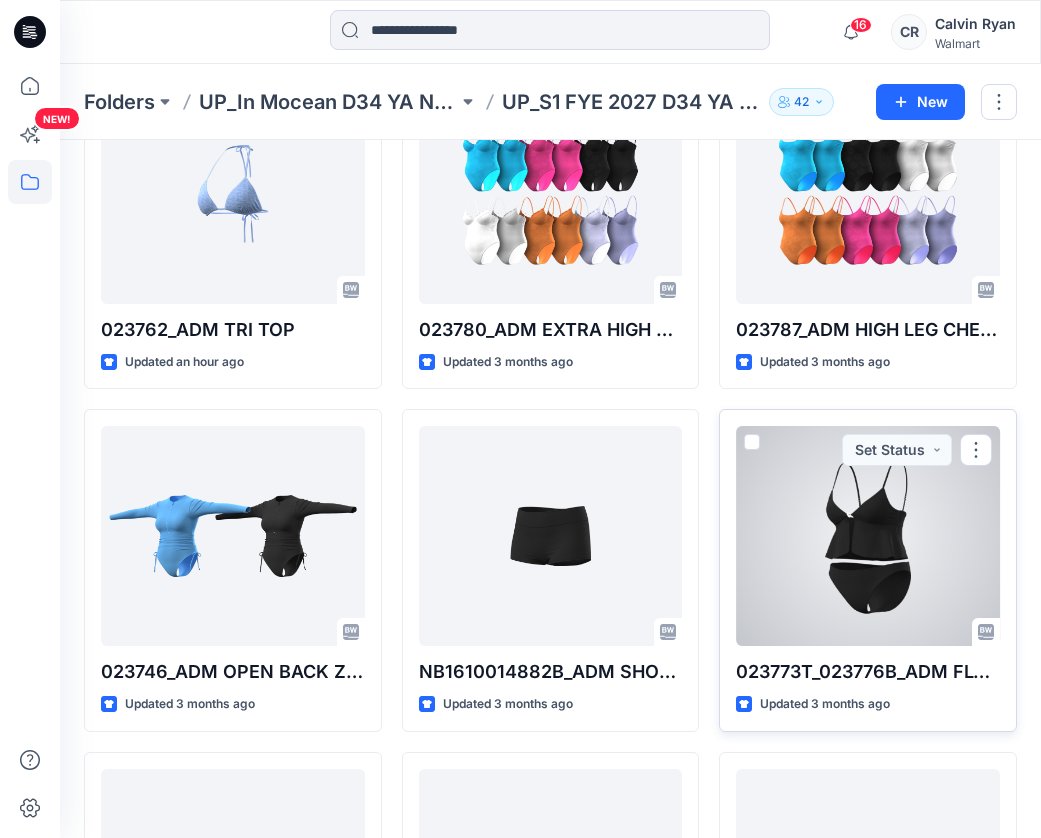 click at bounding box center (868, 536) 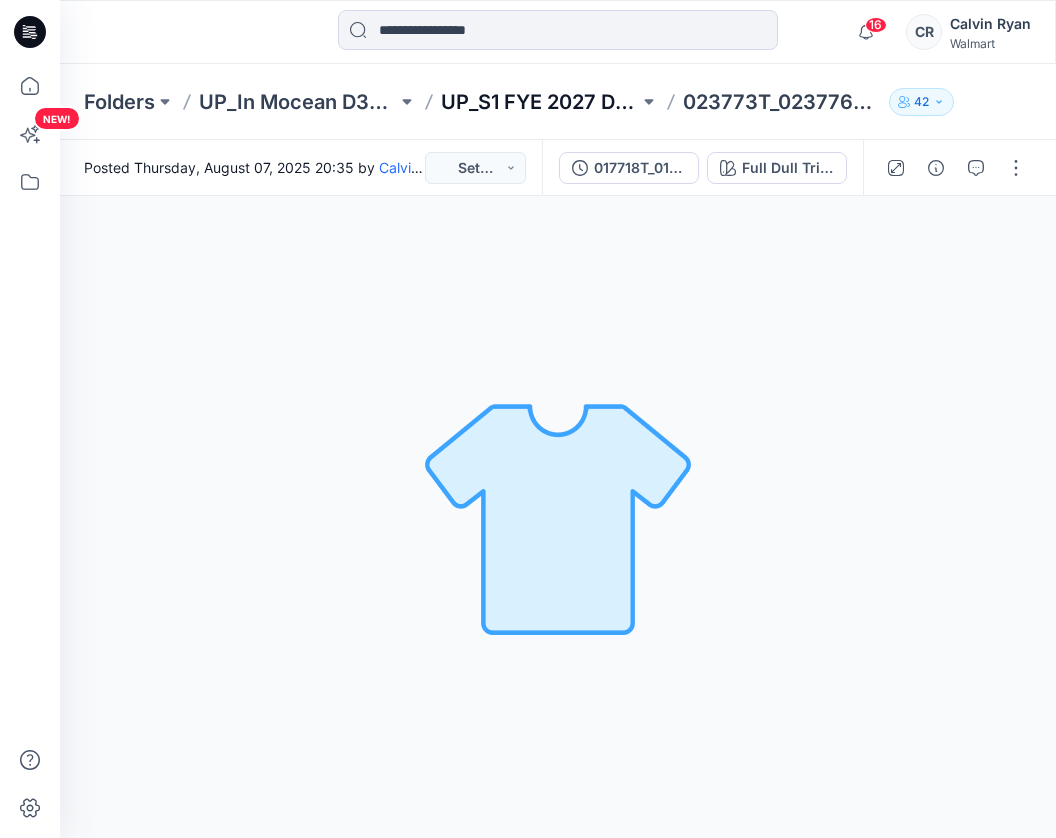 click on "UP_S1 FYE 2027 D34 YA NoBo Swim InMocean" at bounding box center [540, 102] 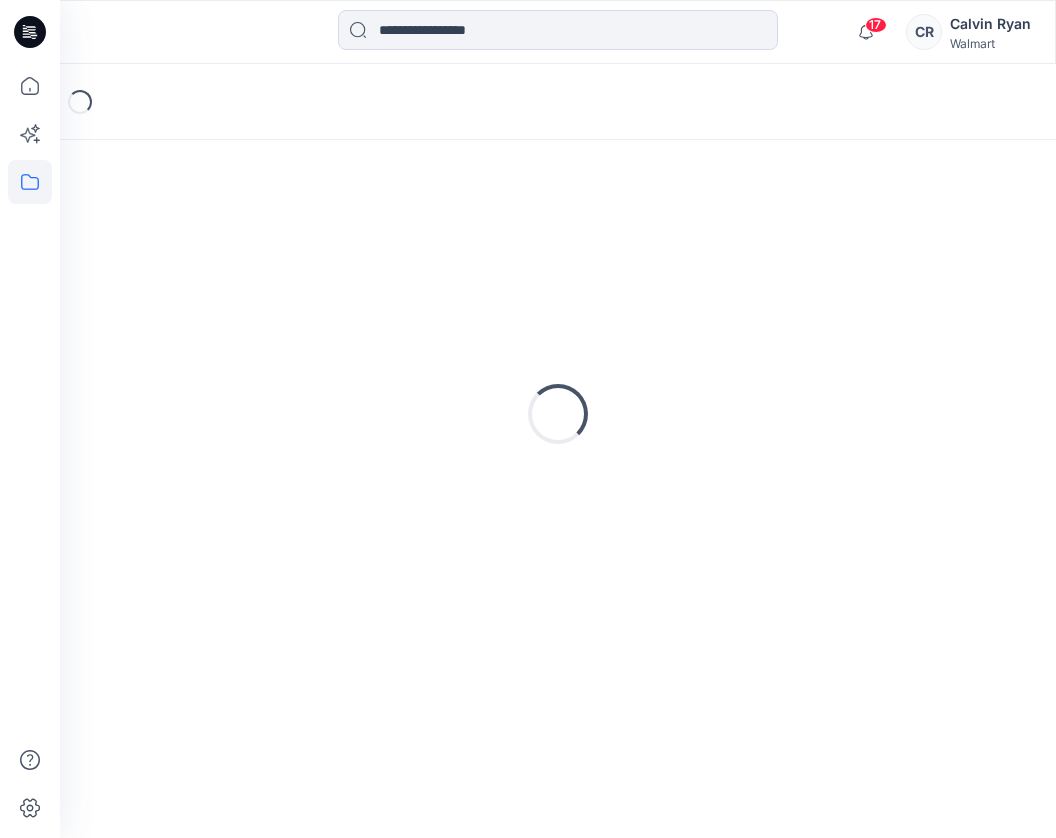 scroll, scrollTop: 0, scrollLeft: 0, axis: both 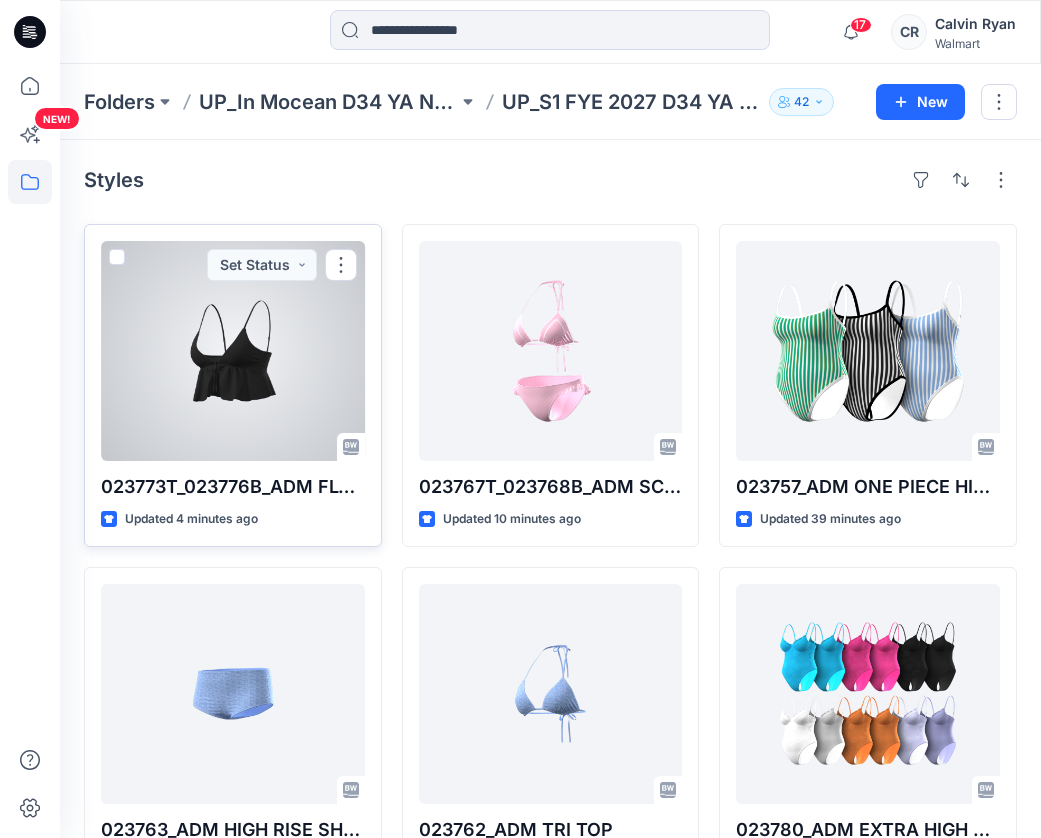 click at bounding box center [233, 351] 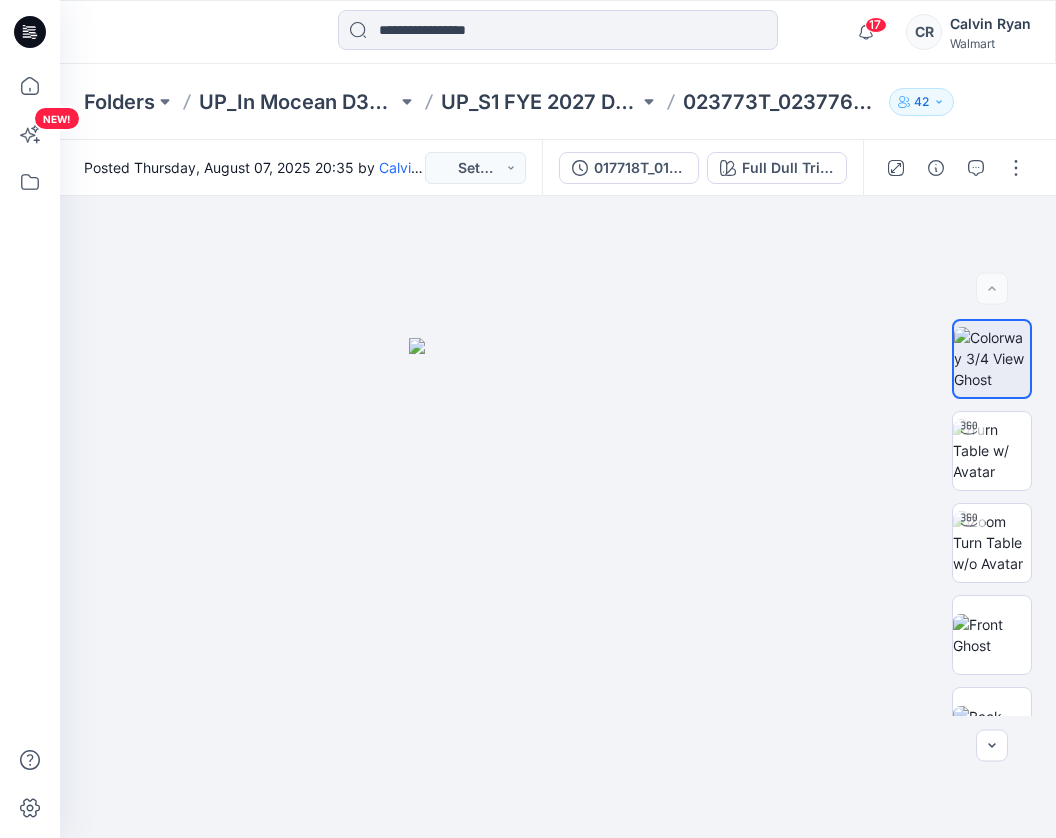 click at bounding box center (955, 168) 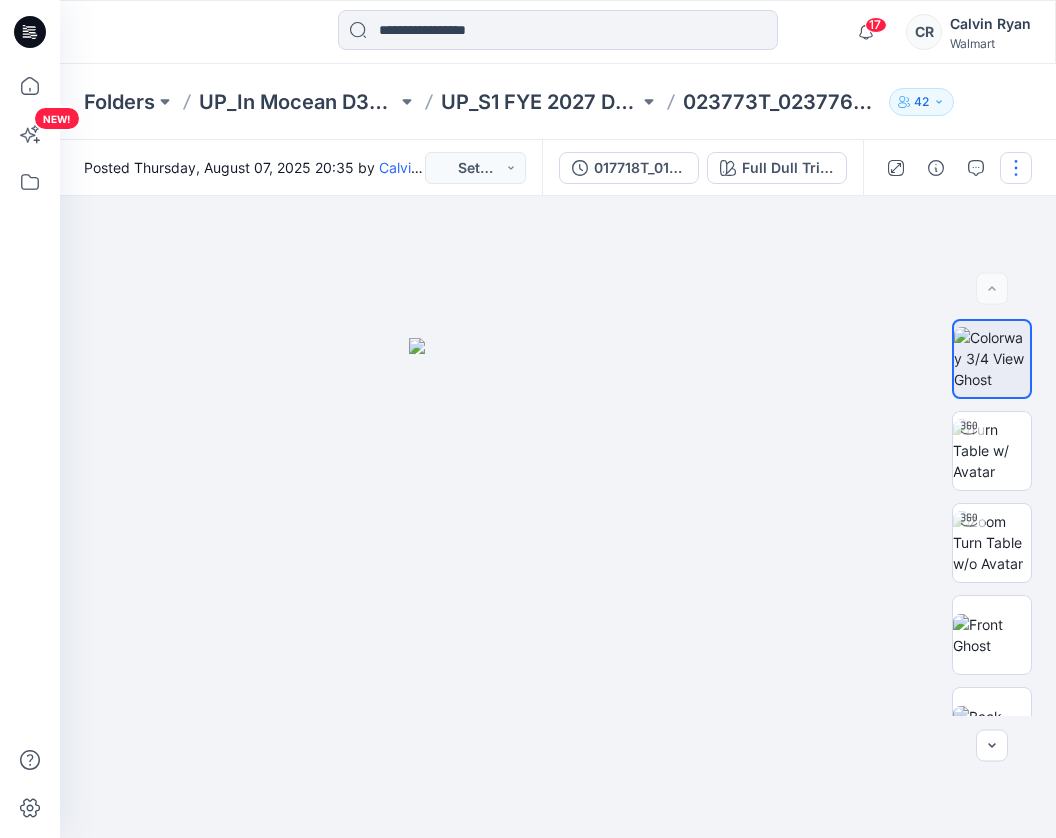 click at bounding box center (1016, 168) 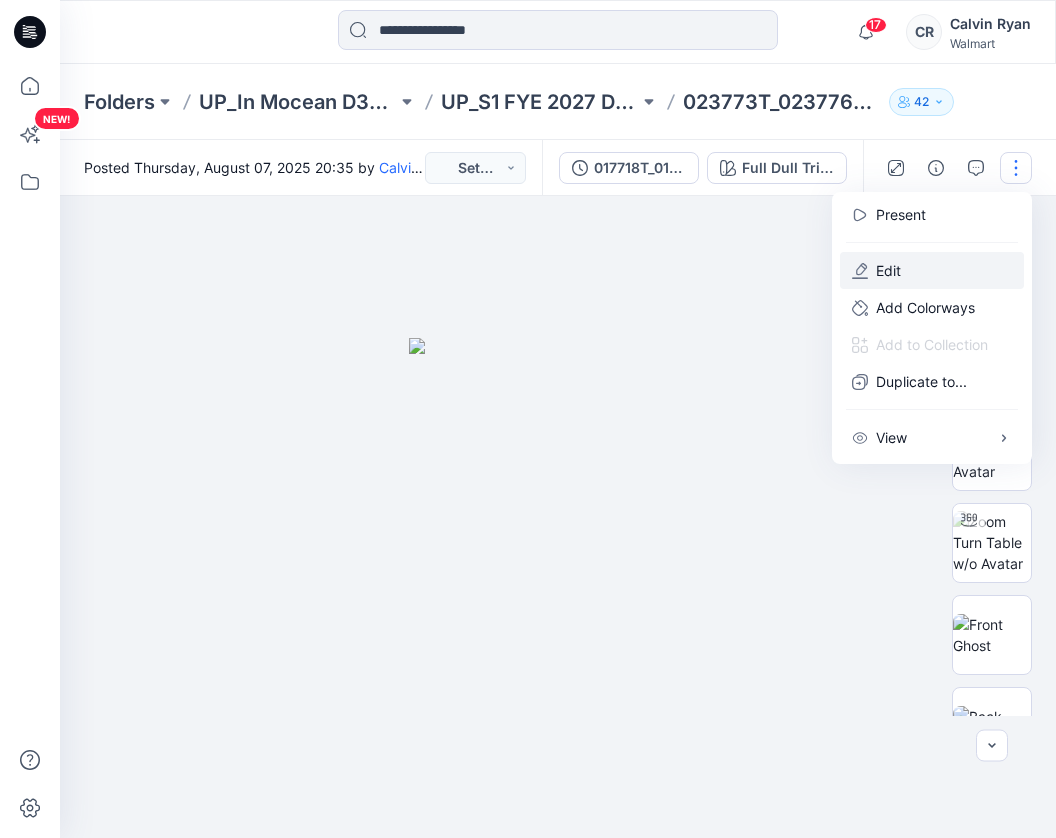 click on "Edit" at bounding box center [932, 270] 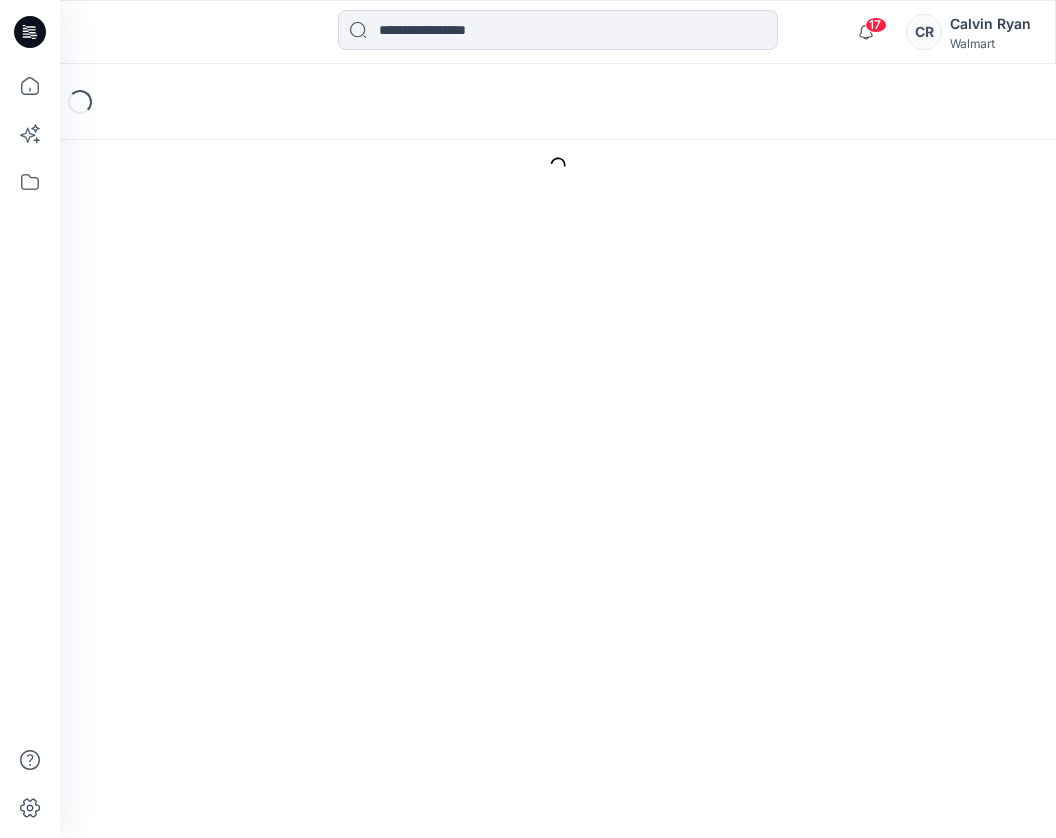 scroll, scrollTop: 0, scrollLeft: 0, axis: both 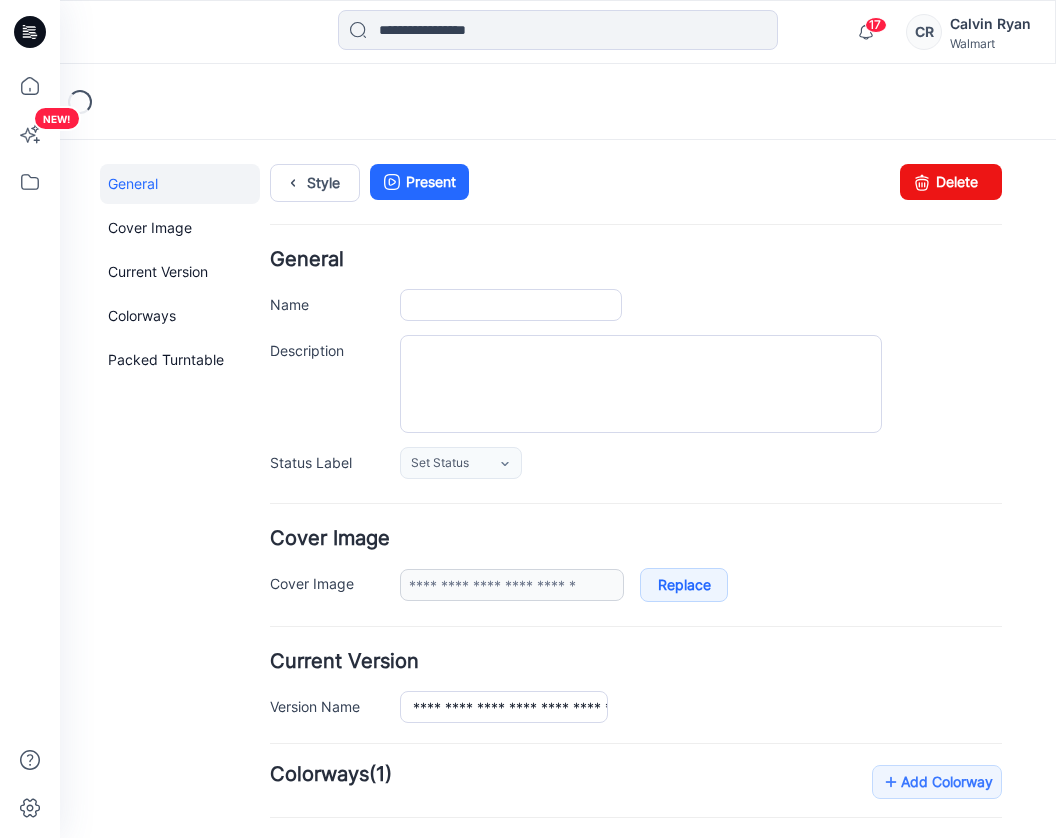 type on "**********" 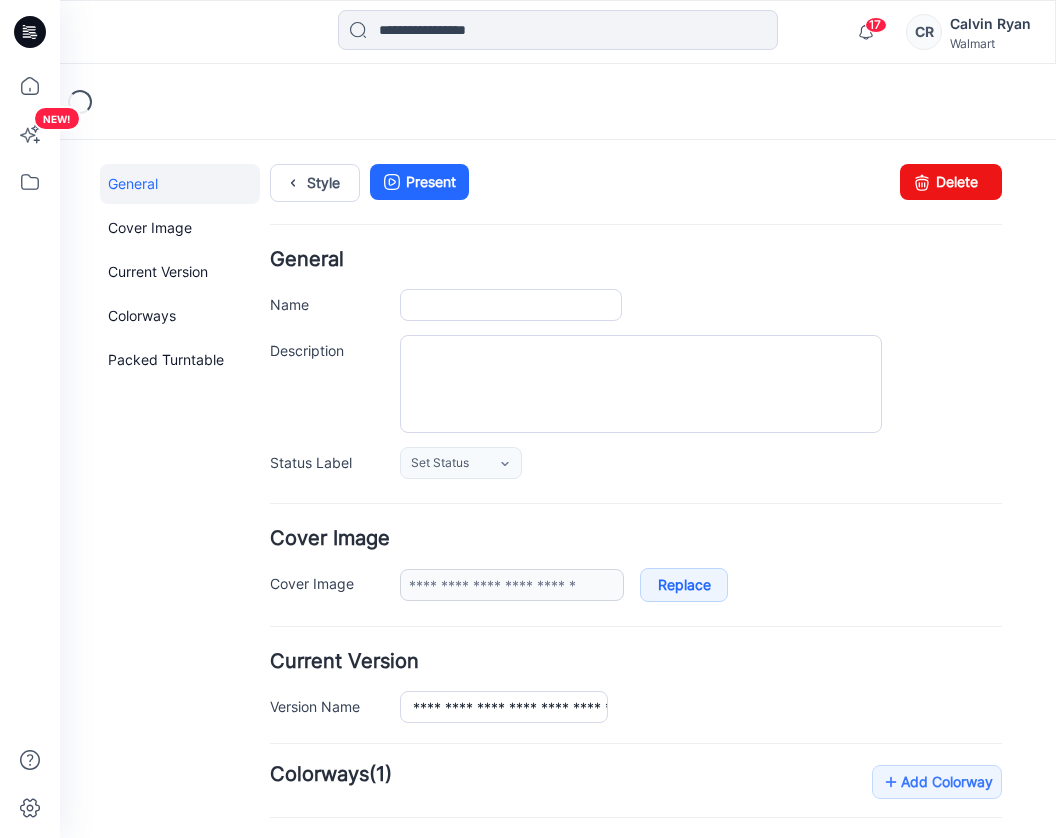 type on "**********" 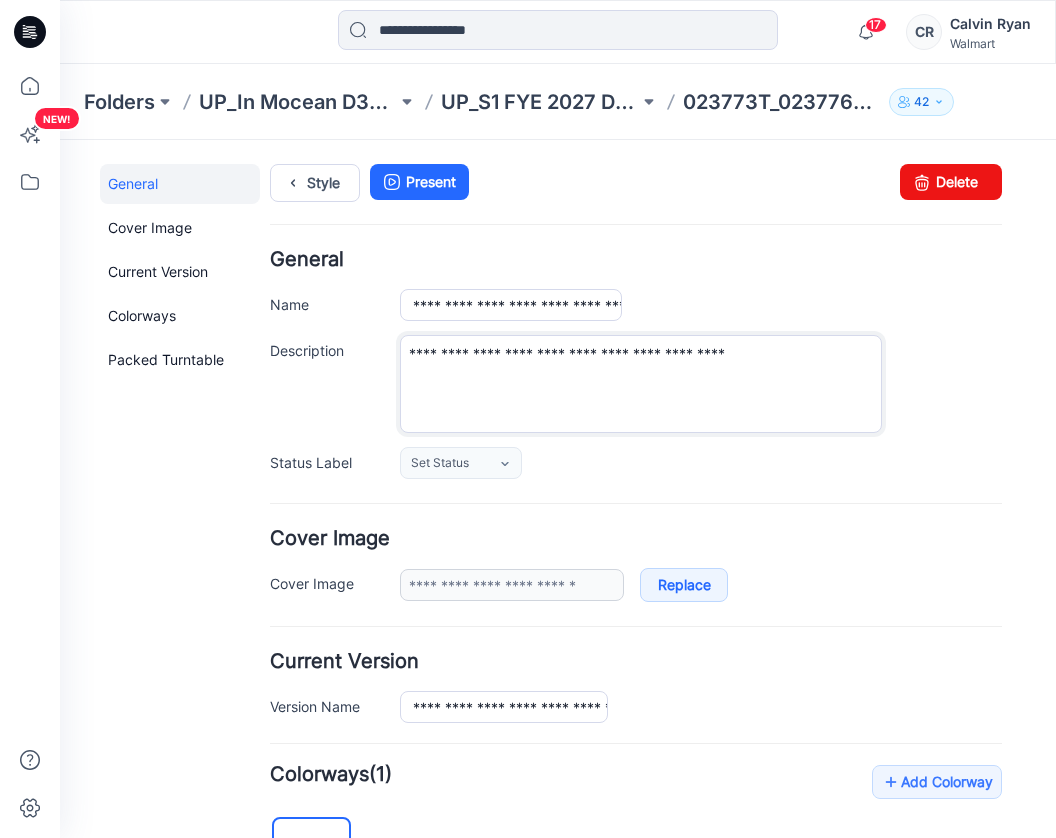click on "**********" at bounding box center (641, 384) 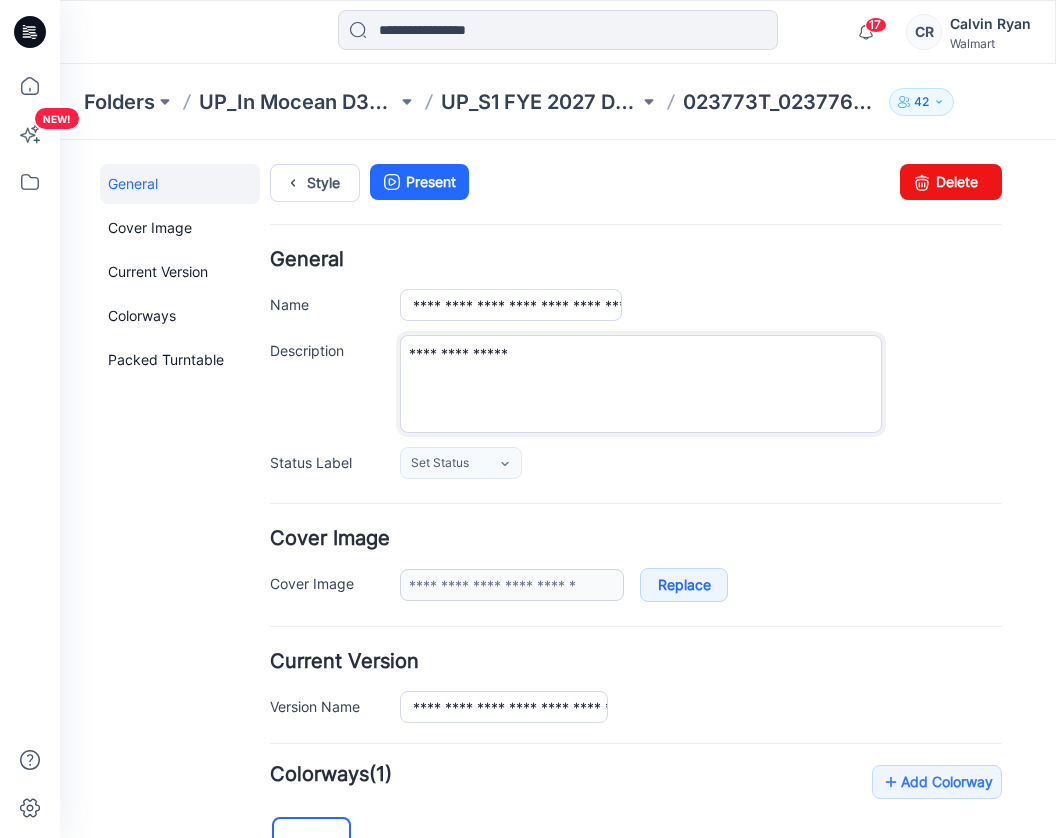 drag, startPoint x: 564, startPoint y: 361, endPoint x: 344, endPoint y: 355, distance: 220.0818 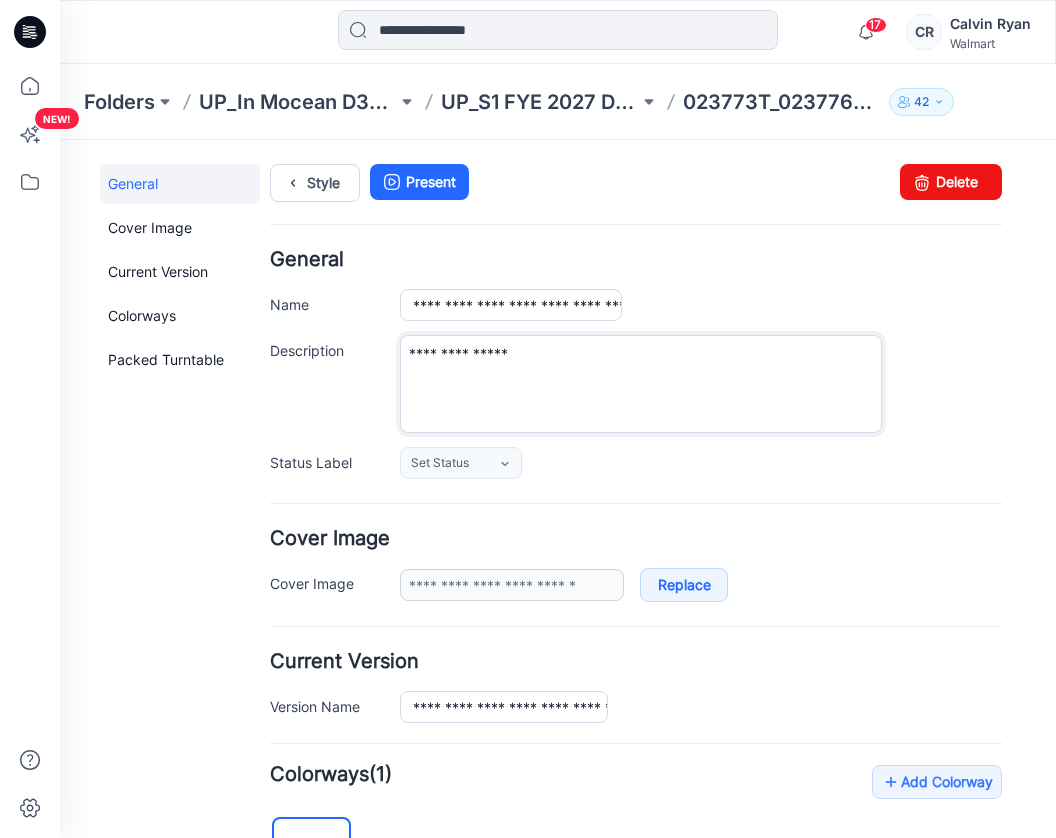 type on "**********" 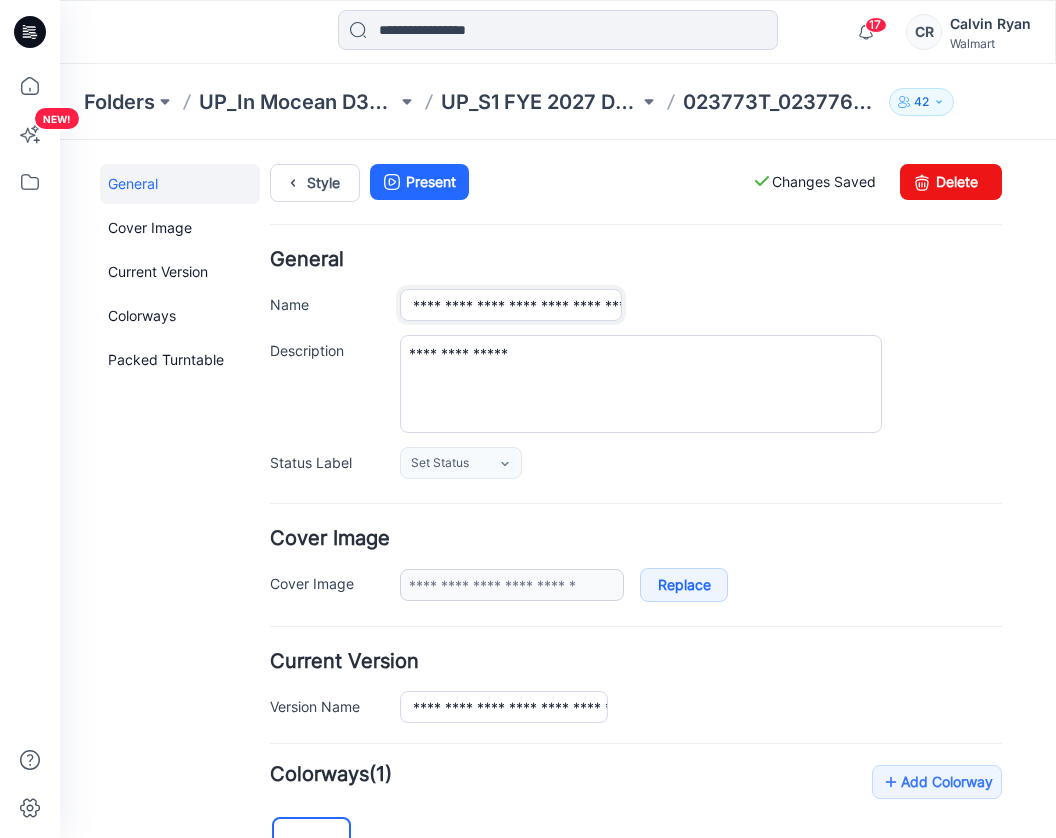 drag, startPoint x: 471, startPoint y: 301, endPoint x: 542, endPoint y: 304, distance: 71.063354 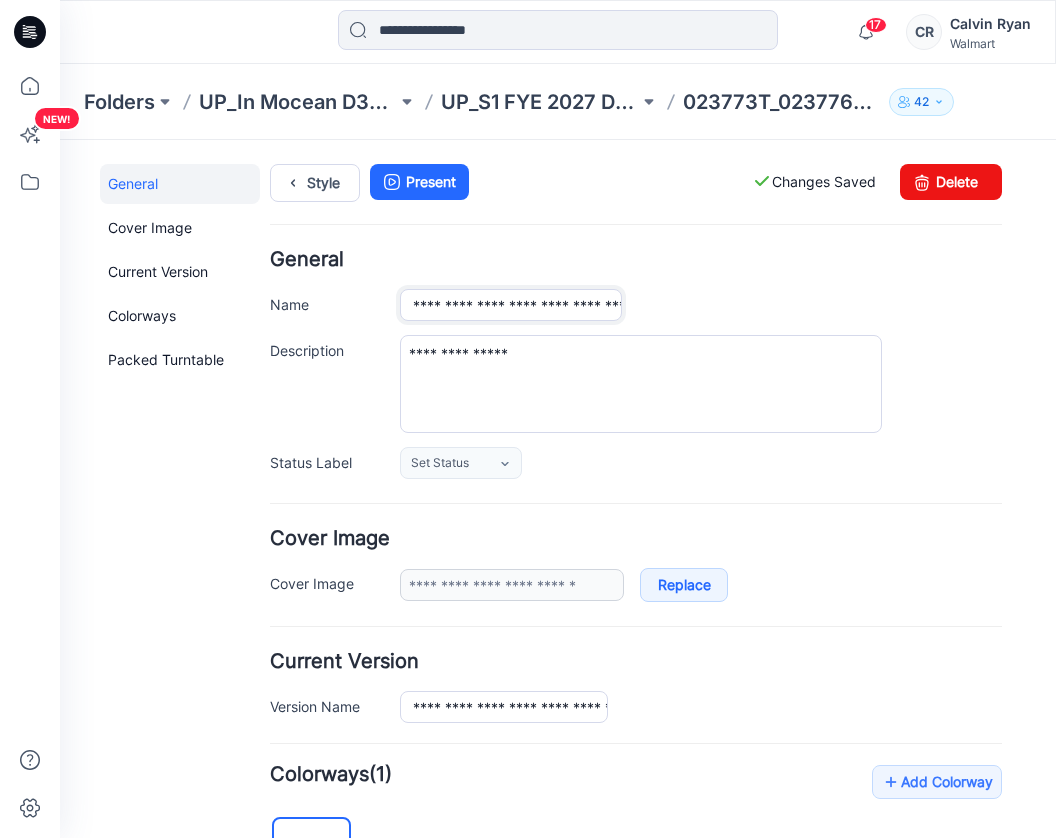 click on "**********" at bounding box center [511, 305] 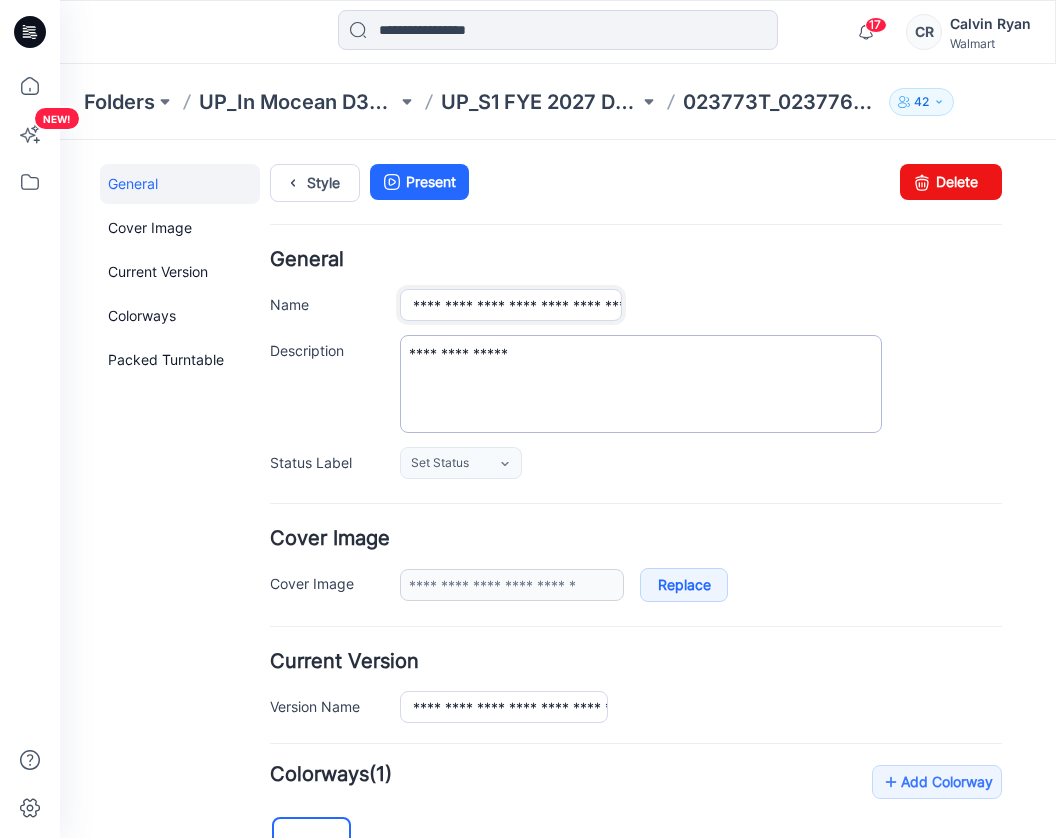 type on "**********" 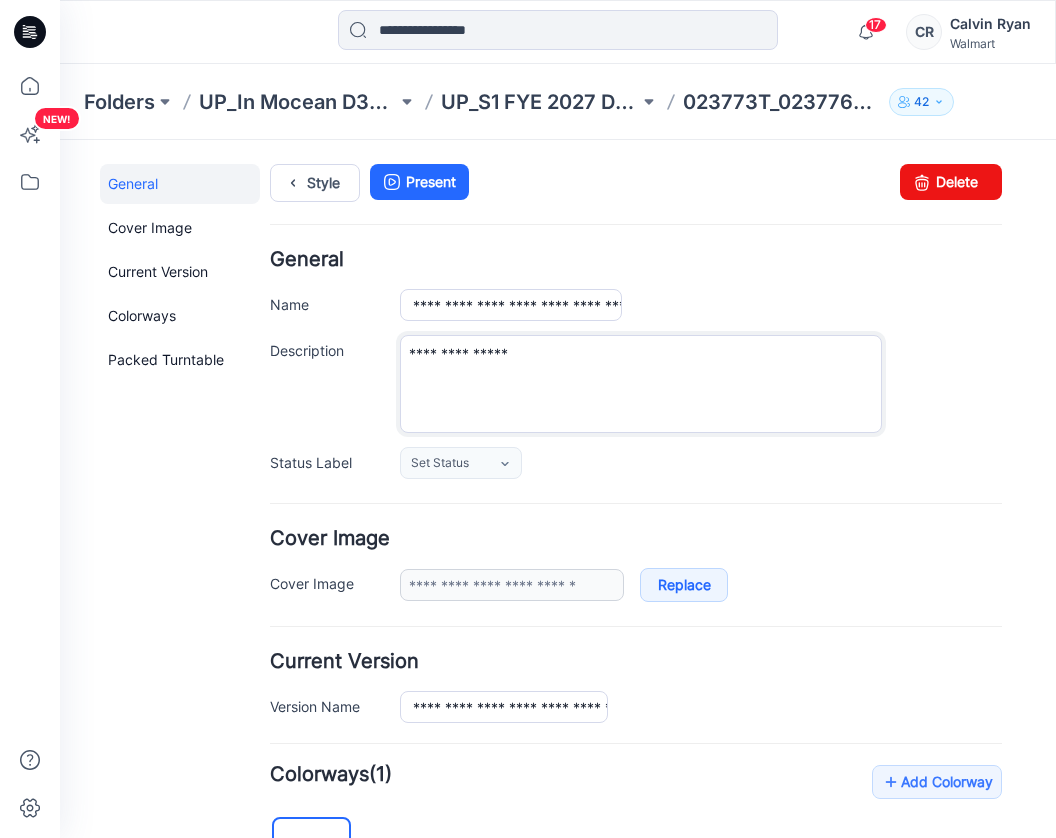 click on "**********" at bounding box center (641, 384) 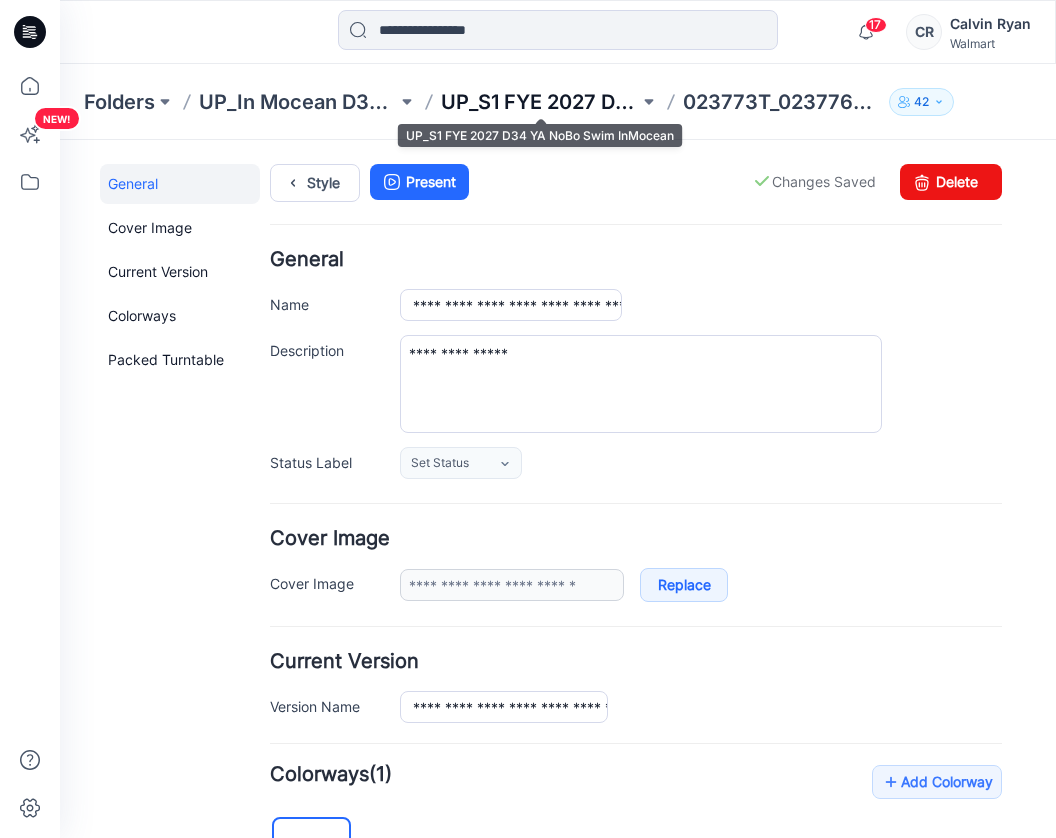 click on "UP_S1 FYE 2027 D34 YA NoBo Swim InMocean" at bounding box center (540, 102) 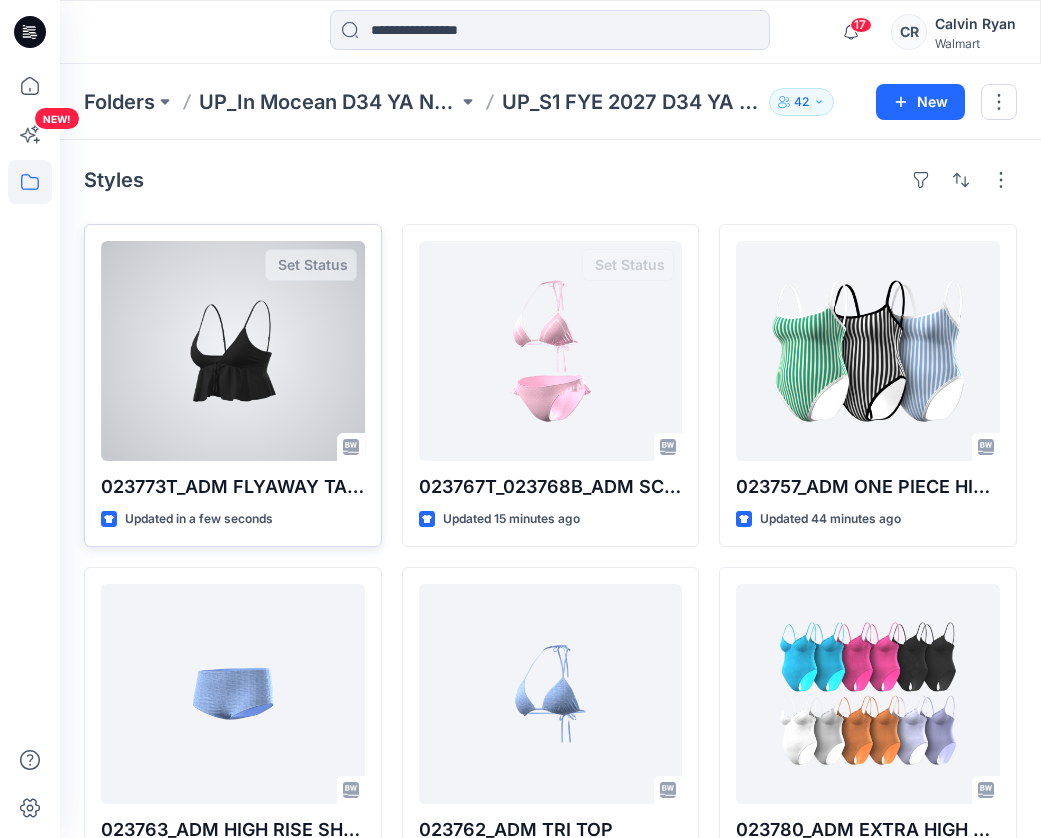 click at bounding box center [233, 351] 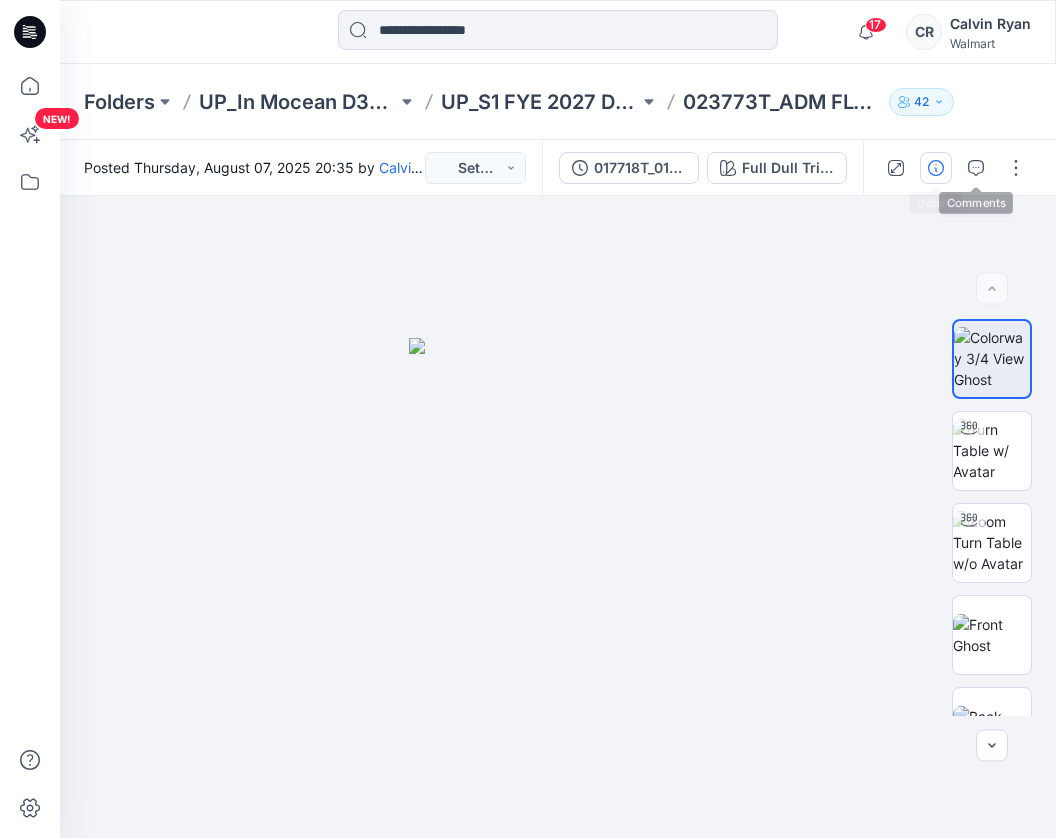 click at bounding box center [936, 168] 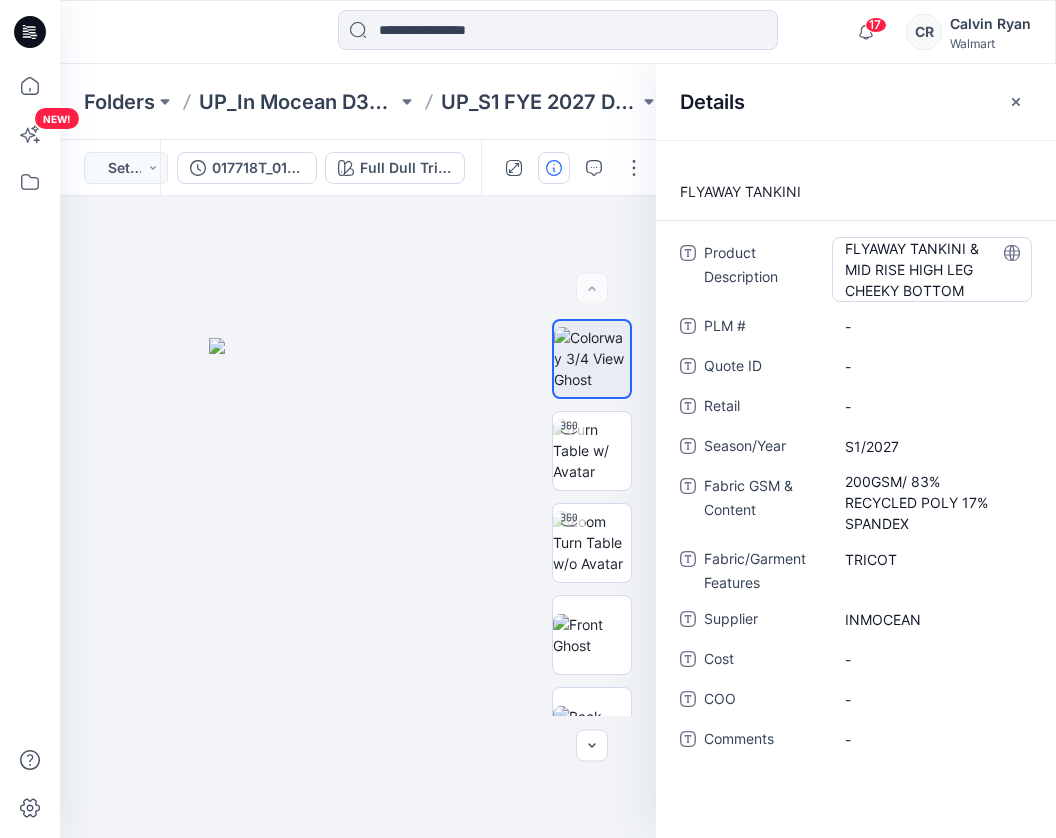 click on "FLYAWAY TANKINI & MID RISE HIGH LEG CHEEKY BOTTOM" at bounding box center (932, 269) 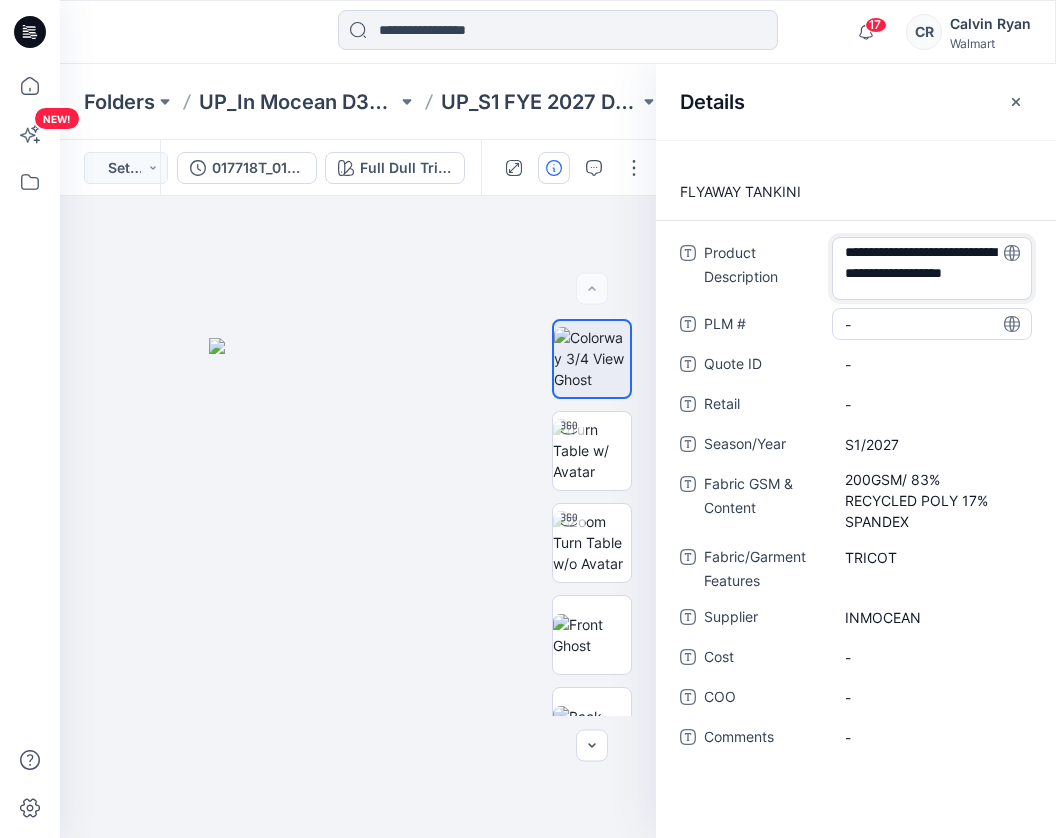 scroll, scrollTop: 6, scrollLeft: 0, axis: vertical 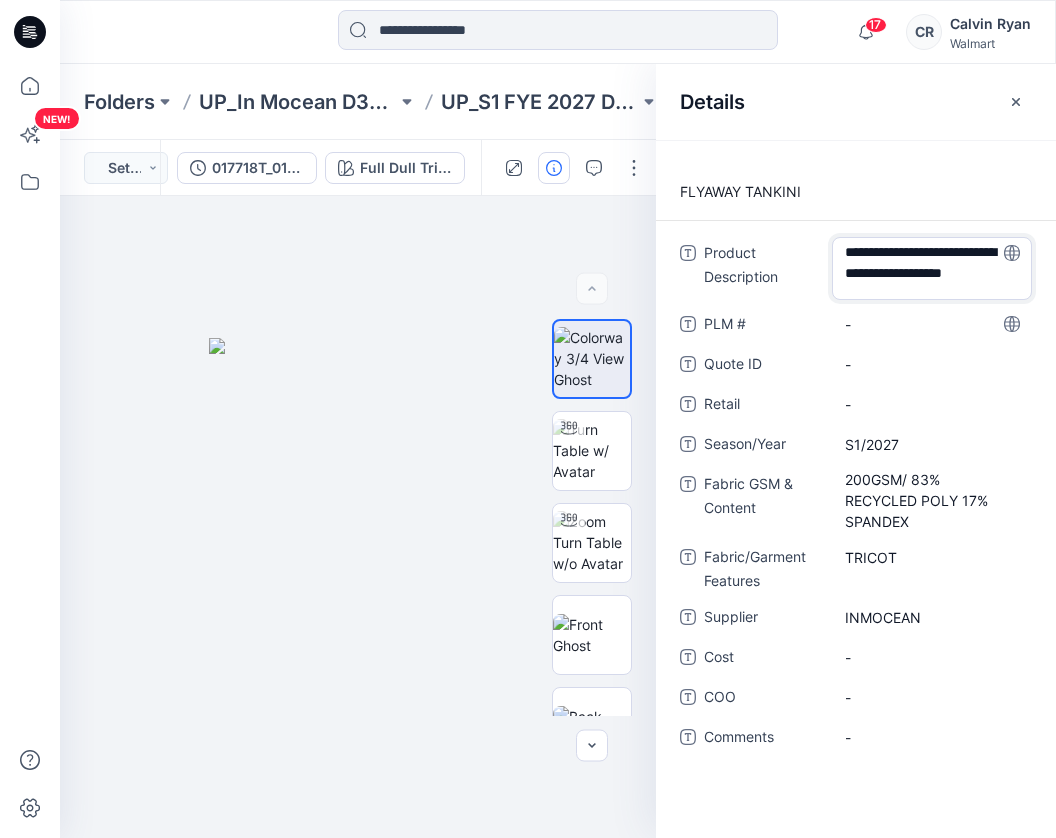drag, startPoint x: 965, startPoint y: 244, endPoint x: 1008, endPoint y: 317, distance: 84.723076 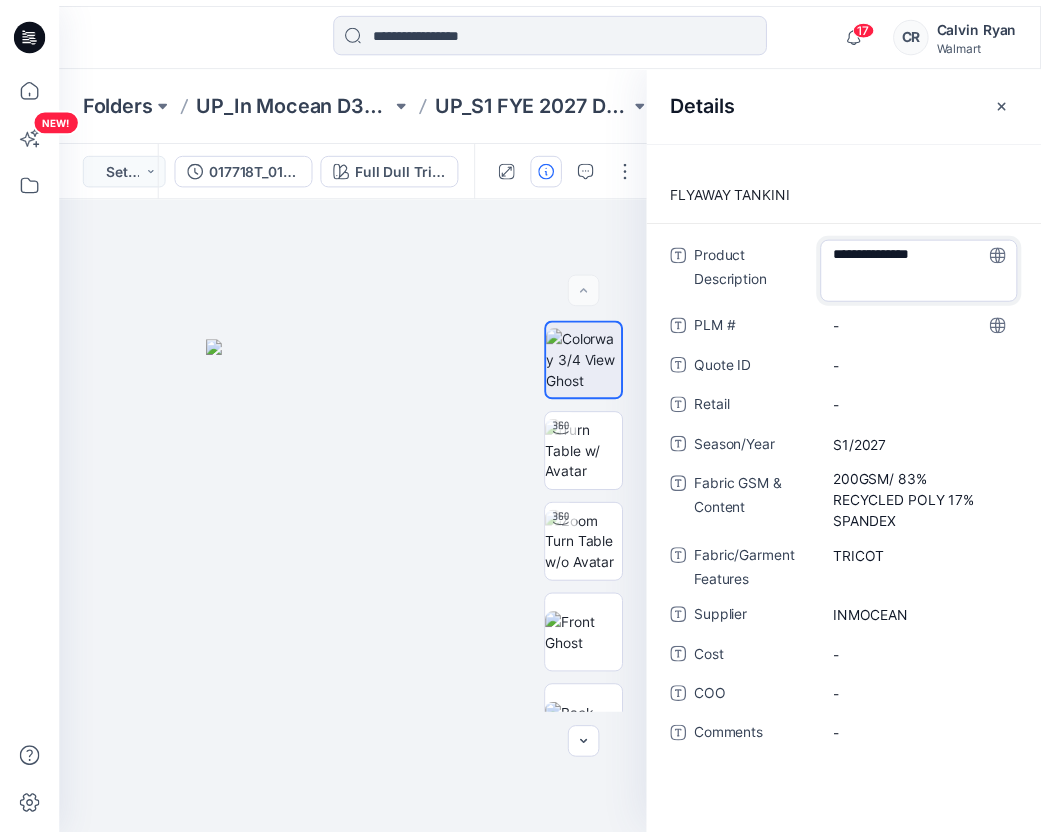 scroll, scrollTop: 0, scrollLeft: 0, axis: both 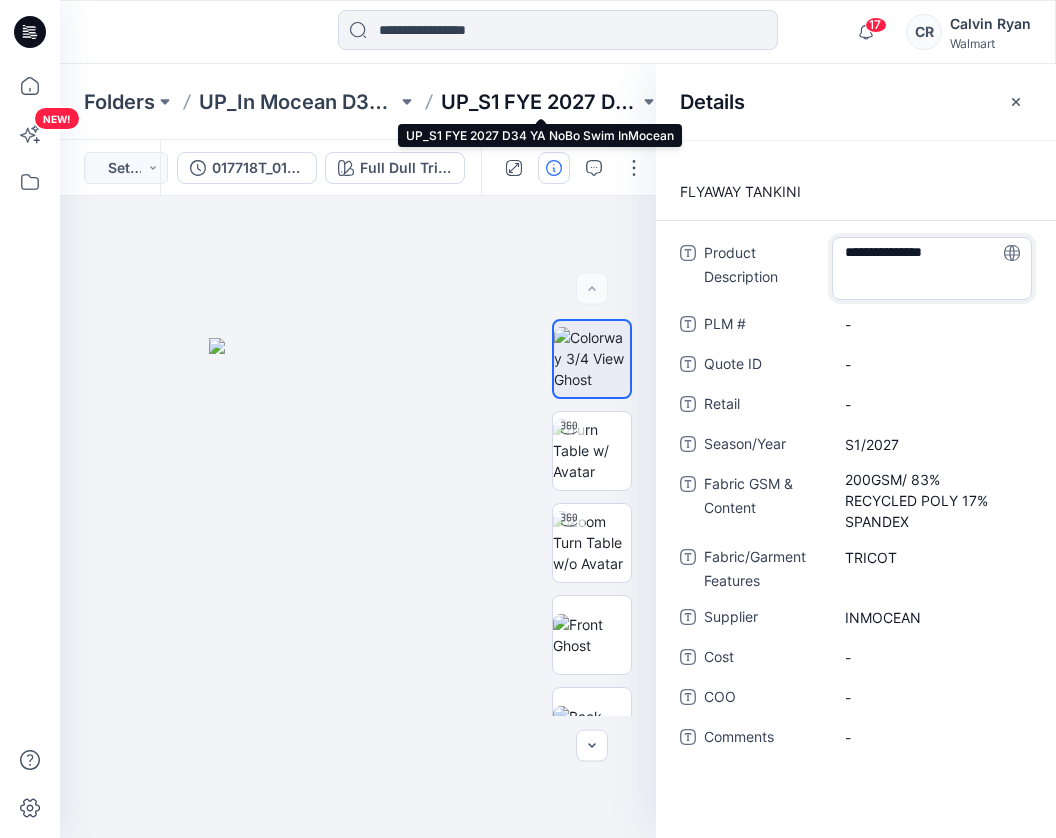 click on "UP_S1 FYE 2027 D34 YA NoBo Swim InMocean" at bounding box center [540, 102] 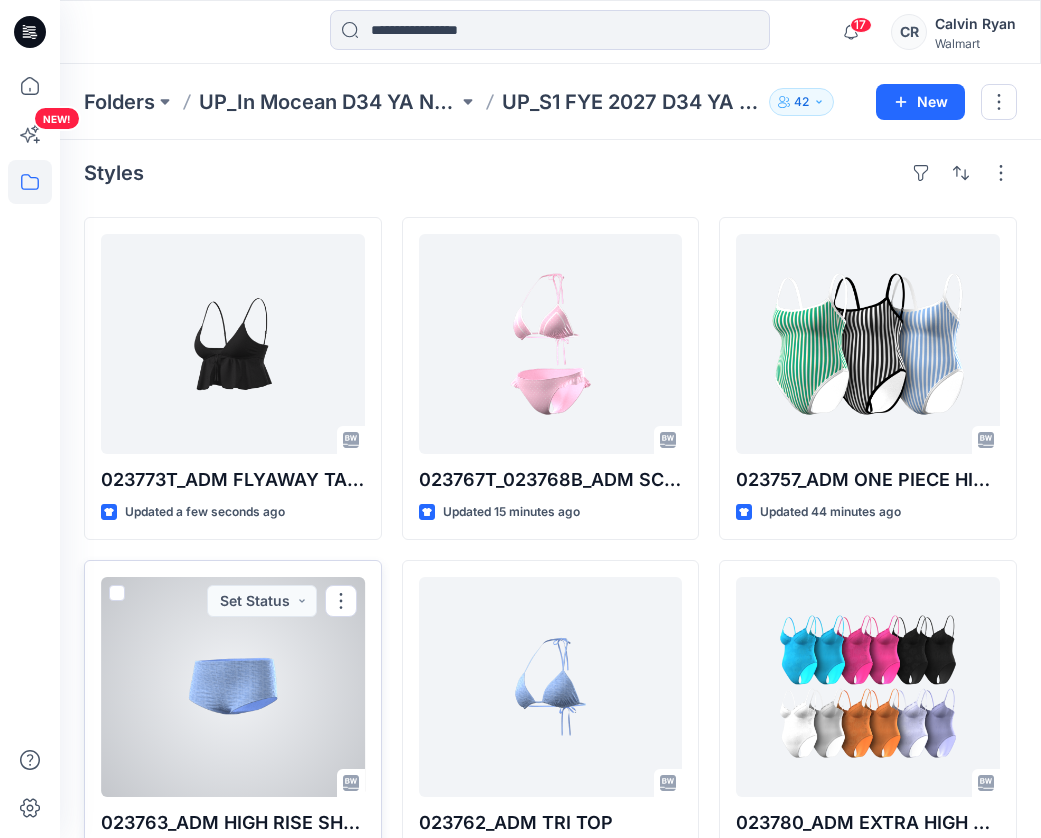 scroll, scrollTop: 0, scrollLeft: 0, axis: both 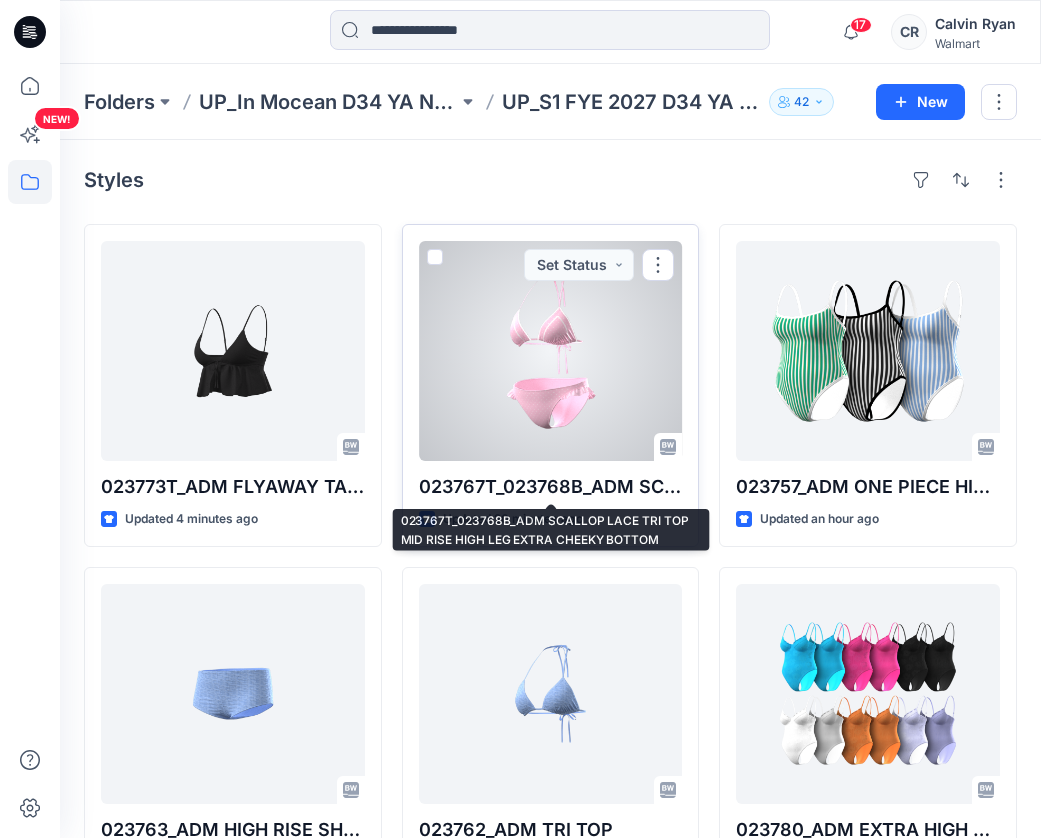 click at bounding box center (551, 351) 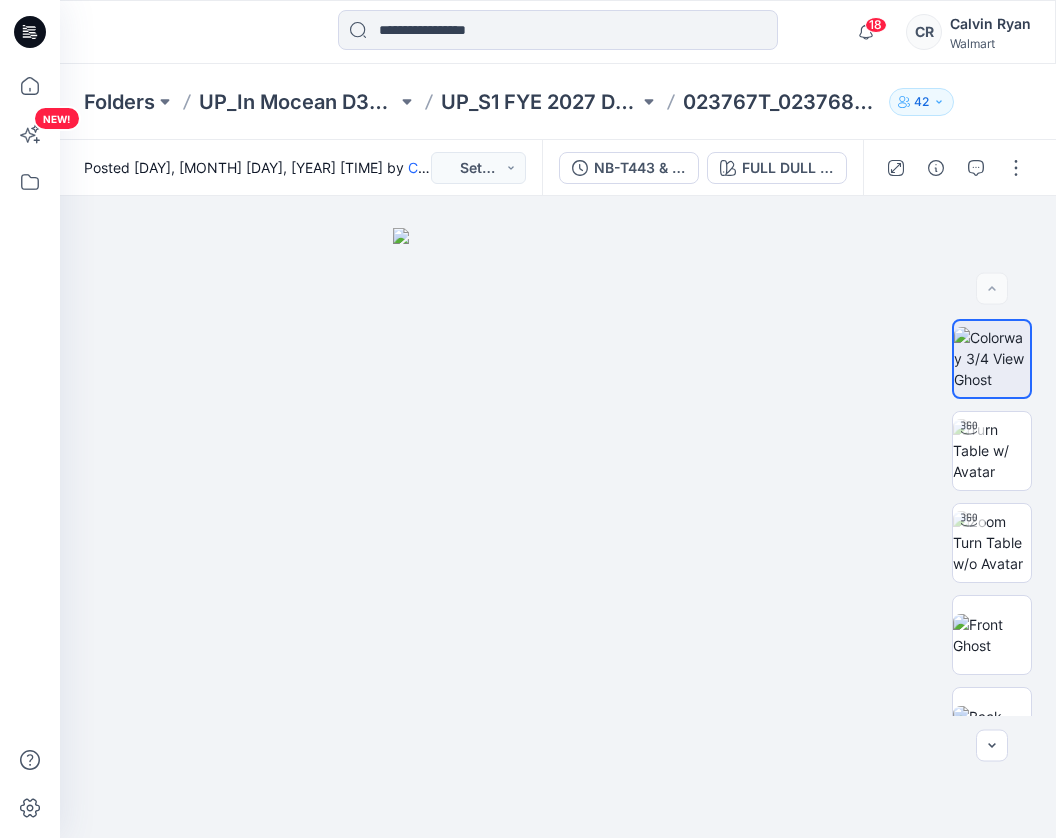 click at bounding box center (184, 32) 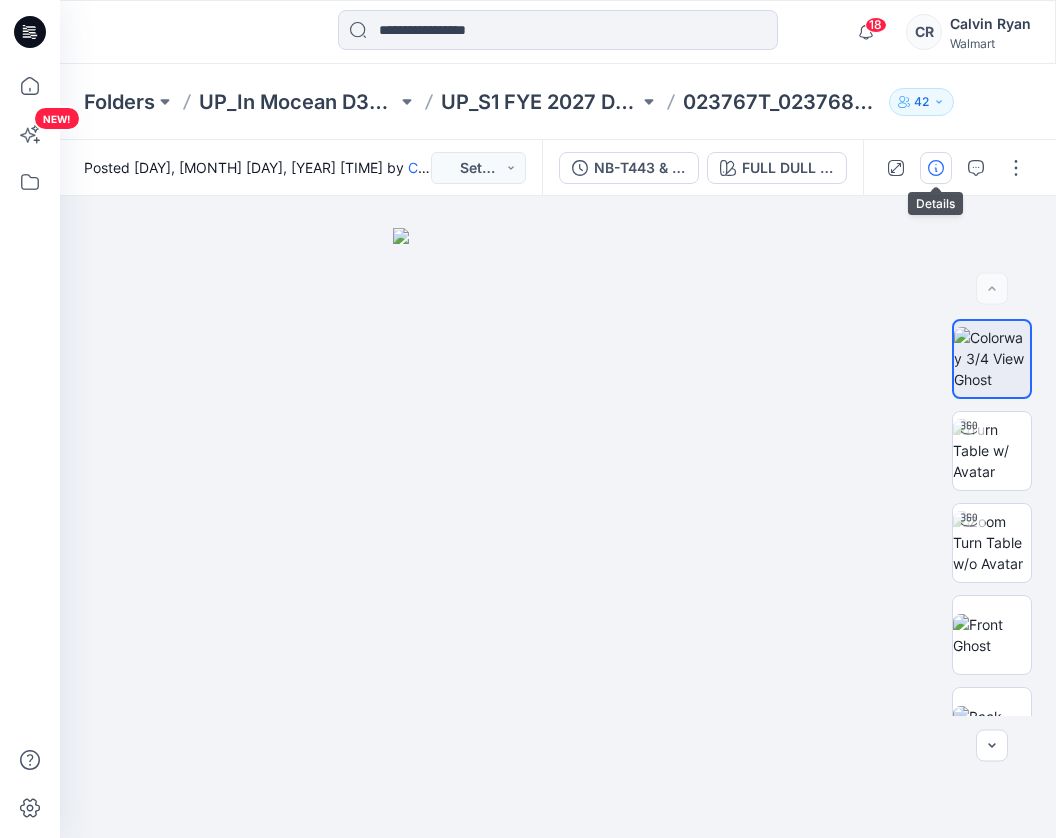 click 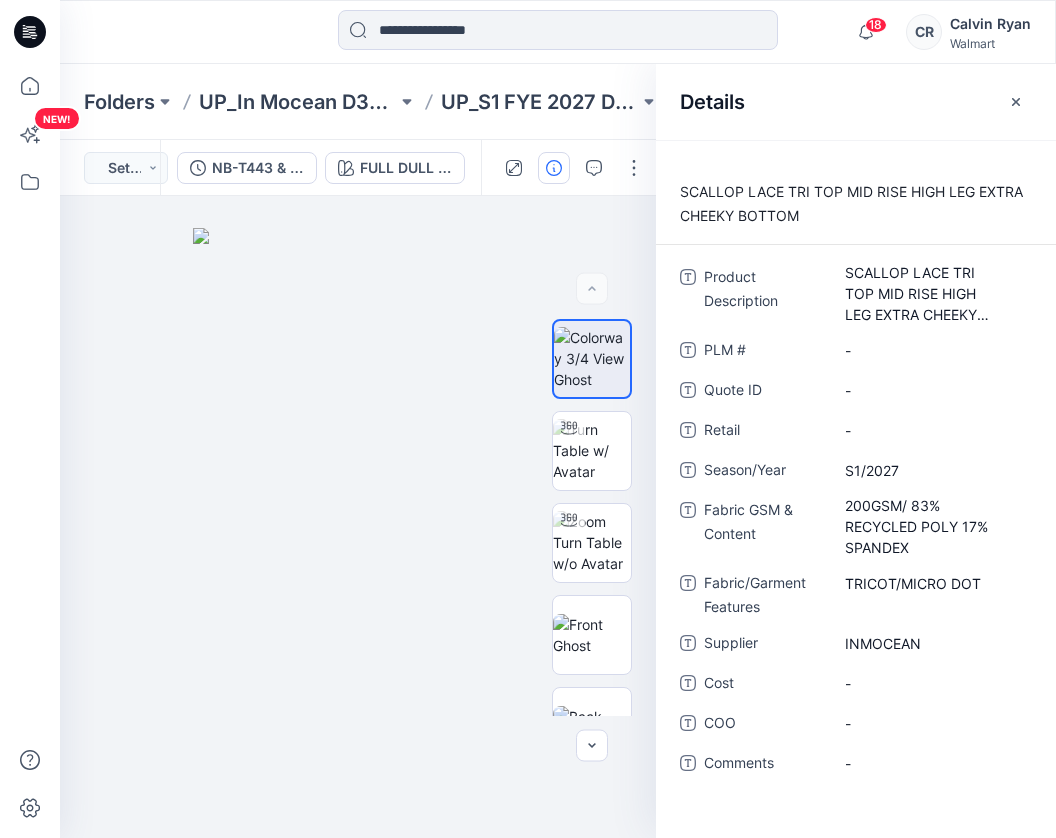 click on "Details" at bounding box center (856, 101) 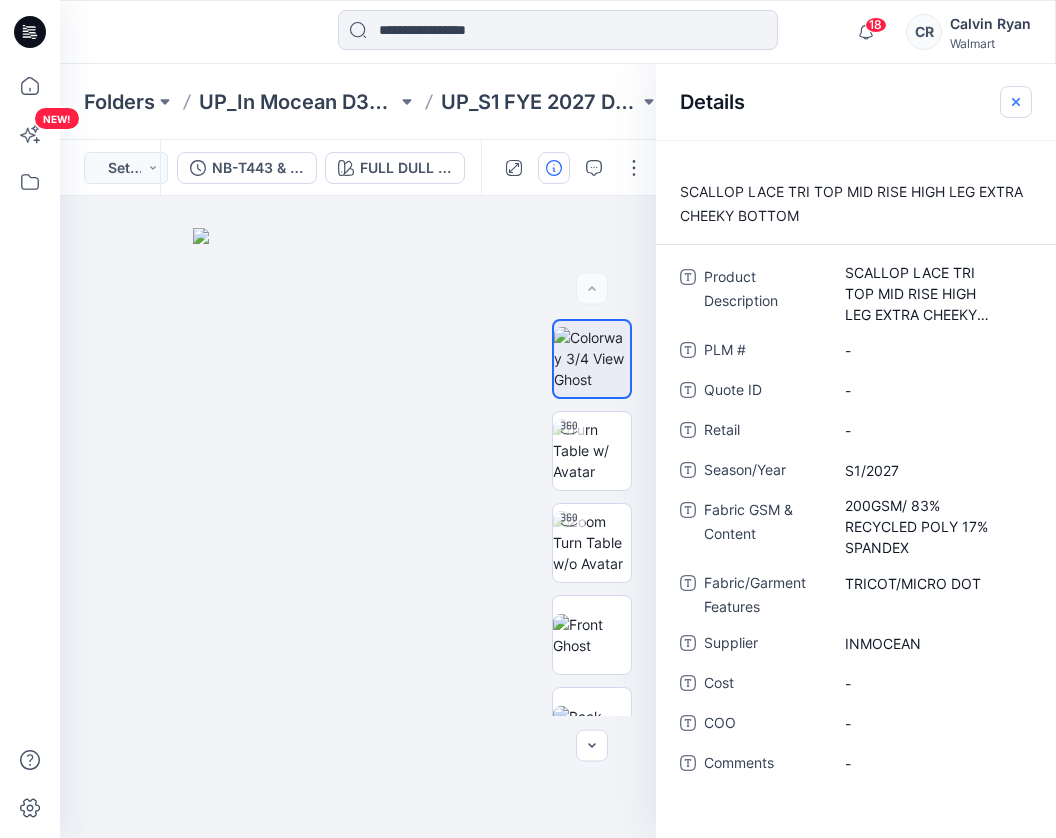 click 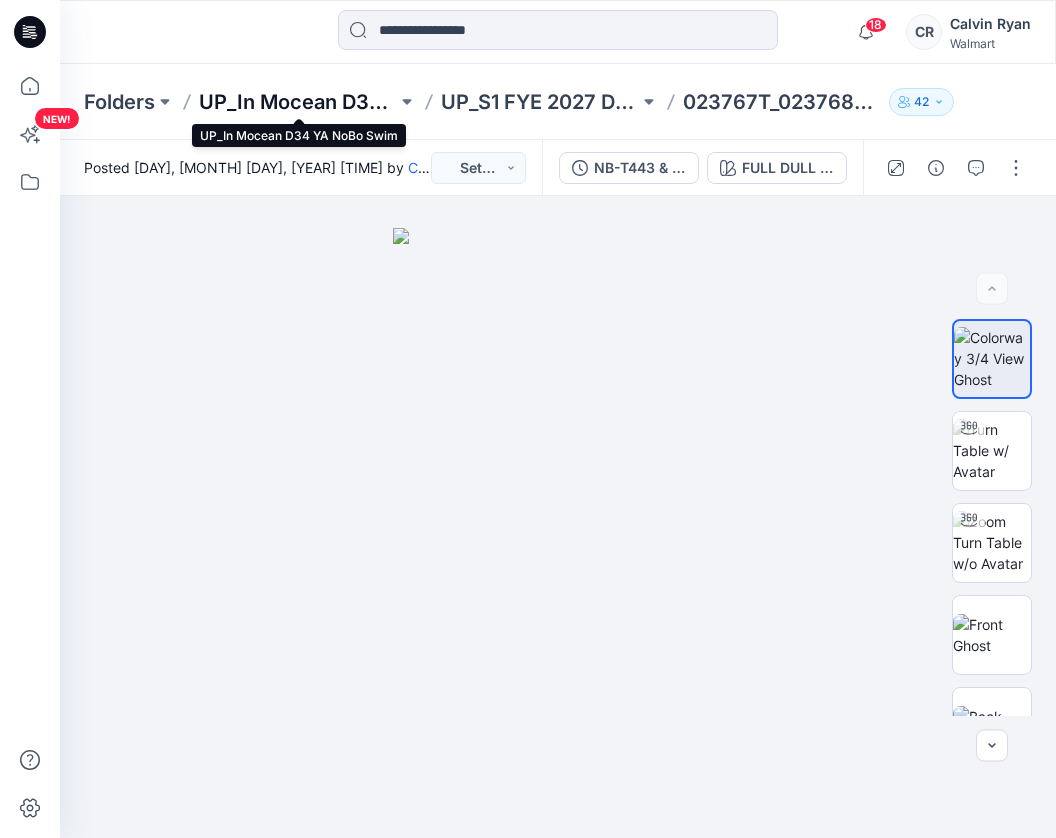 click on "UP_In Mocean D34 YA NoBo Swim" at bounding box center (298, 102) 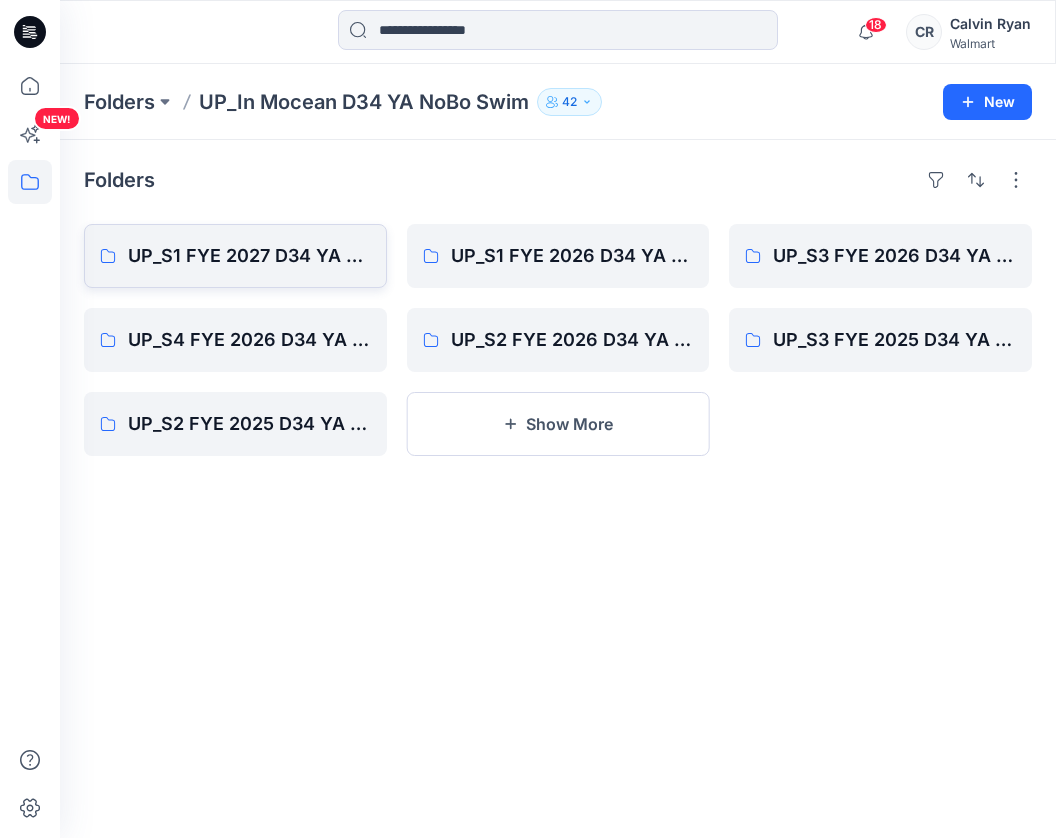 click on "UP_S1 FYE 2027 D34 YA NoBo Swim InMocean" at bounding box center [235, 256] 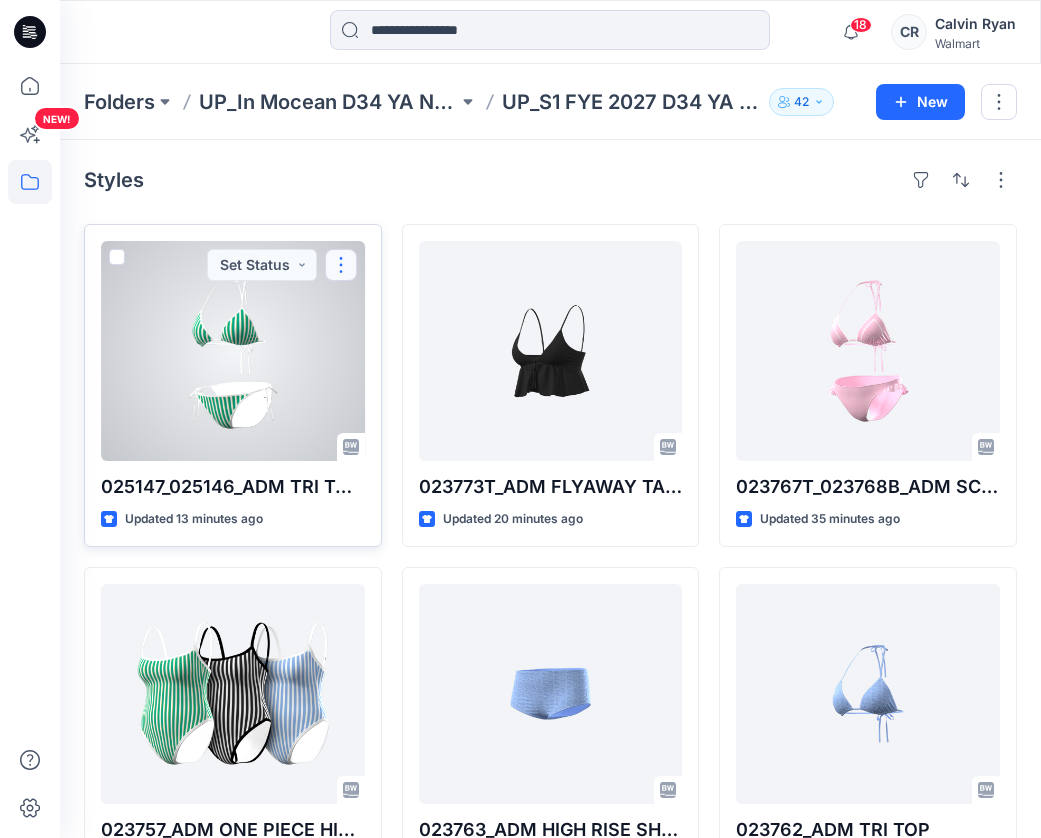 click at bounding box center [341, 265] 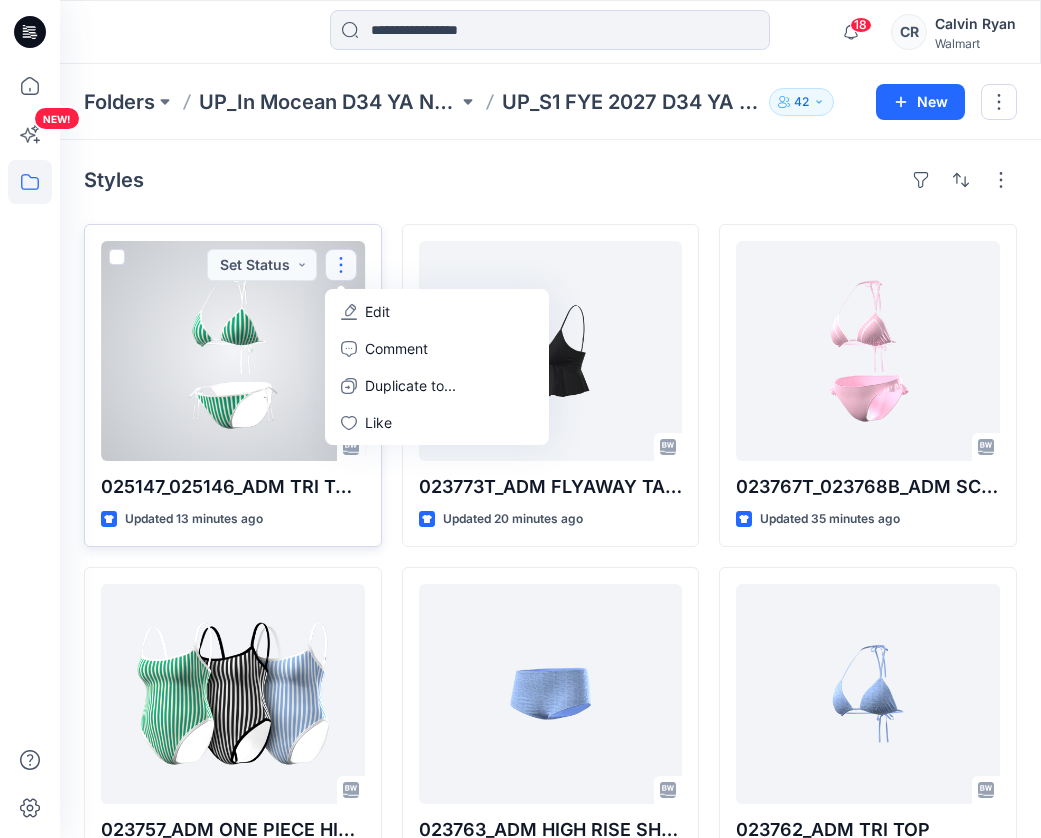 click on "Edit" at bounding box center [437, 311] 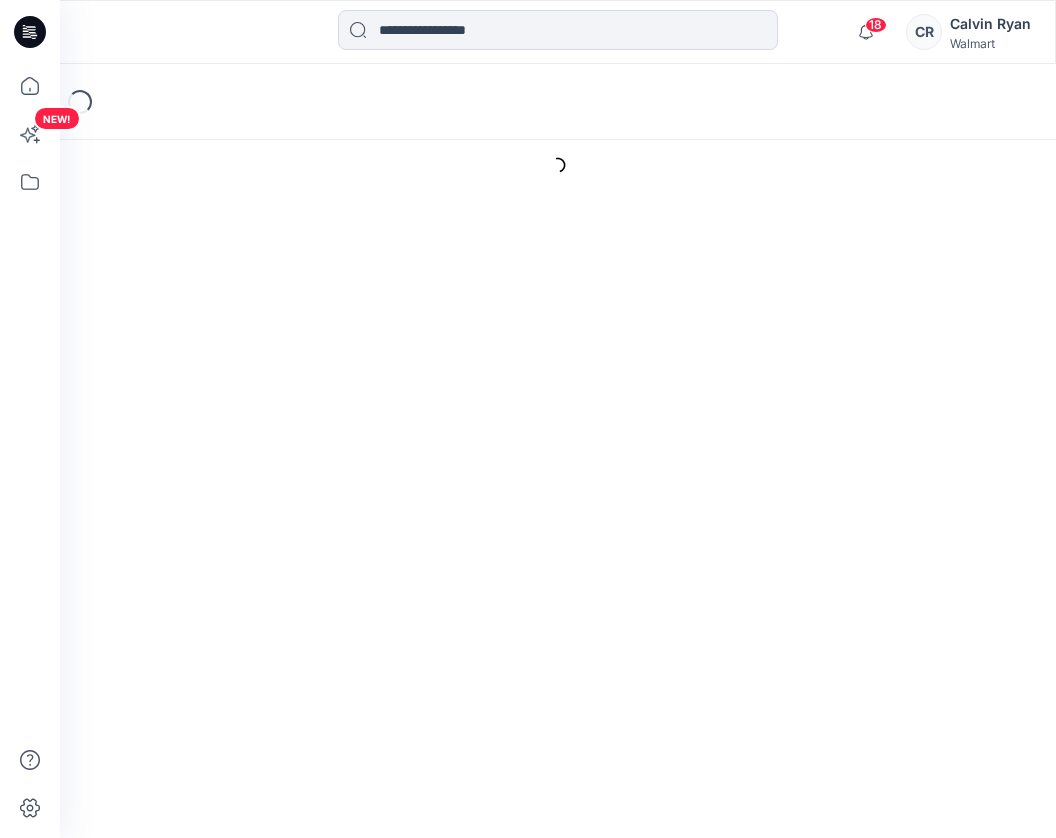 scroll, scrollTop: 0, scrollLeft: 0, axis: both 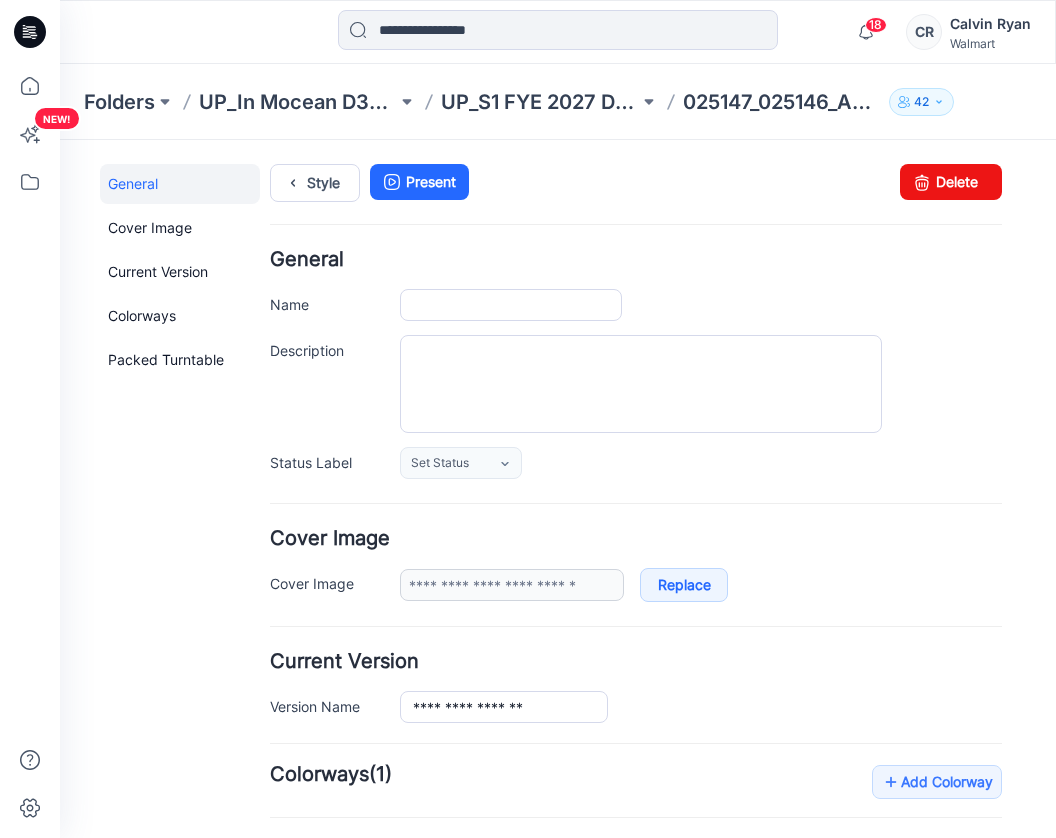 type on "**********" 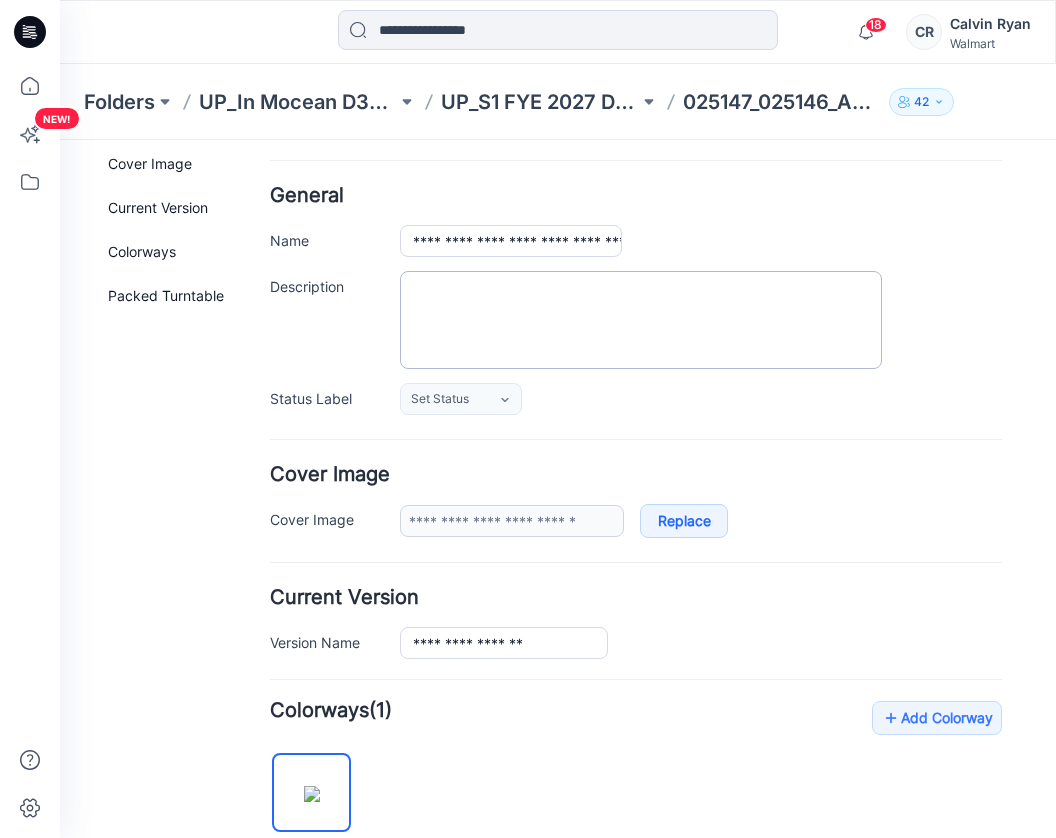 scroll, scrollTop: 0, scrollLeft: 0, axis: both 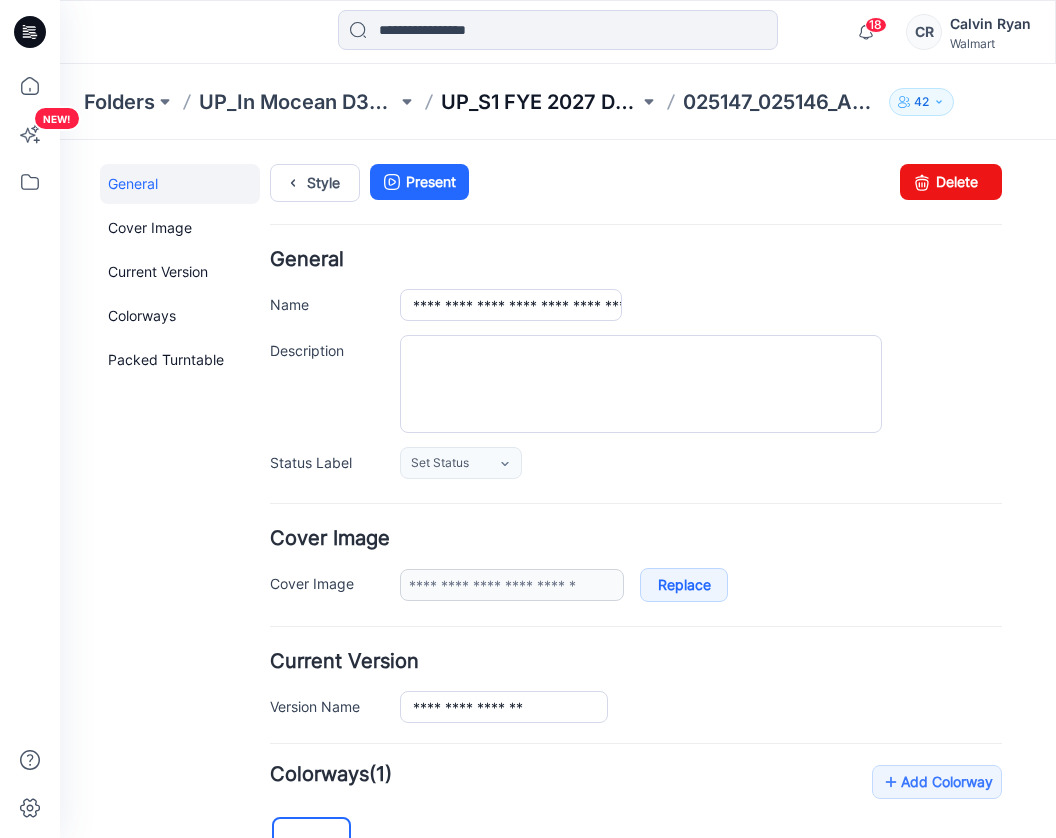 click on "UP_S1 FYE 2027 D34 YA NoBo Swim InMocean" at bounding box center [540, 102] 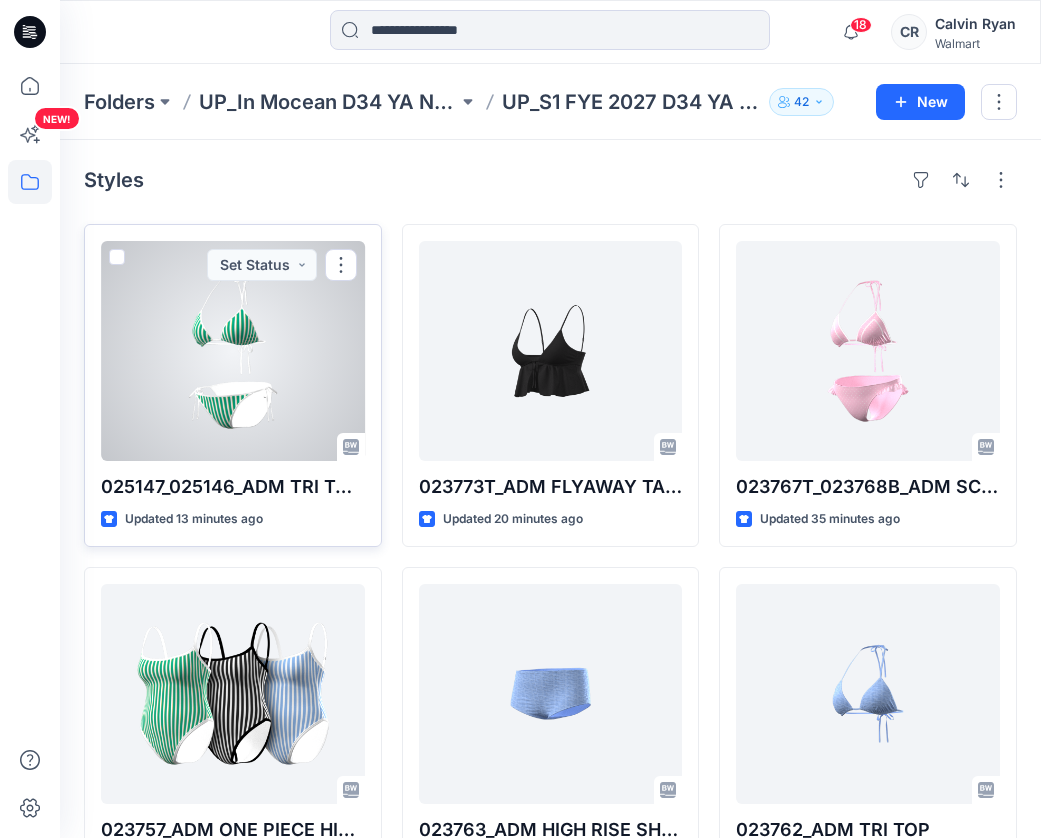click at bounding box center [233, 351] 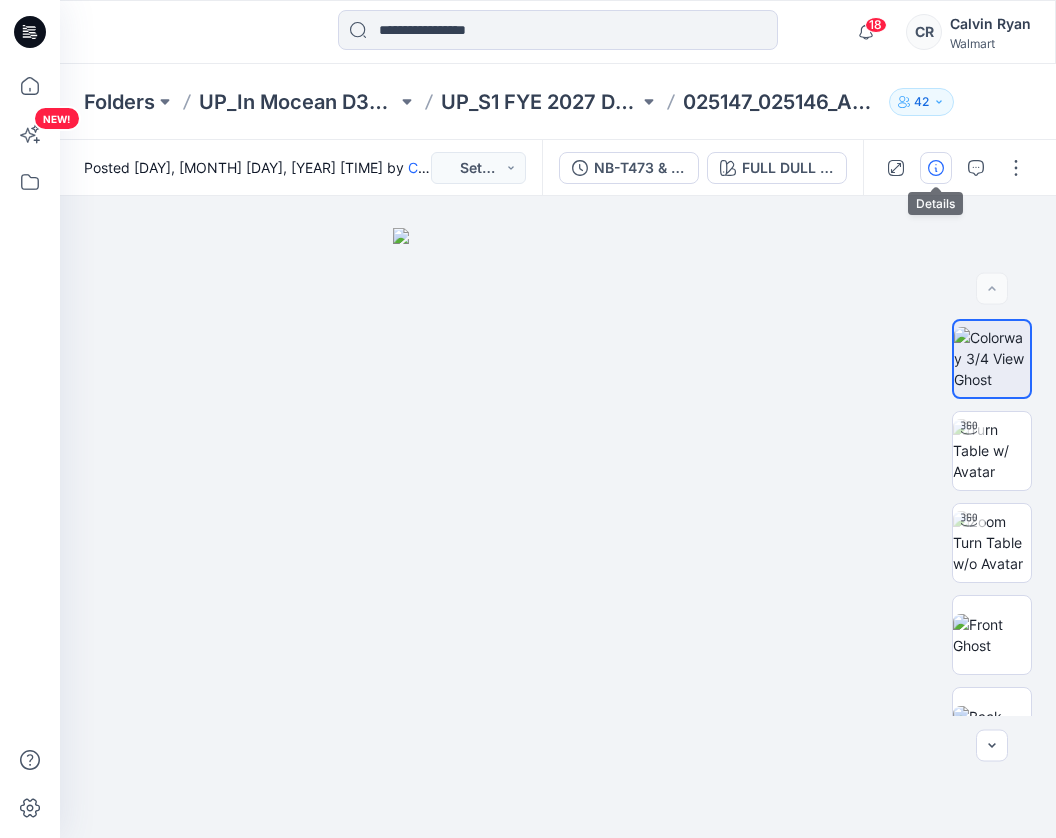 click 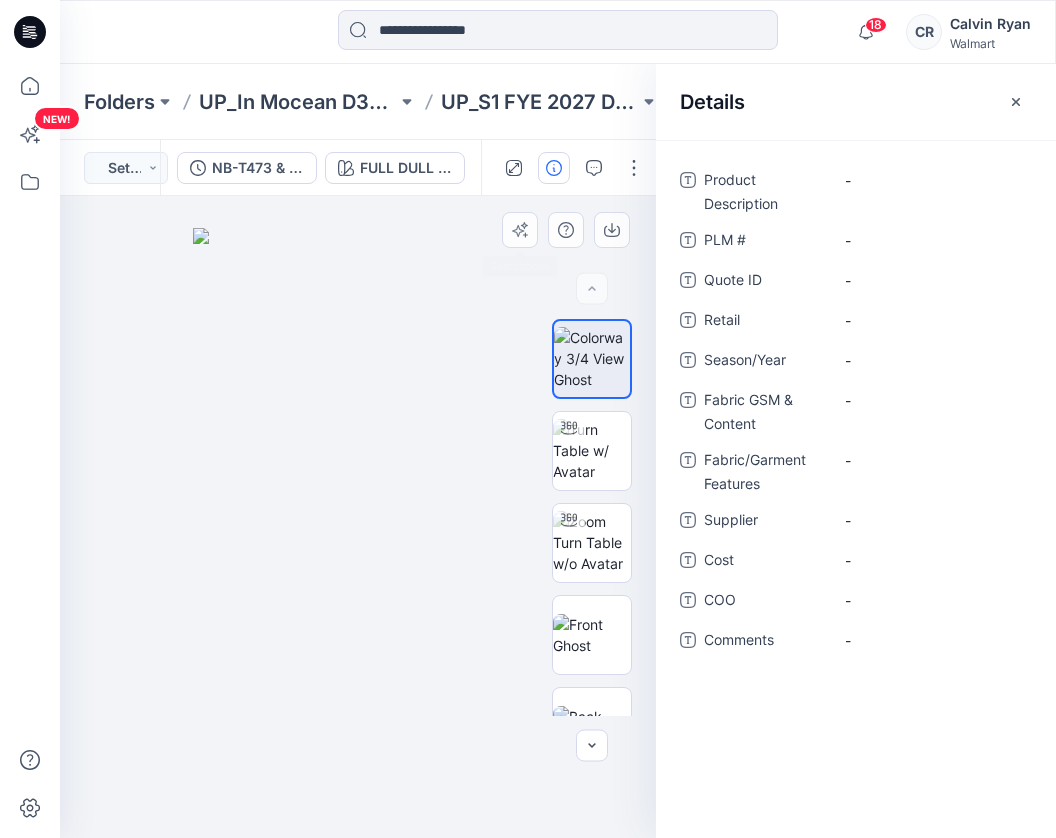 click at bounding box center [358, 533] 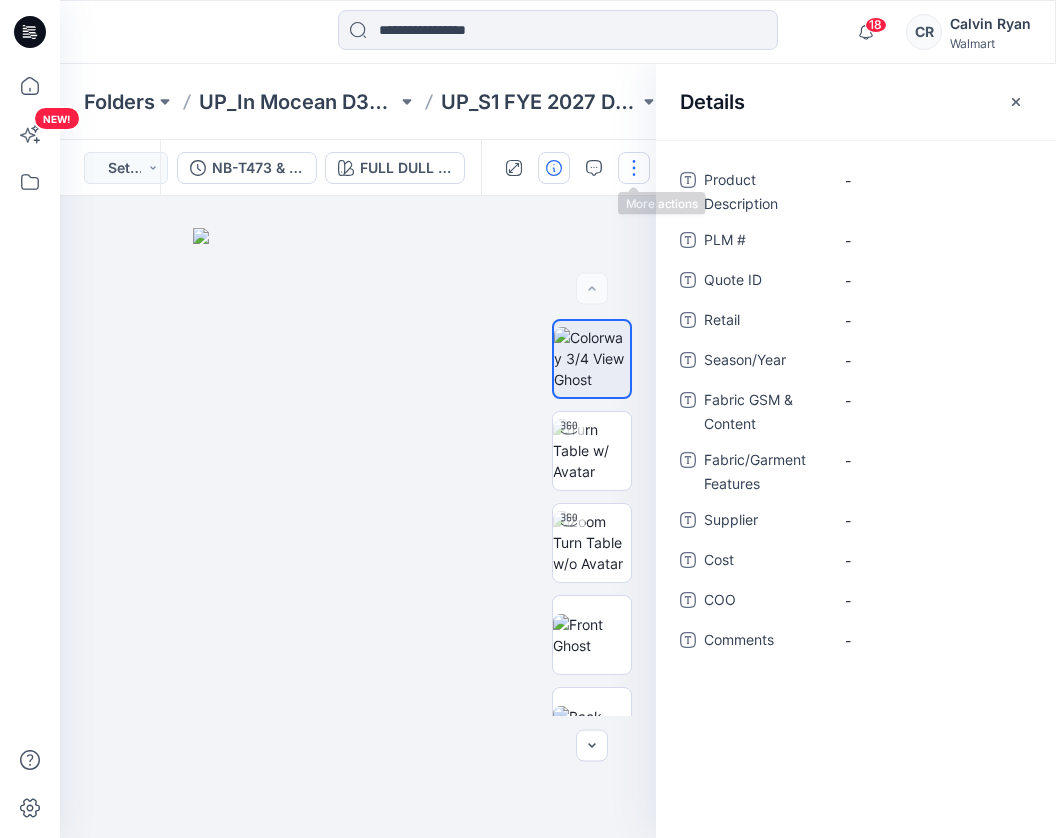 click at bounding box center (634, 168) 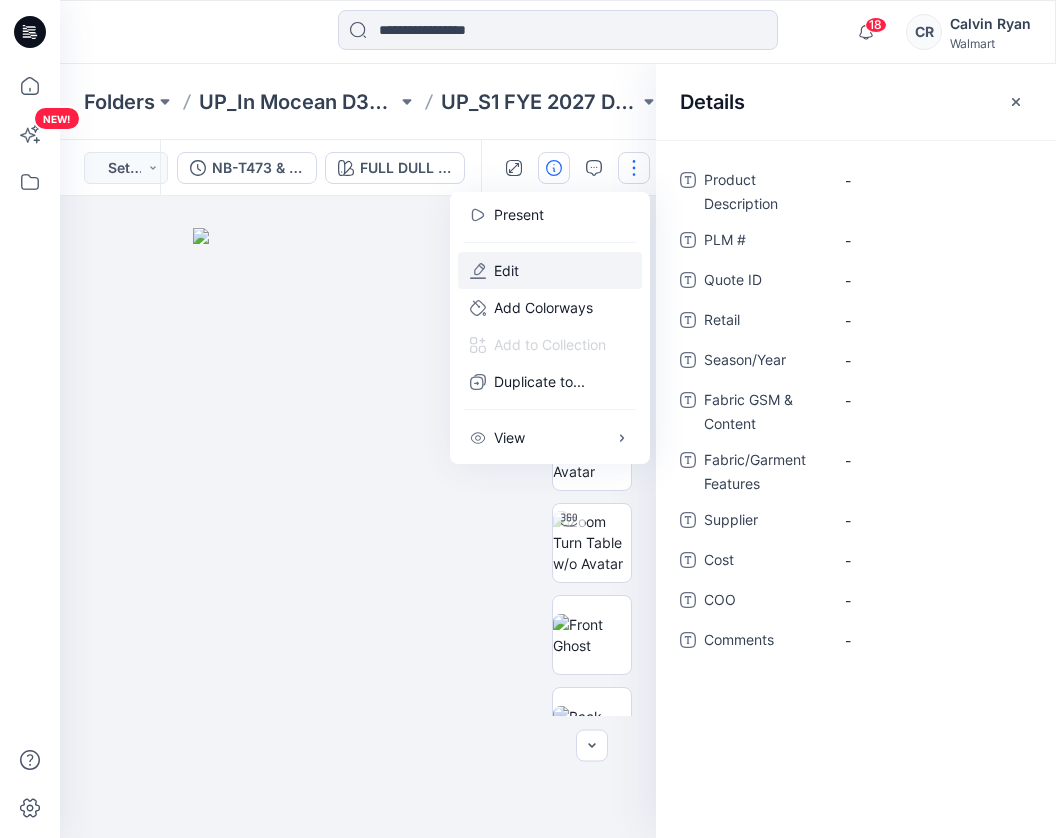 click on "Edit" at bounding box center (550, 270) 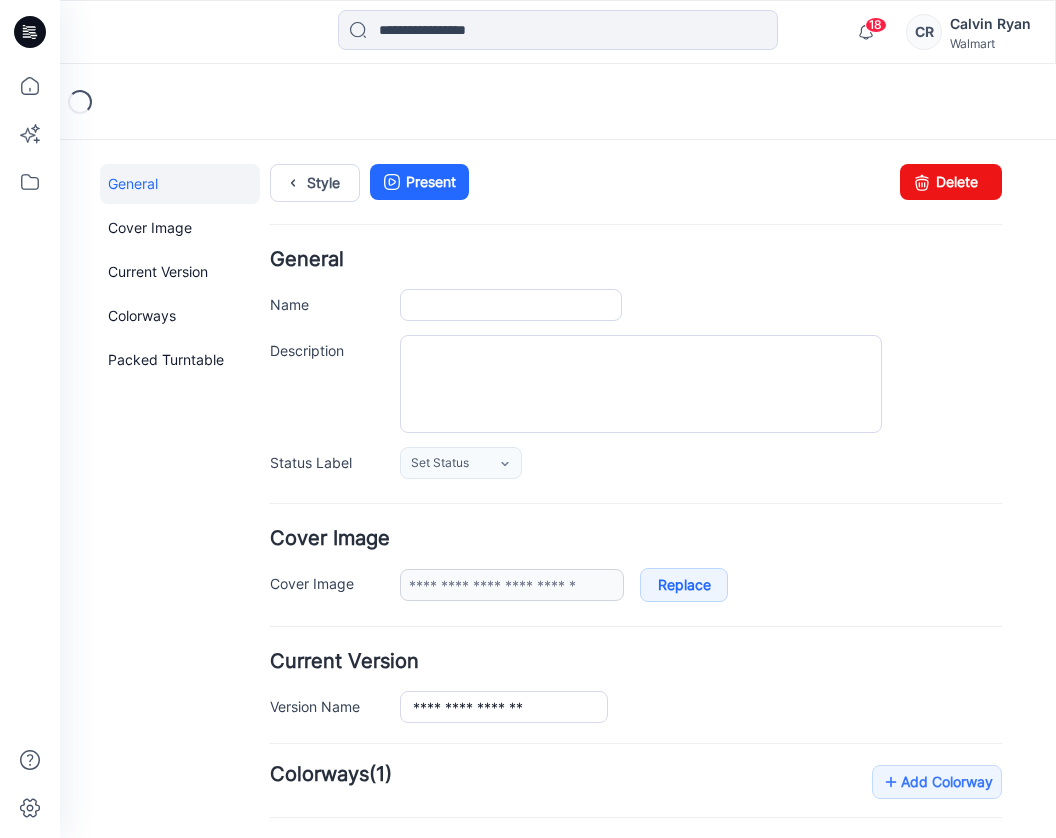scroll, scrollTop: 0, scrollLeft: 0, axis: both 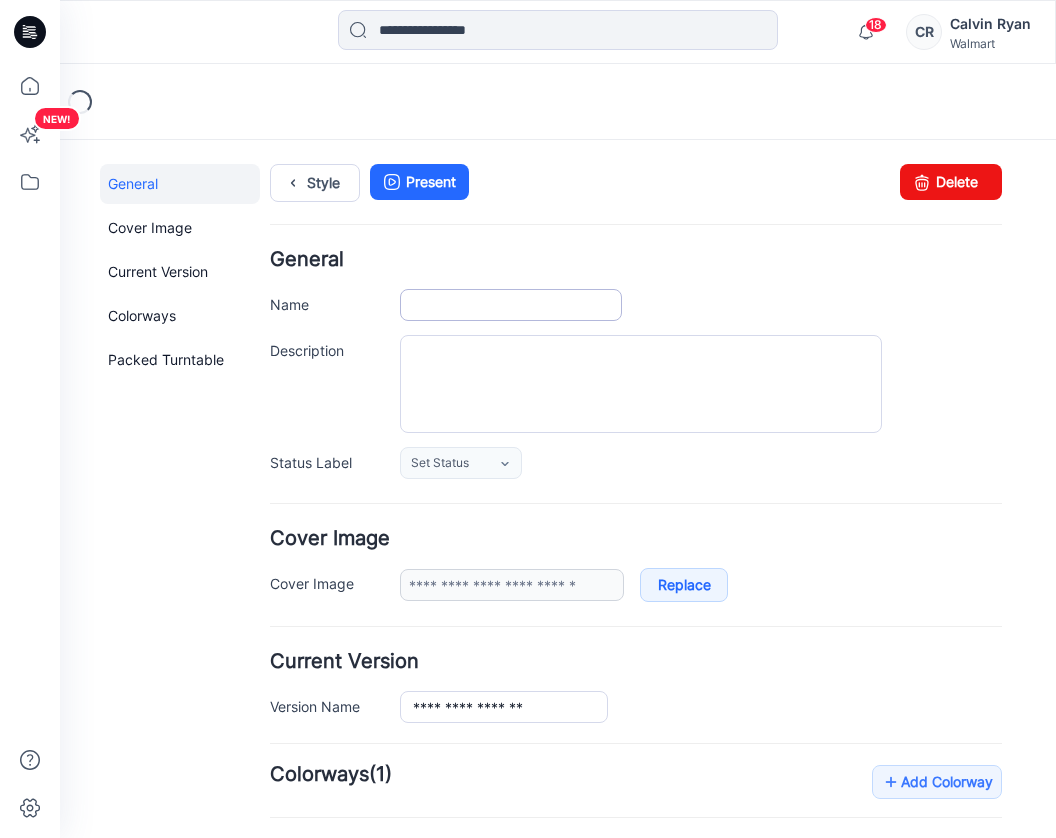 type on "**********" 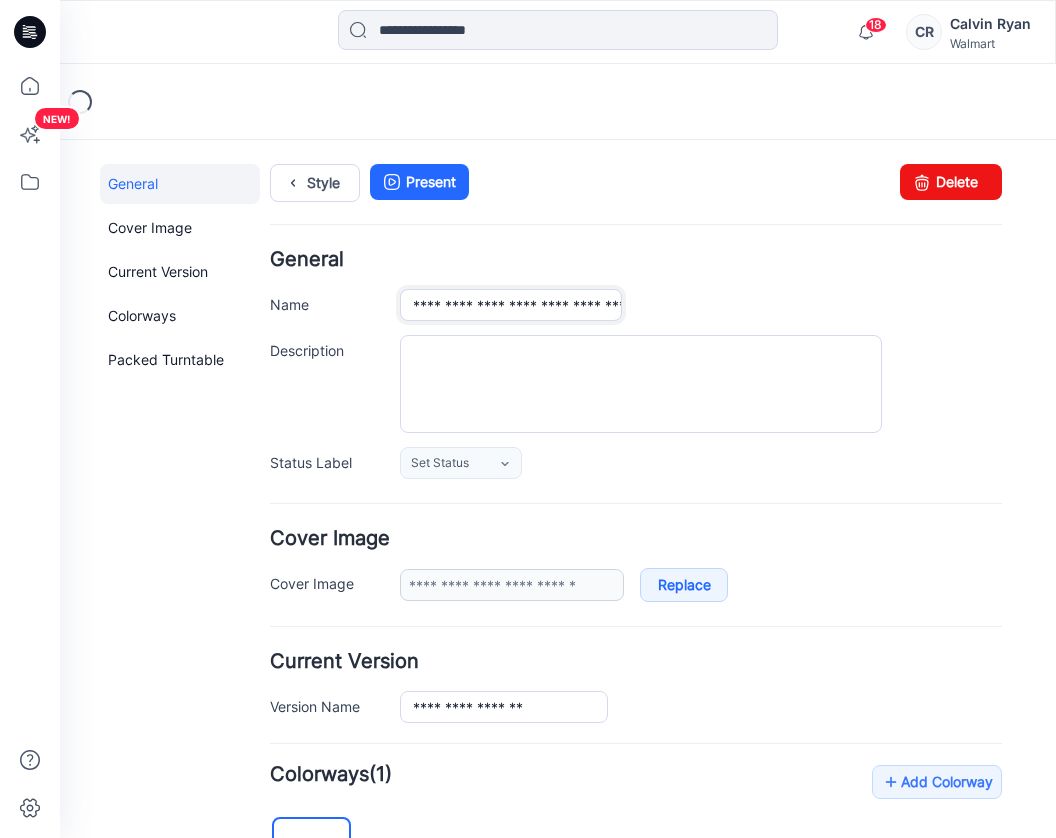 click on "**********" at bounding box center [511, 305] 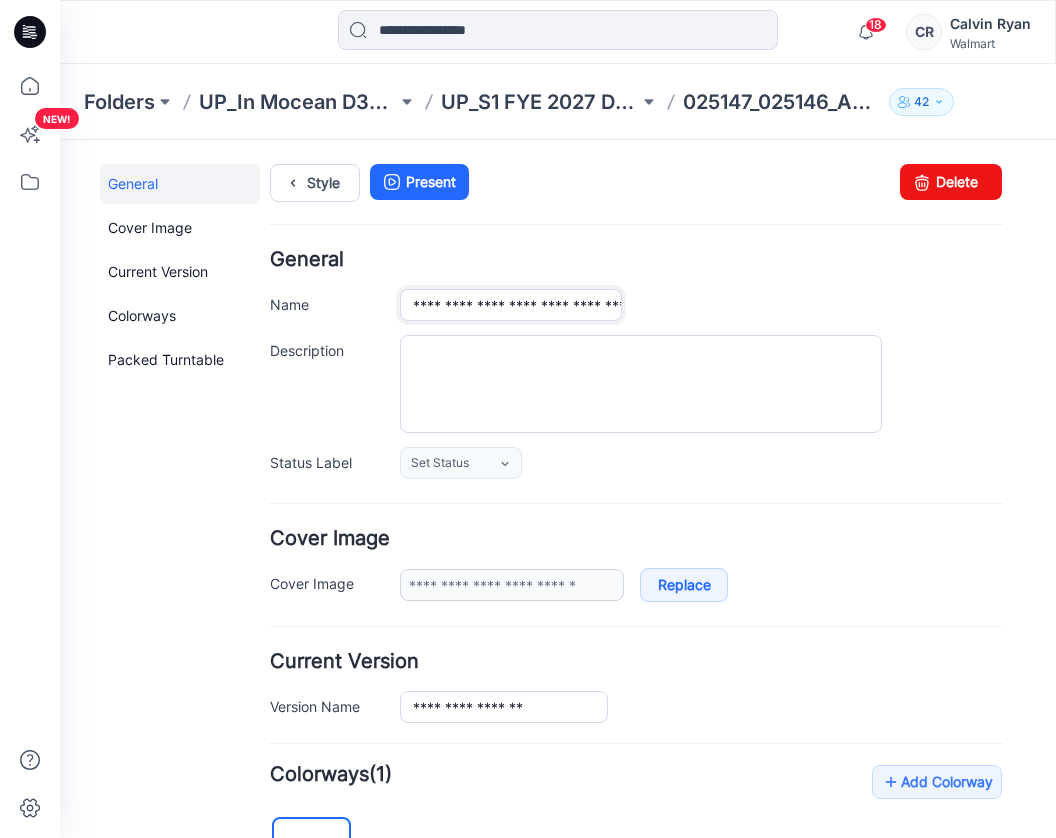 click on "**********" at bounding box center (511, 305) 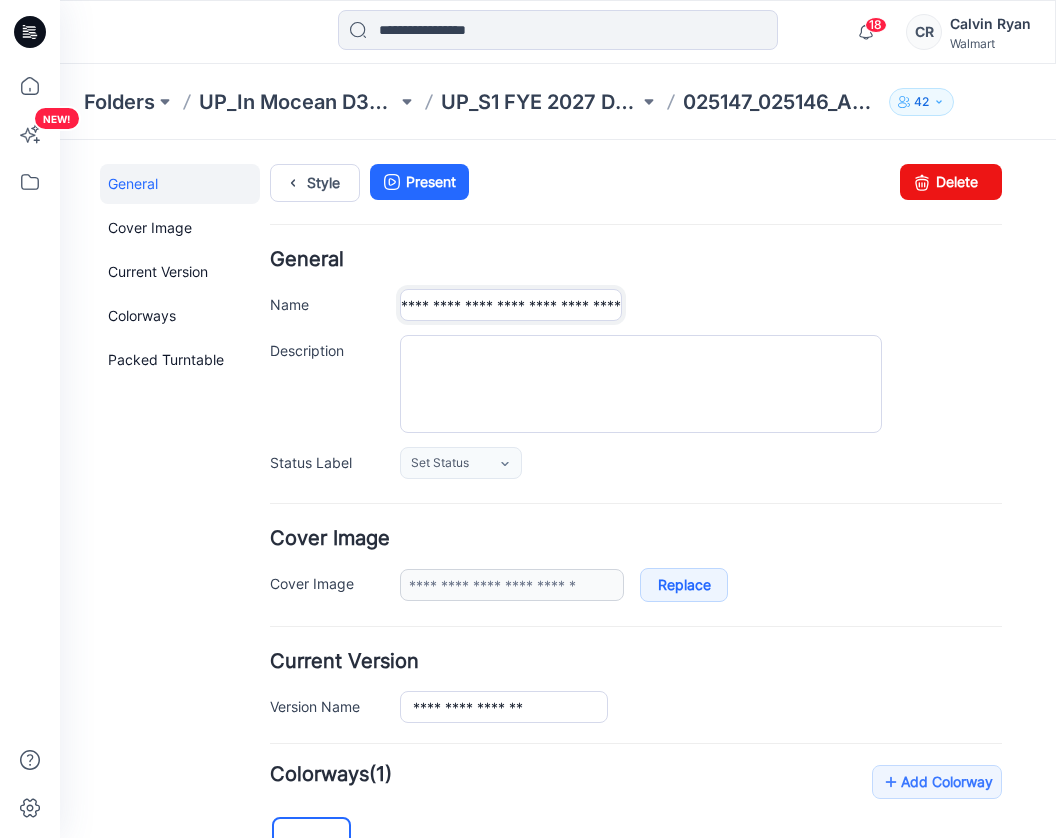 drag, startPoint x: 557, startPoint y: 302, endPoint x: 706, endPoint y: 301, distance: 149.00336 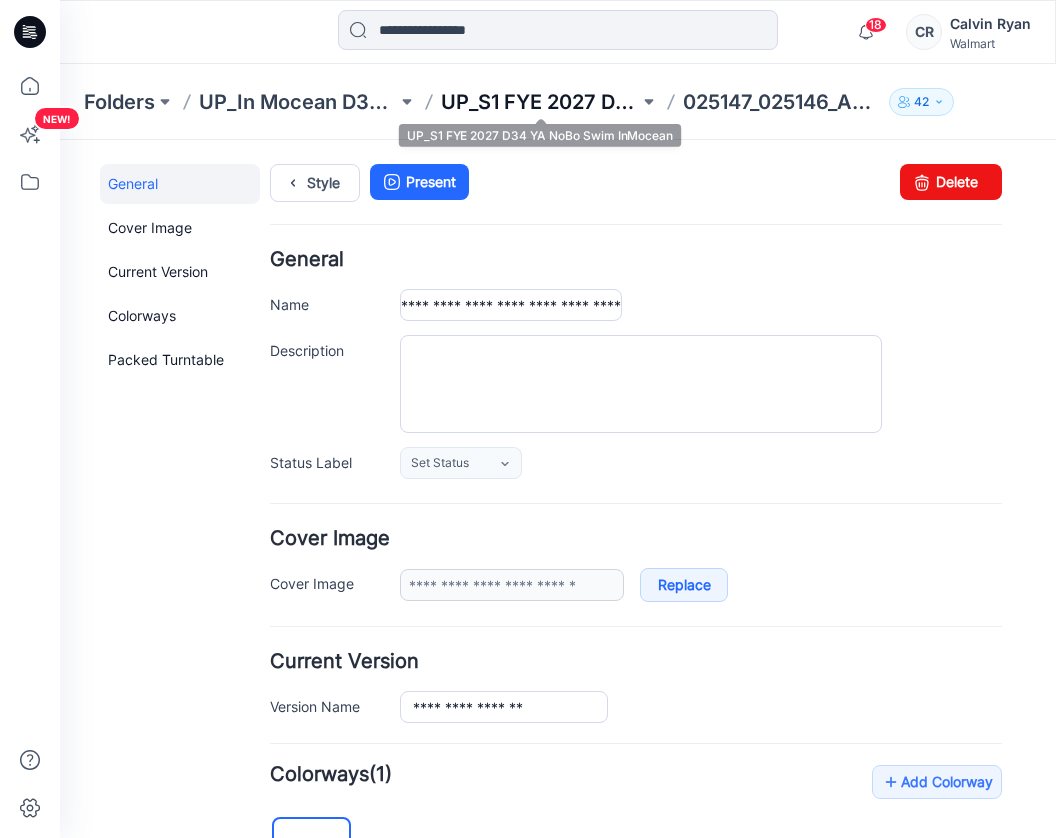 click on "UP_S1 FYE 2027 D34 YA NoBo Swim InMocean" at bounding box center [540, 102] 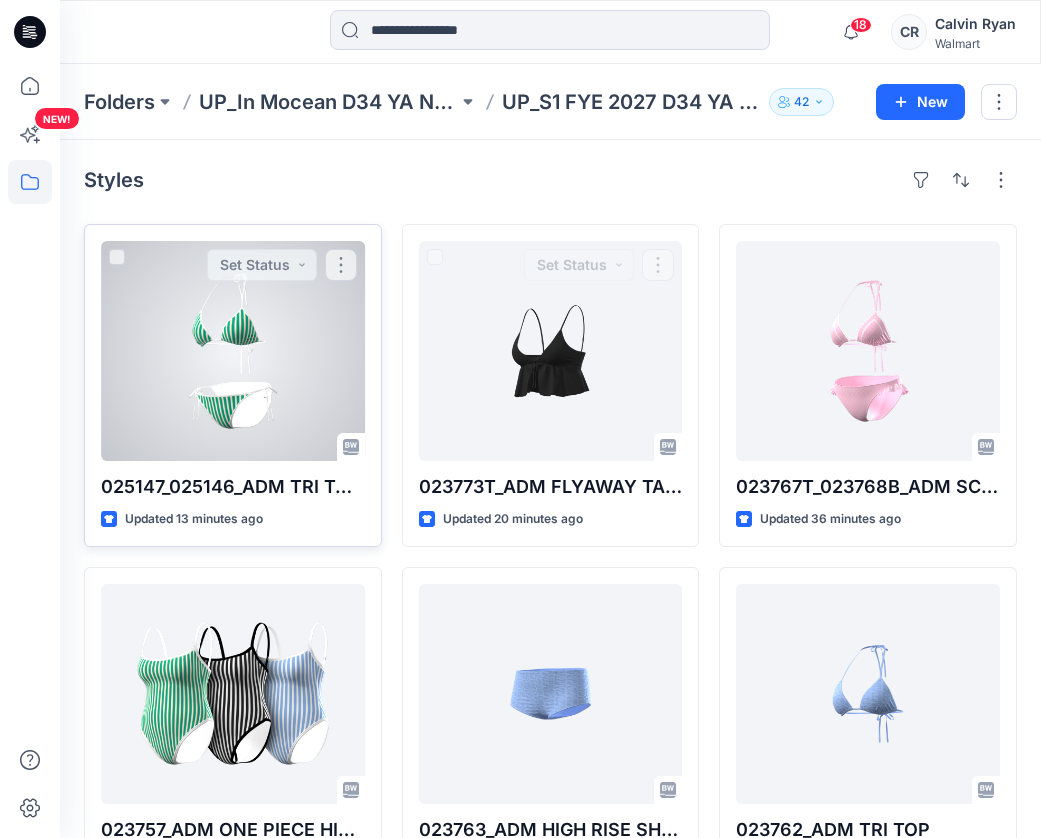 click at bounding box center [233, 351] 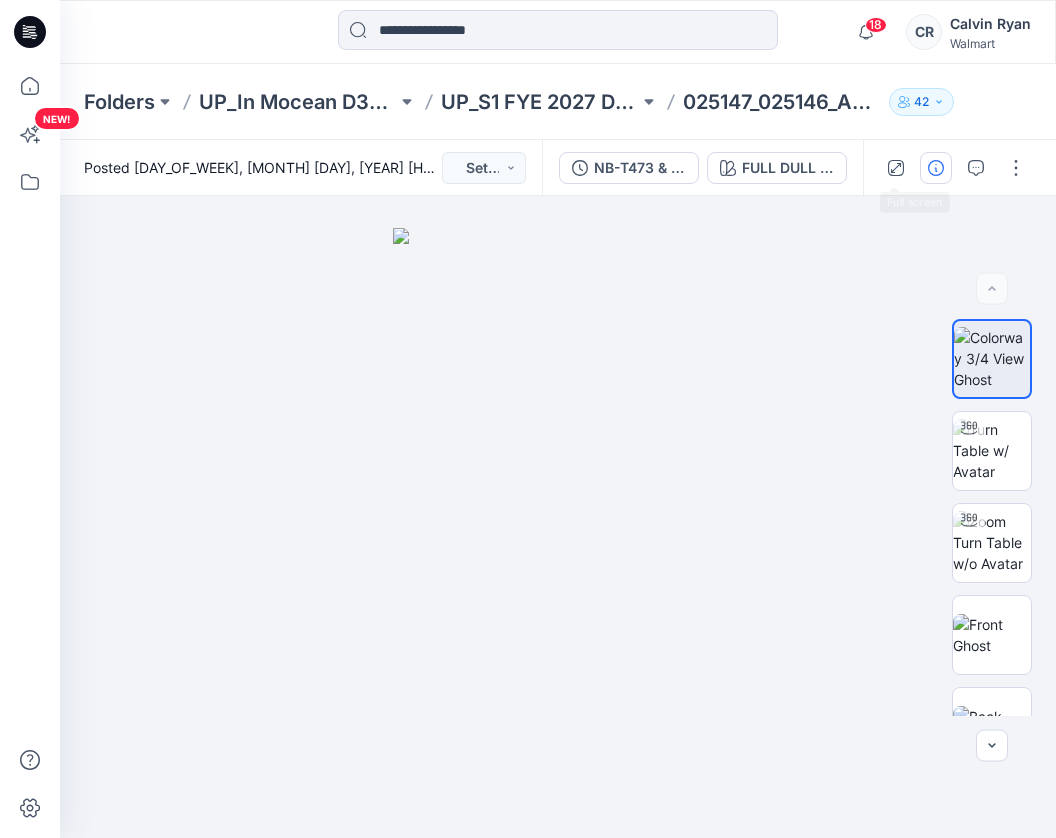 click at bounding box center [955, 168] 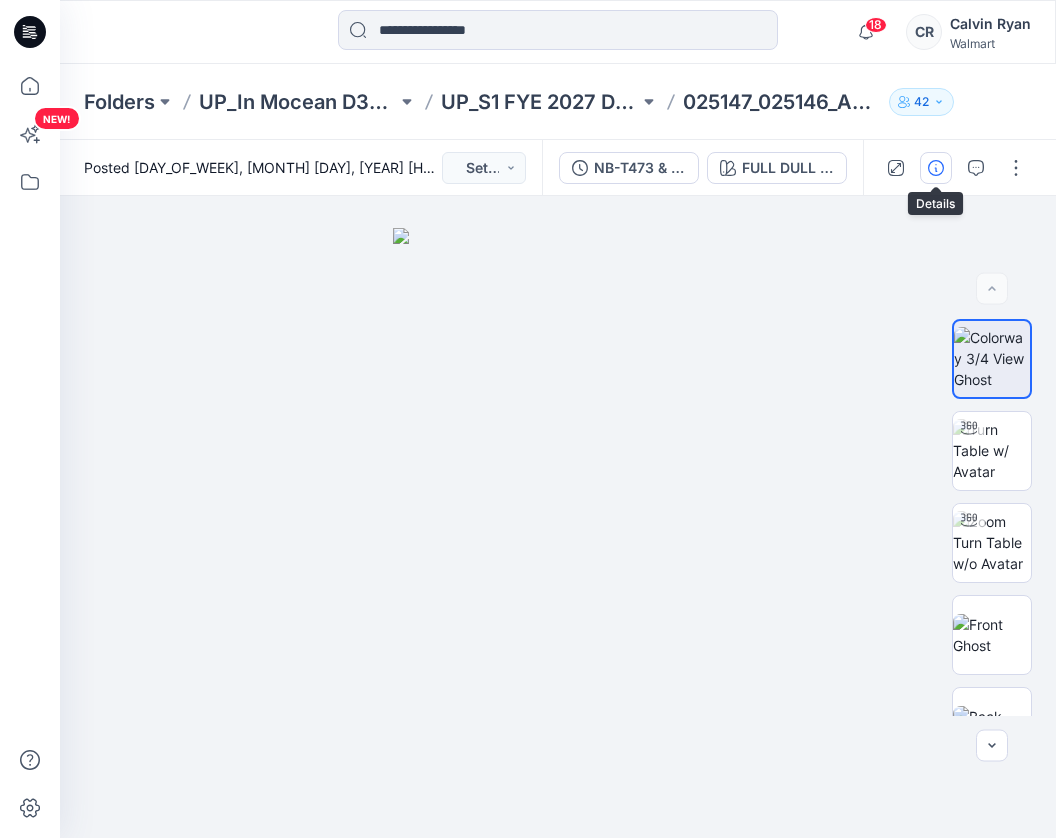 click at bounding box center (936, 168) 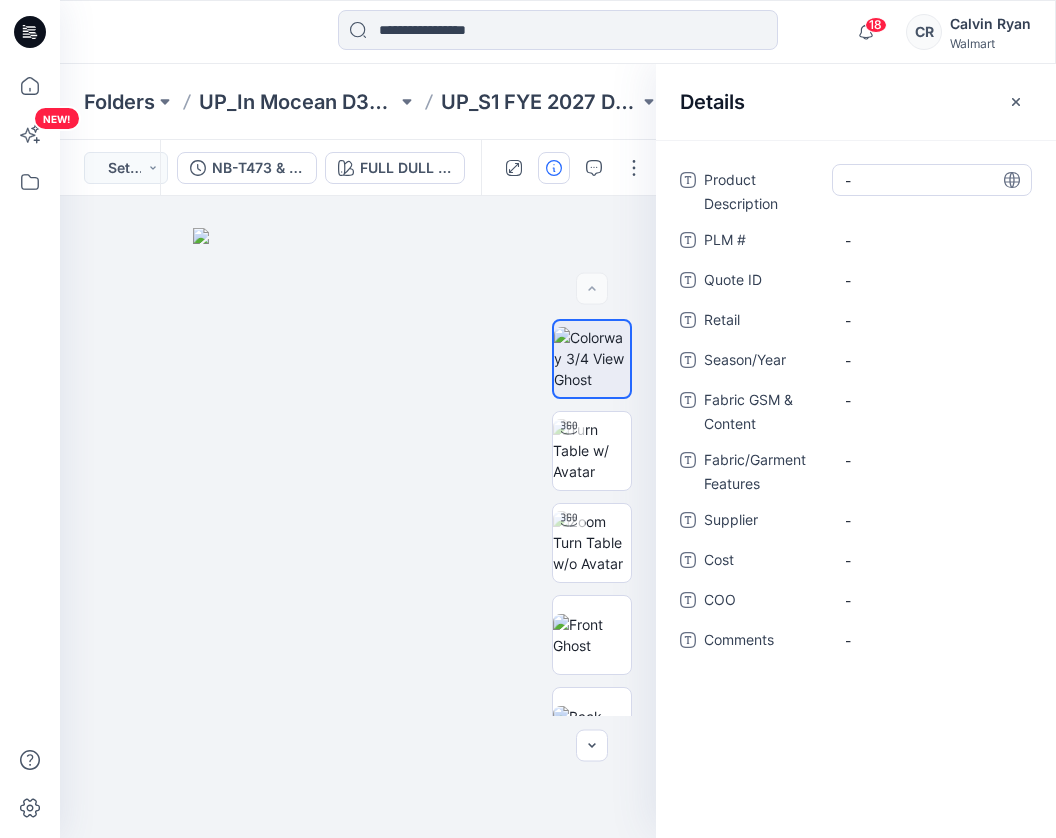 click on "-" at bounding box center (932, 180) 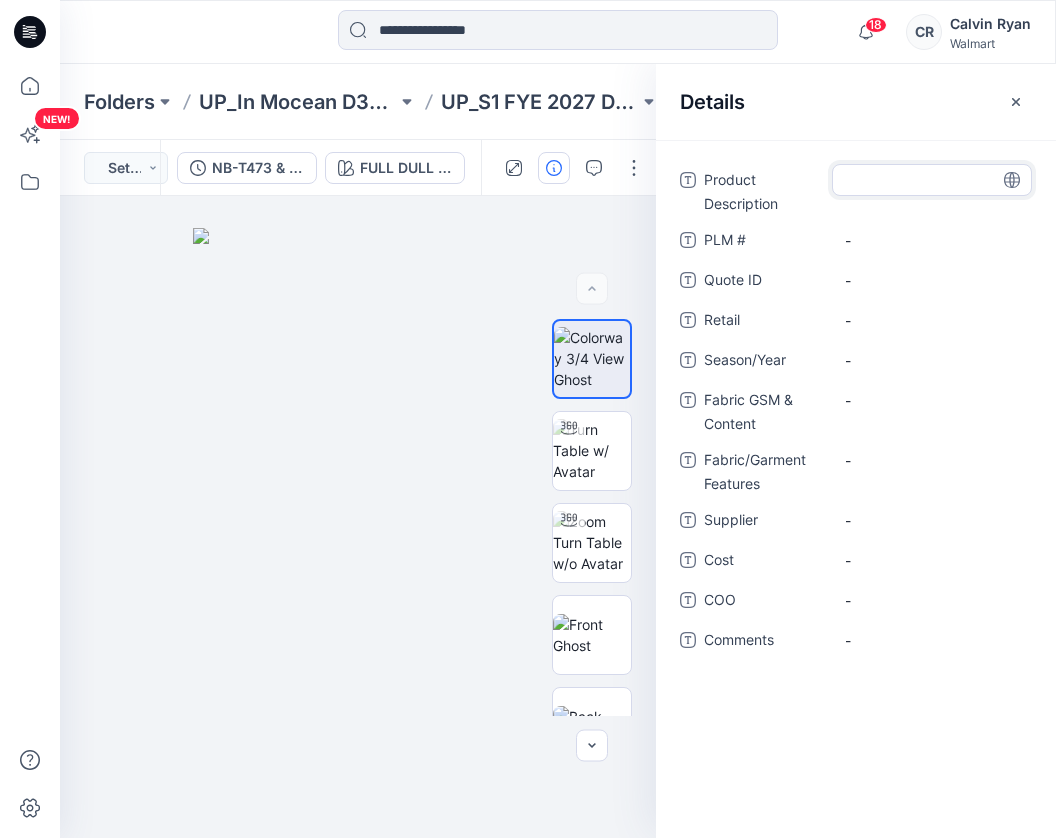 type on "**********" 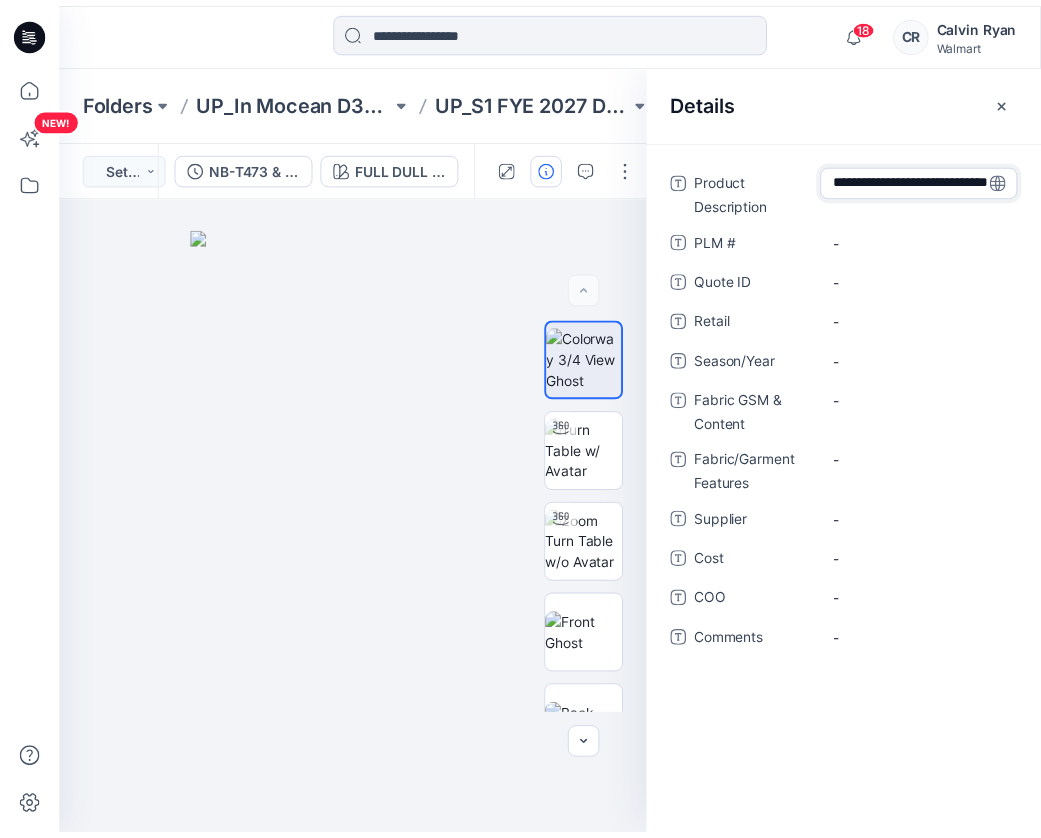scroll, scrollTop: 14, scrollLeft: 0, axis: vertical 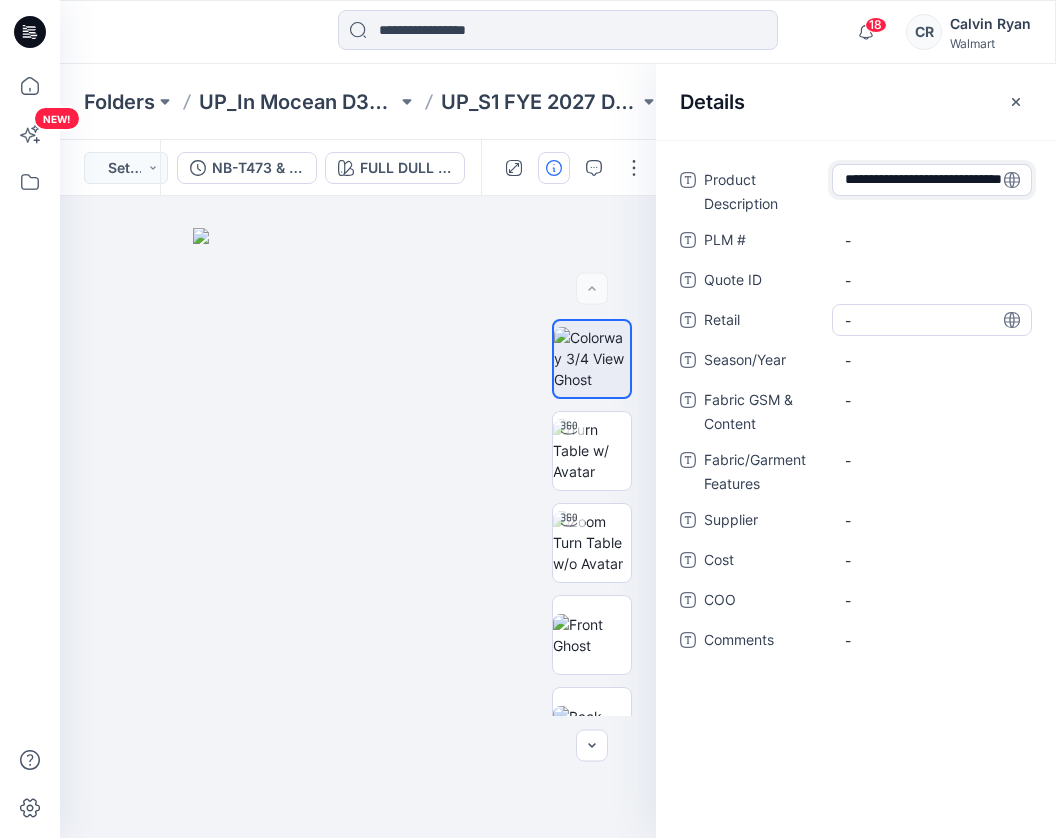 click on "-" at bounding box center [932, 320] 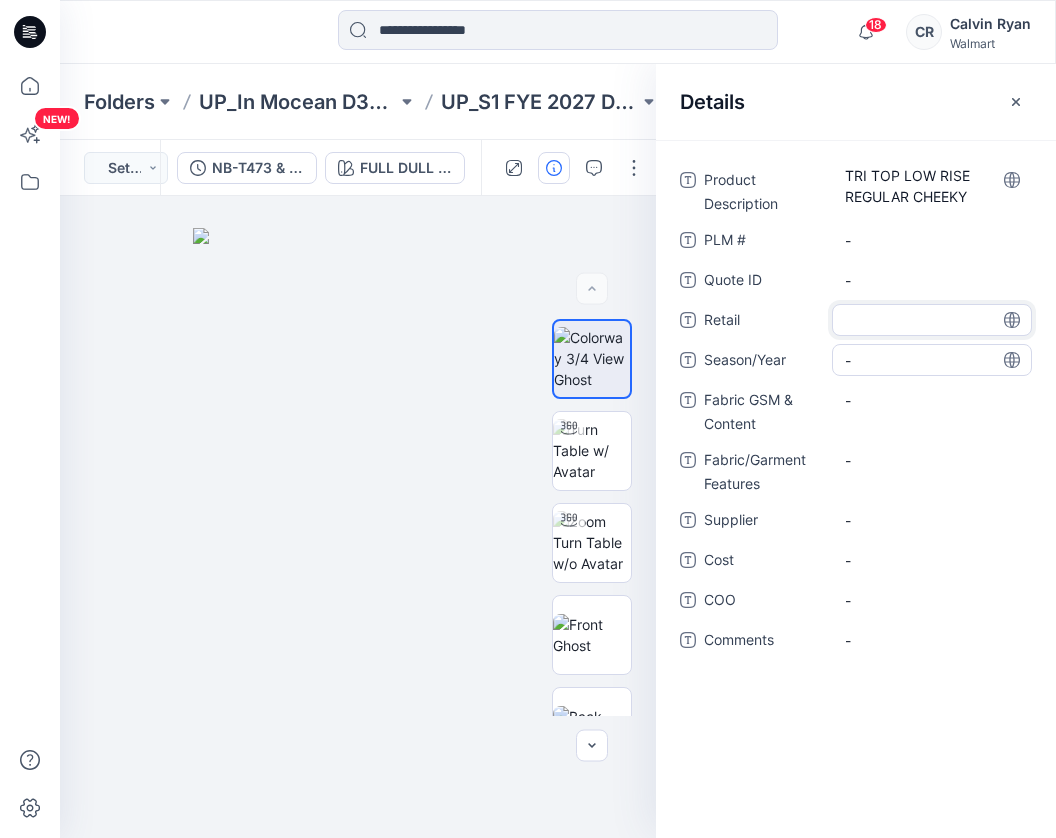 click on "-" at bounding box center [932, 360] 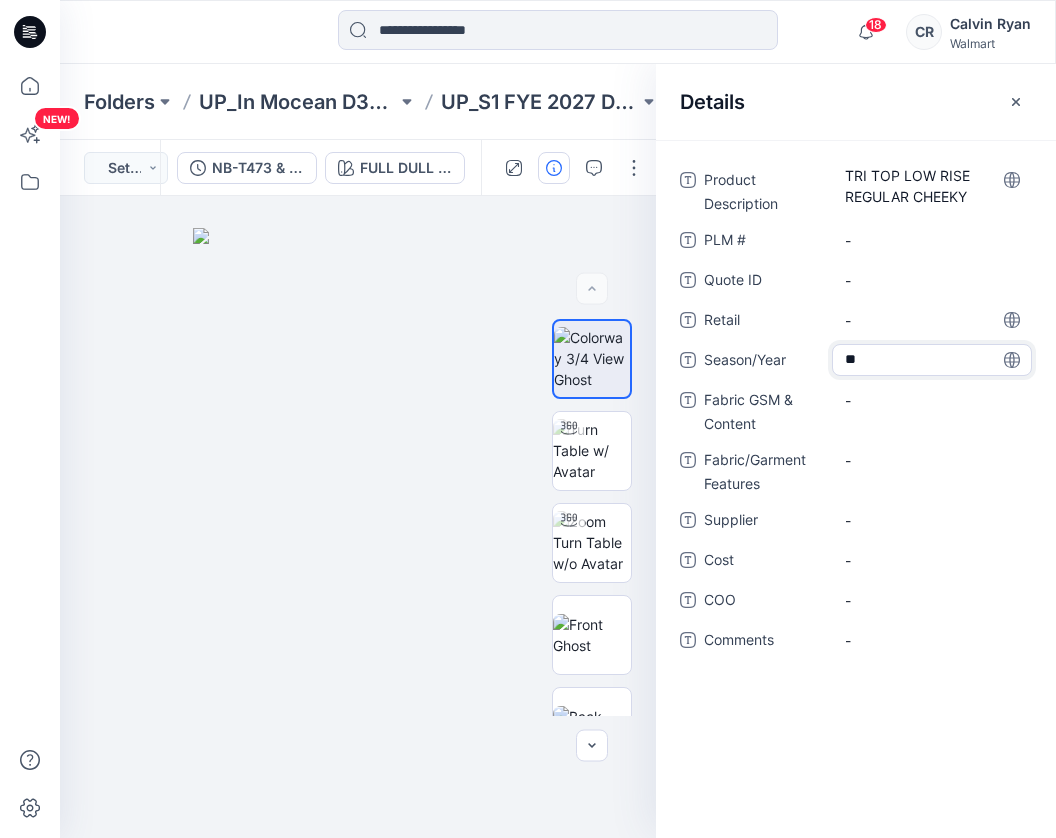 type on "*" 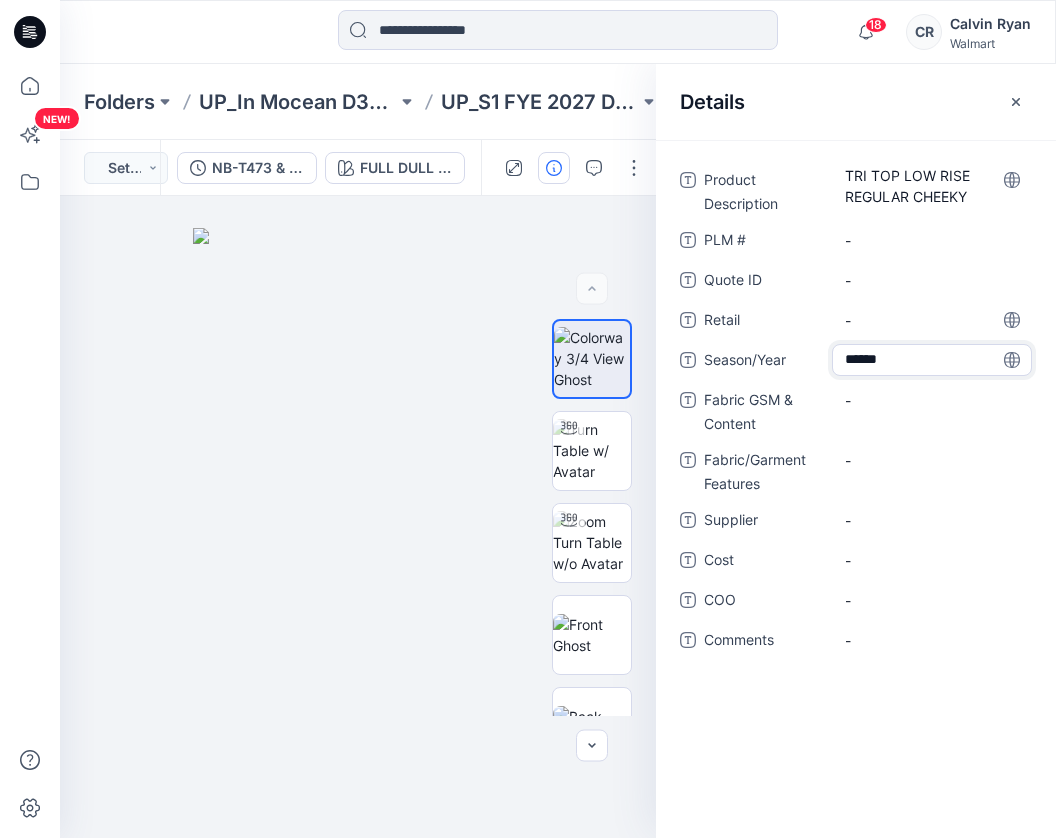 type on "*******" 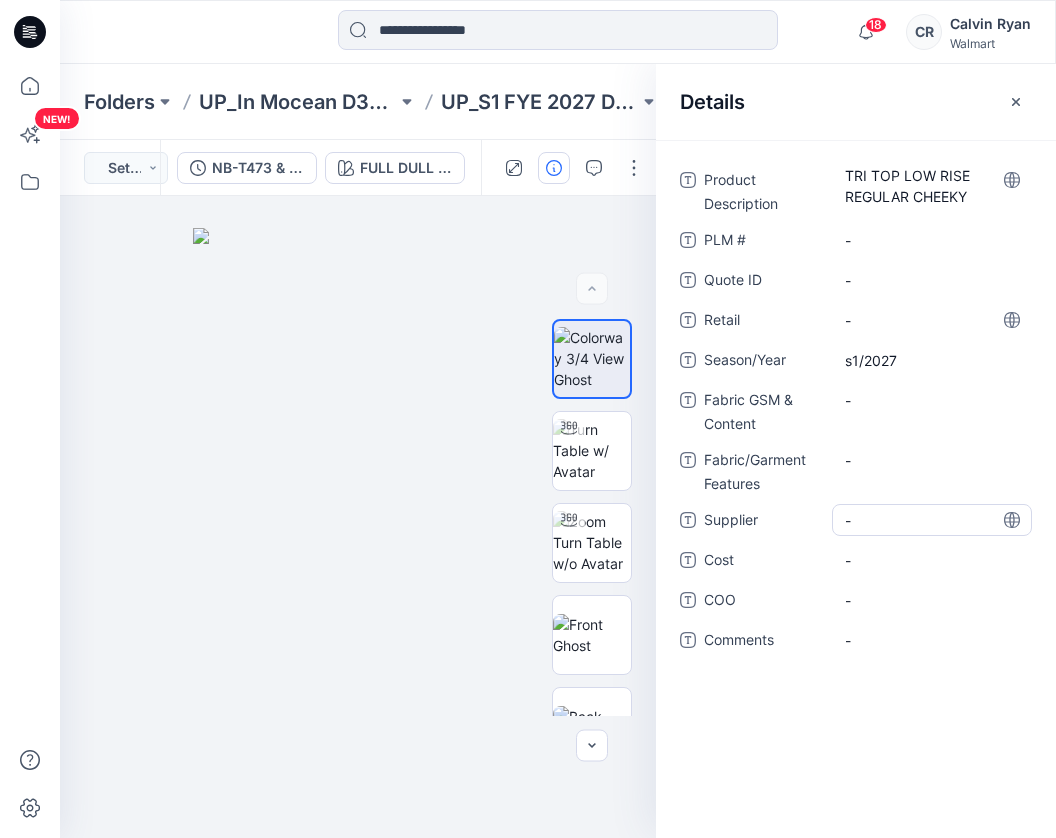 click on "-" at bounding box center [932, 520] 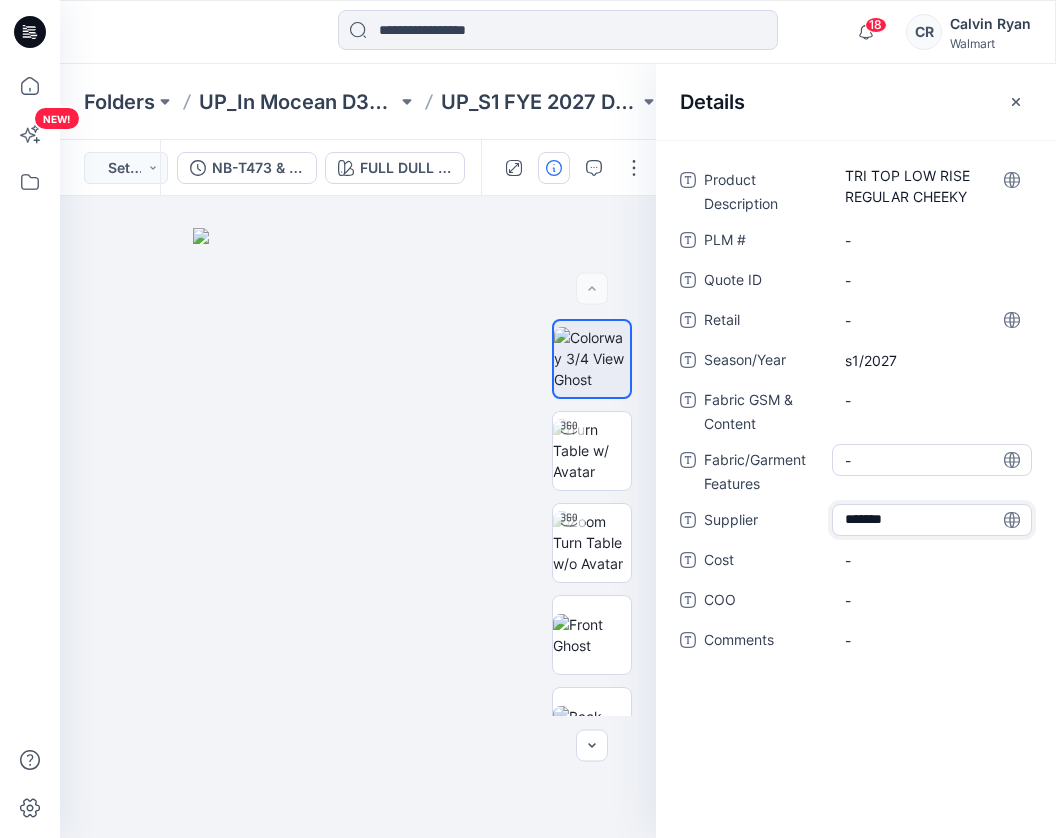 type on "********" 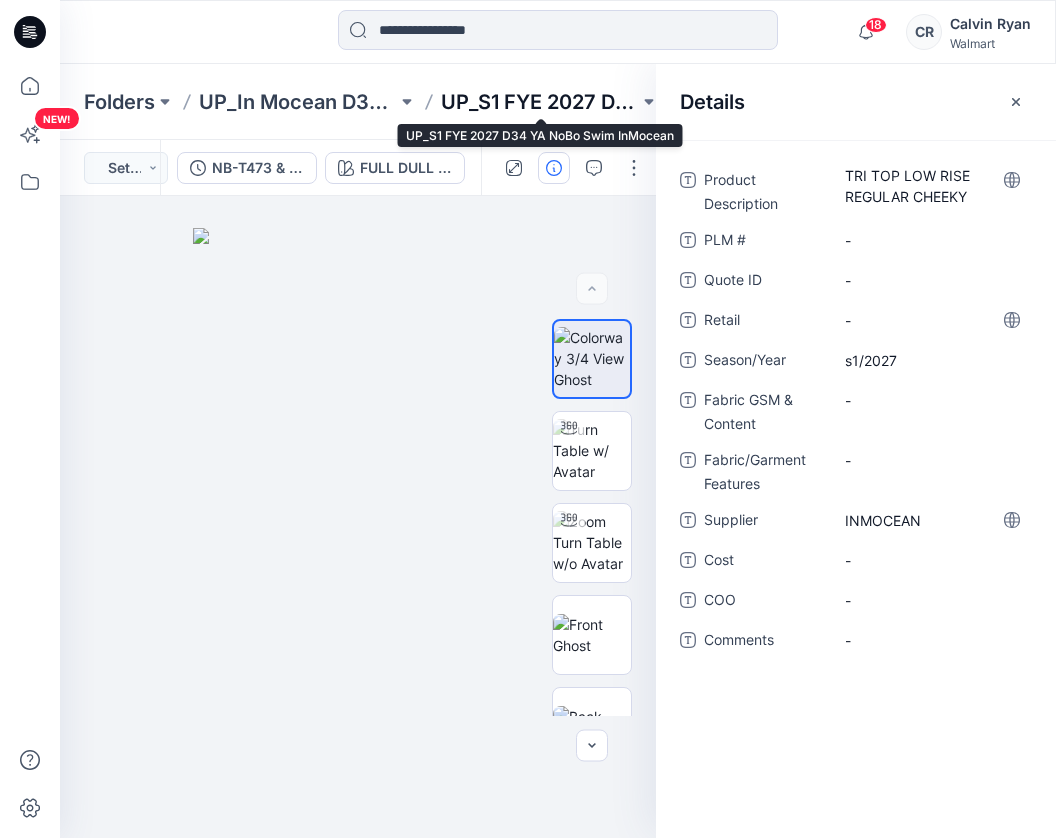 click on "UP_S1 FYE 2027 D34 YA NoBo Swim InMocean" at bounding box center [540, 102] 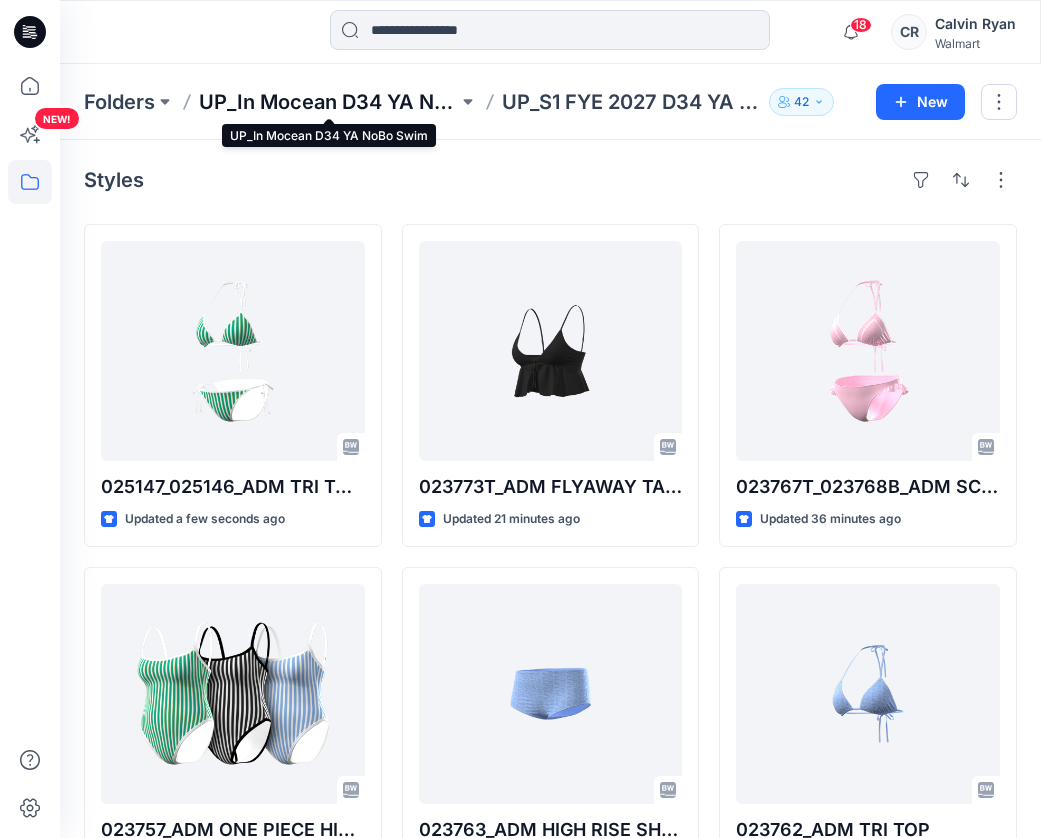click on "UP_In Mocean D34 YA NoBo Swim" at bounding box center [328, 102] 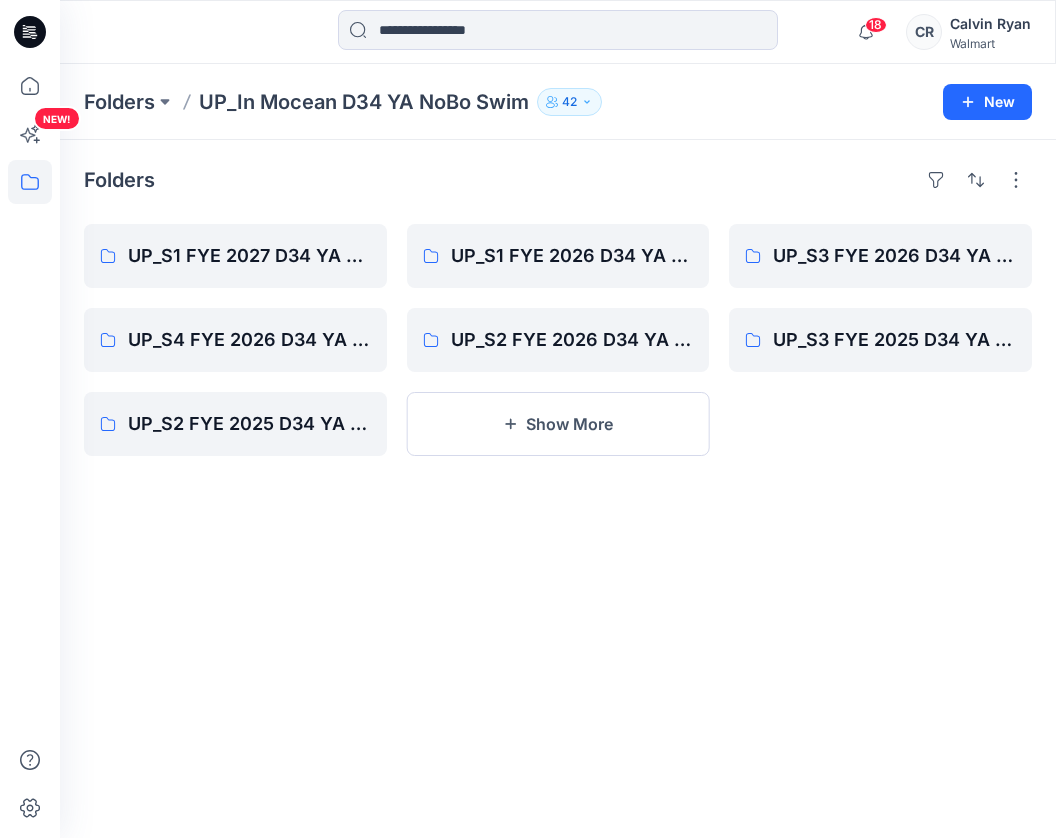 click at bounding box center [184, 32] 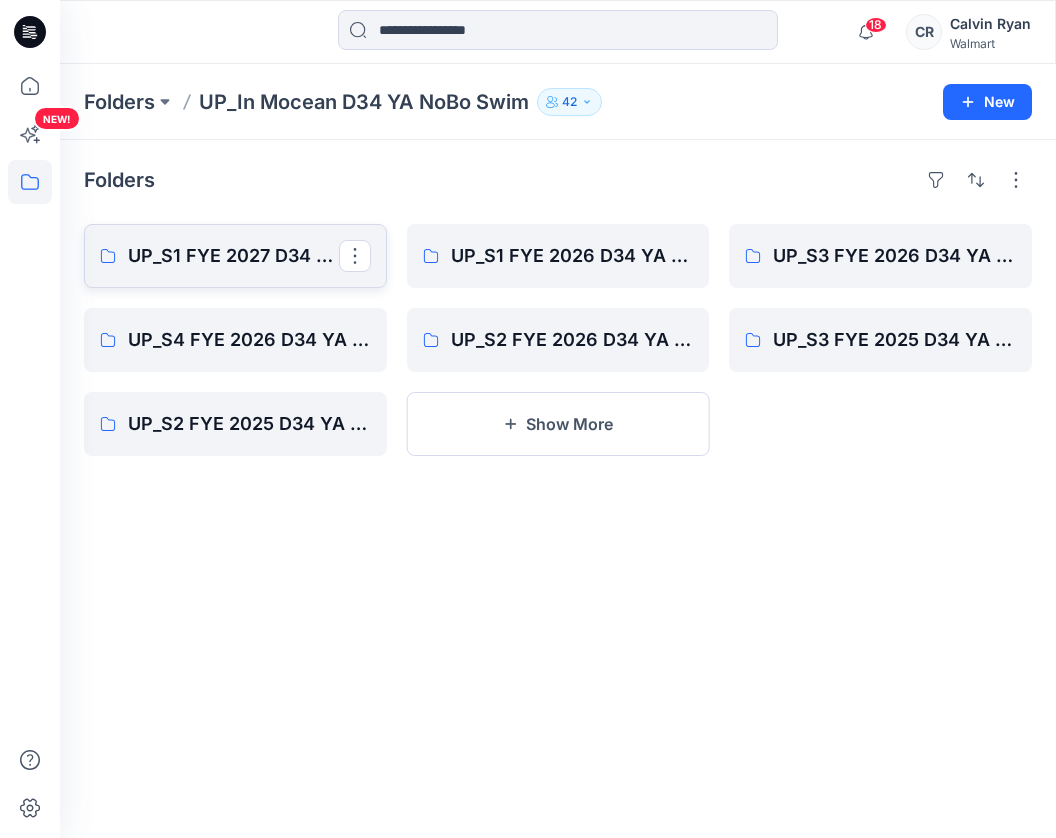 click on "UP_S1 FYE 2027 D34 YA NoBo Swim InMocean" at bounding box center [235, 256] 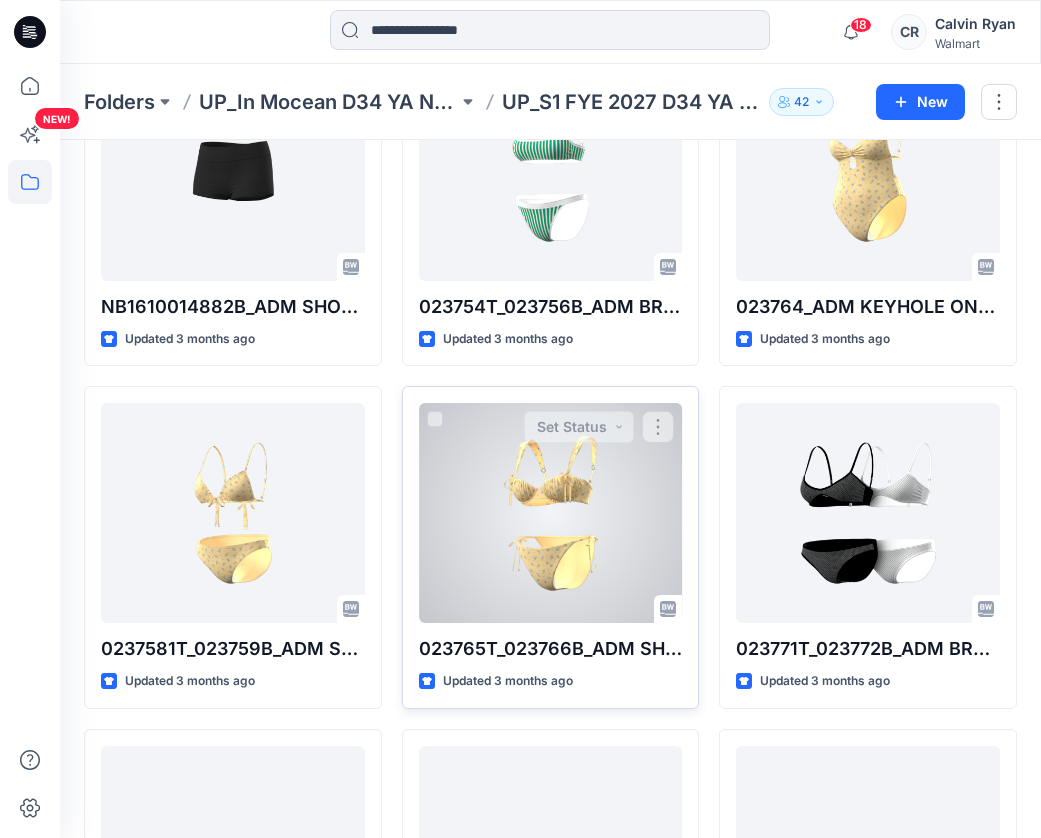 scroll, scrollTop: 1232, scrollLeft: 0, axis: vertical 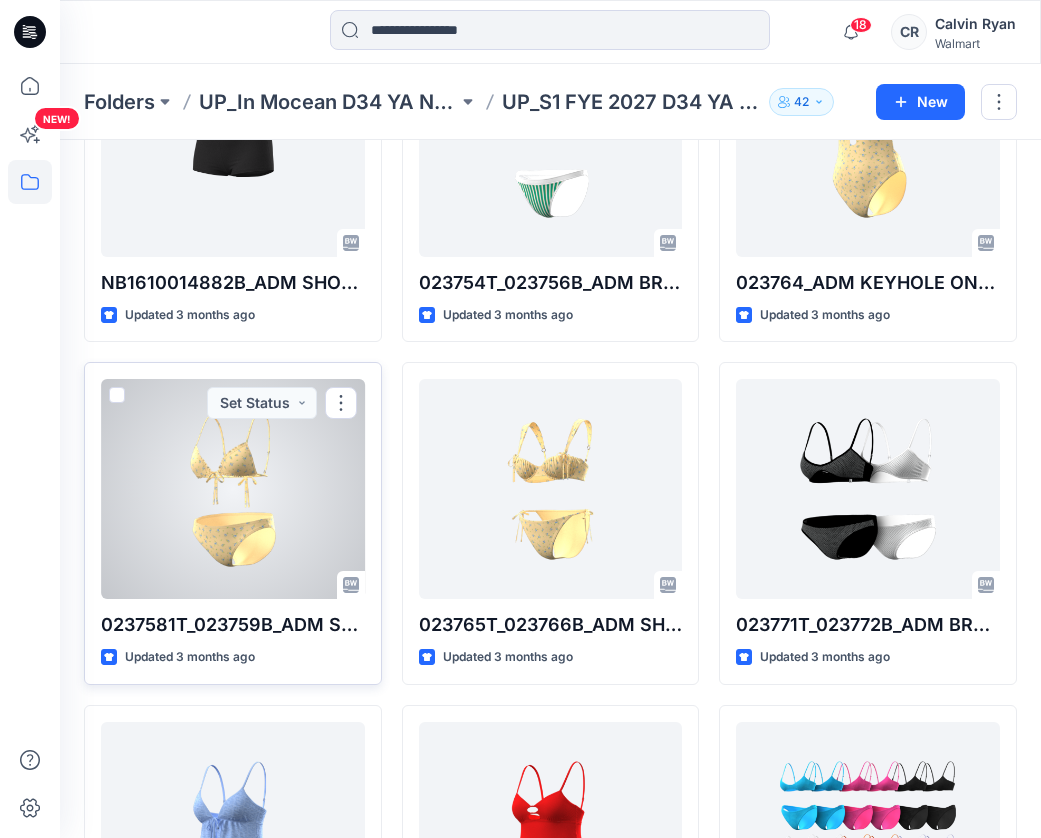 click at bounding box center (233, 489) 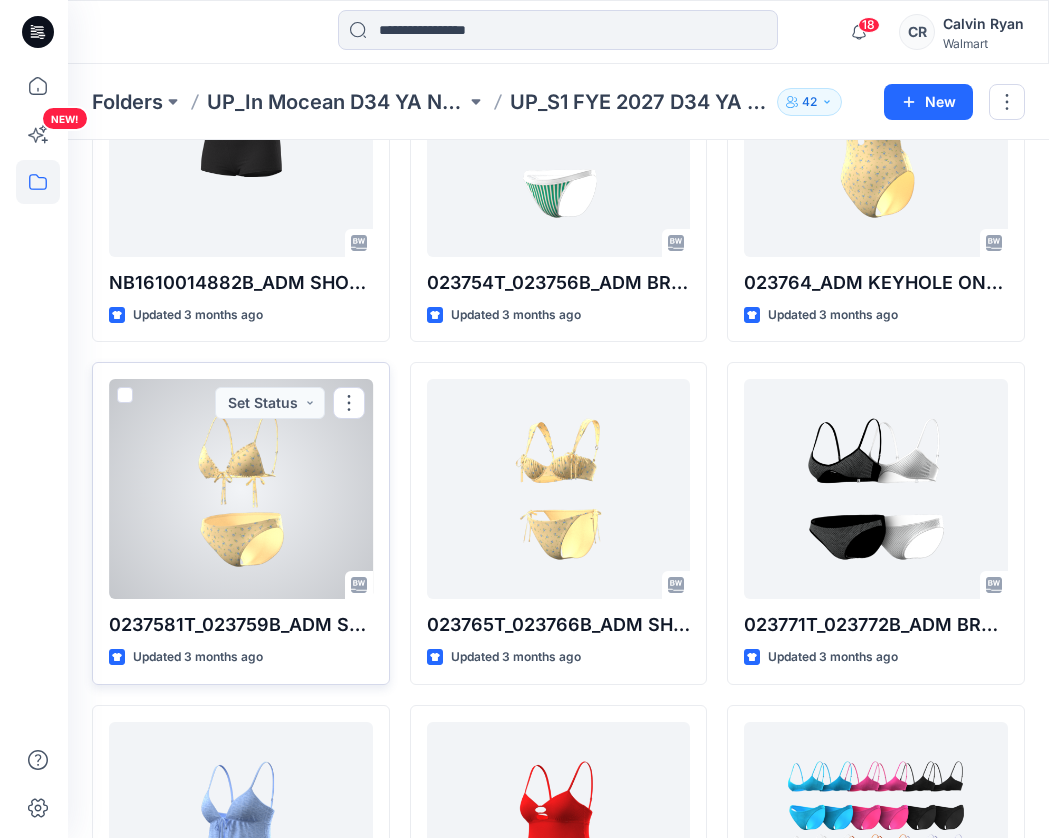 scroll, scrollTop: 0, scrollLeft: 0, axis: both 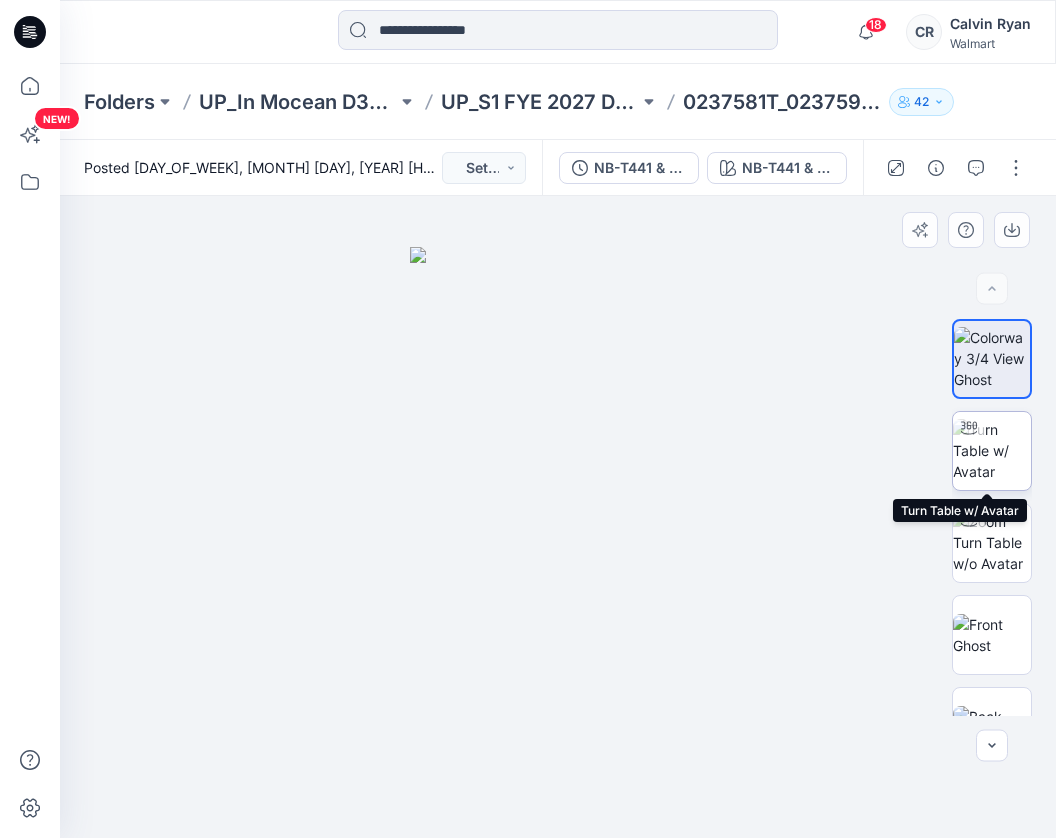 click at bounding box center (969, 428) 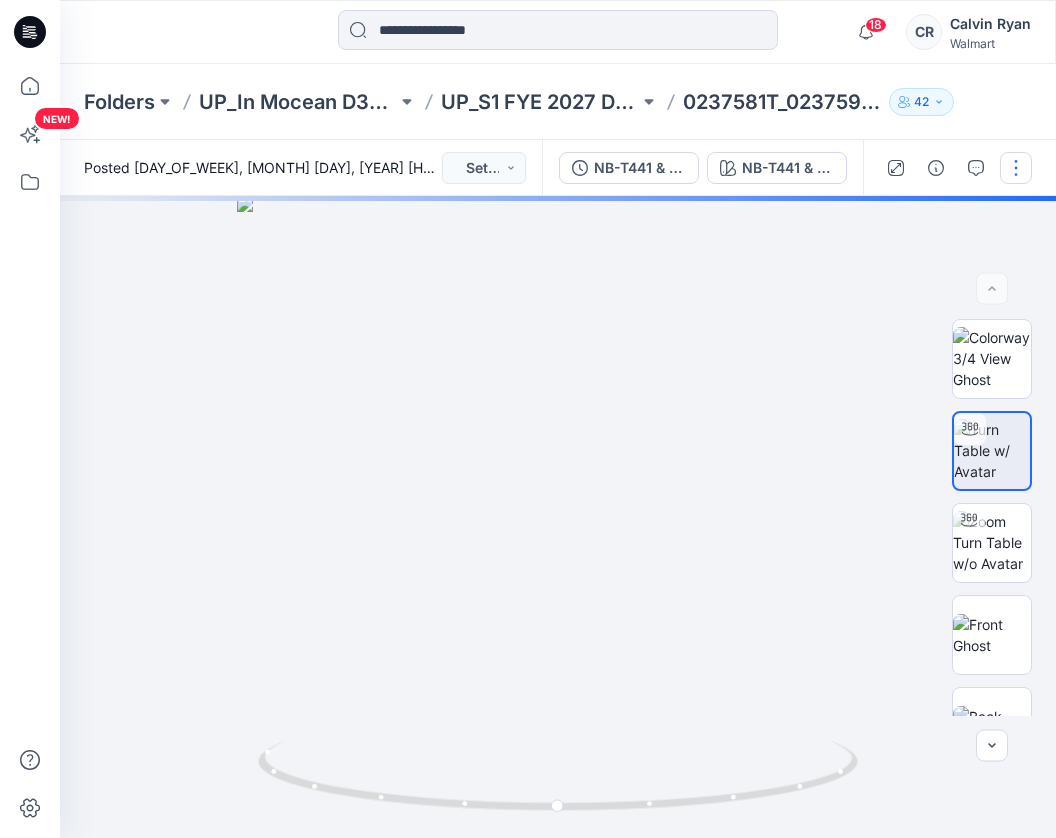 click at bounding box center [1016, 168] 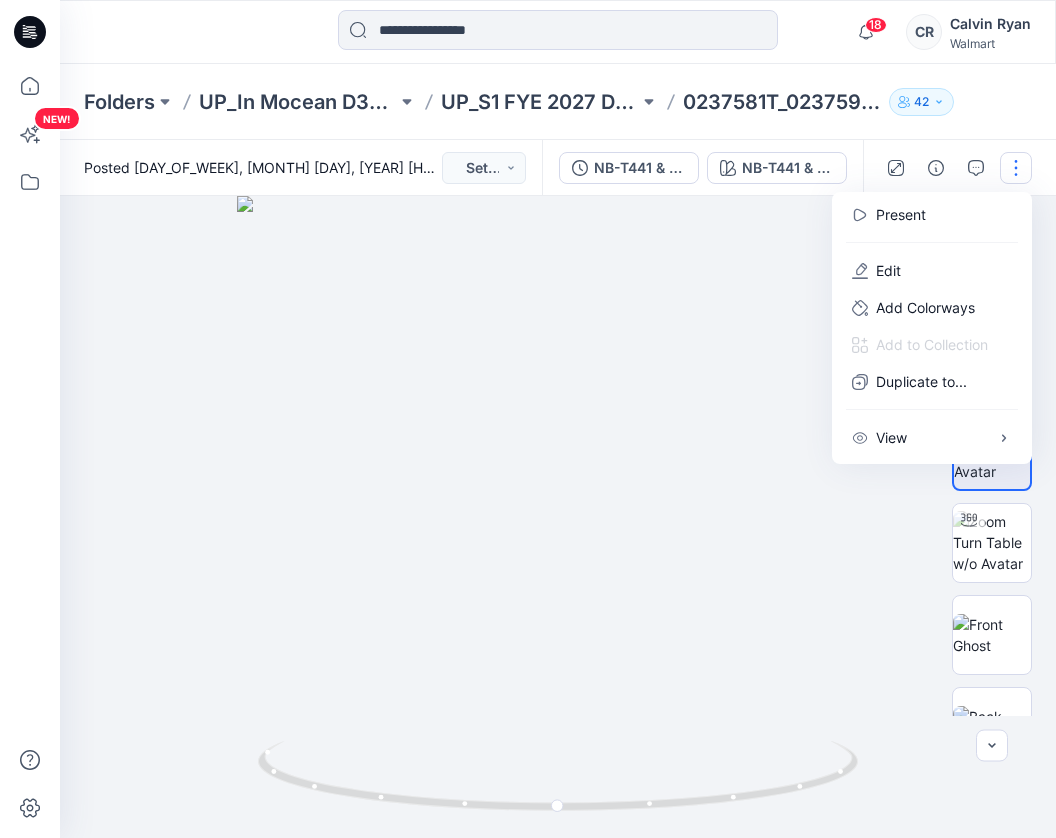 click at bounding box center [1016, 168] 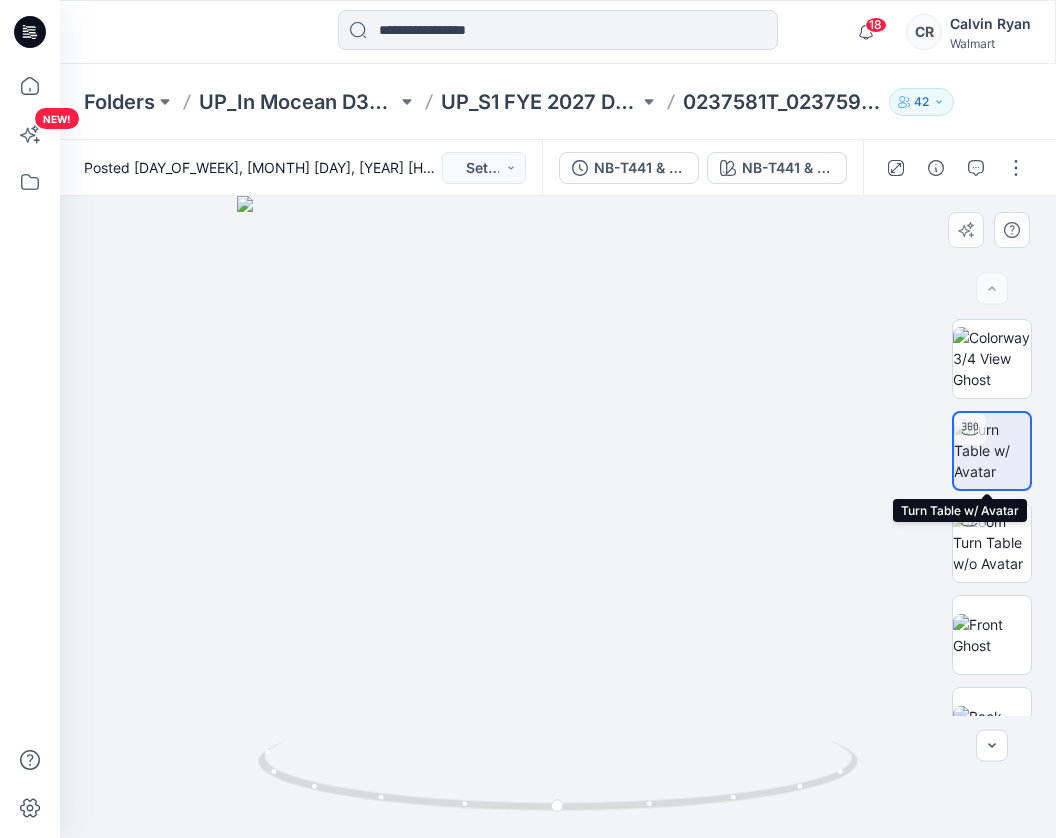 click at bounding box center [992, 450] 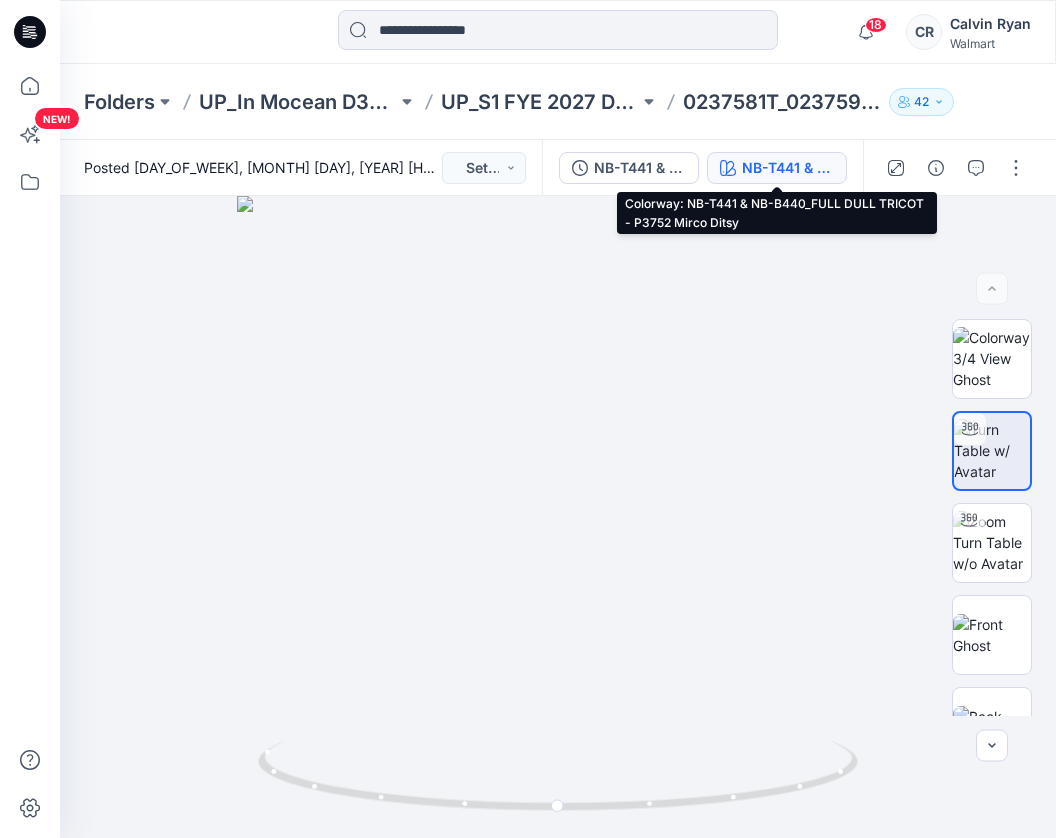 click on "NB-T441 & NB-B440_FULL DULL TRICOT - P3752 Mirco Ditsy" at bounding box center (788, 168) 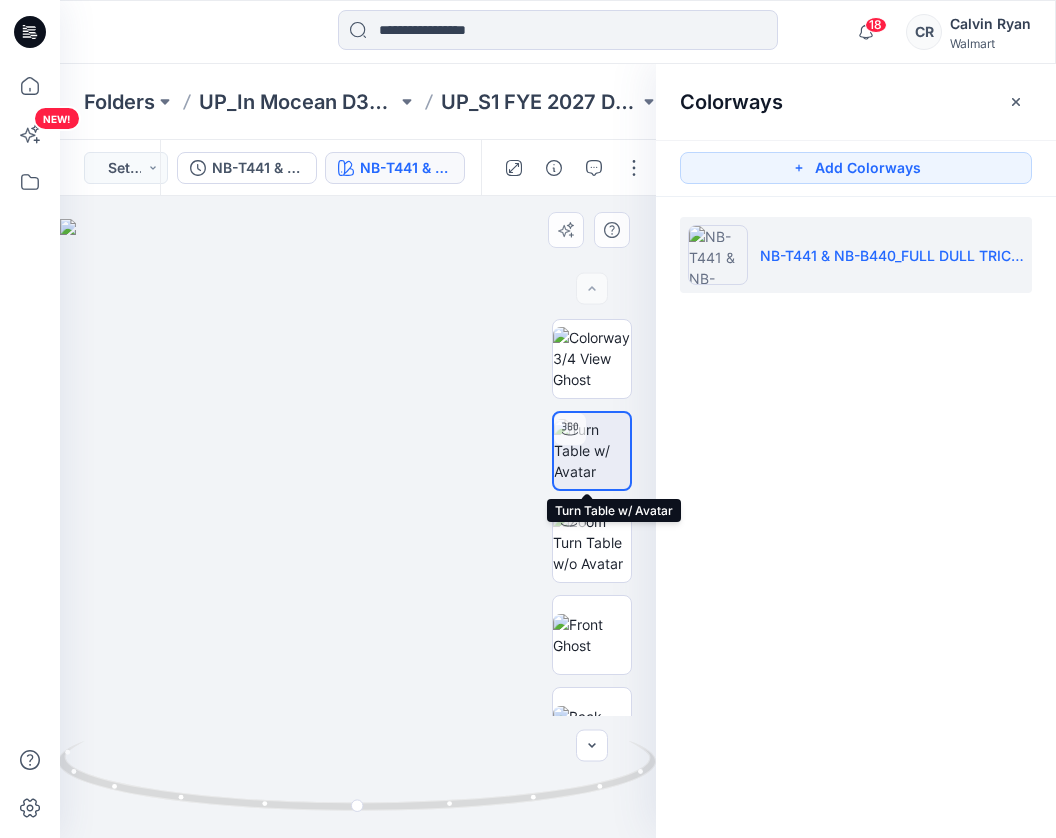 click at bounding box center [592, 450] 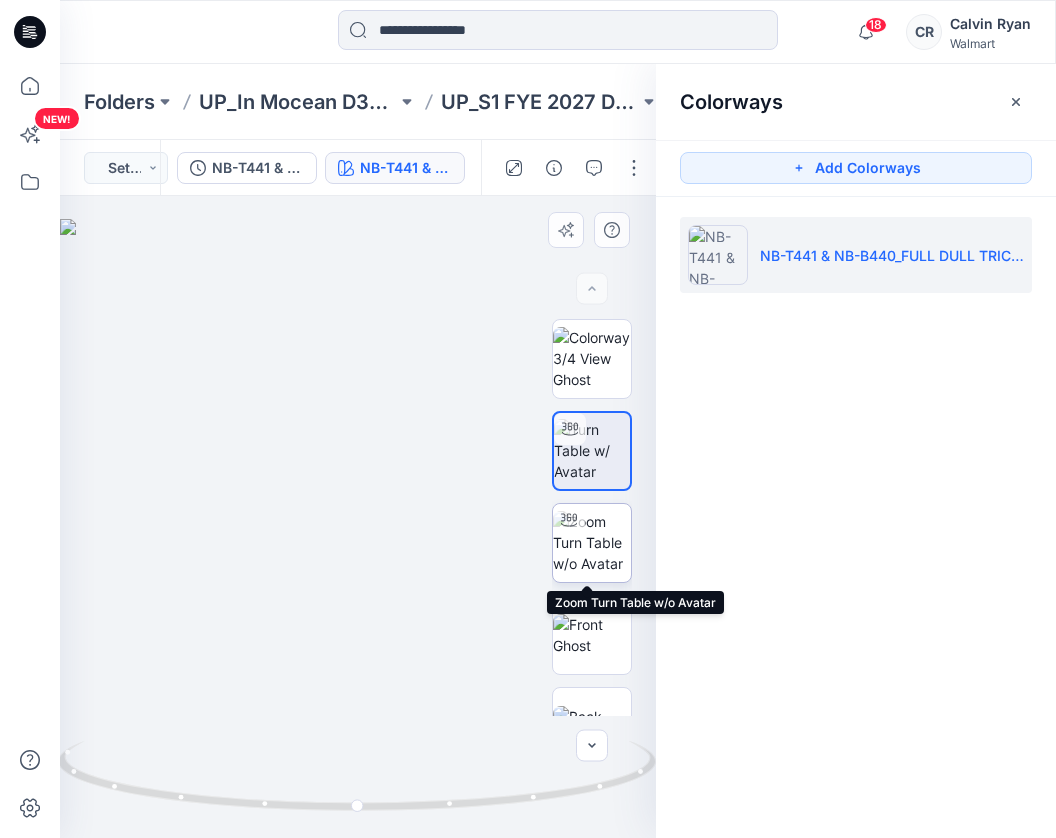 click at bounding box center (592, 542) 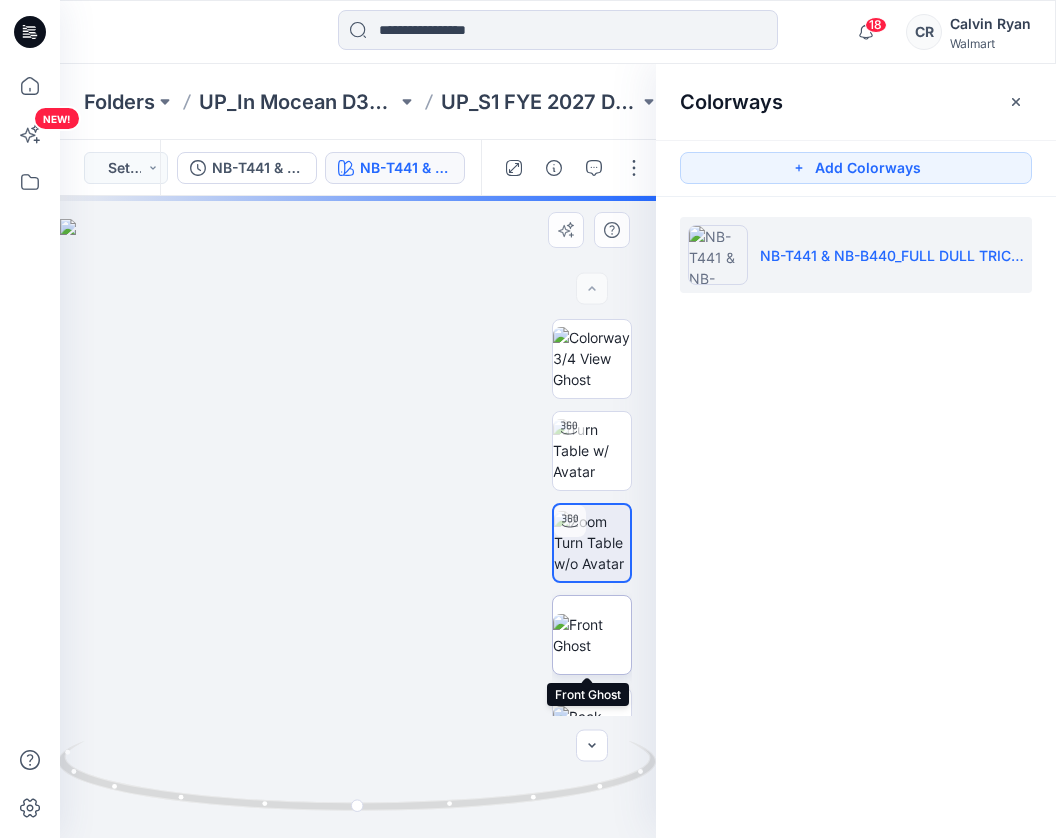 click at bounding box center (592, 635) 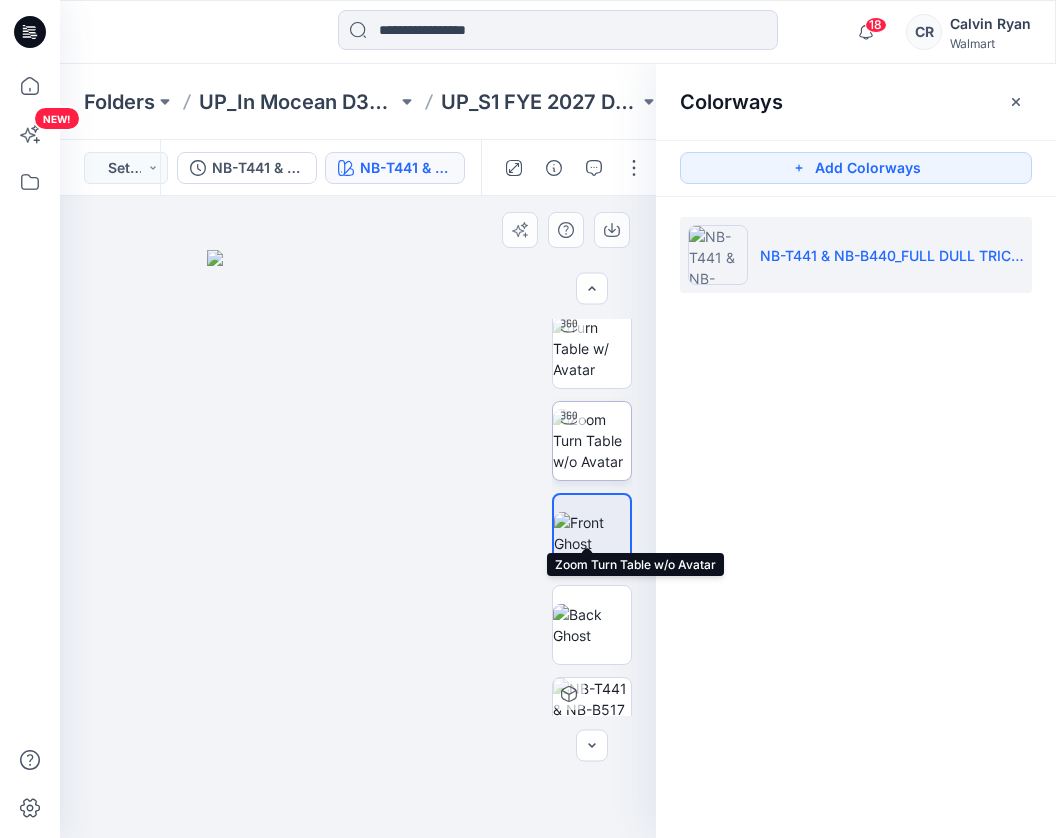 scroll, scrollTop: 143, scrollLeft: 0, axis: vertical 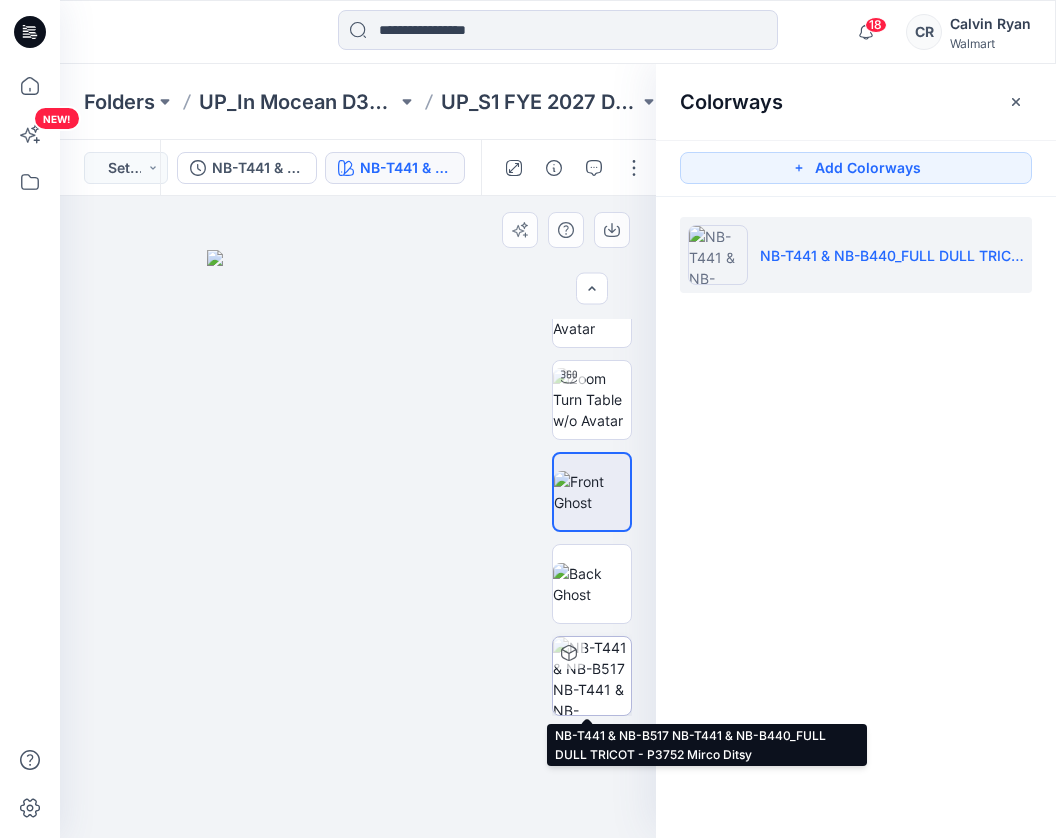 click at bounding box center (592, 676) 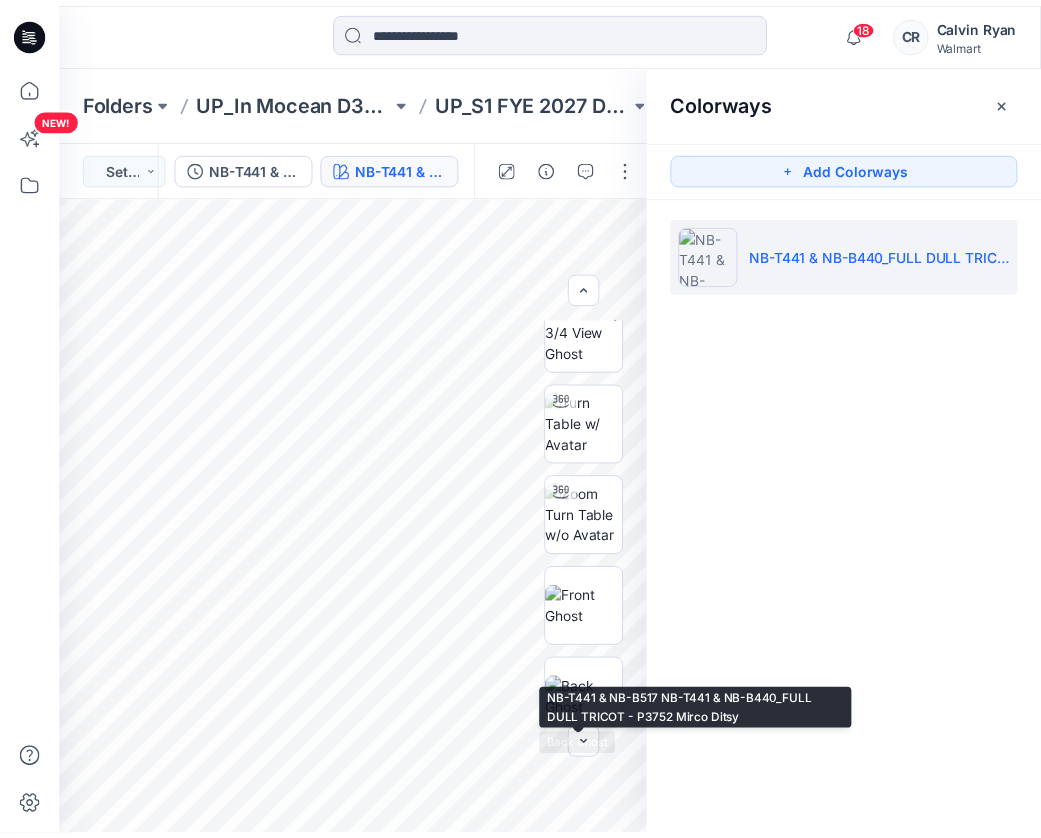 scroll, scrollTop: 0, scrollLeft: 0, axis: both 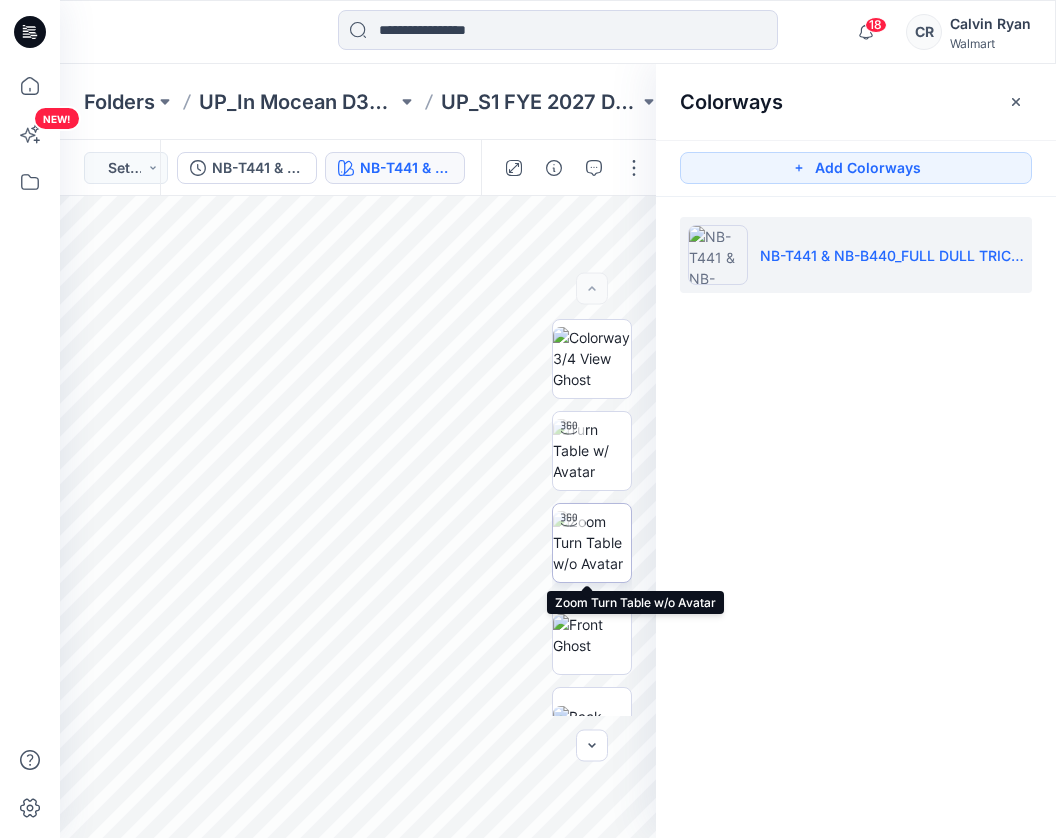 click at bounding box center [592, 542] 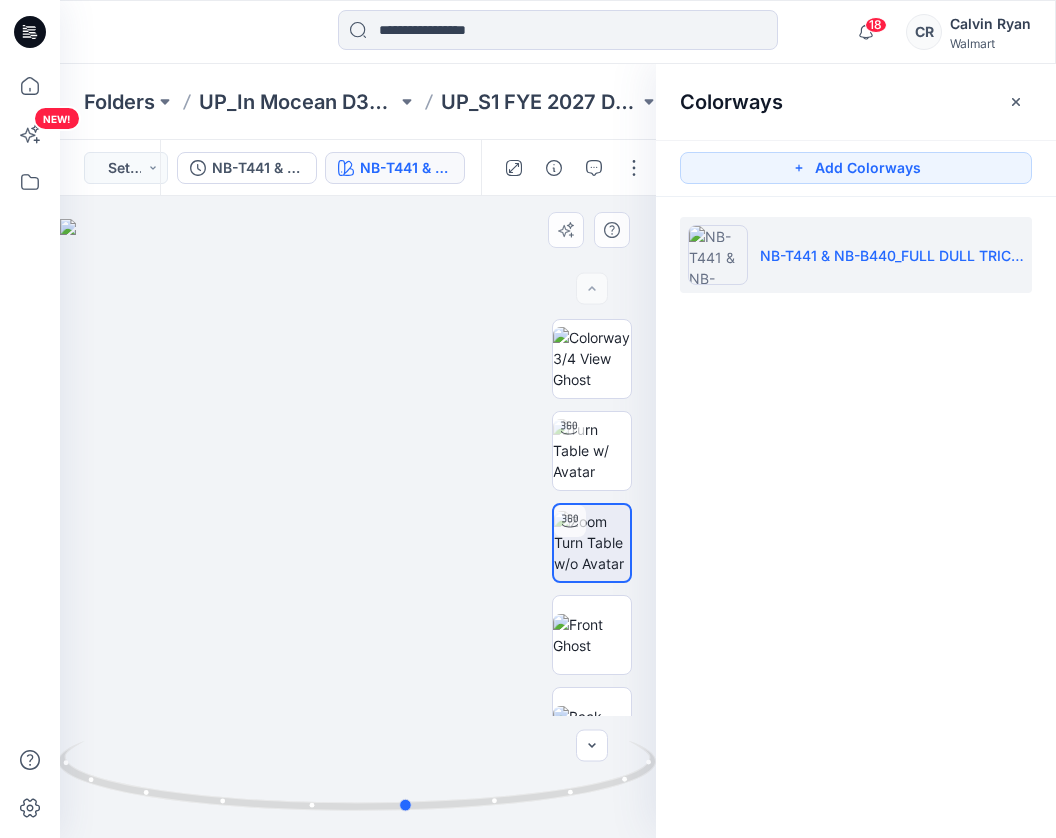 drag, startPoint x: 236, startPoint y: 581, endPoint x: 439, endPoint y: 583, distance: 203.00986 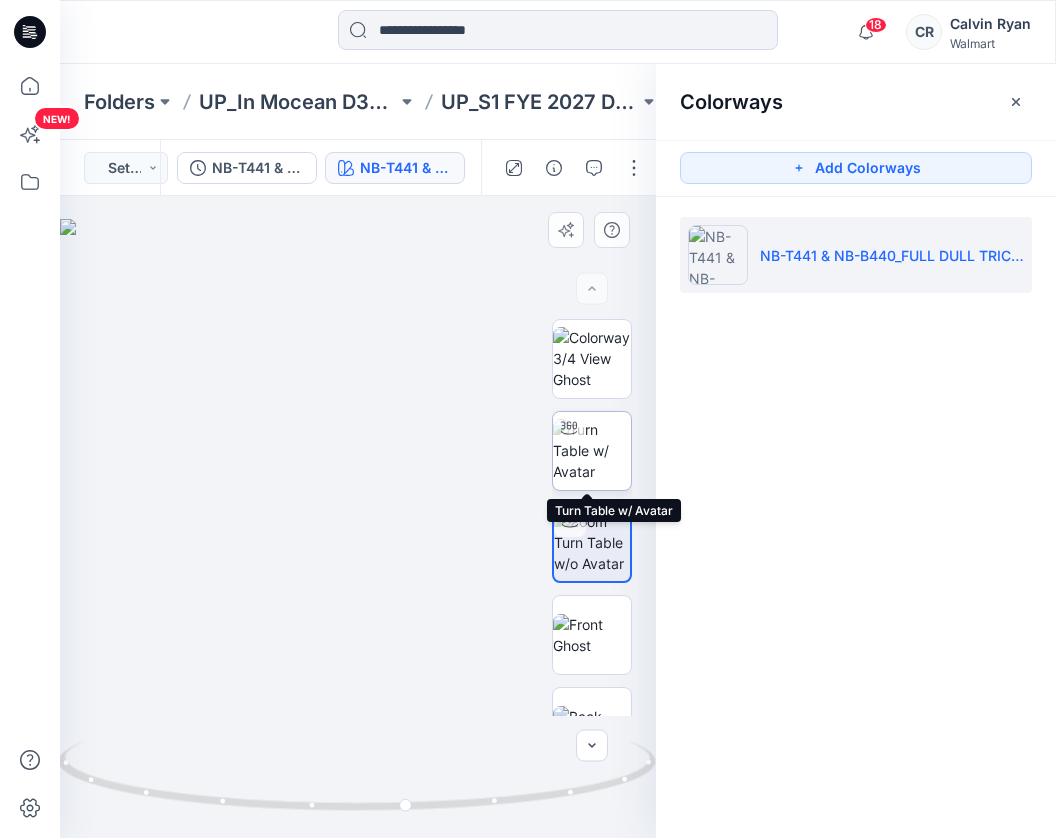 click at bounding box center [592, 450] 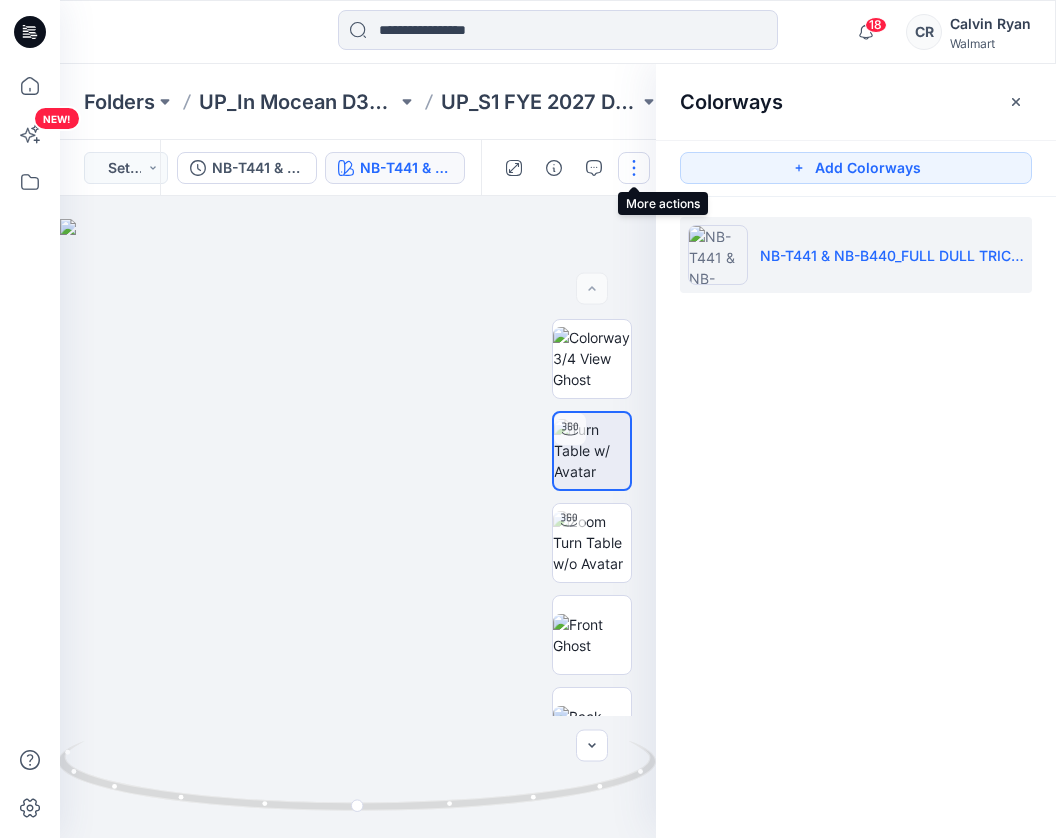 click at bounding box center (634, 168) 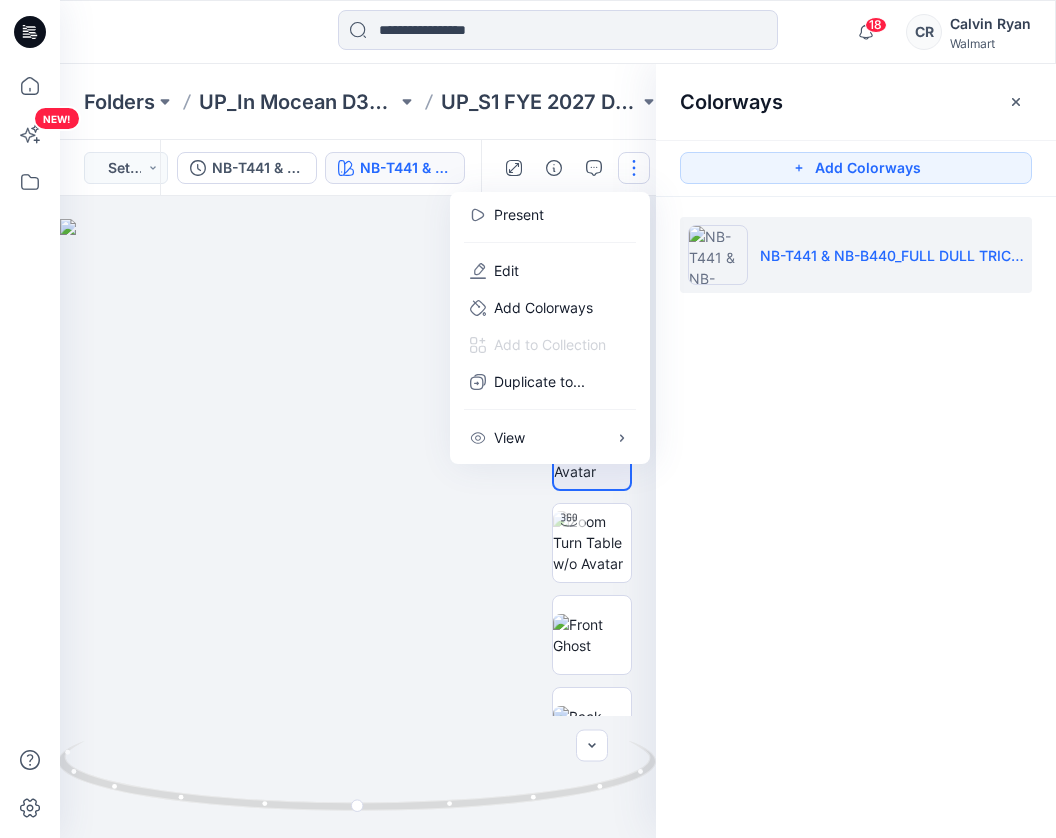 click at bounding box center [634, 168] 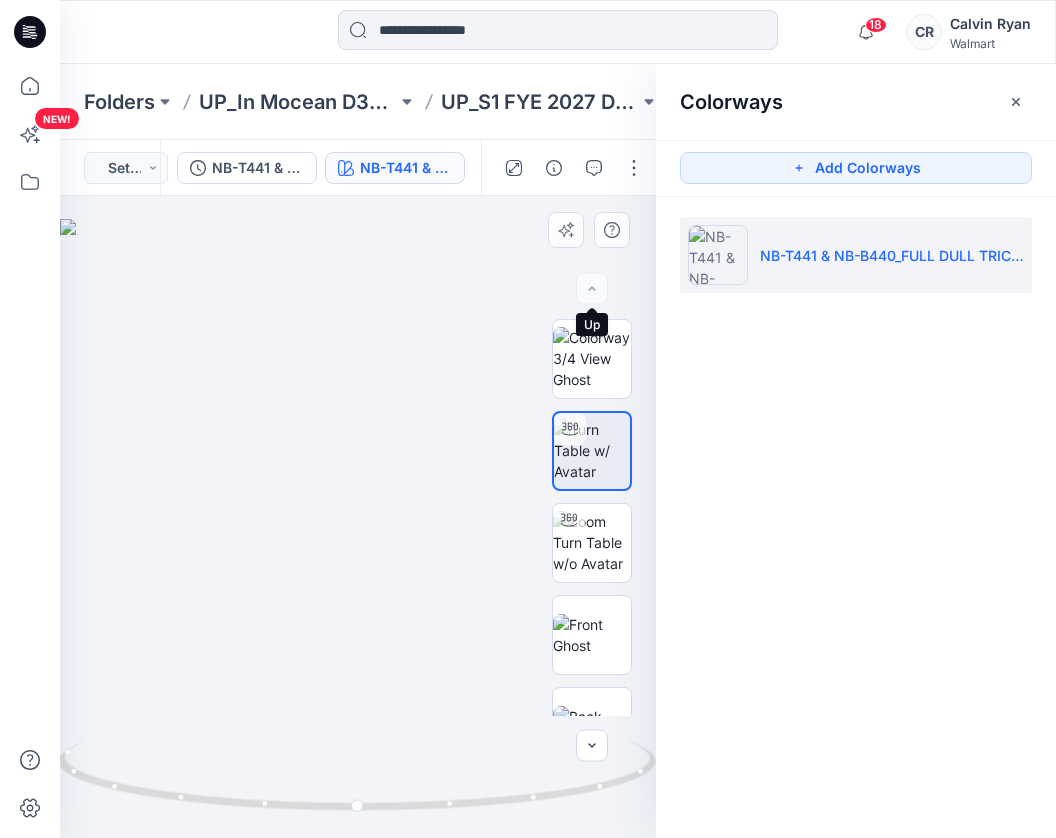 click at bounding box center [592, 289] 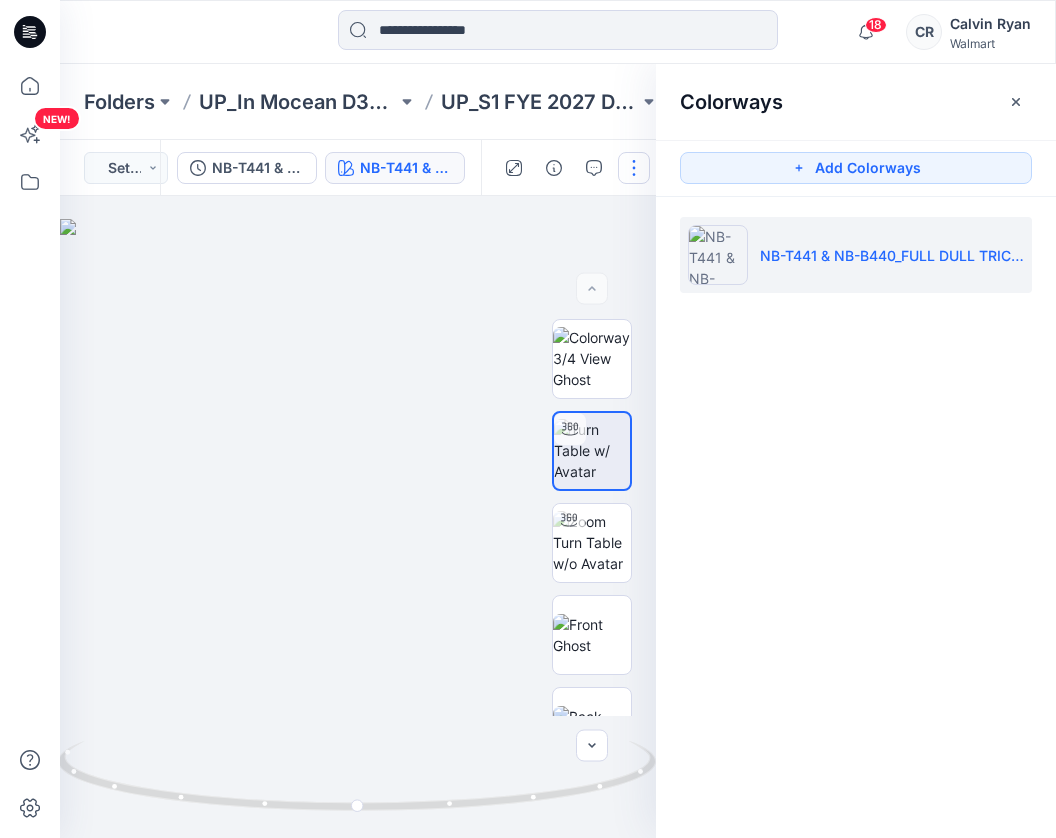 click at bounding box center (634, 168) 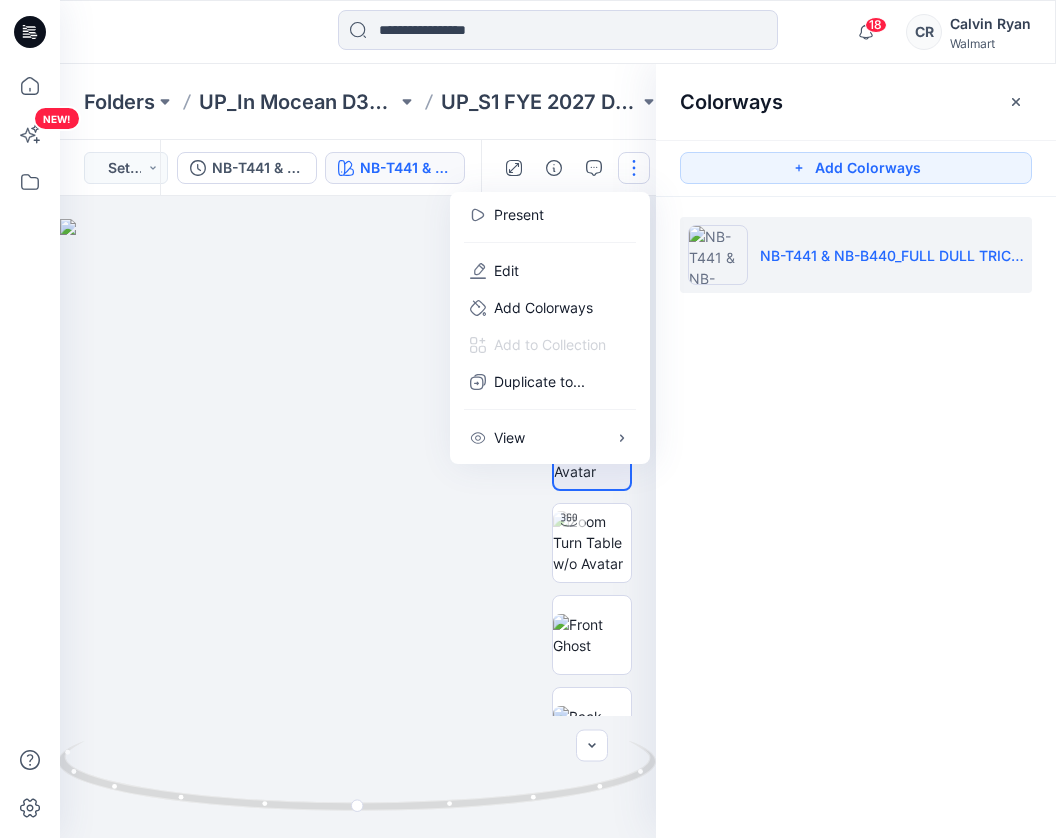 click at bounding box center (634, 168) 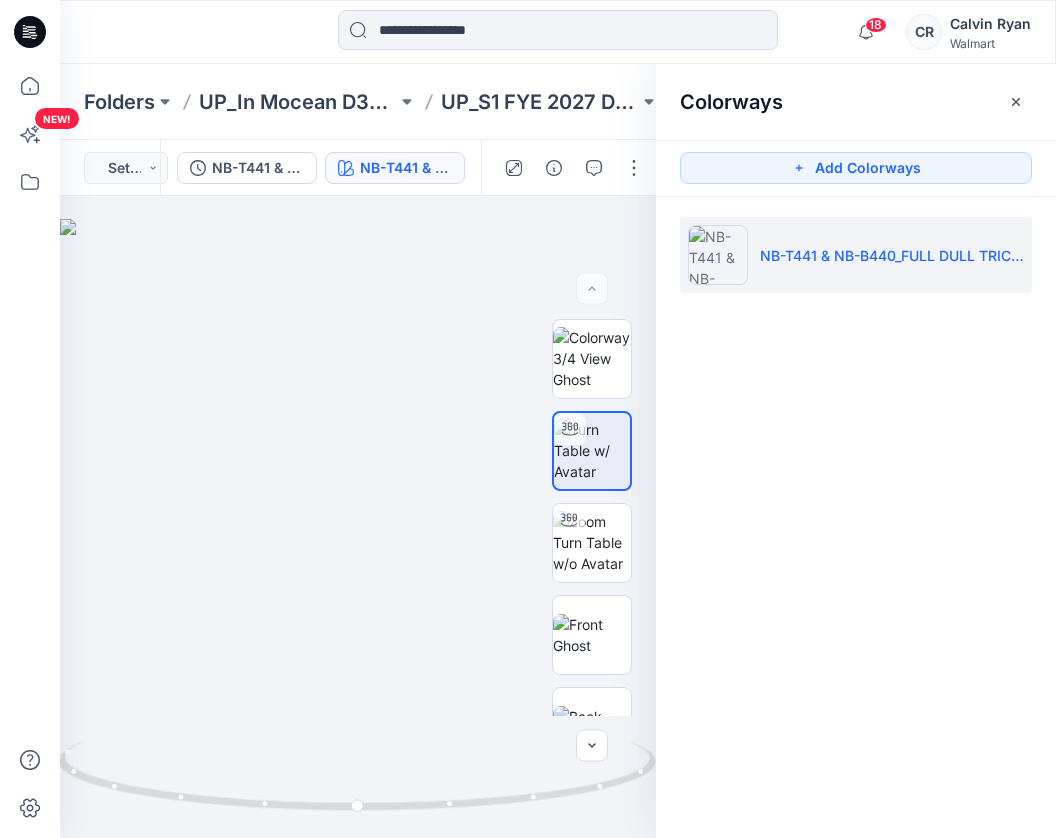 click at bounding box center [573, 168] 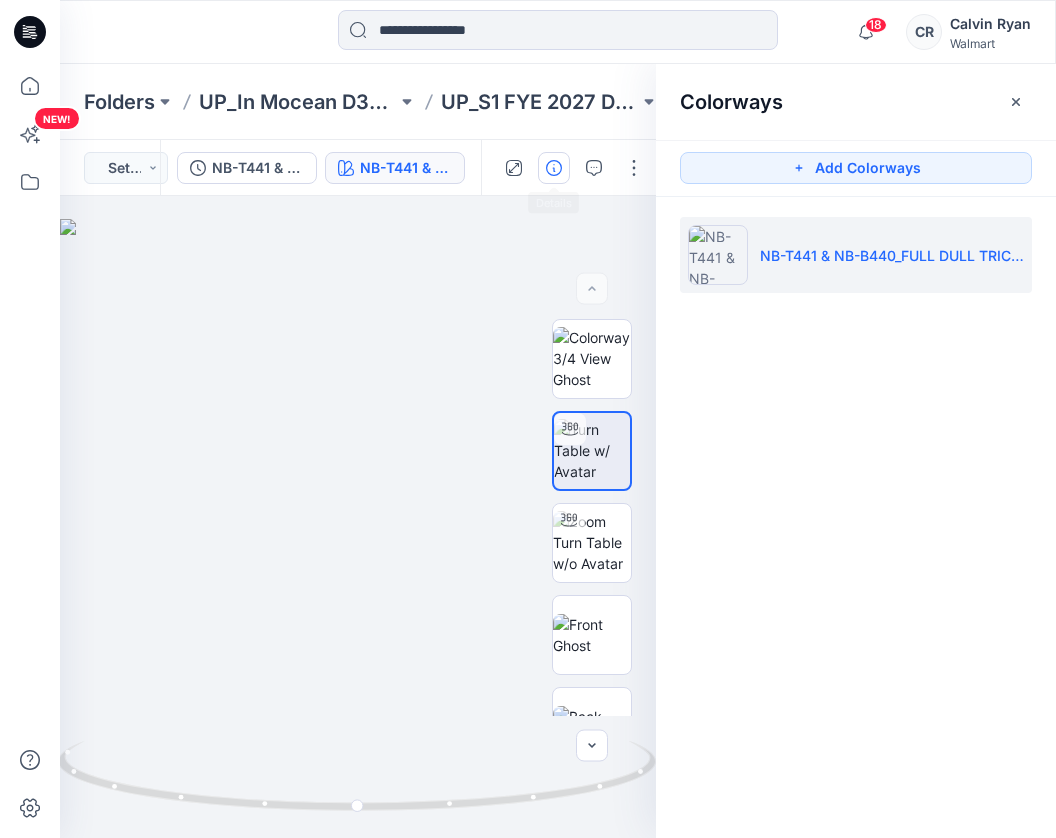click 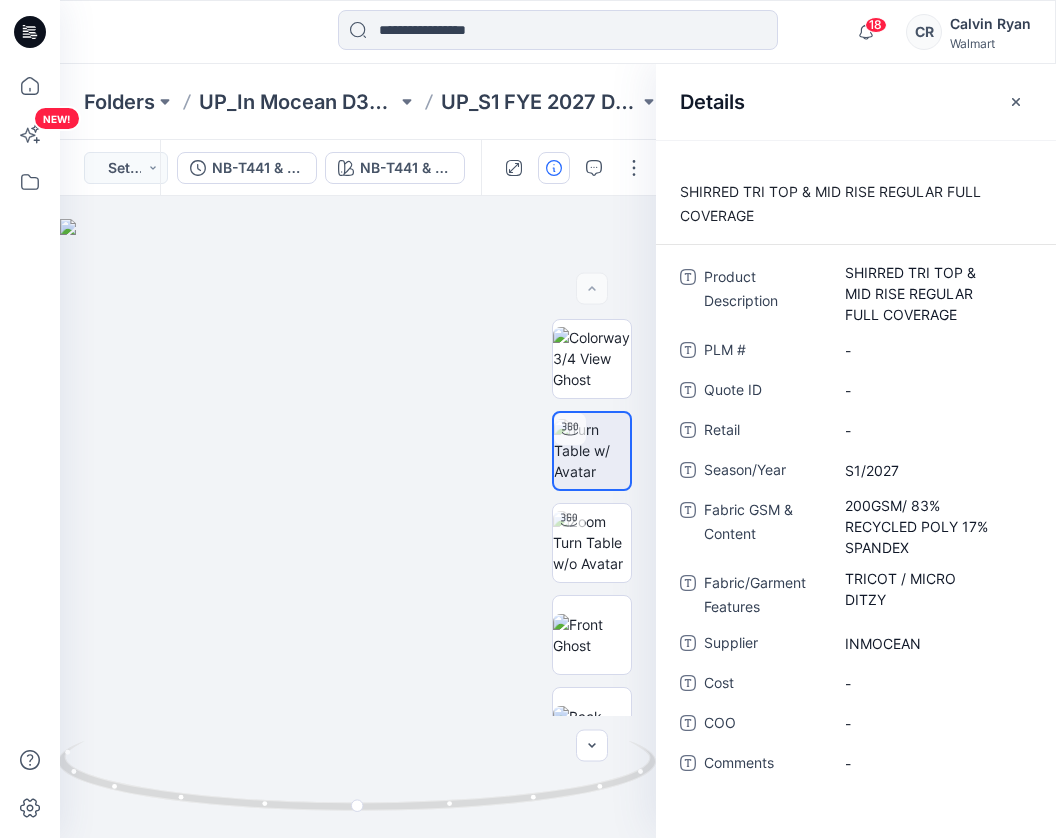 click 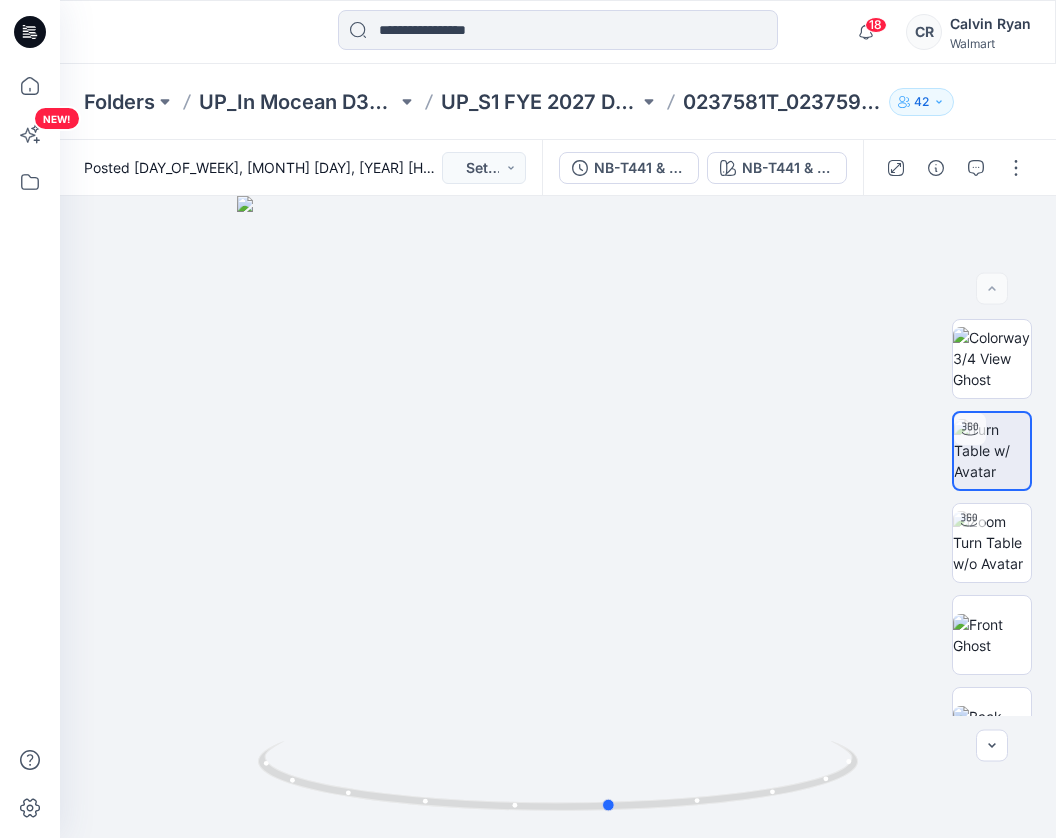 drag, startPoint x: 591, startPoint y: 492, endPoint x: 45, endPoint y: 473, distance: 546.3305 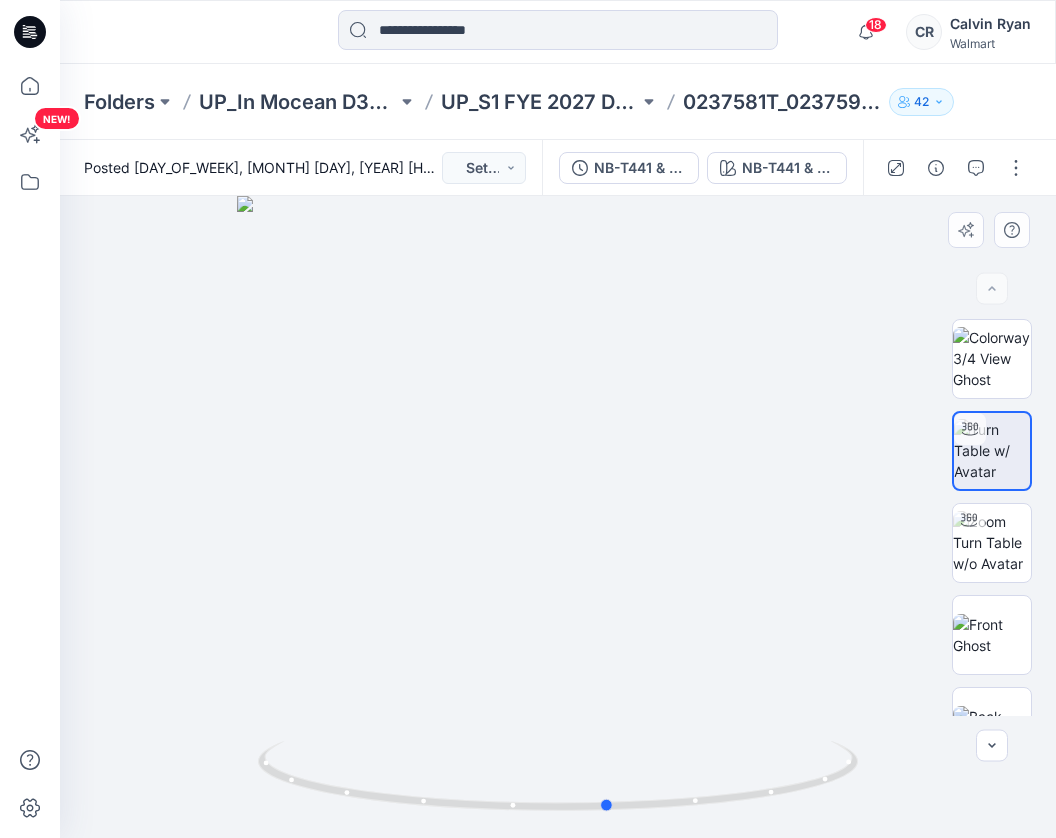 drag, startPoint x: 453, startPoint y: 507, endPoint x: 585, endPoint y: 464, distance: 138.82722 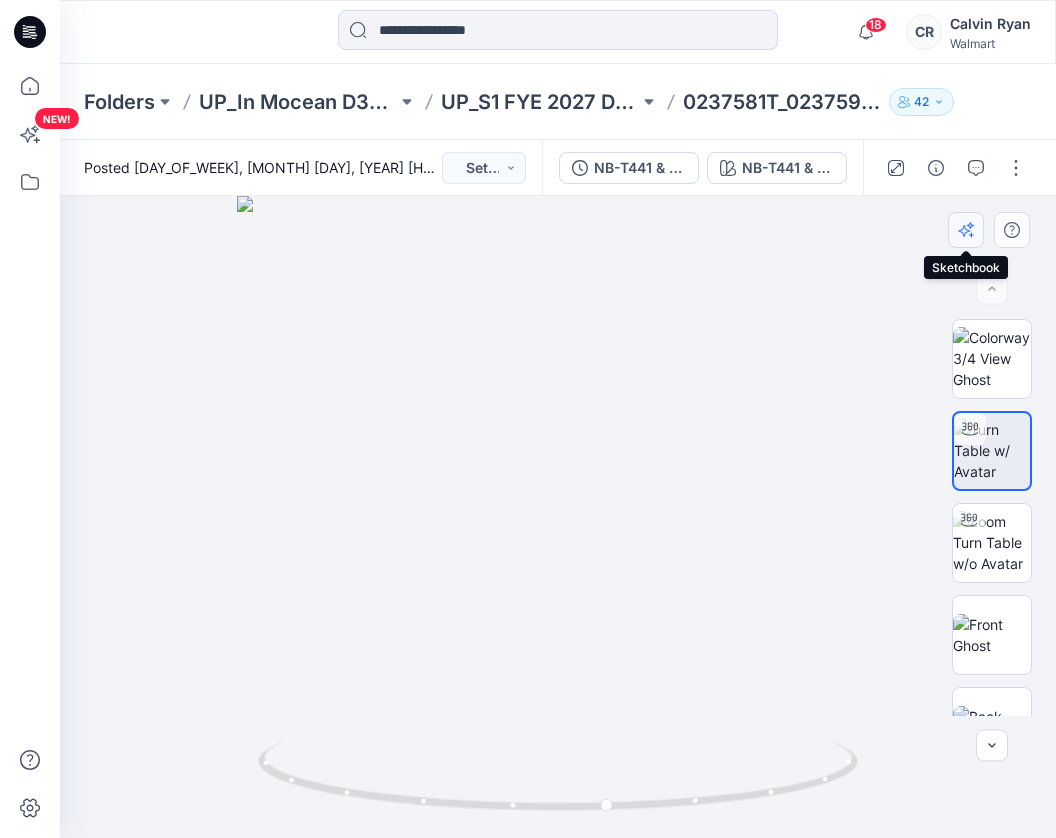 click 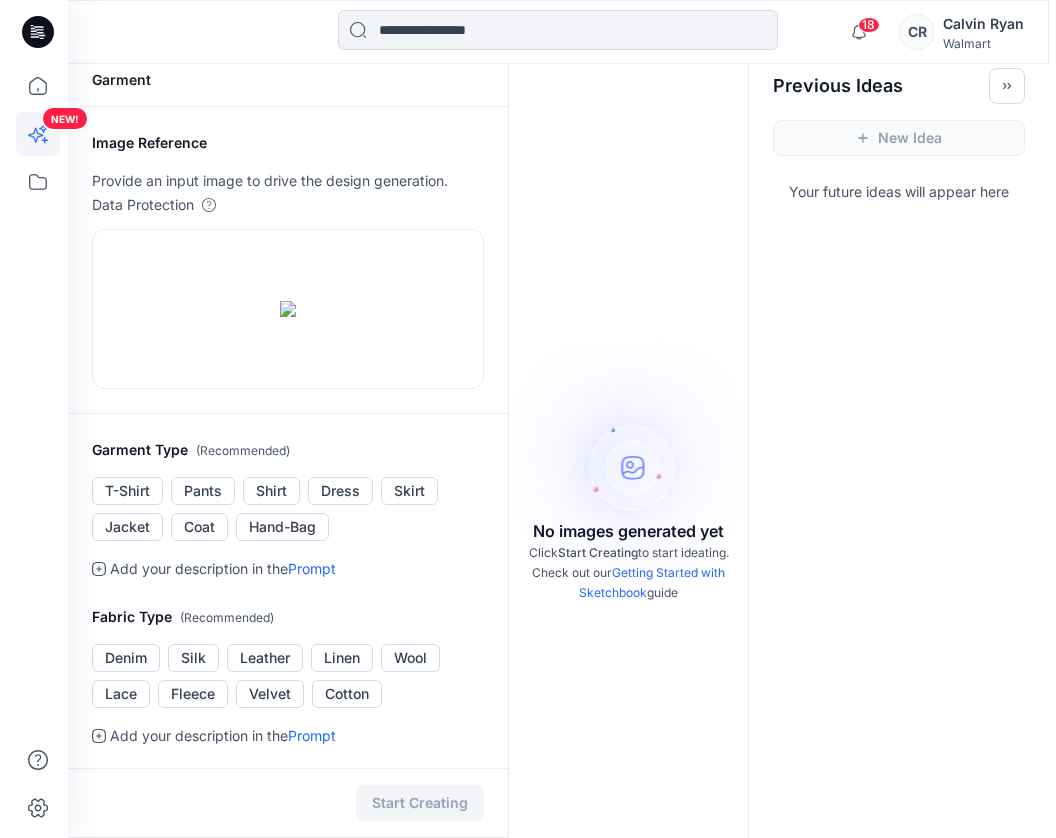 scroll, scrollTop: 0, scrollLeft: 0, axis: both 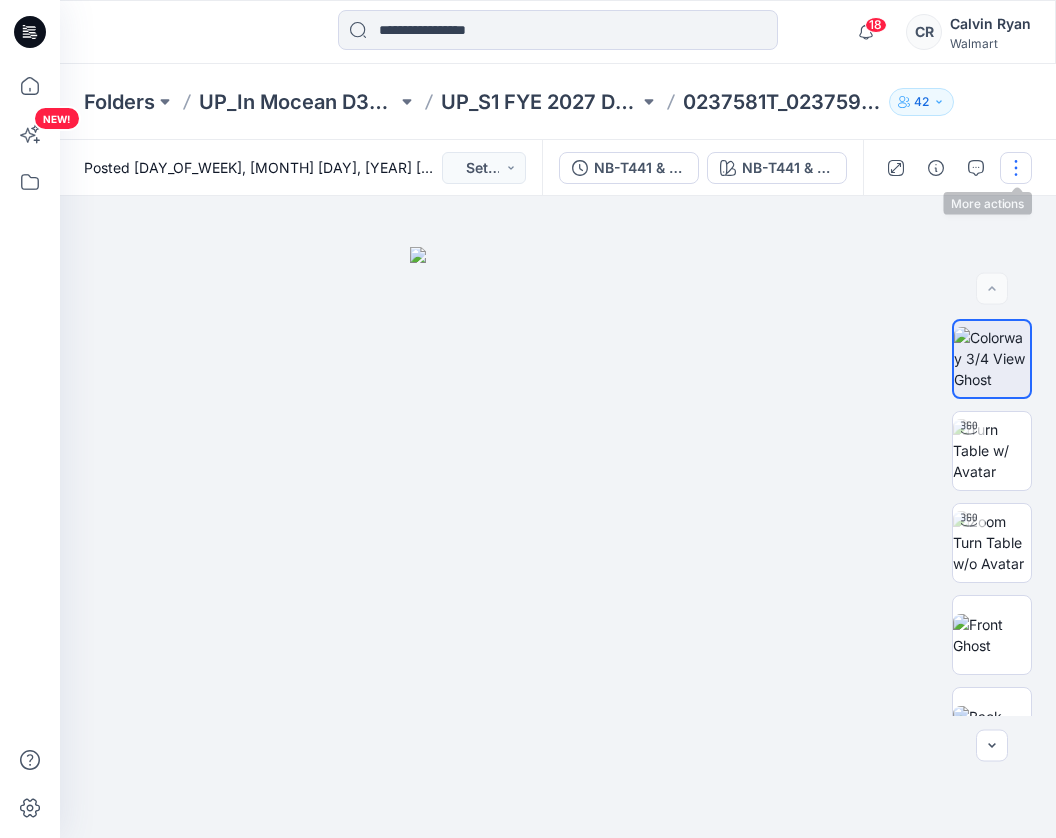 click at bounding box center (1016, 168) 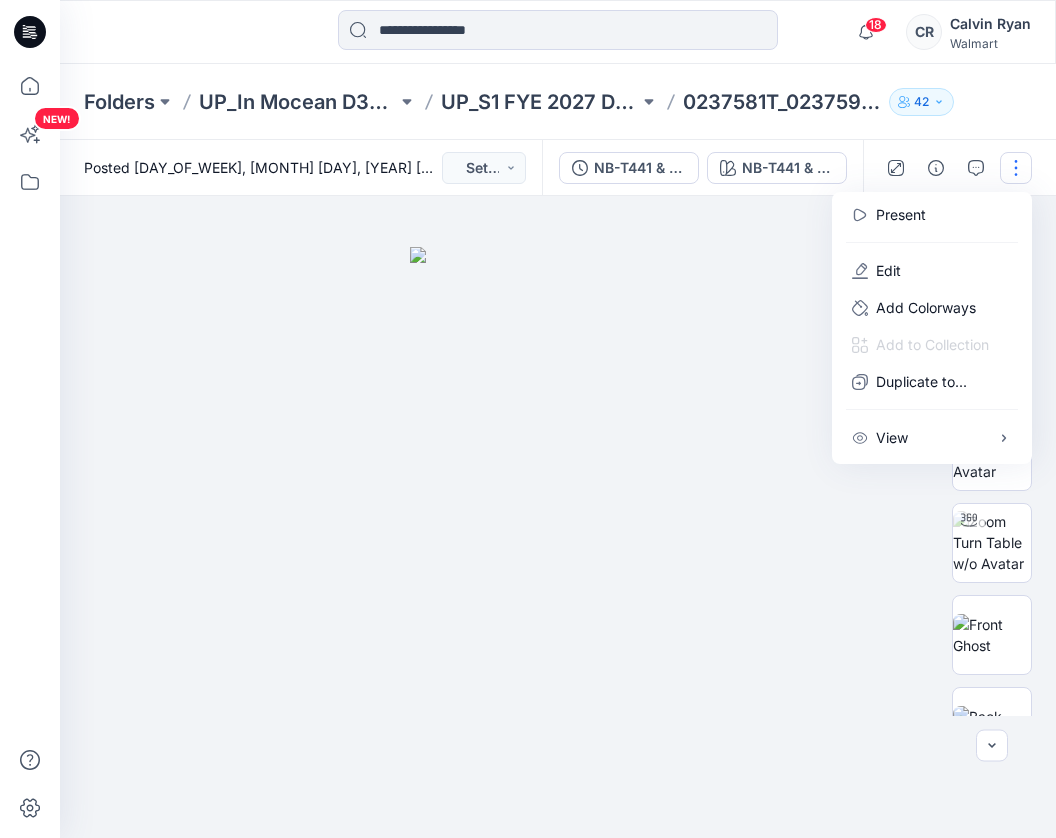 click at bounding box center (1016, 168) 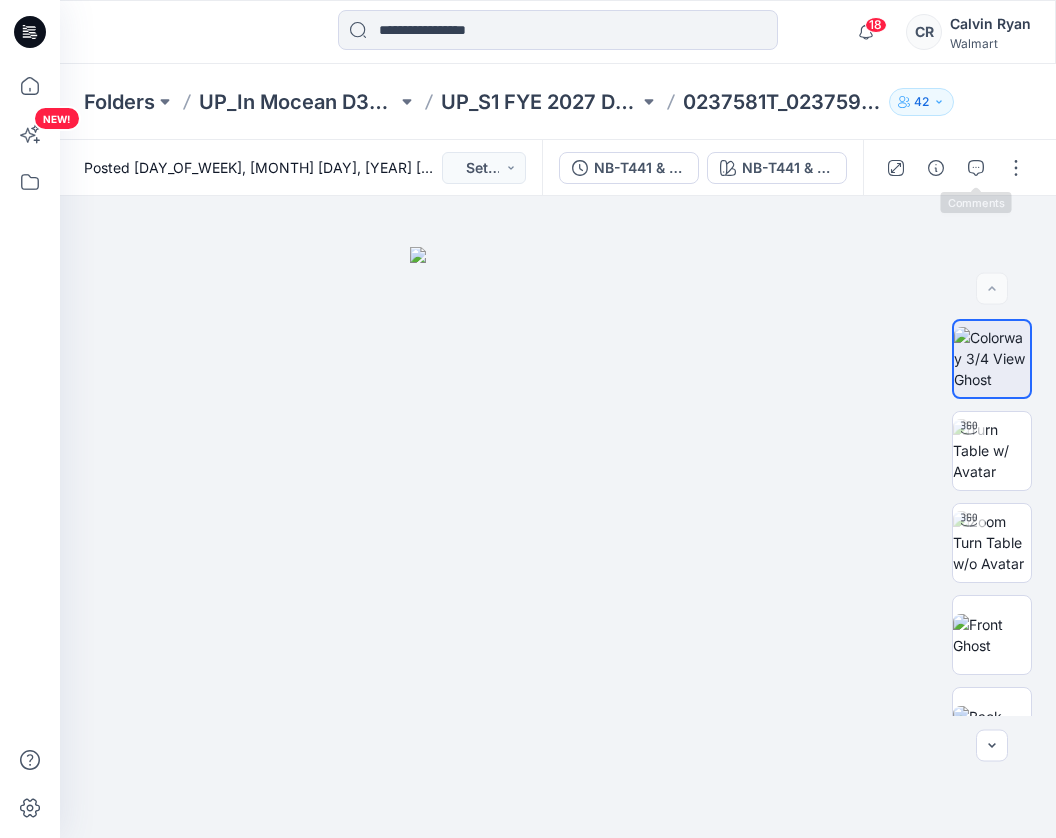 click at bounding box center [955, 168] 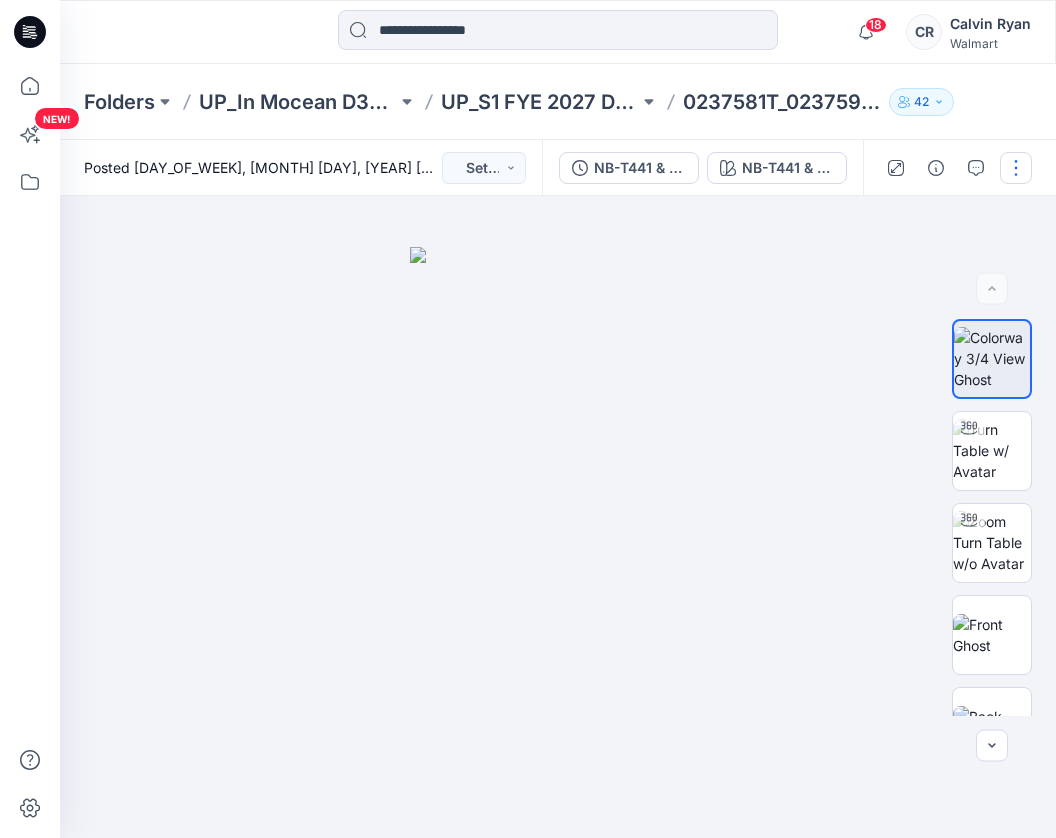 click at bounding box center [1016, 168] 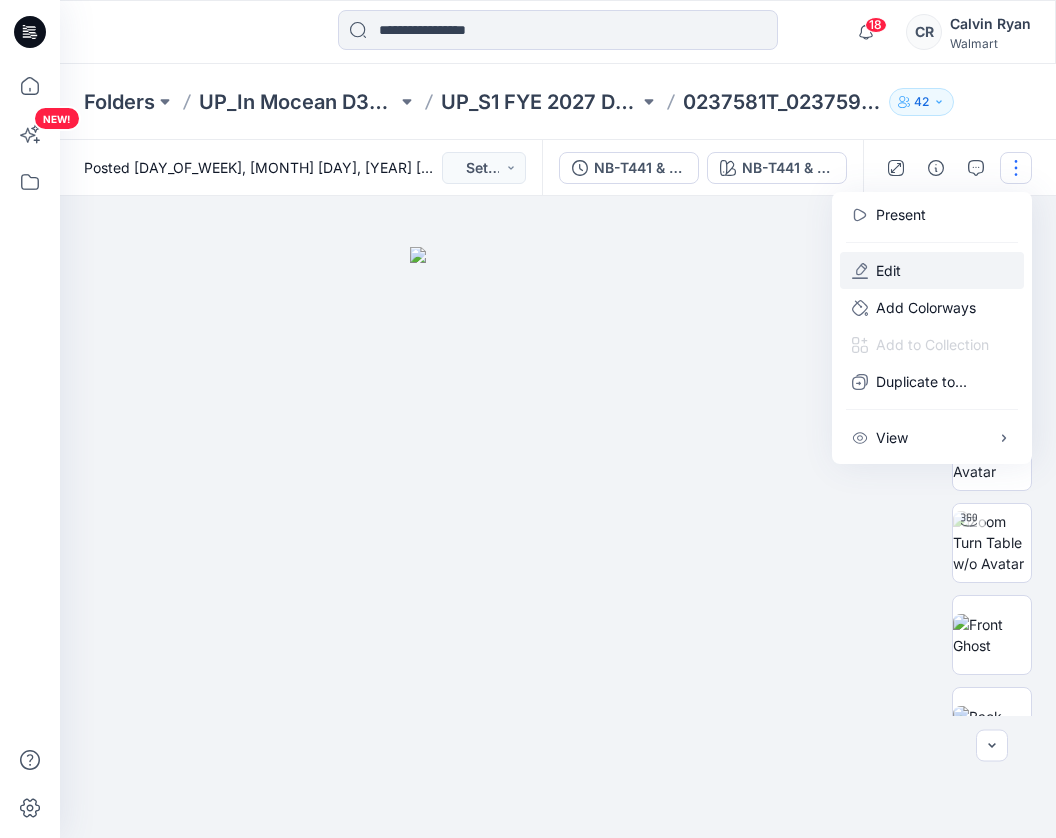 click on "Edit" at bounding box center [888, 270] 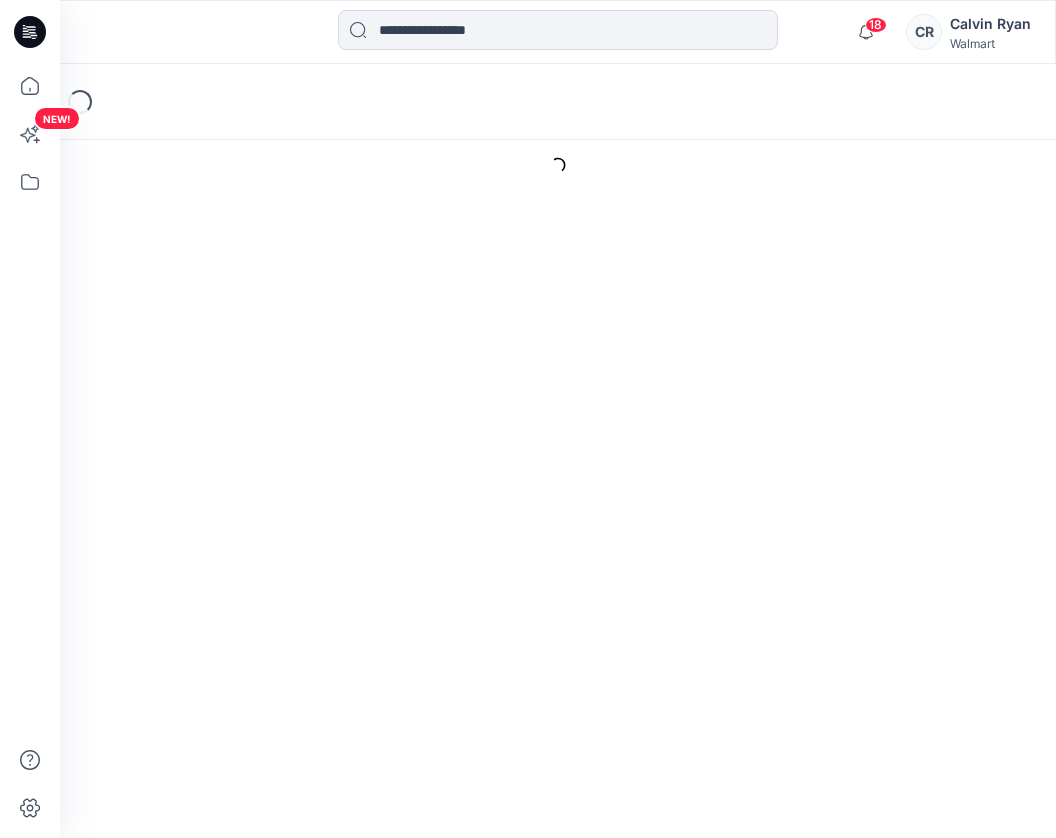 scroll, scrollTop: 0, scrollLeft: 0, axis: both 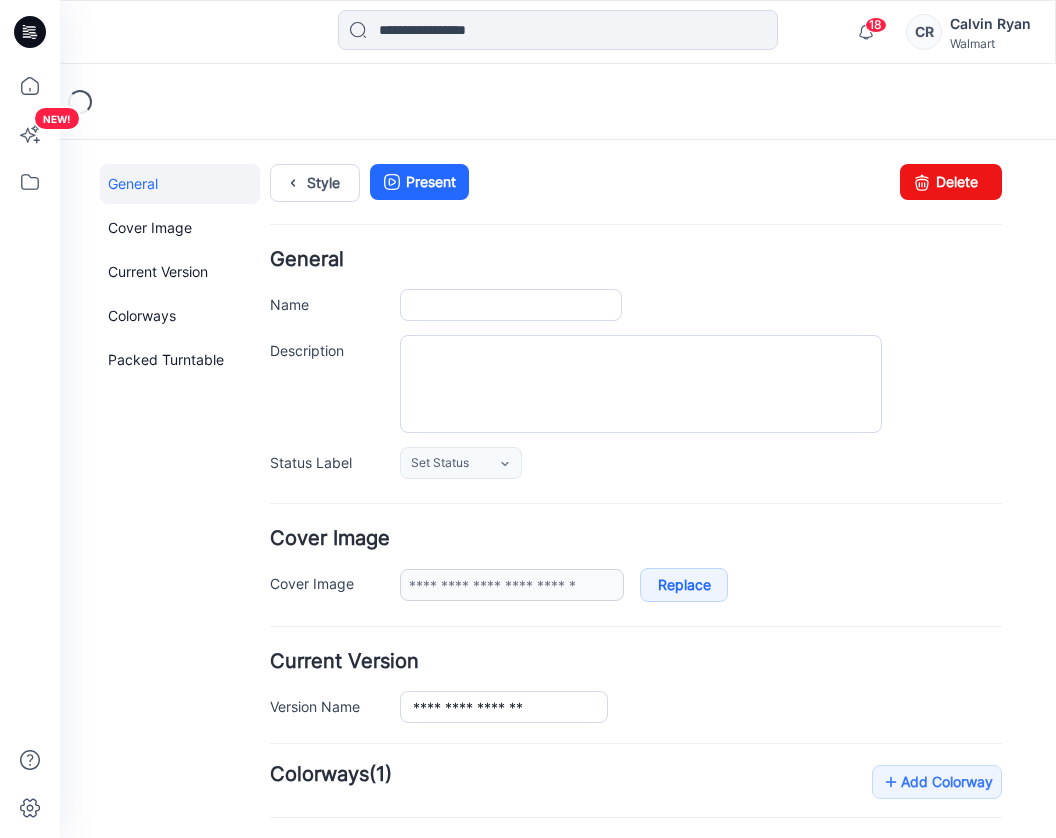 type on "**********" 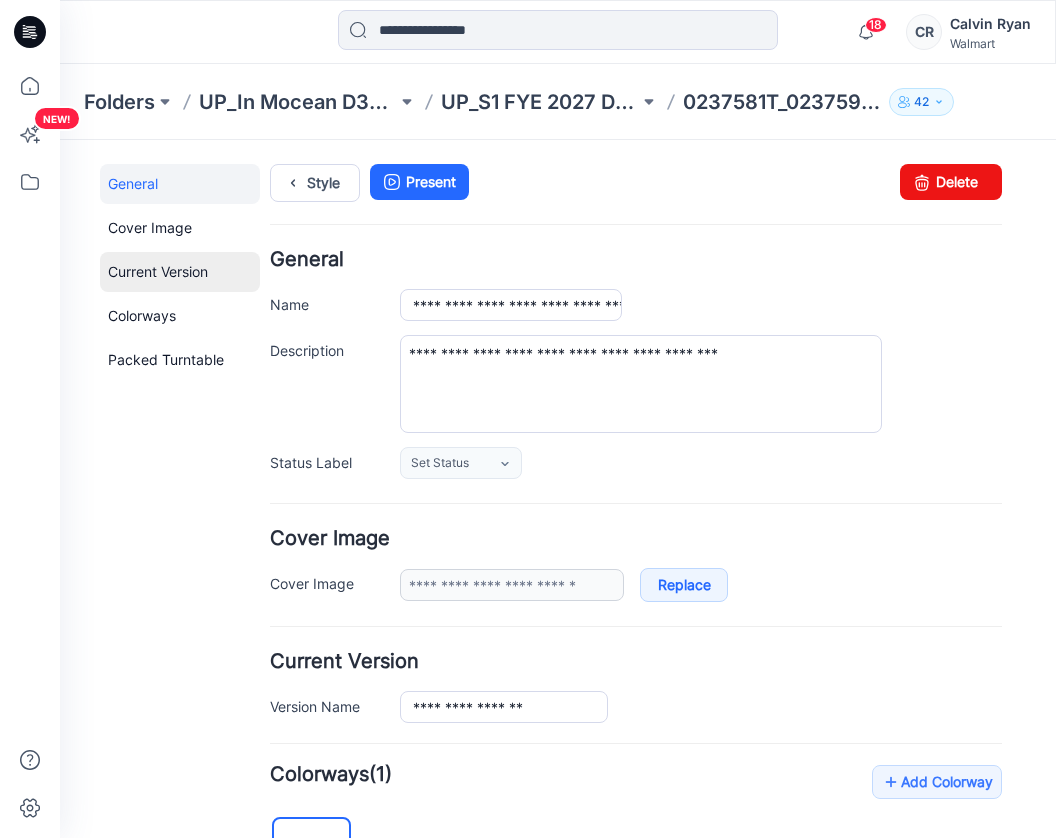 click on "Current Version" at bounding box center (180, 272) 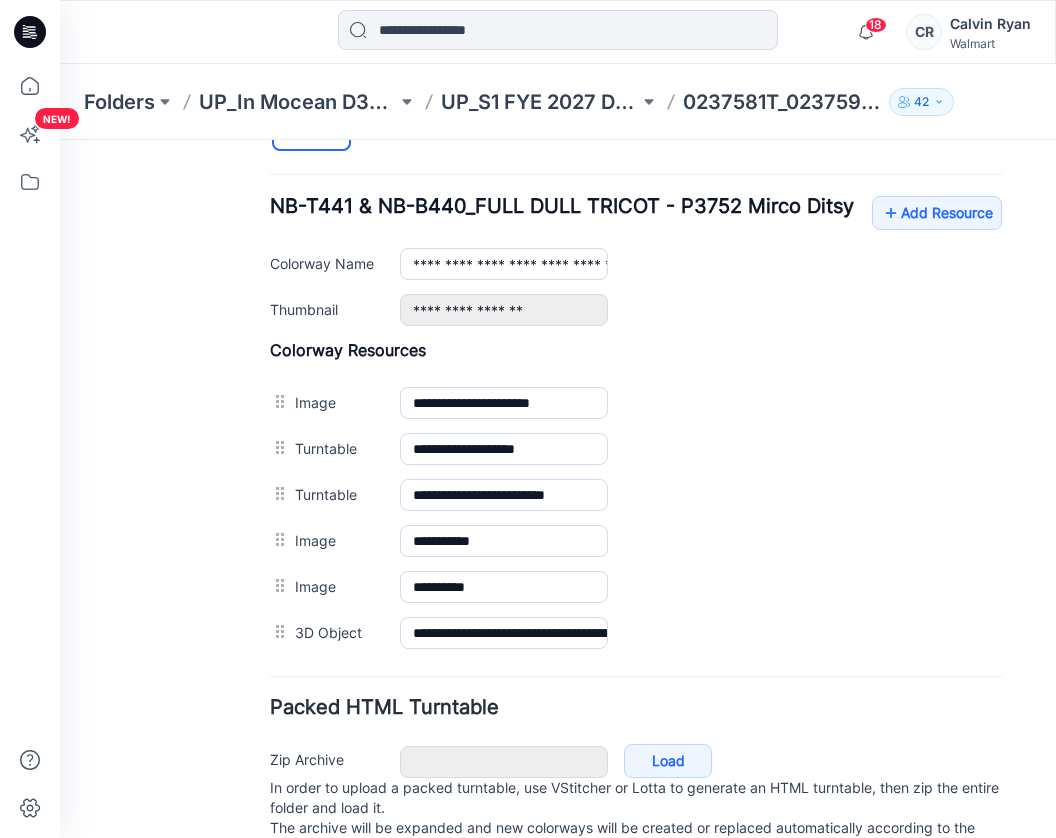 scroll, scrollTop: 852, scrollLeft: 0, axis: vertical 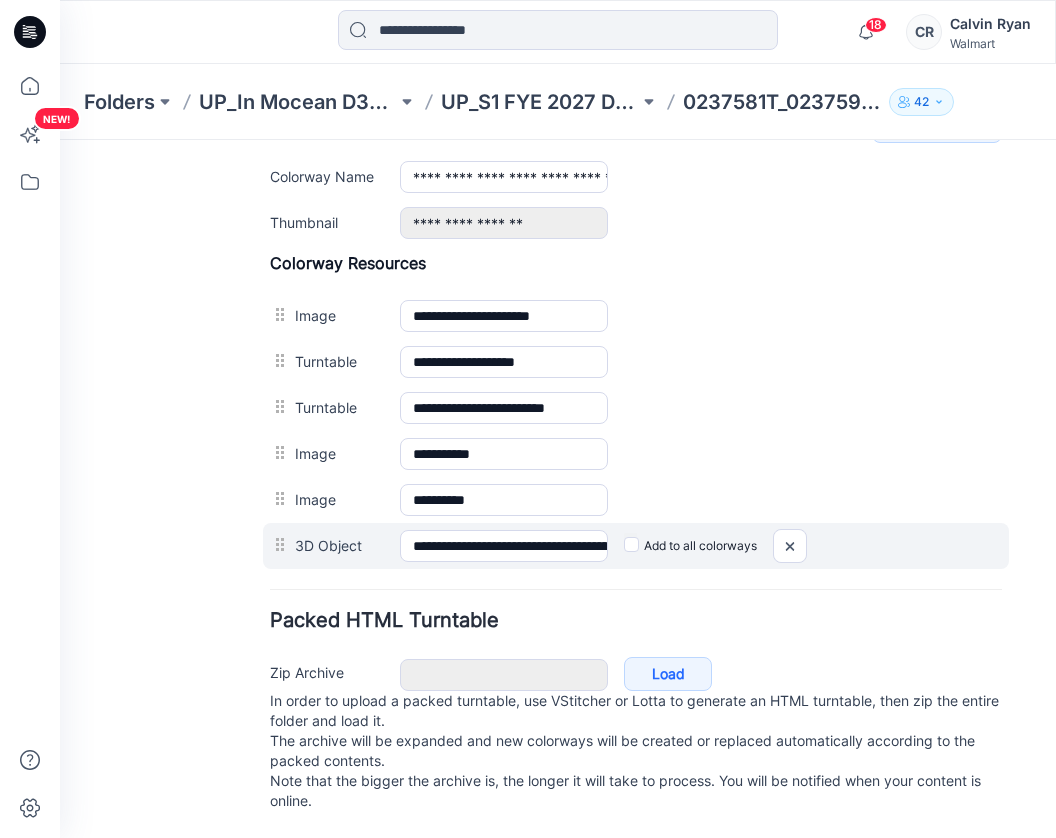 click on "3D Object" at bounding box center (337, 545) 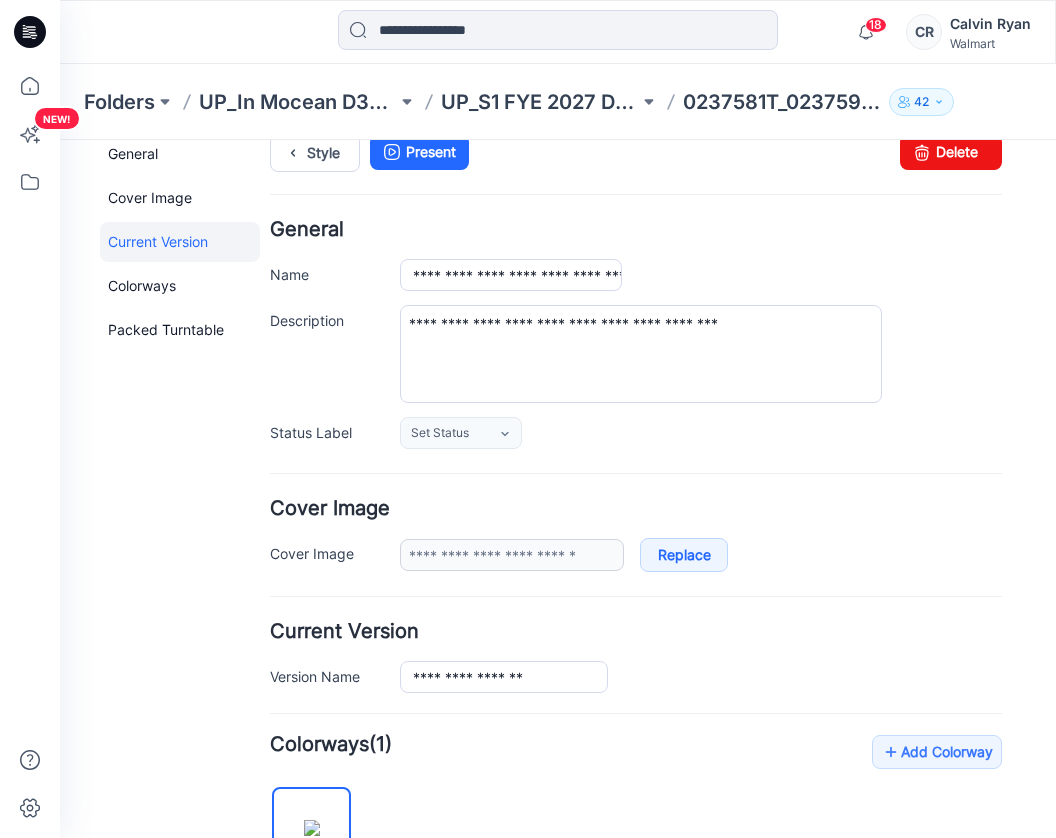 scroll, scrollTop: 0, scrollLeft: 0, axis: both 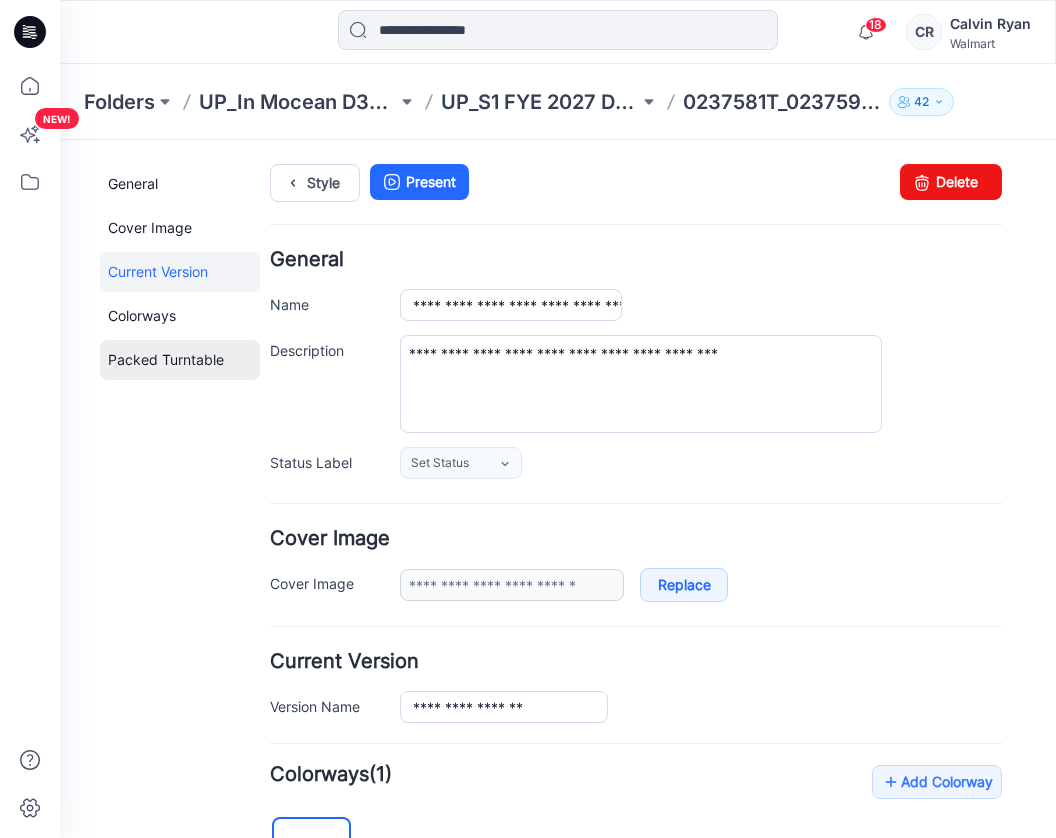click on "Packed Turntable" at bounding box center (180, 360) 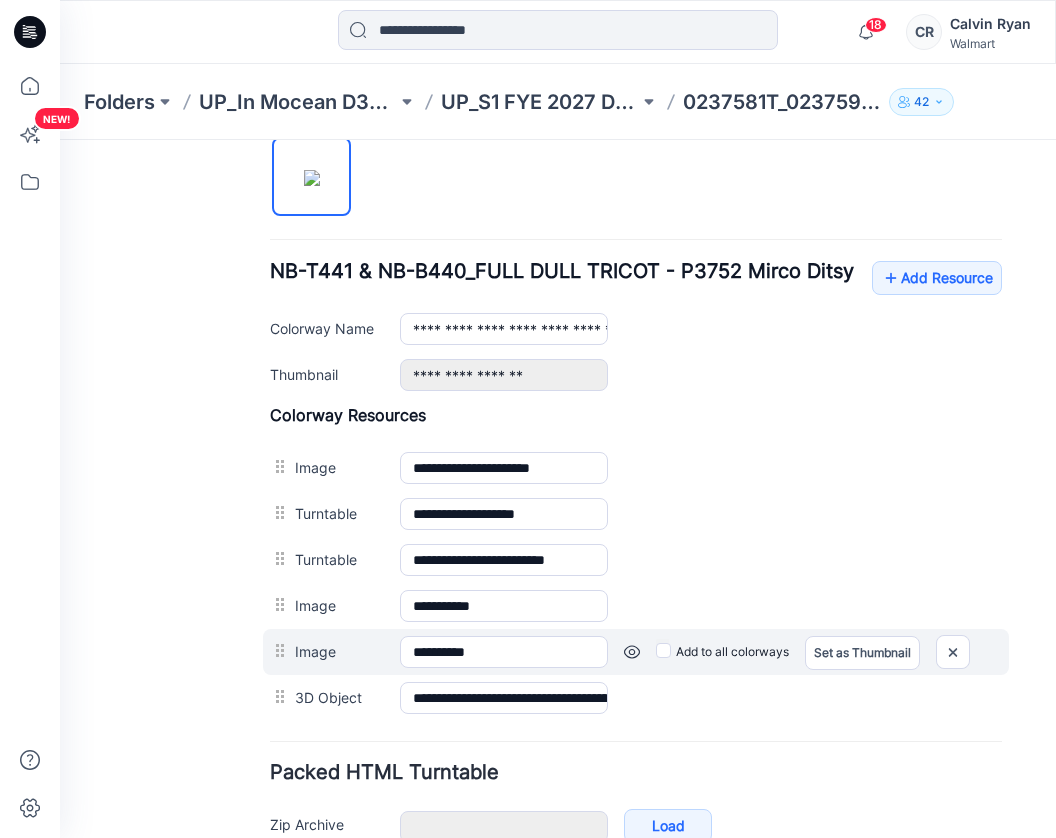 scroll, scrollTop: 652, scrollLeft: 0, axis: vertical 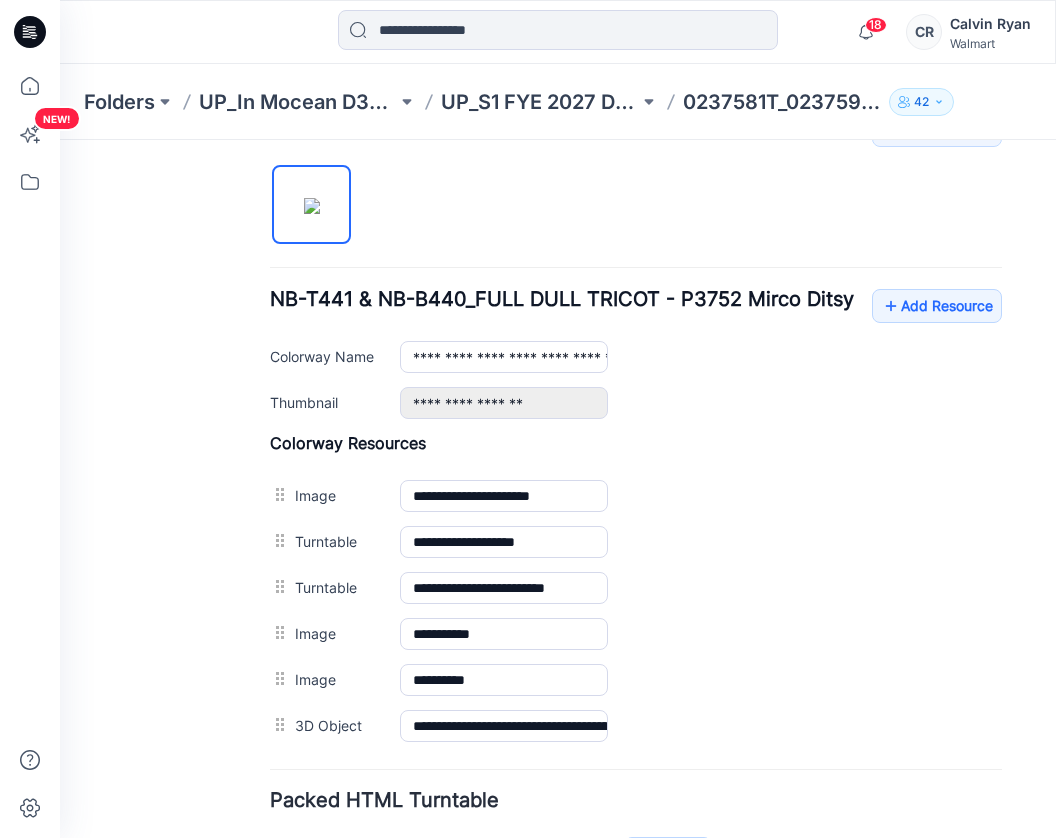 click on "NB-T441 & NB-B440_FULL DULL TRICOT - P3752 Mirco Ditsy" at bounding box center [562, 299] 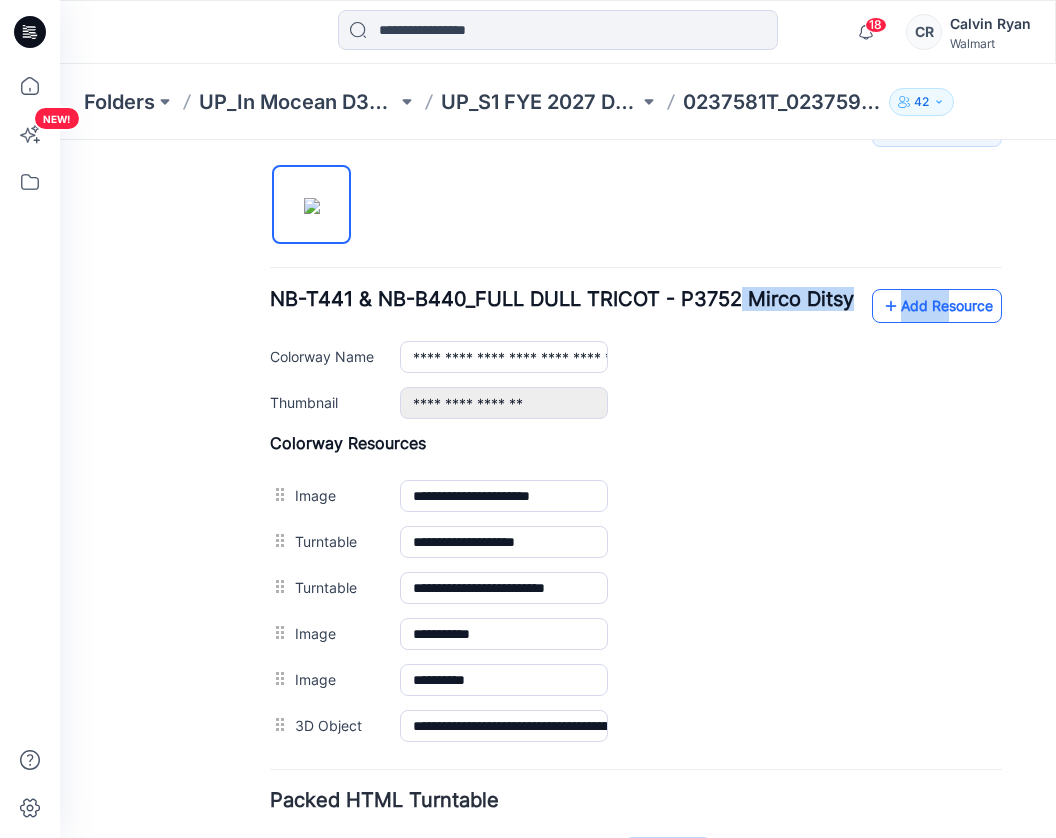 drag, startPoint x: 741, startPoint y: 297, endPoint x: 922, endPoint y: 294, distance: 181.02486 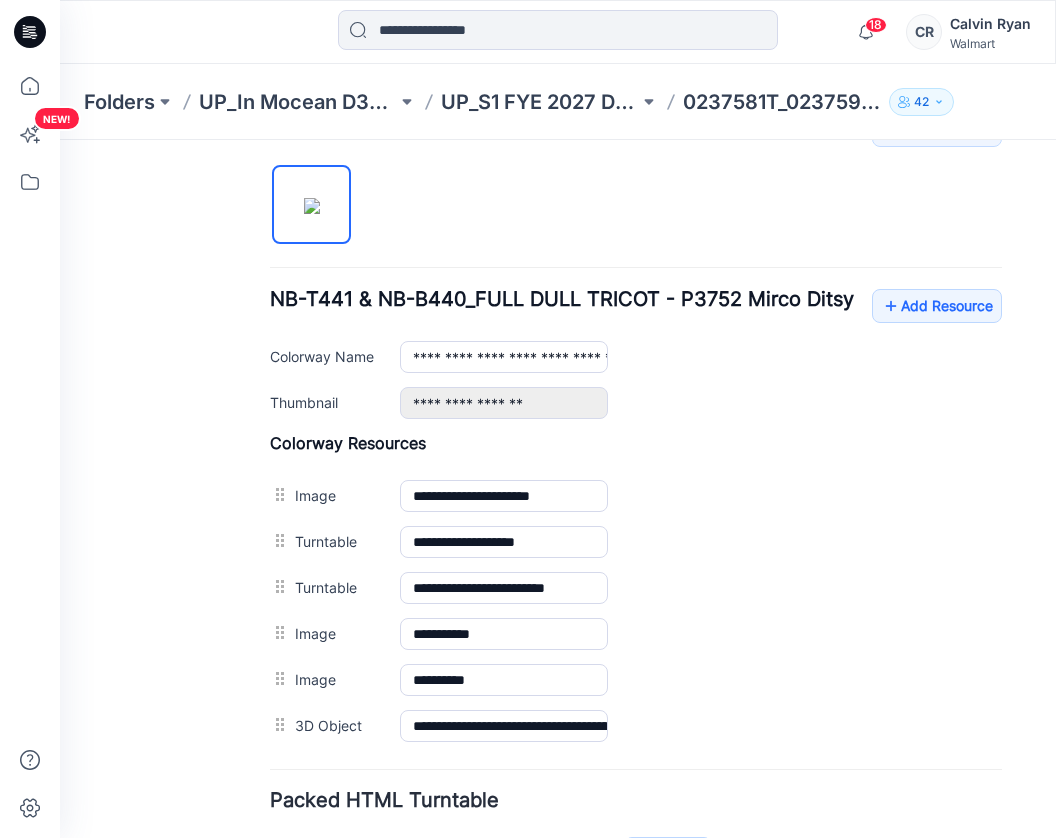 drag, startPoint x: 922, startPoint y: 294, endPoint x: 886, endPoint y: 426, distance: 136.82104 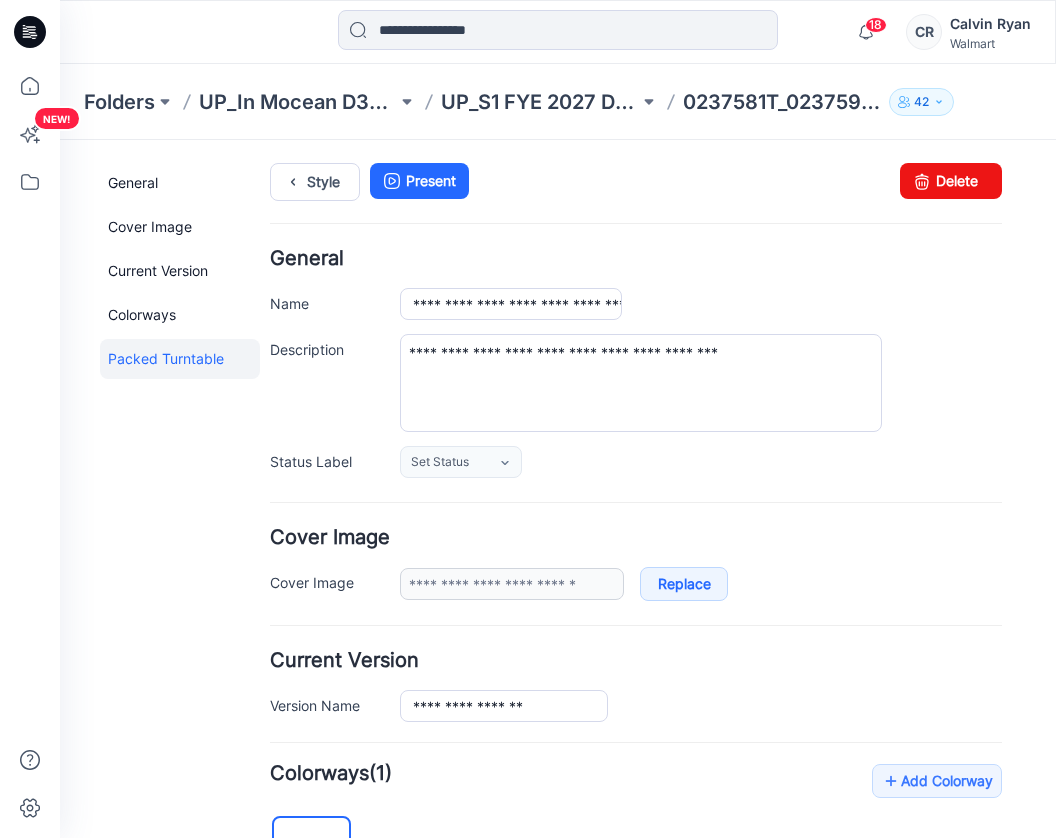 scroll, scrollTop: 0, scrollLeft: 0, axis: both 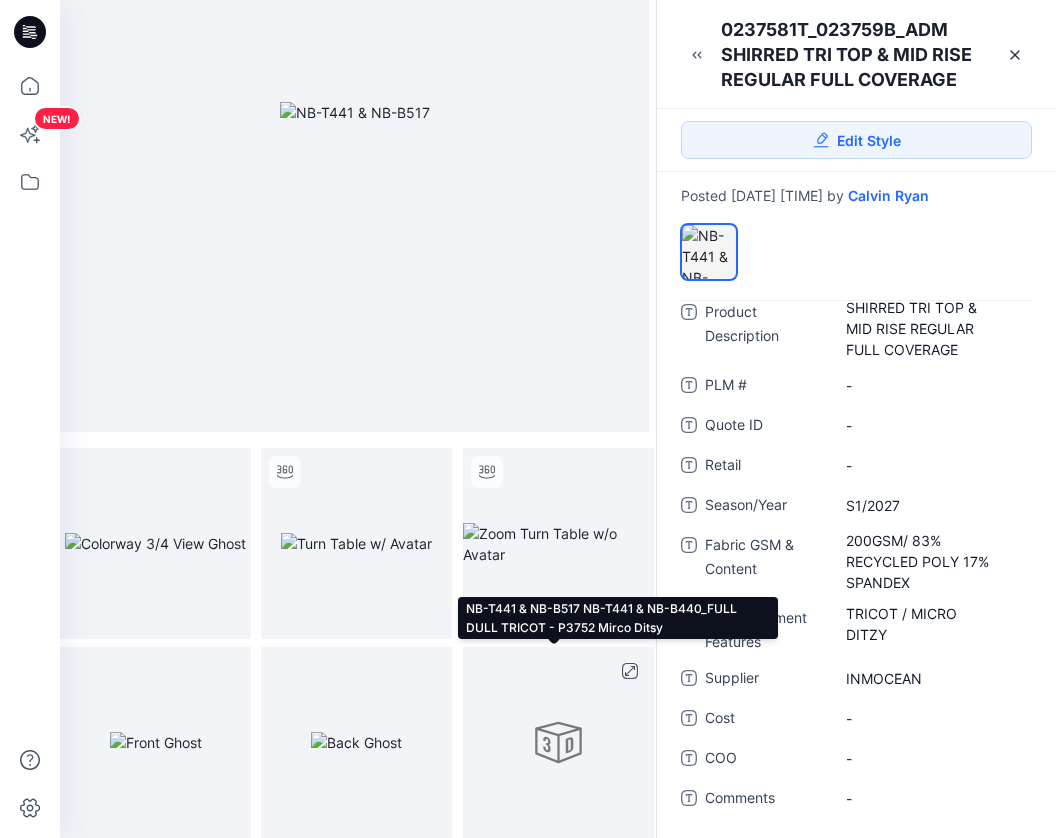 click at bounding box center [558, 742] 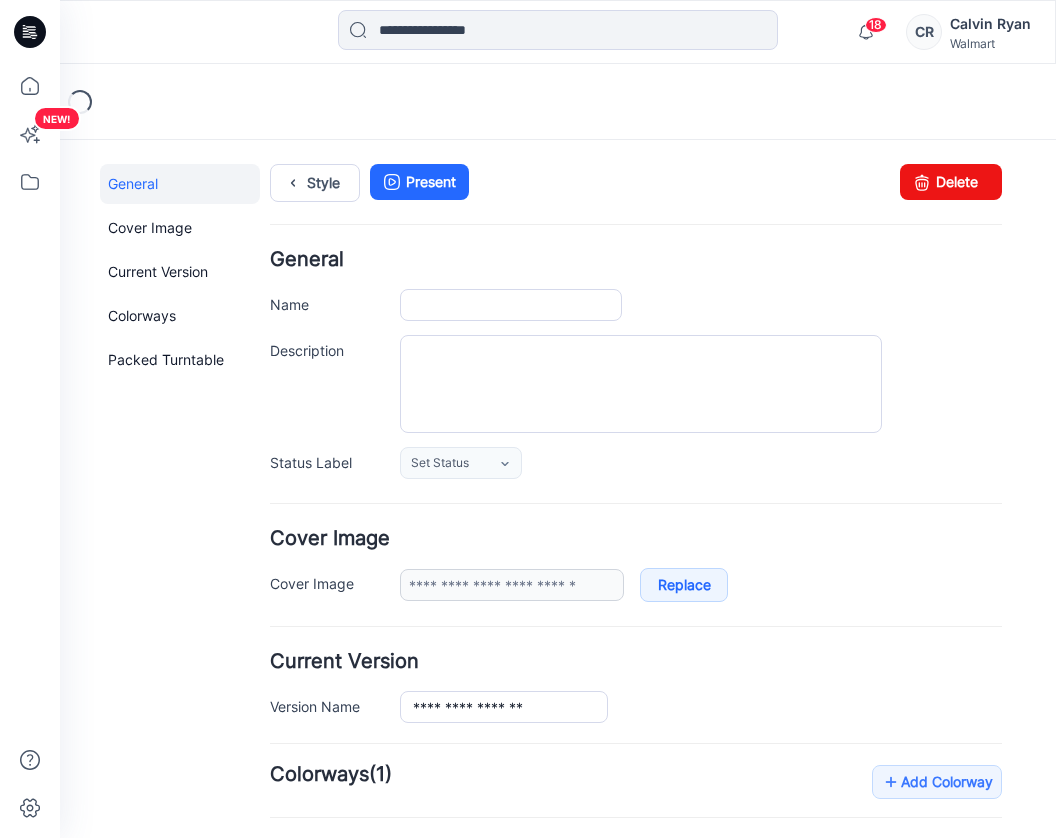 scroll, scrollTop: 0, scrollLeft: 0, axis: both 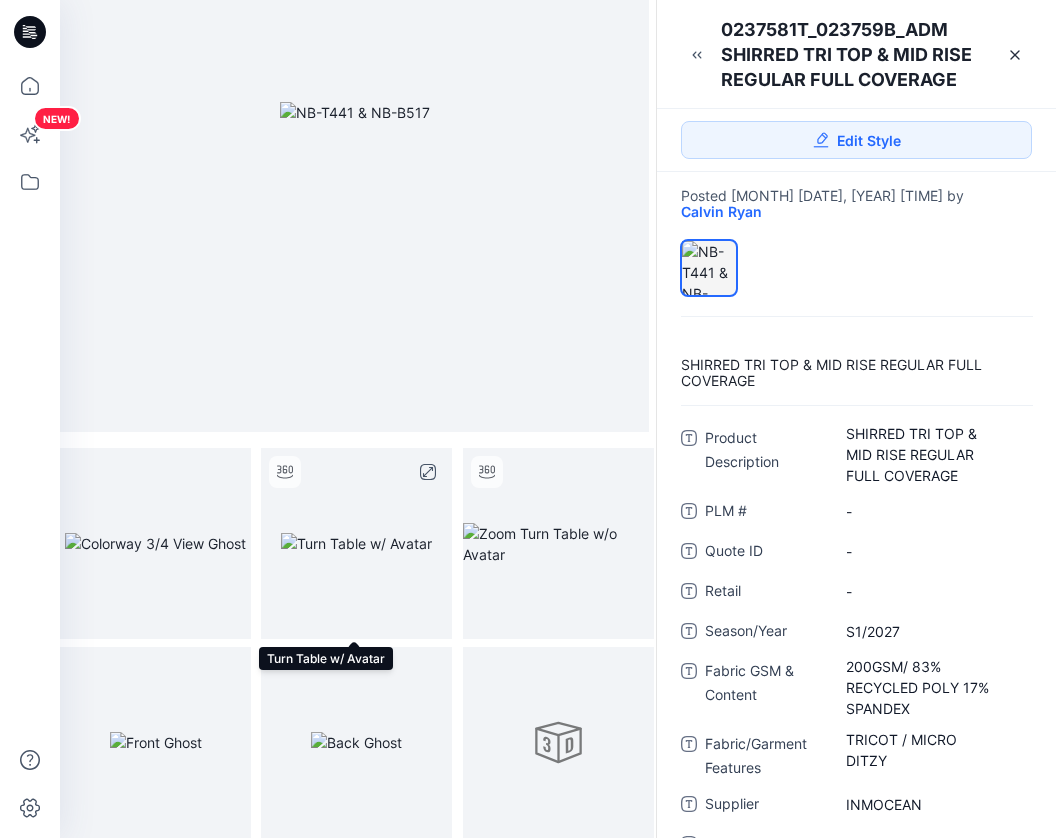 click at bounding box center (356, 543) 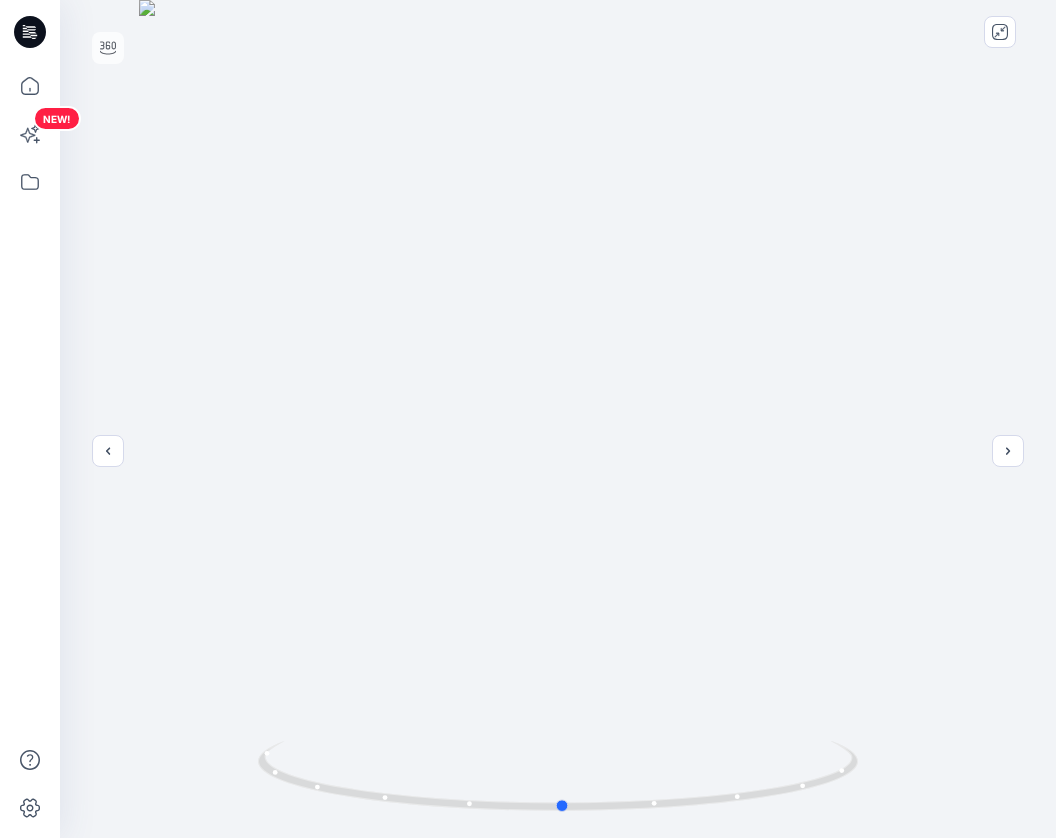 drag, startPoint x: 638, startPoint y: 739, endPoint x: 661, endPoint y: 706, distance: 40.22437 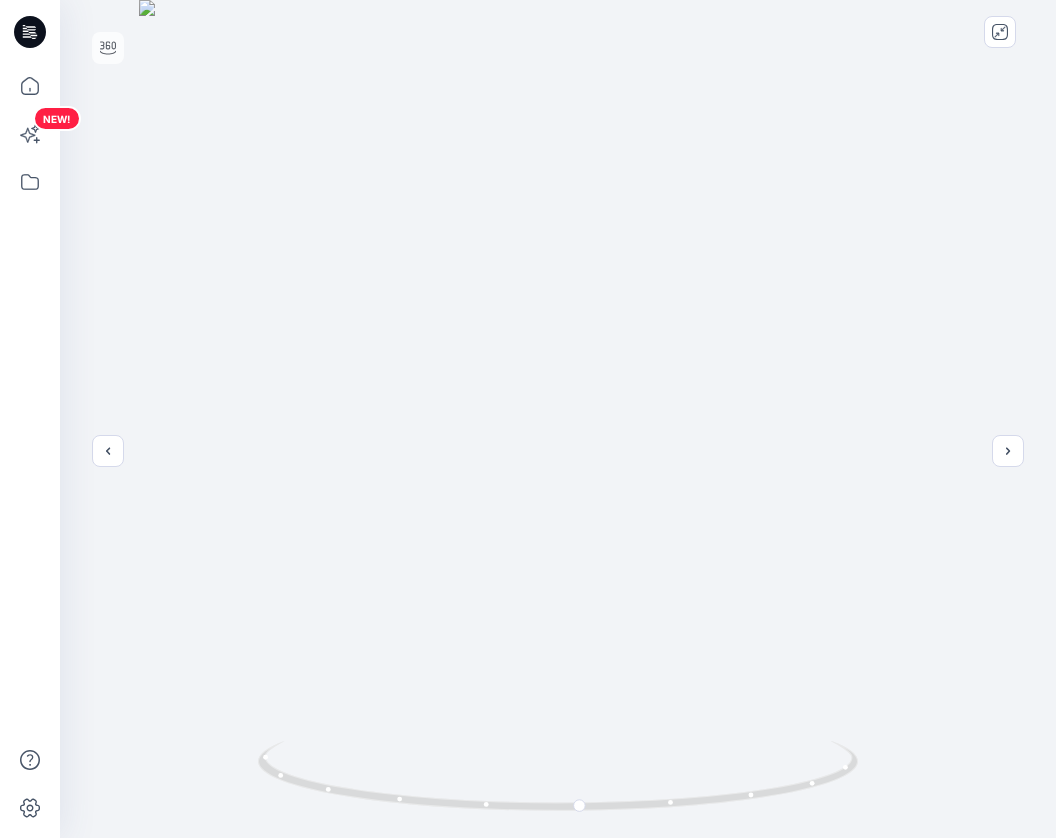 drag, startPoint x: 626, startPoint y: 675, endPoint x: 450, endPoint y: 485, distance: 258.99036 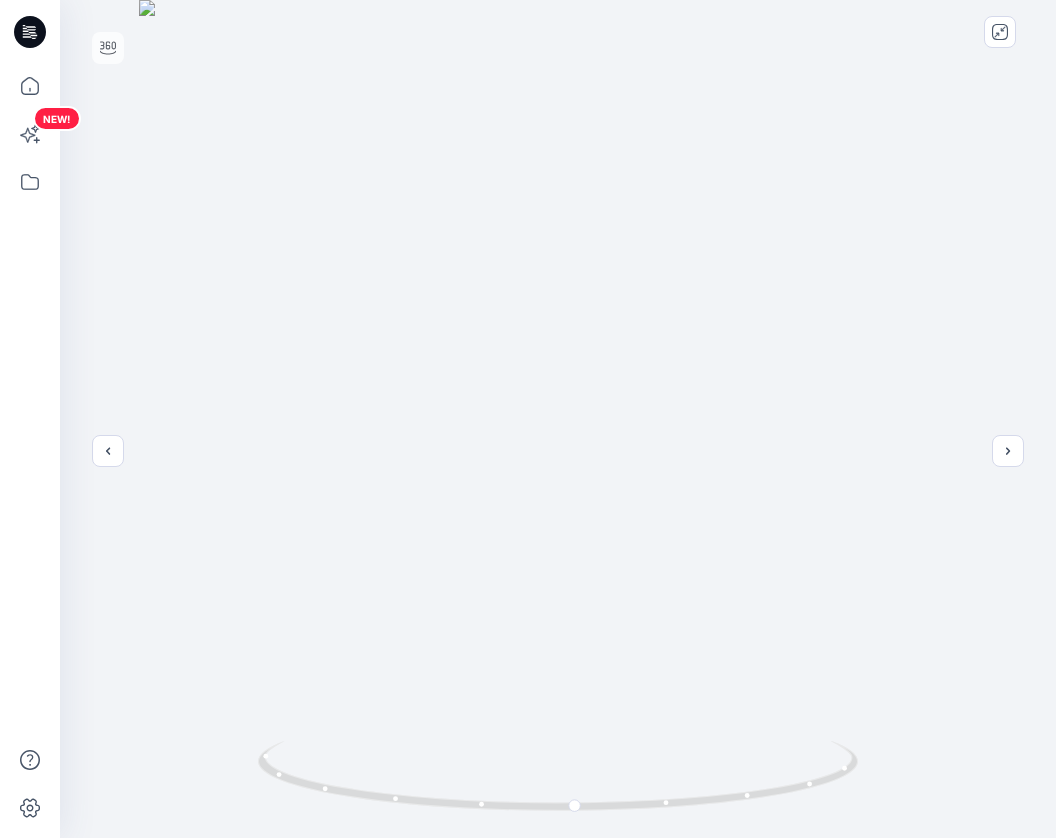 click 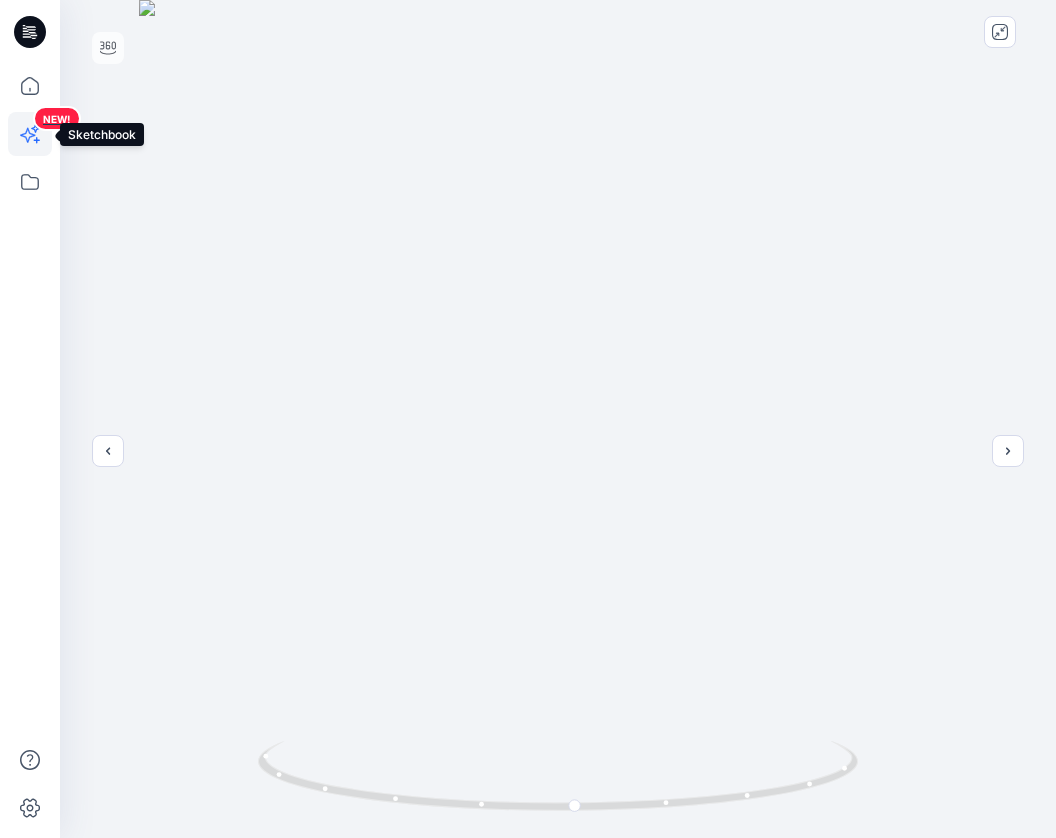 click 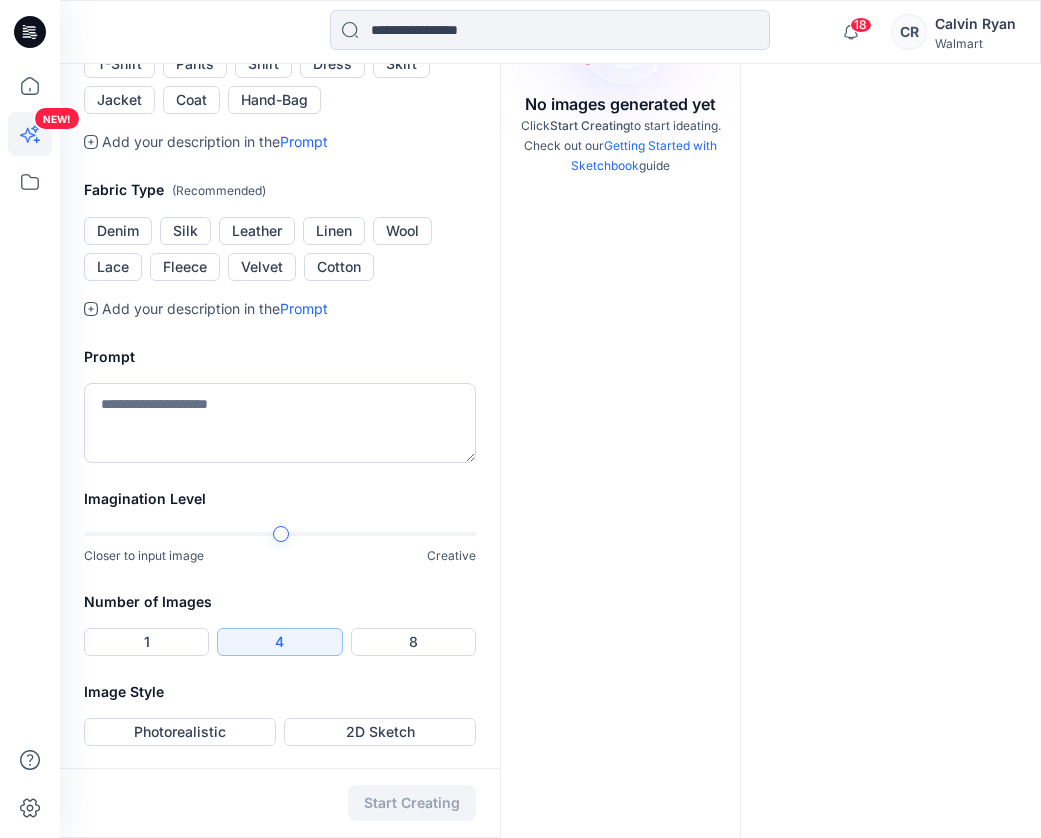 scroll, scrollTop: 441, scrollLeft: 0, axis: vertical 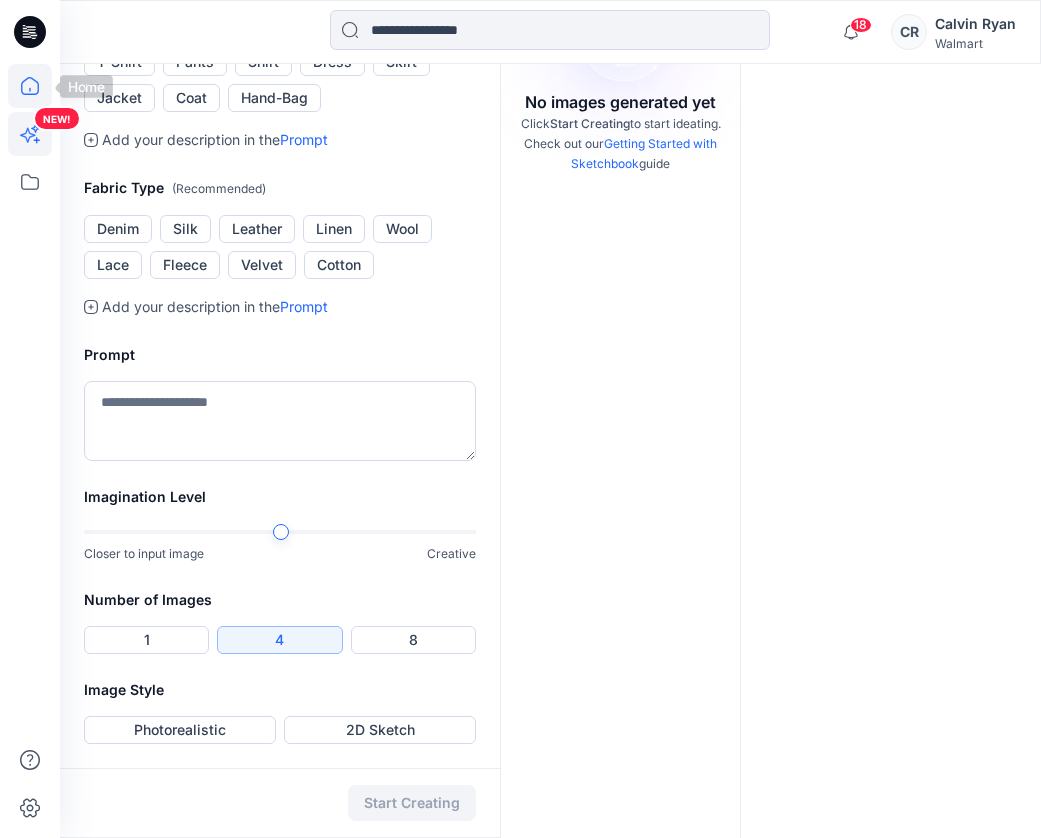 click 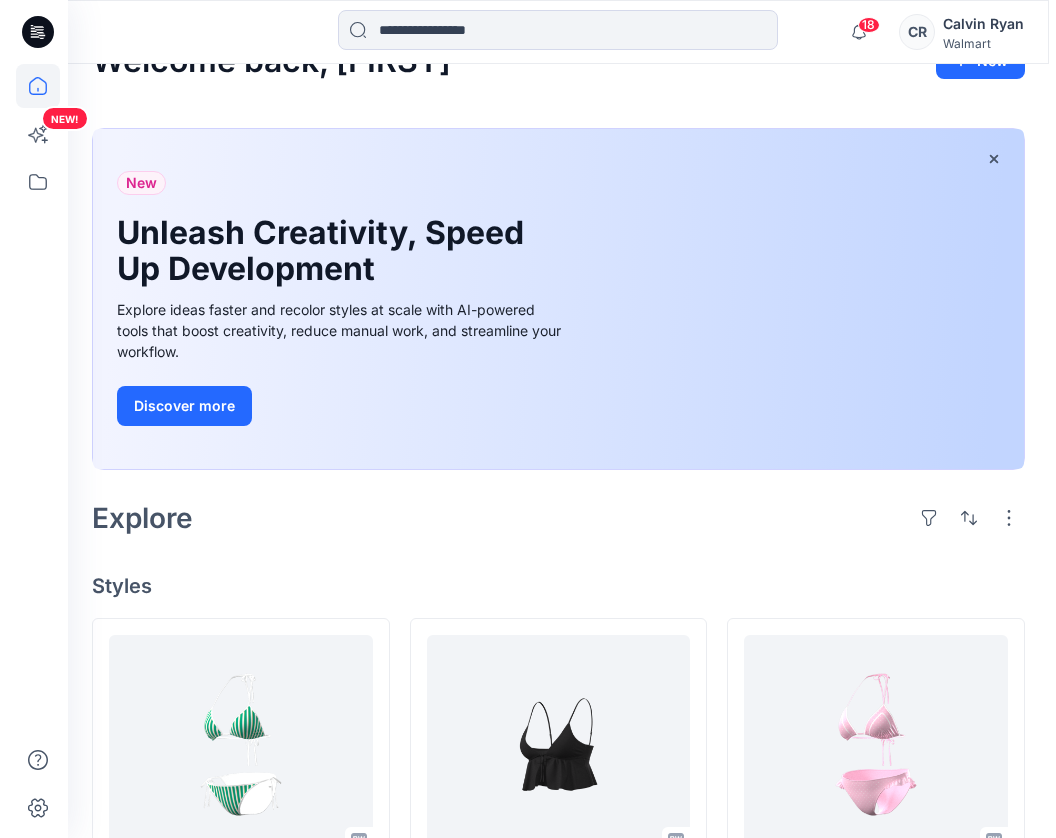 scroll, scrollTop: 0, scrollLeft: 0, axis: both 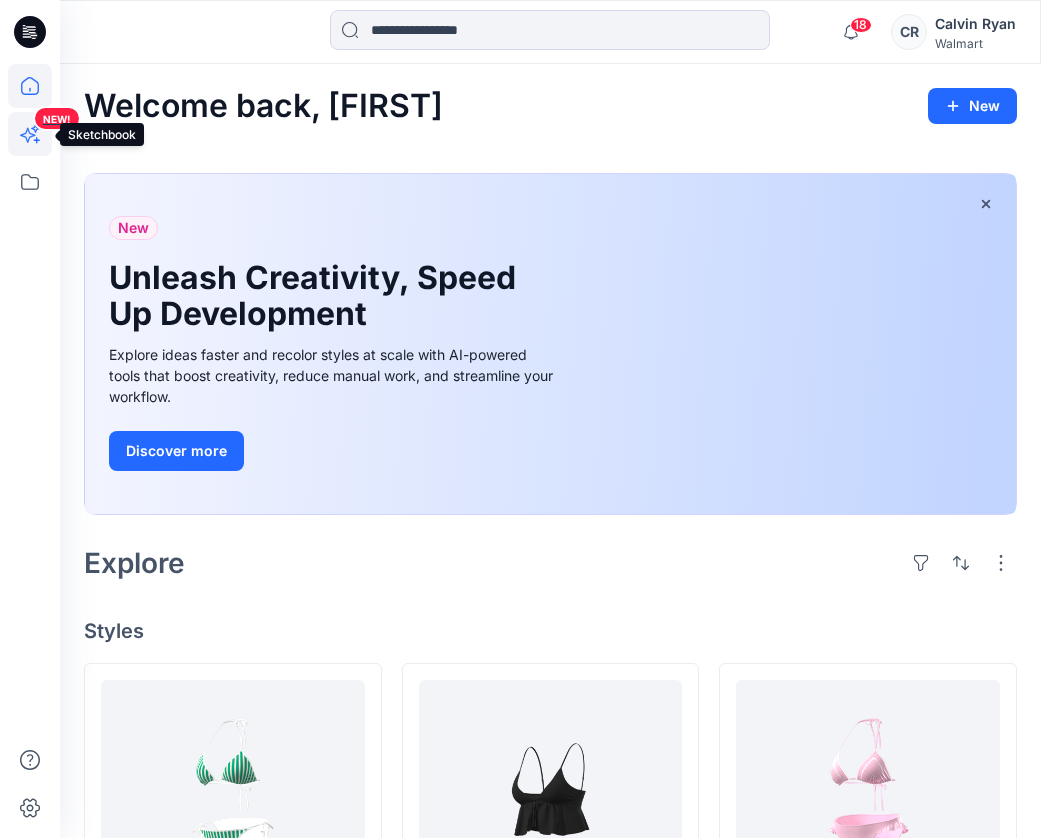 click on "NEW!" at bounding box center (32, 168) 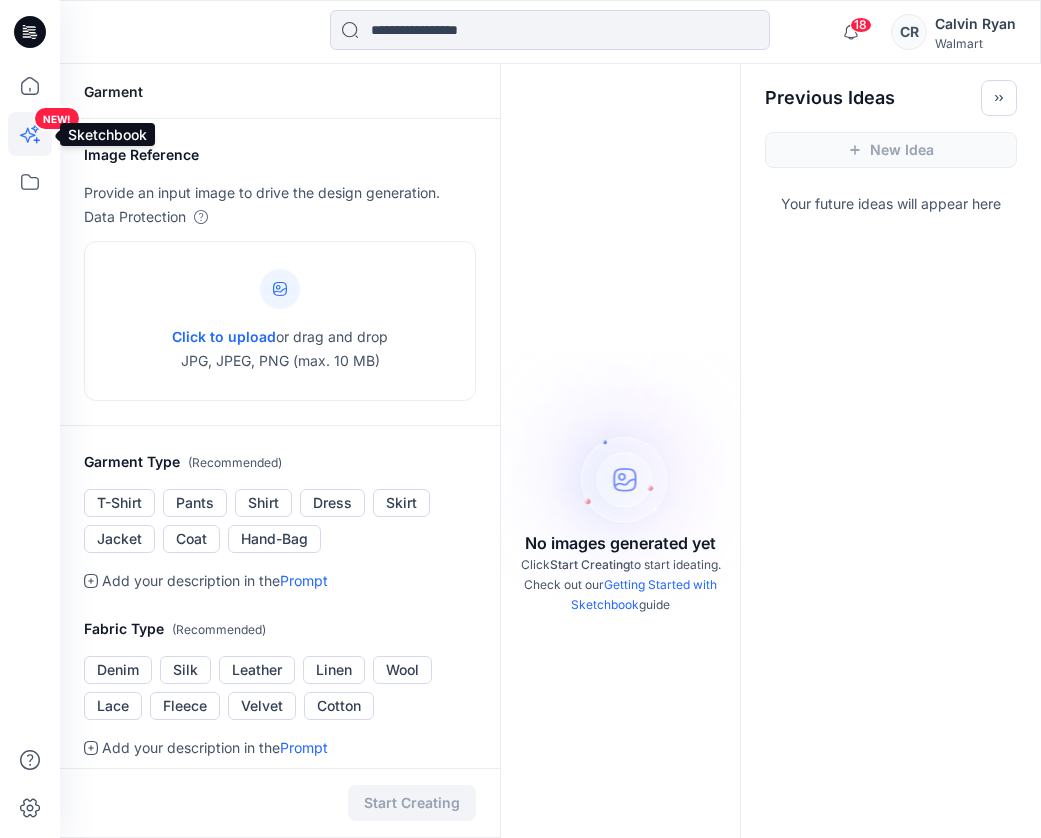 click on "NEW!" at bounding box center [32, 168] 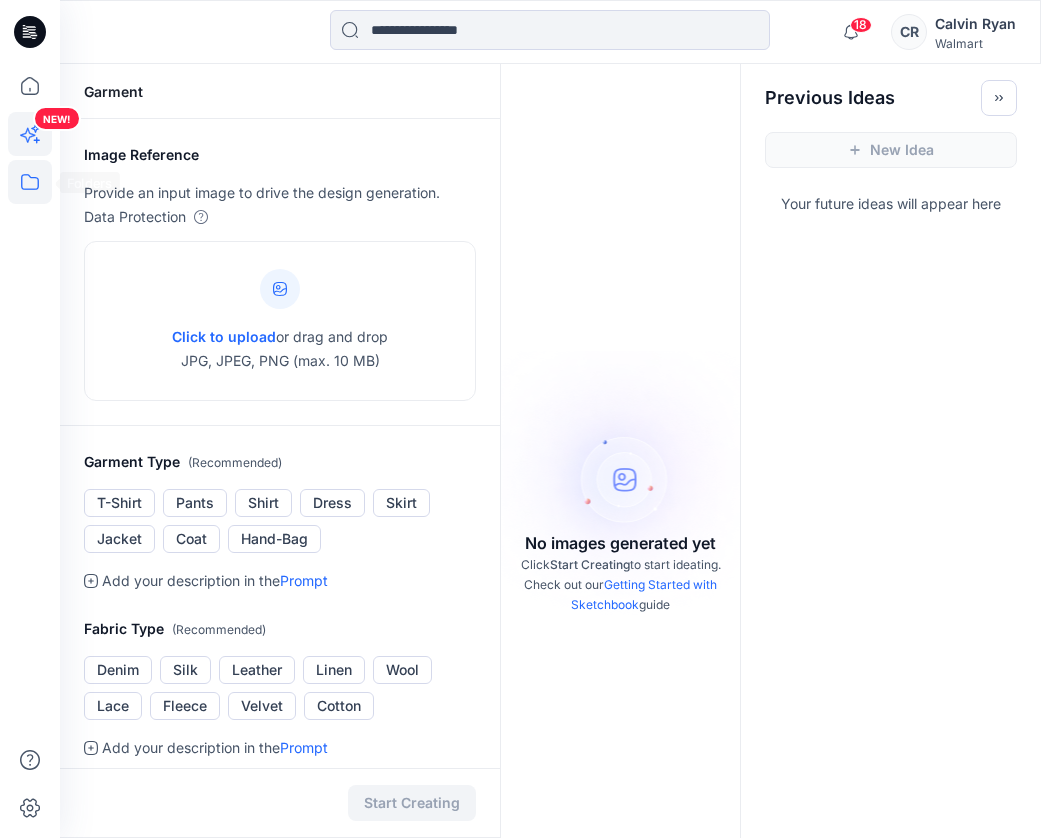 click 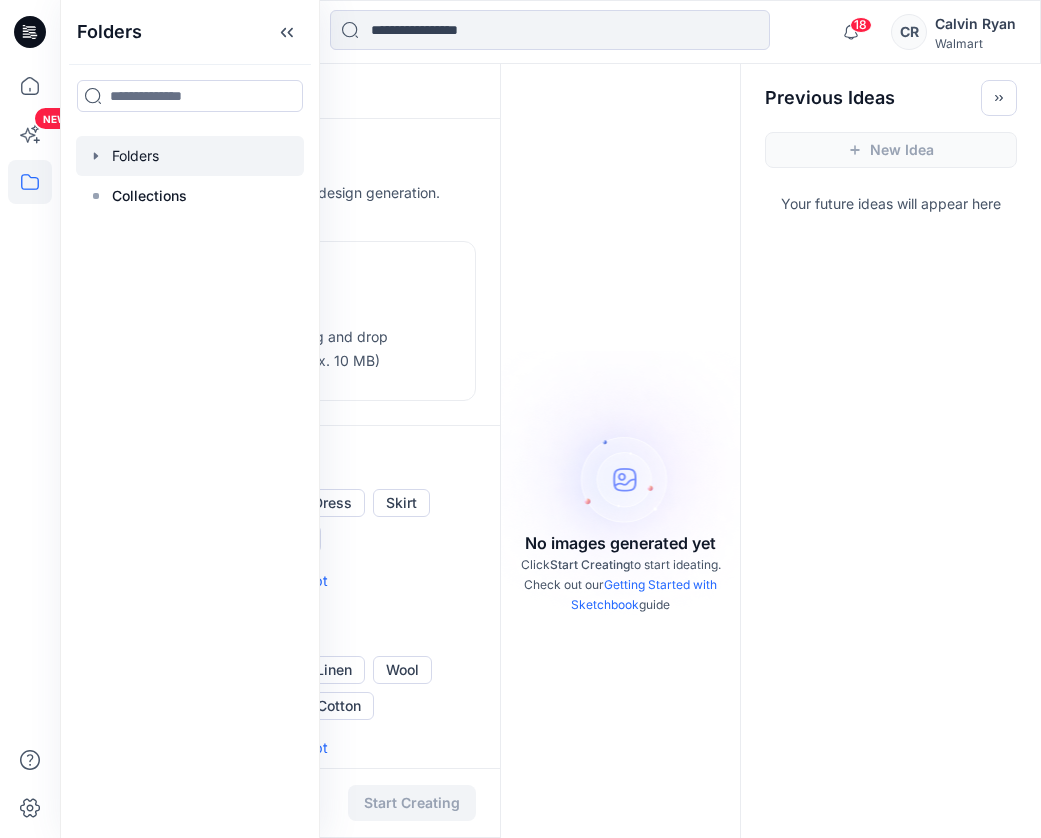 click at bounding box center [190, 156] 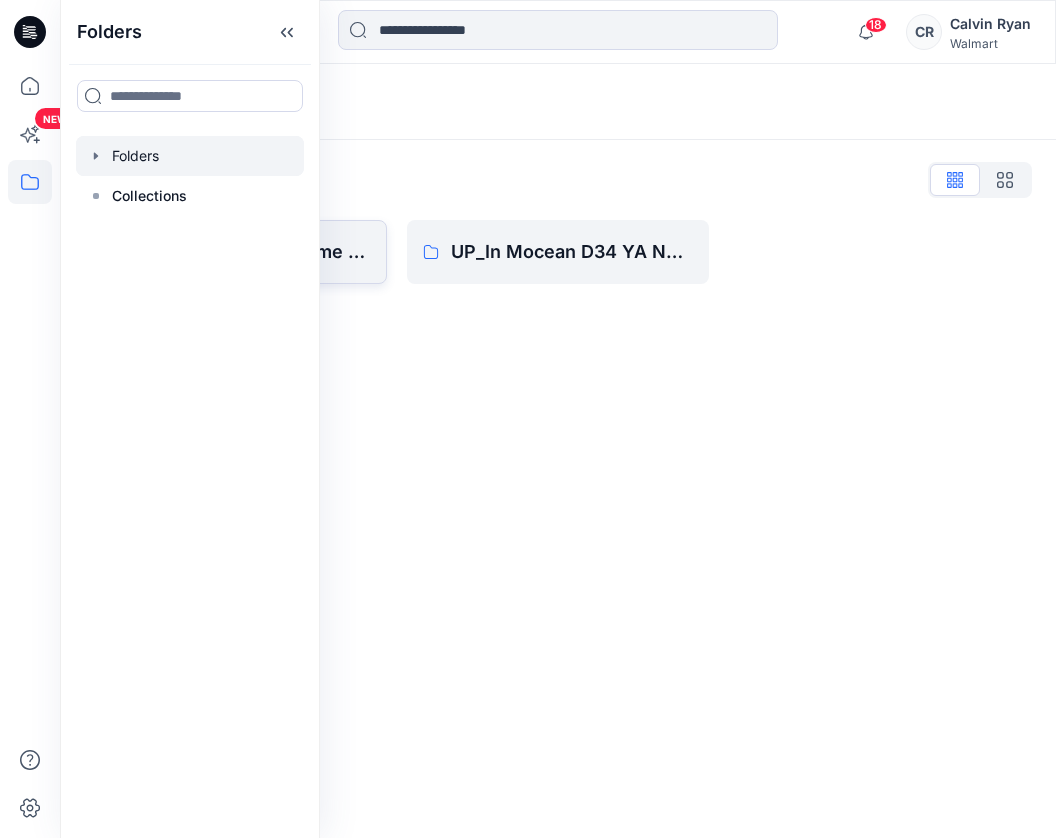 click on "UP_In Mocean D34 Time & Tru Swim" at bounding box center [249, 252] 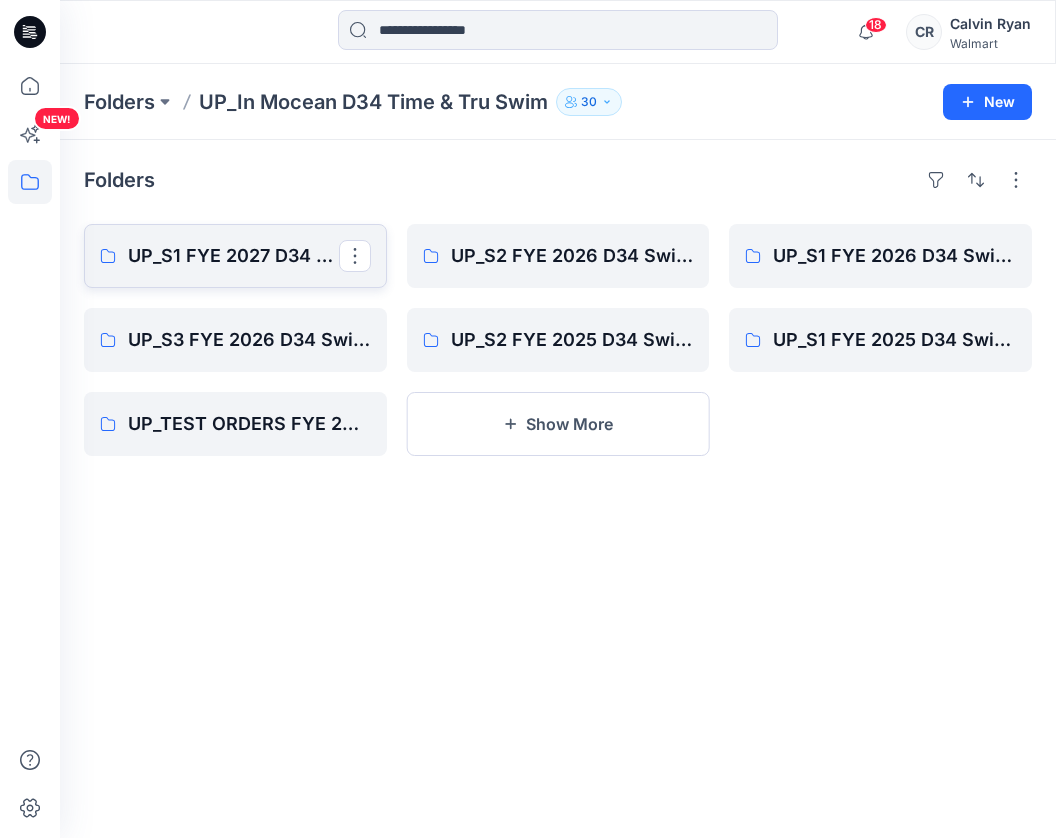 click on "UP_S1 FYE 2027 D34 YA TIME & True Swim InMocean" at bounding box center [233, 256] 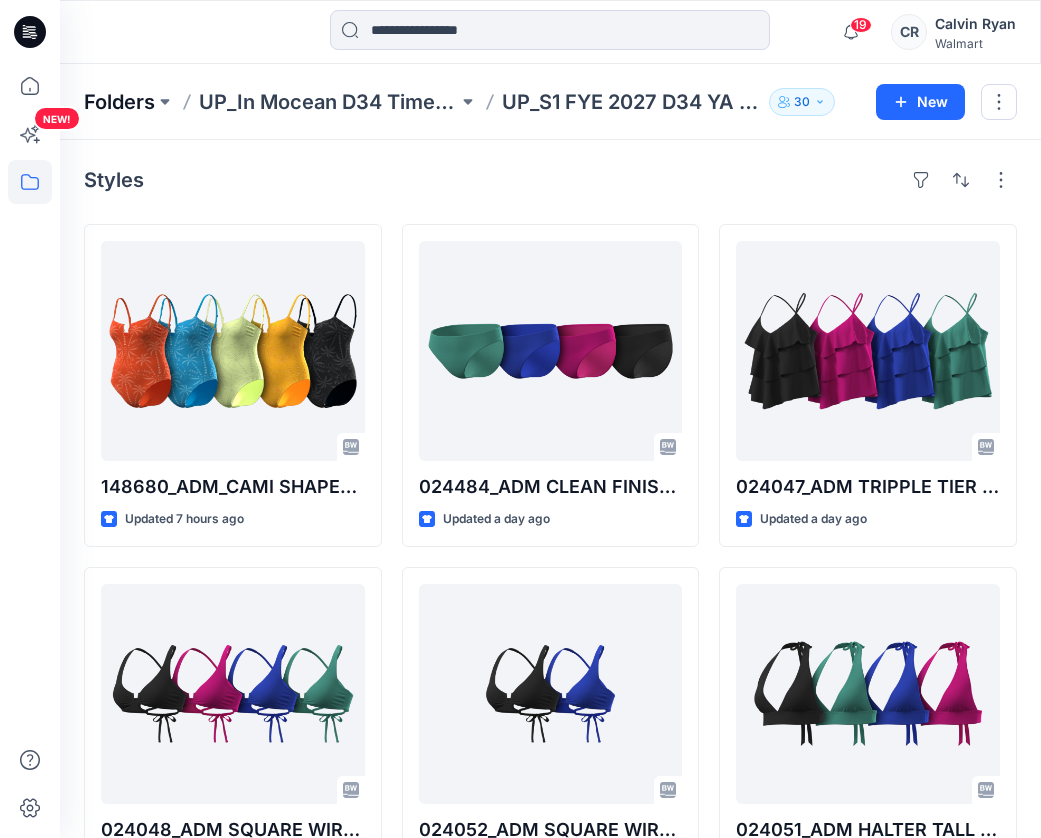 click on "Folders" at bounding box center [119, 102] 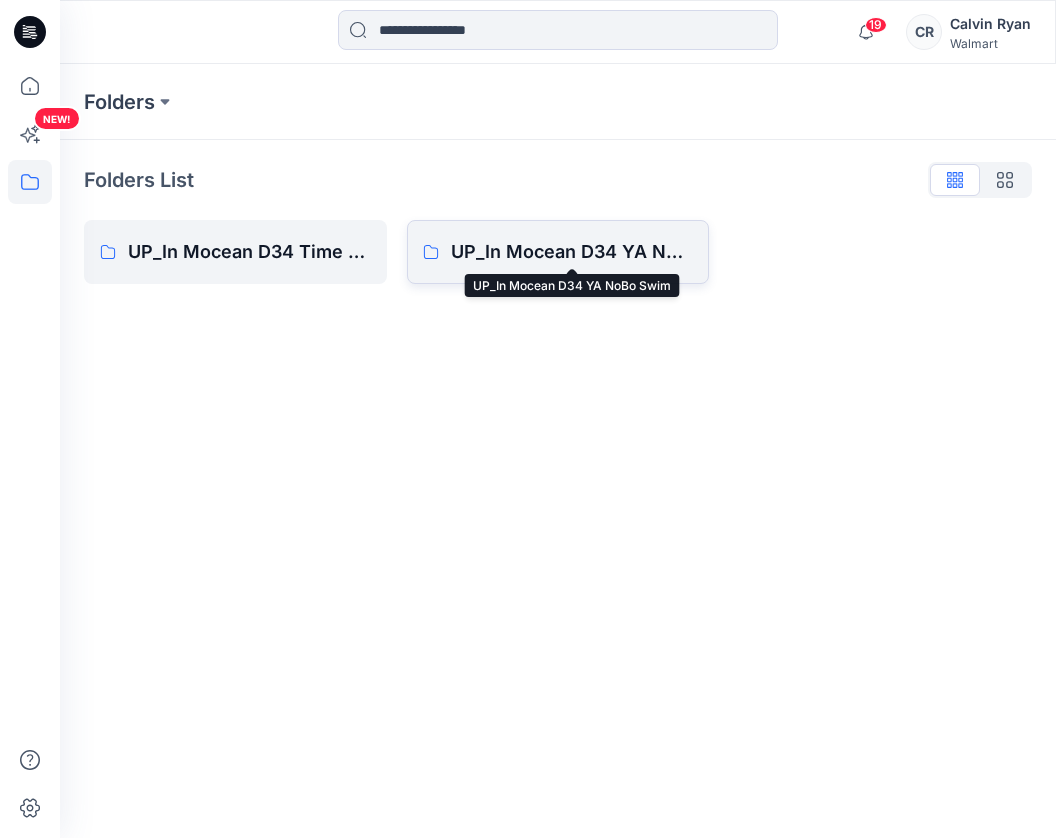 click on "UP_In Mocean D34 YA NoBo Swim" at bounding box center (572, 252) 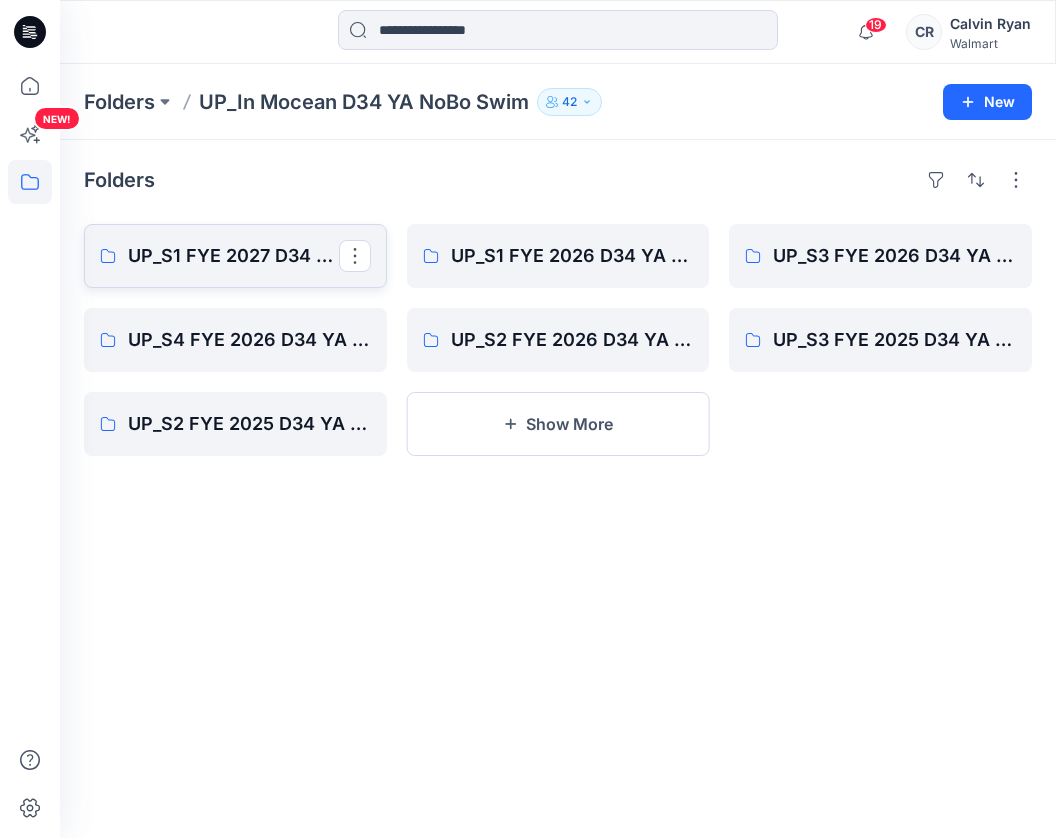 click on "UP_S1 FYE 2027 D34 YA NoBo Swim InMocean" at bounding box center [233, 256] 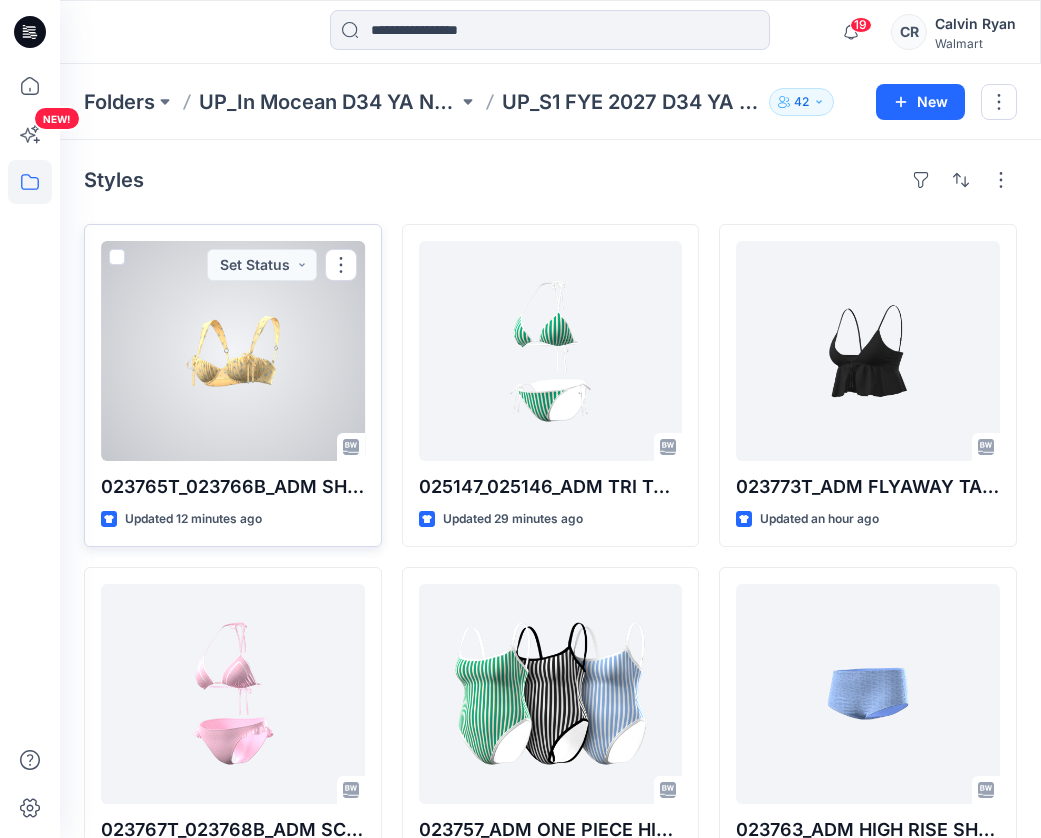 click at bounding box center (233, 351) 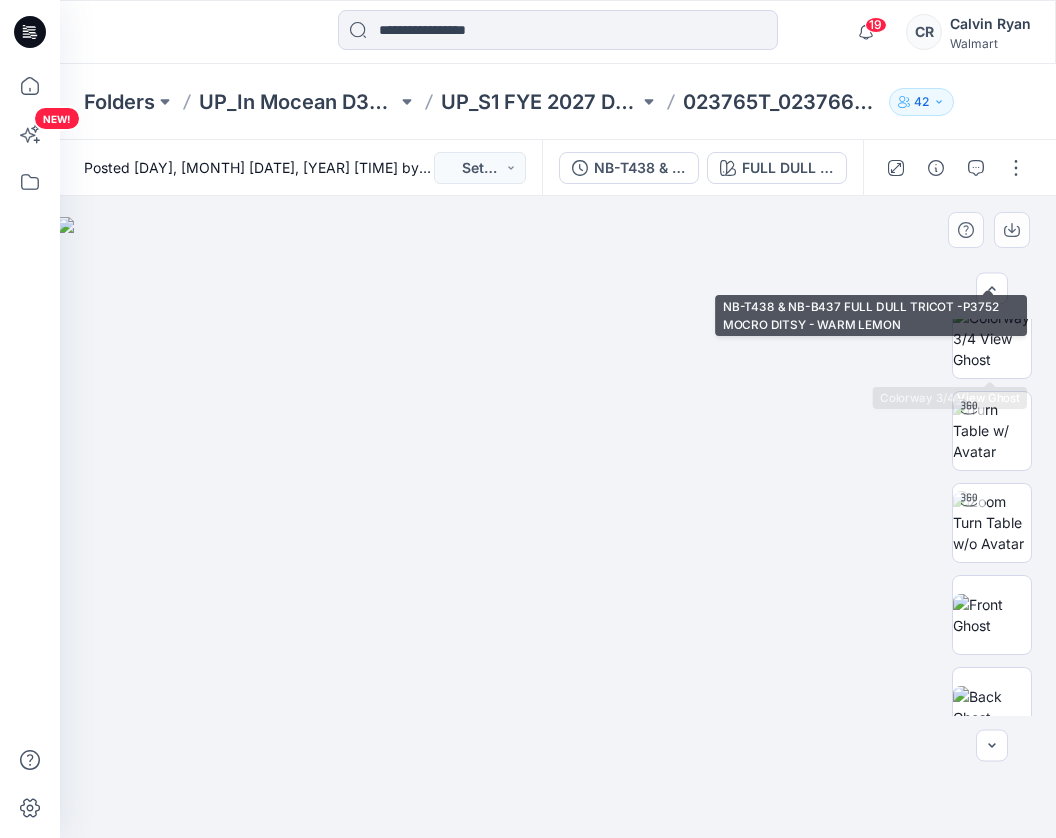 scroll, scrollTop: 787, scrollLeft: 0, axis: vertical 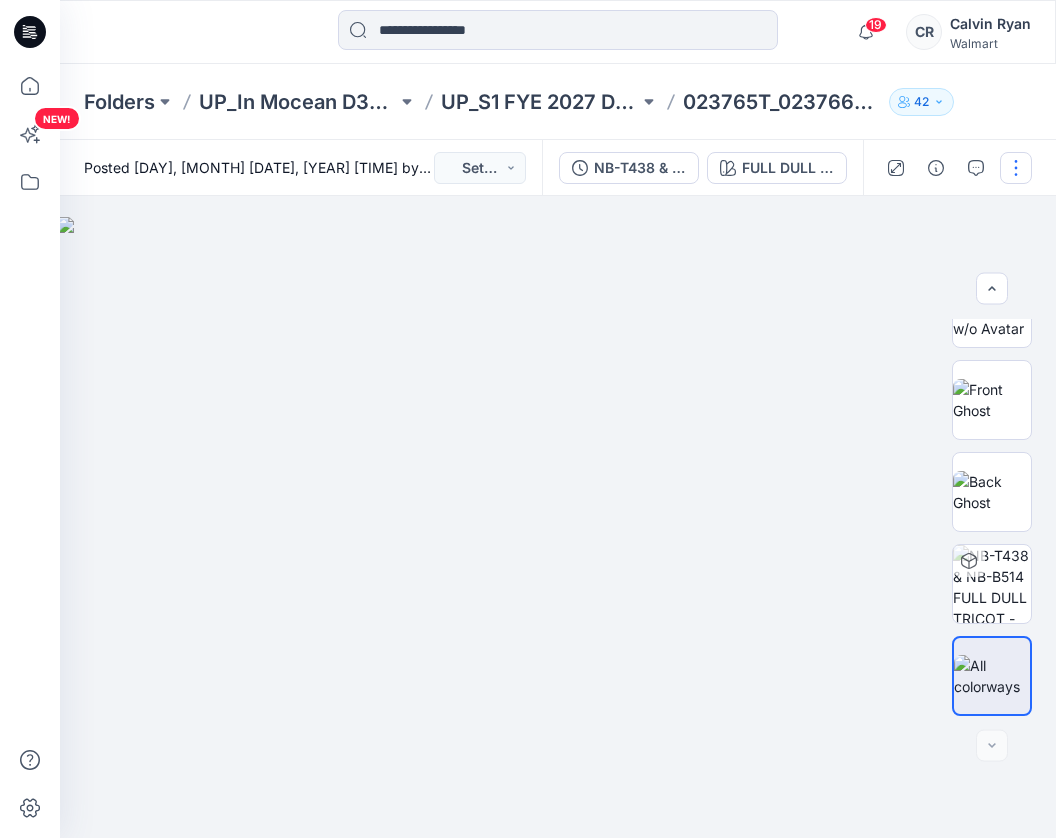 click at bounding box center [1016, 168] 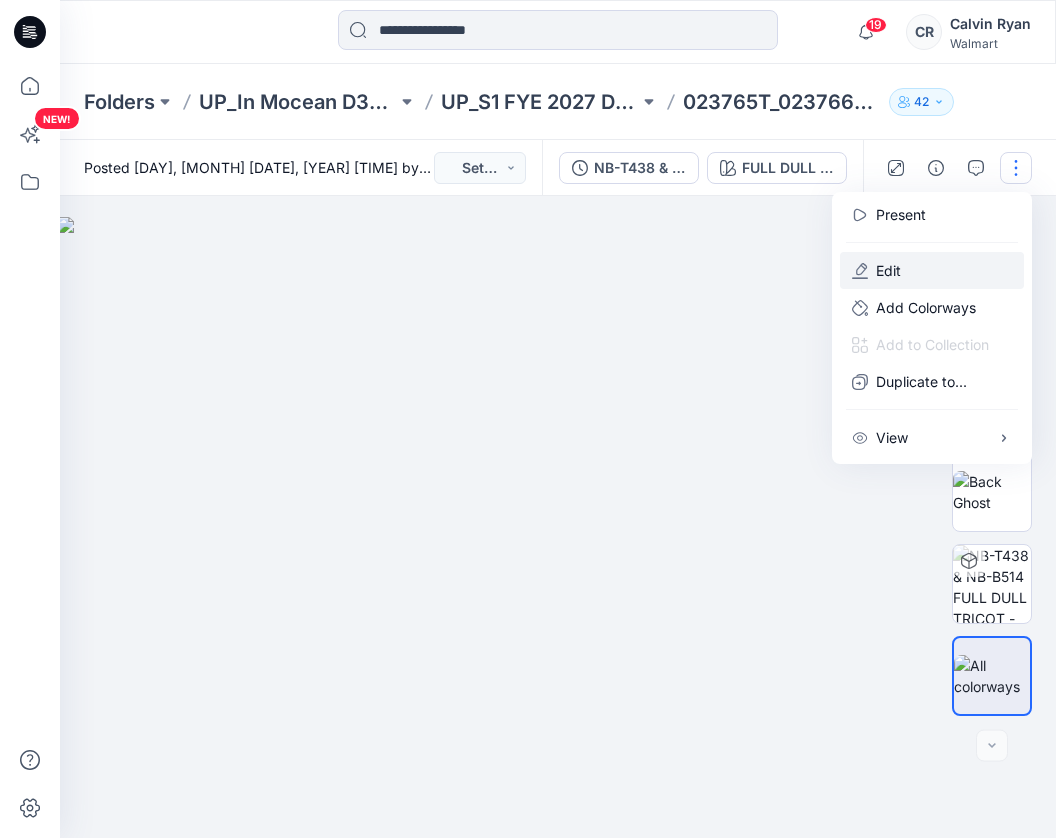 click on "Edit" at bounding box center [932, 270] 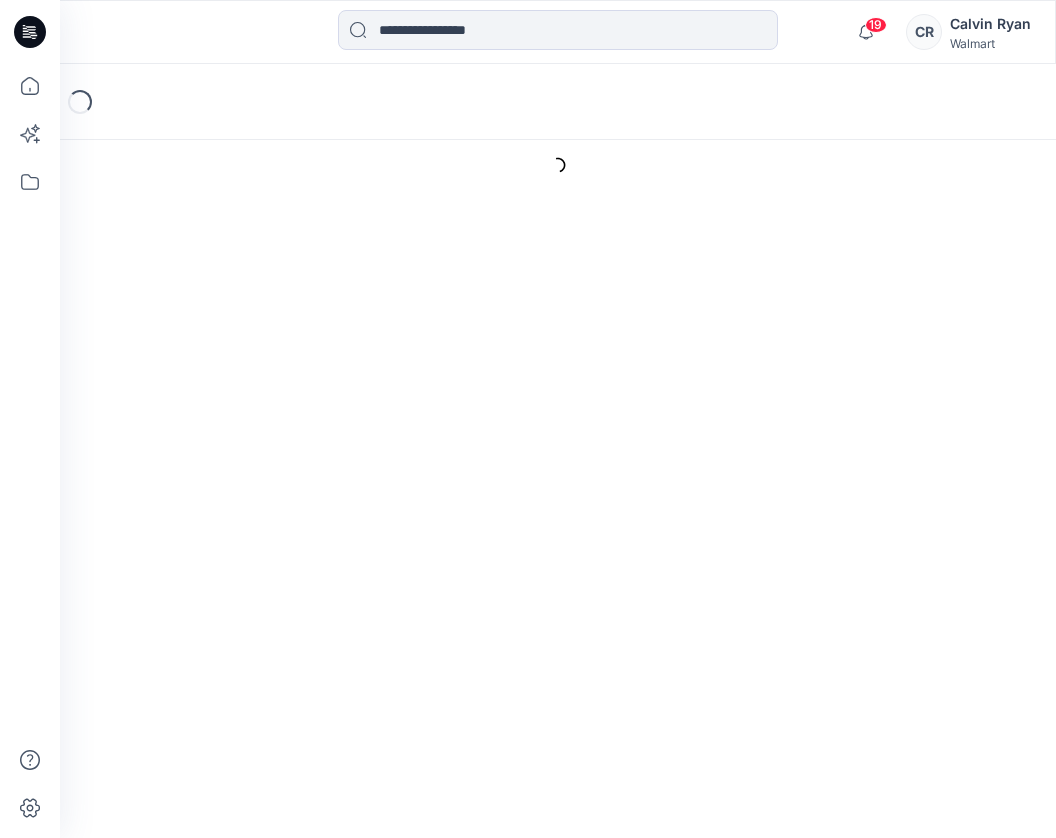 scroll, scrollTop: 0, scrollLeft: 0, axis: both 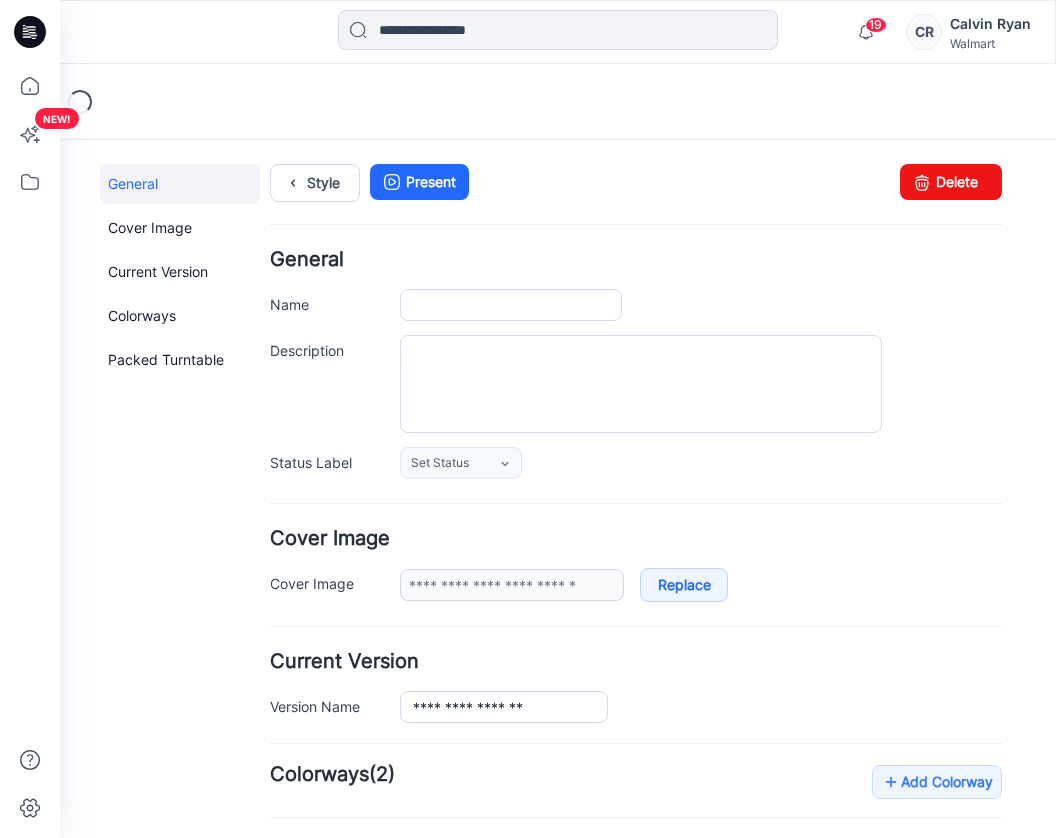 type on "**********" 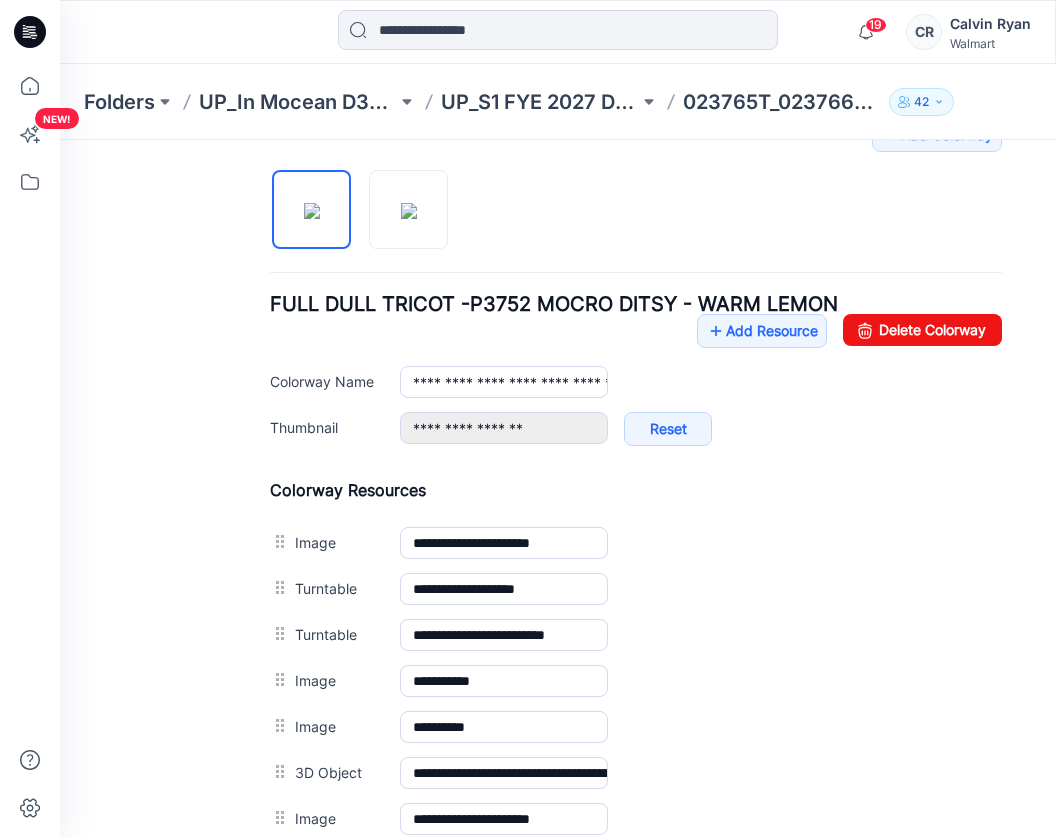 scroll, scrollTop: 400, scrollLeft: 0, axis: vertical 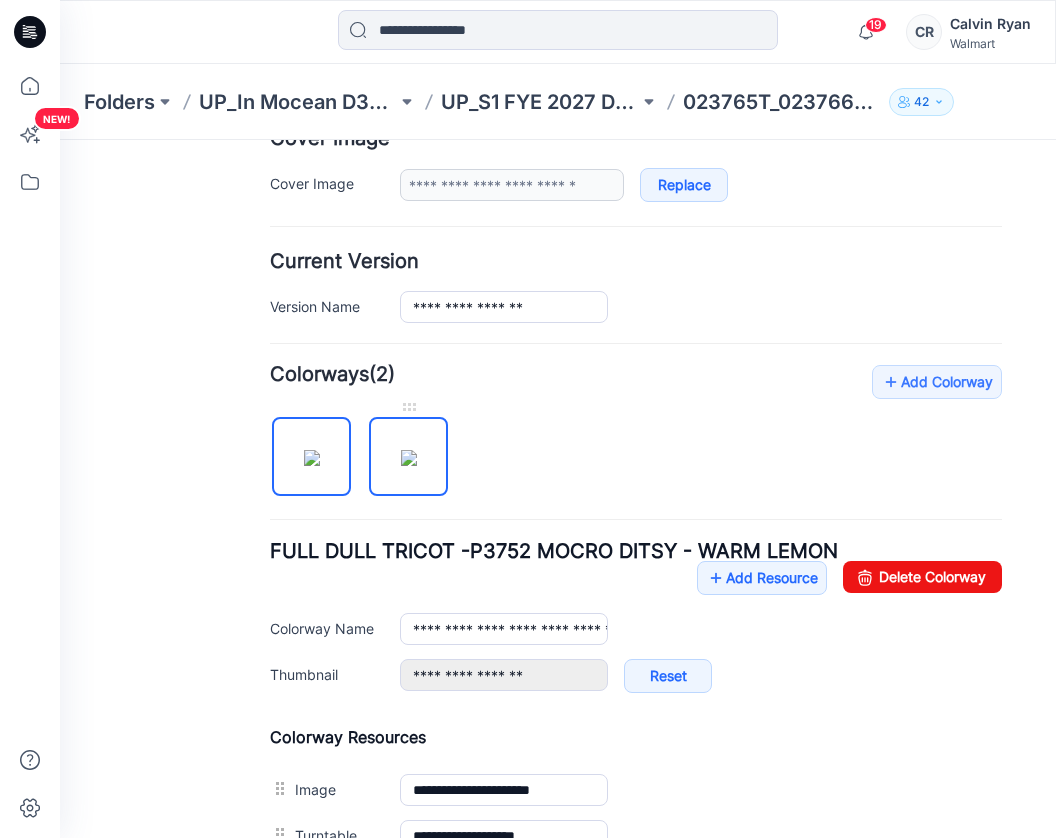 click at bounding box center [409, 458] 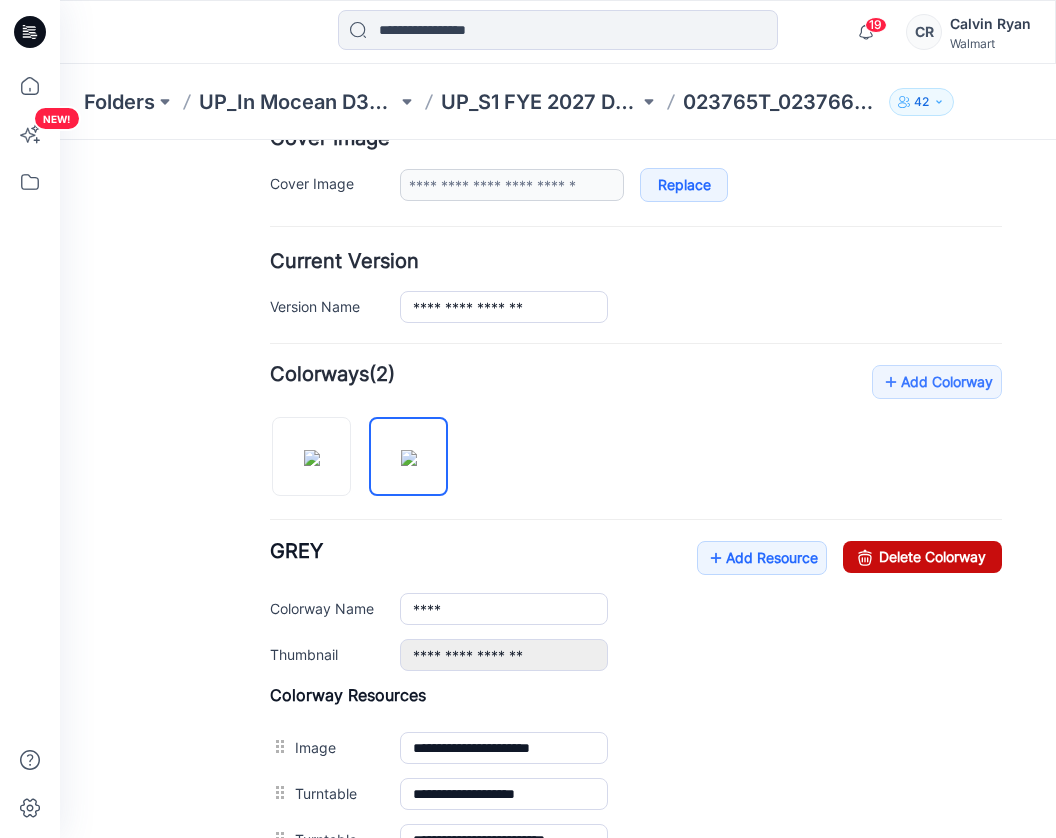 drag, startPoint x: 873, startPoint y: 566, endPoint x: 662, endPoint y: 238, distance: 390.0064 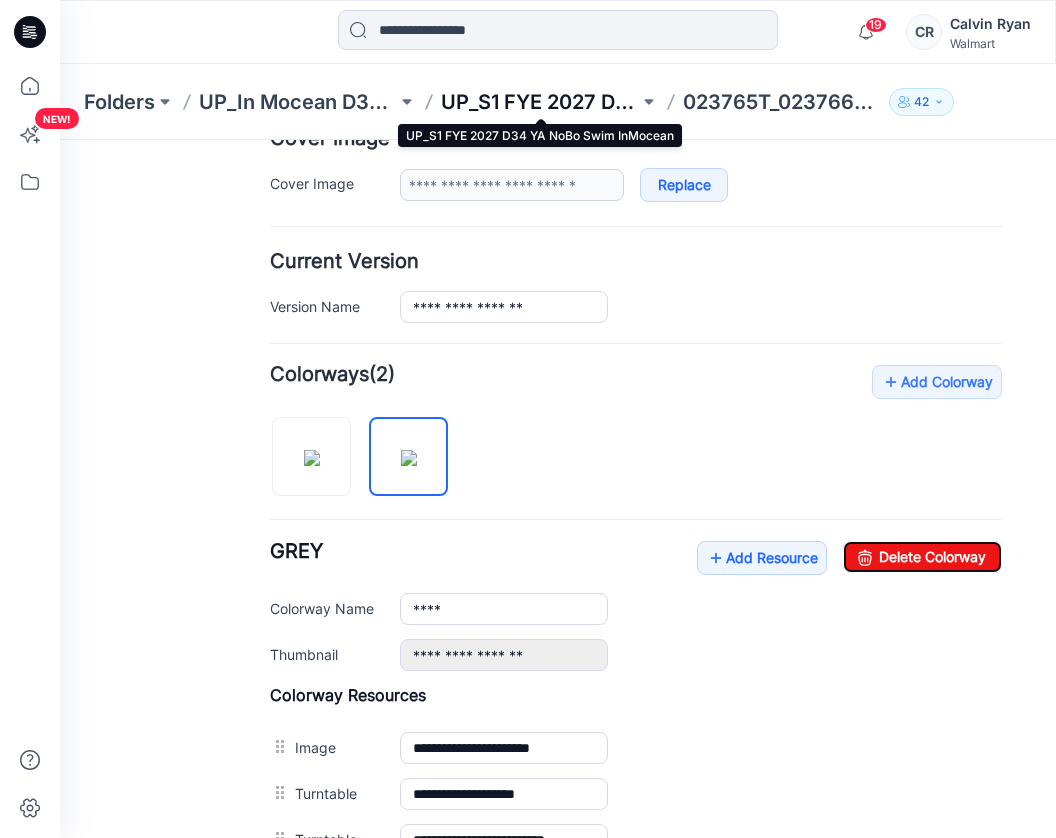 type on "**********" 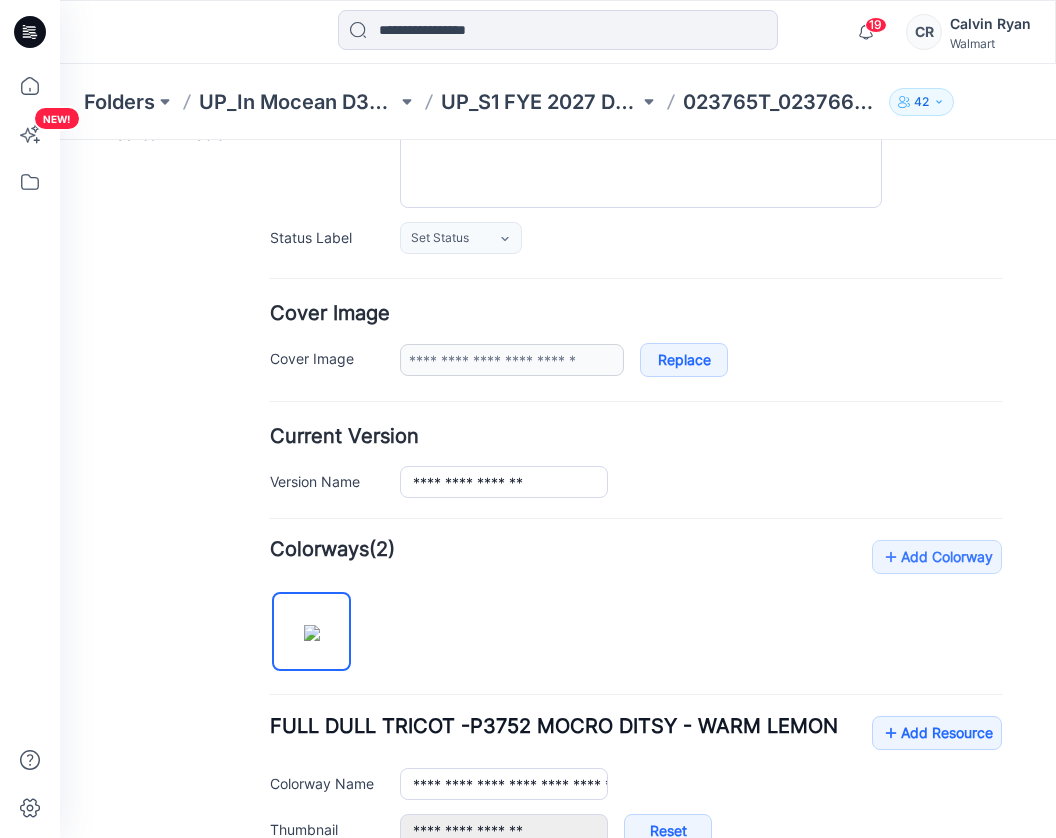 scroll, scrollTop: 0, scrollLeft: 0, axis: both 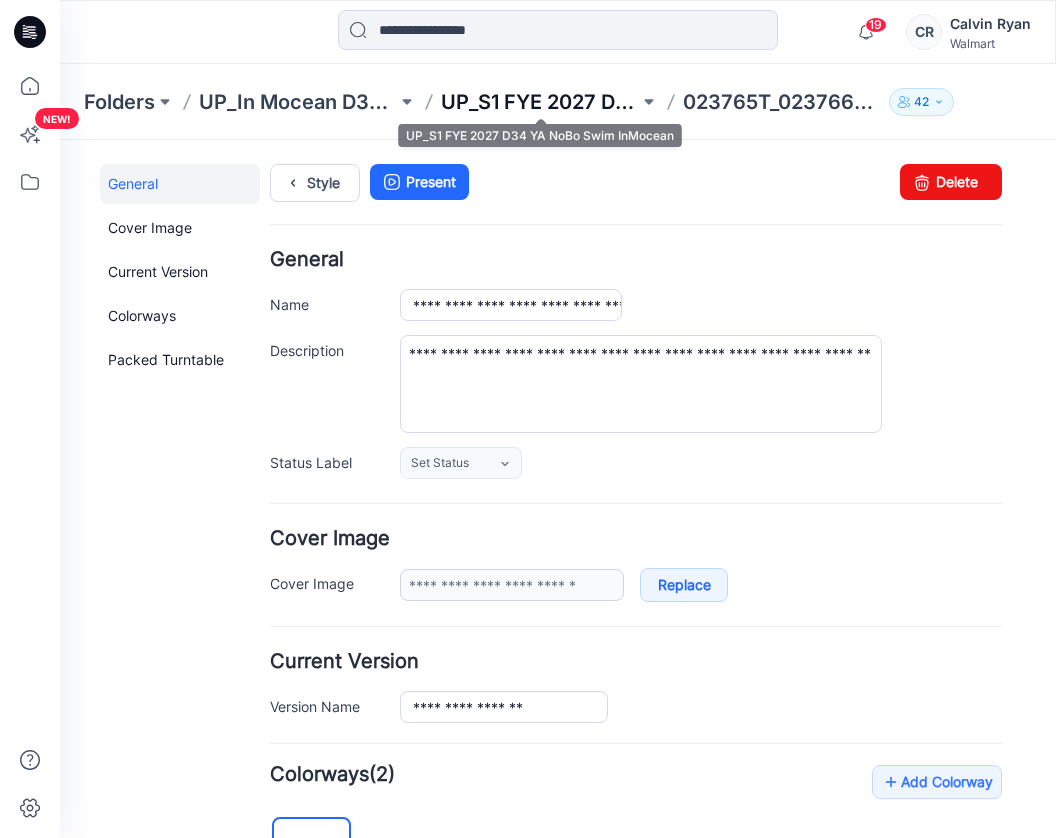 click on "UP_S1 FYE 2027 D34 YA NoBo Swim InMocean" at bounding box center [540, 102] 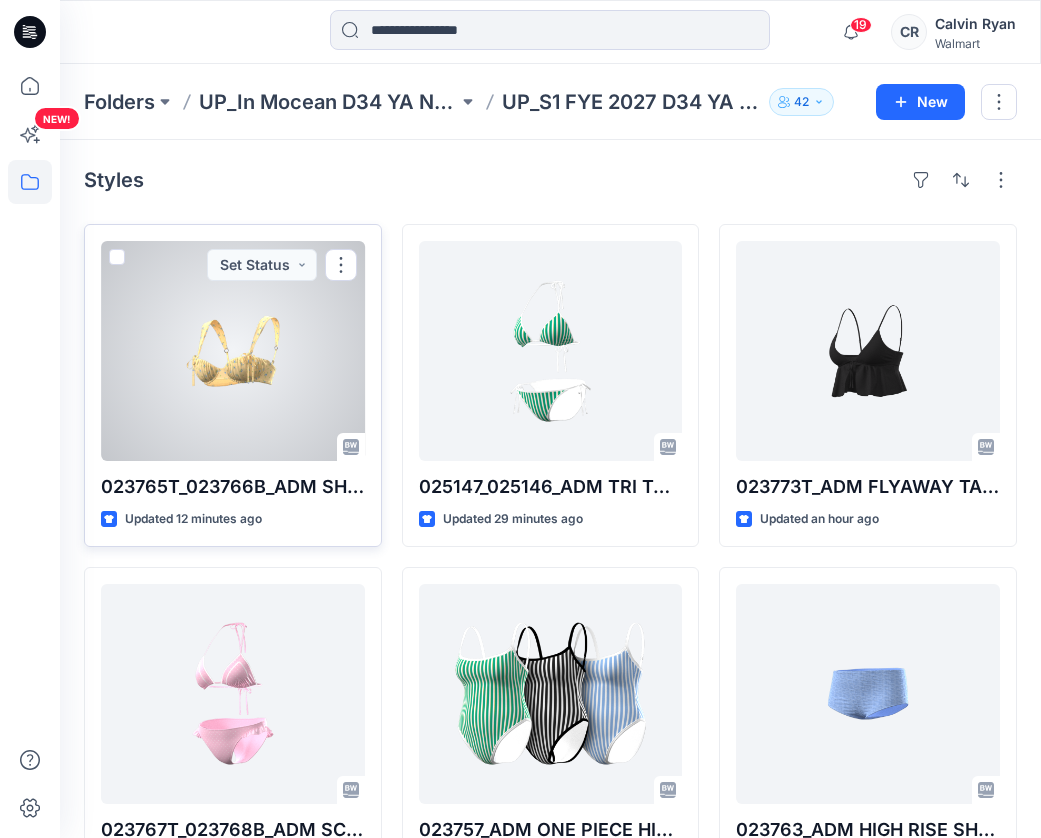 click at bounding box center [233, 351] 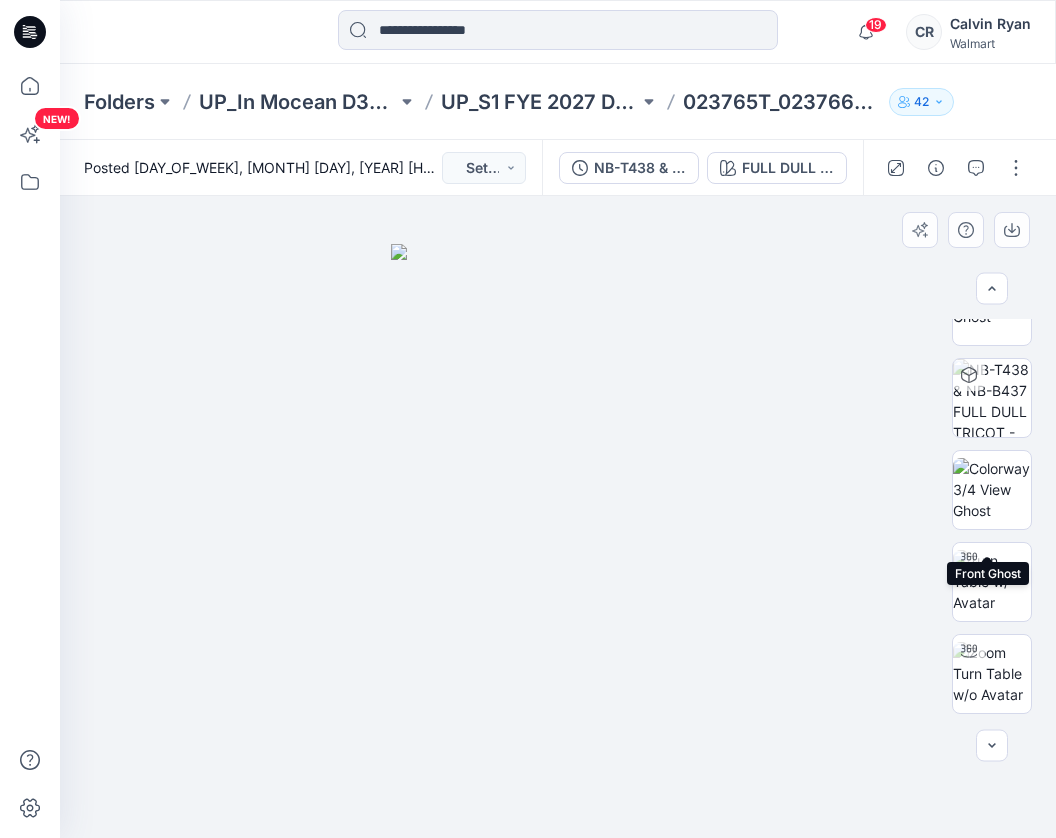 scroll, scrollTop: 395, scrollLeft: 0, axis: vertical 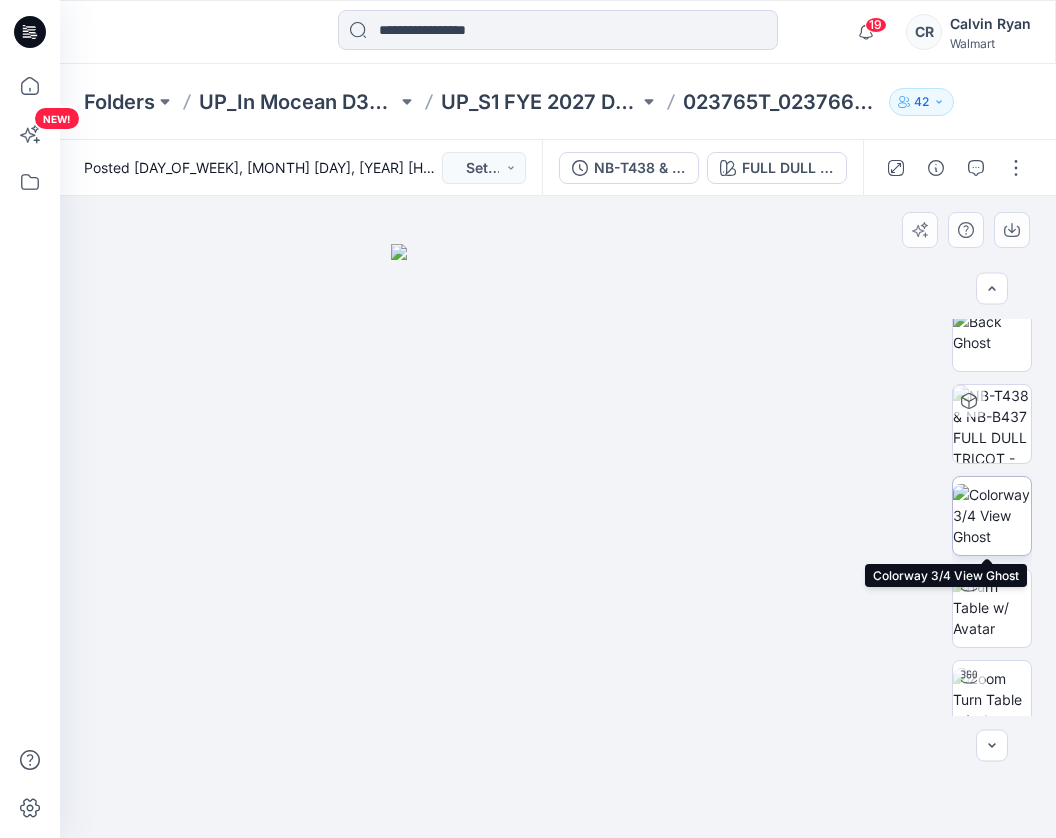 click at bounding box center (992, 515) 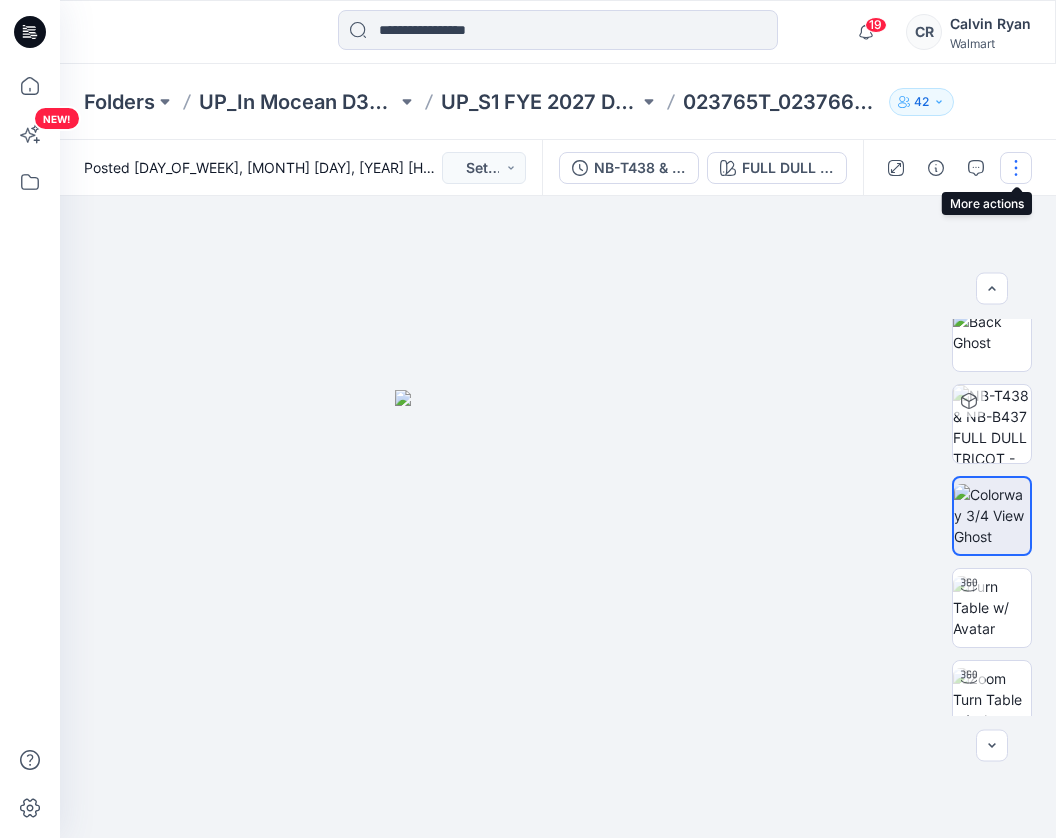 click at bounding box center (1016, 168) 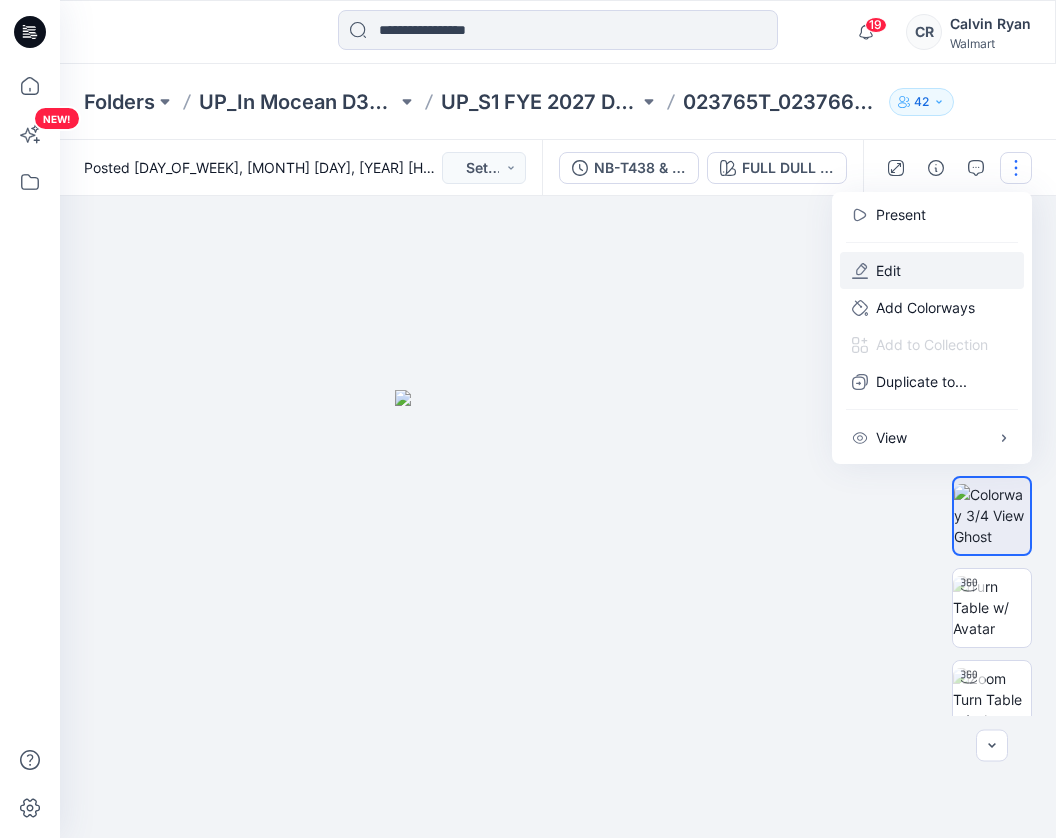 click on "Edit" at bounding box center (932, 270) 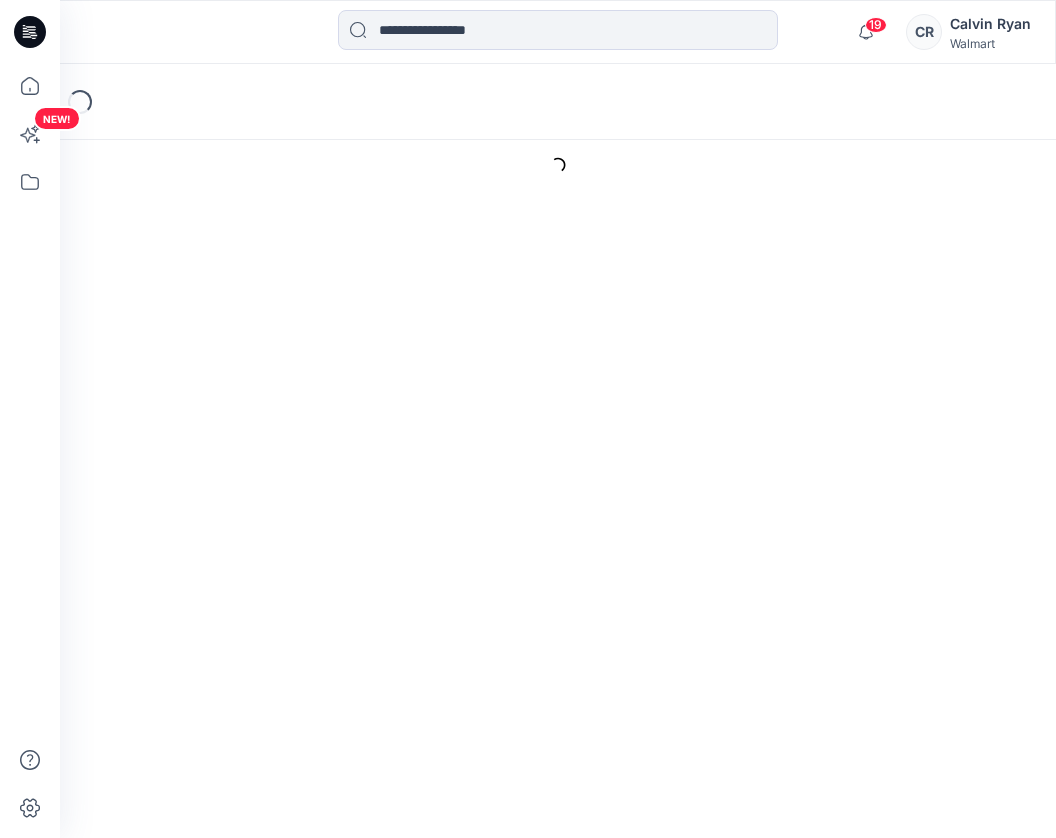 scroll, scrollTop: 0, scrollLeft: 0, axis: both 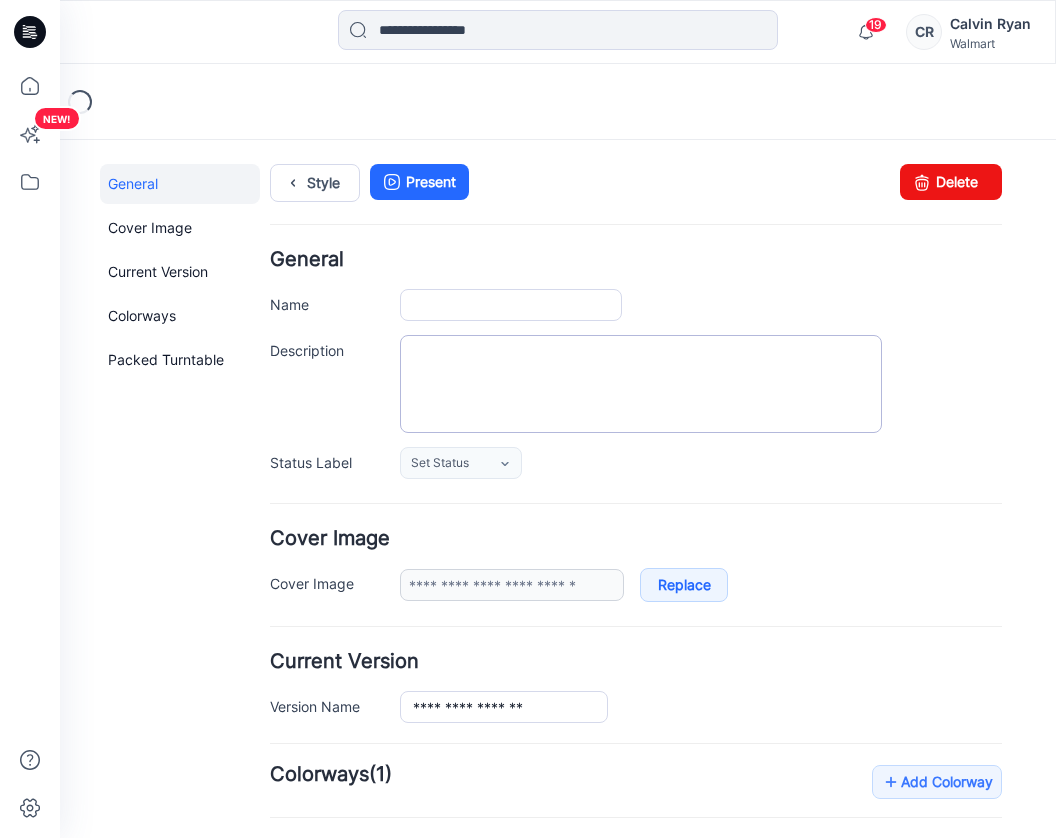 type on "**********" 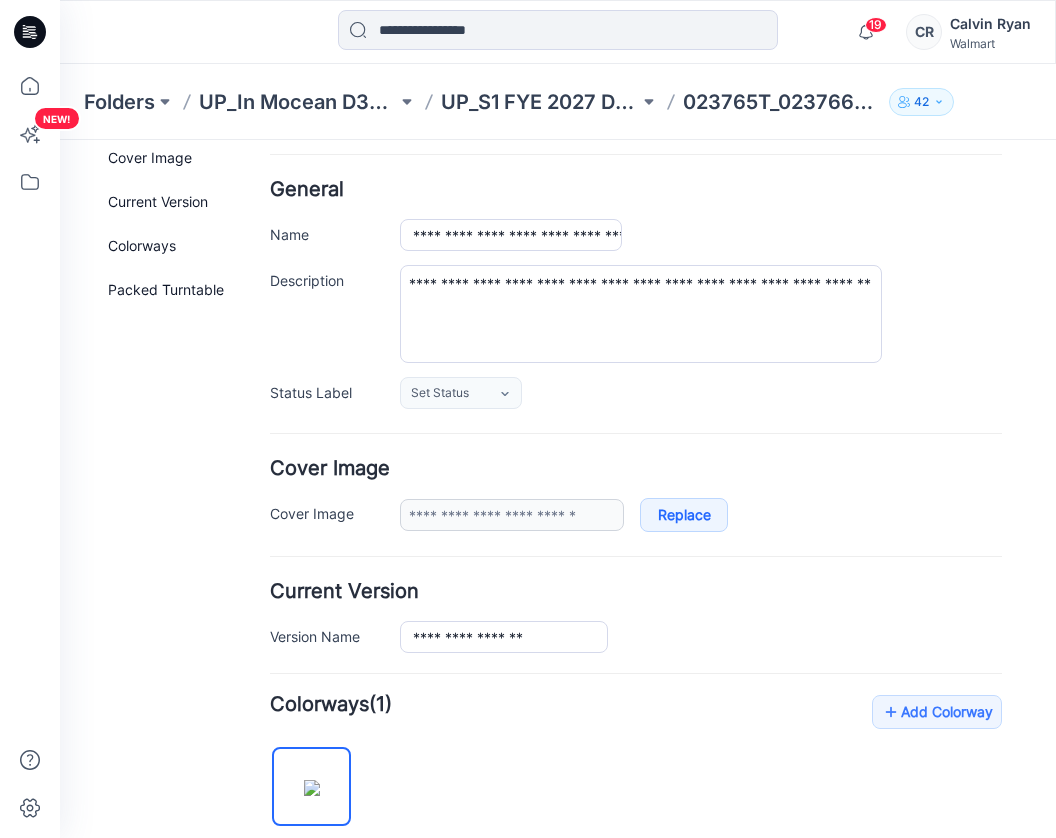 scroll, scrollTop: 50, scrollLeft: 0, axis: vertical 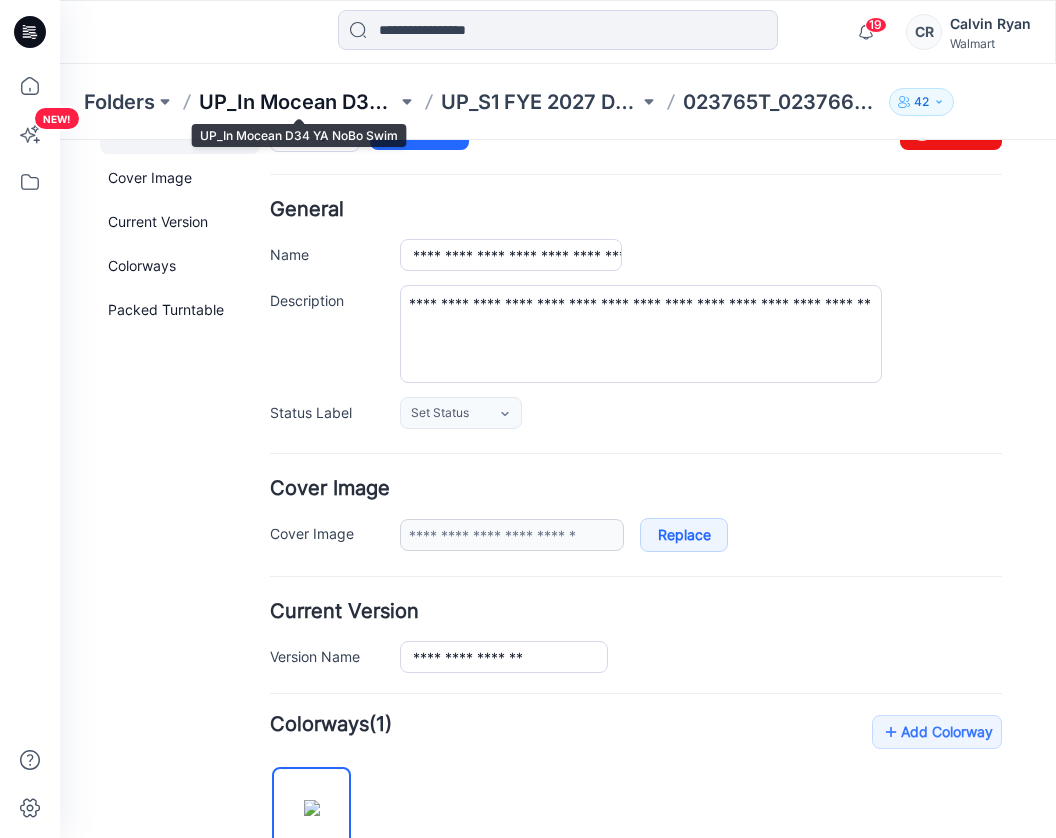 click on "UP_In Mocean D34 YA NoBo Swim" at bounding box center (298, 102) 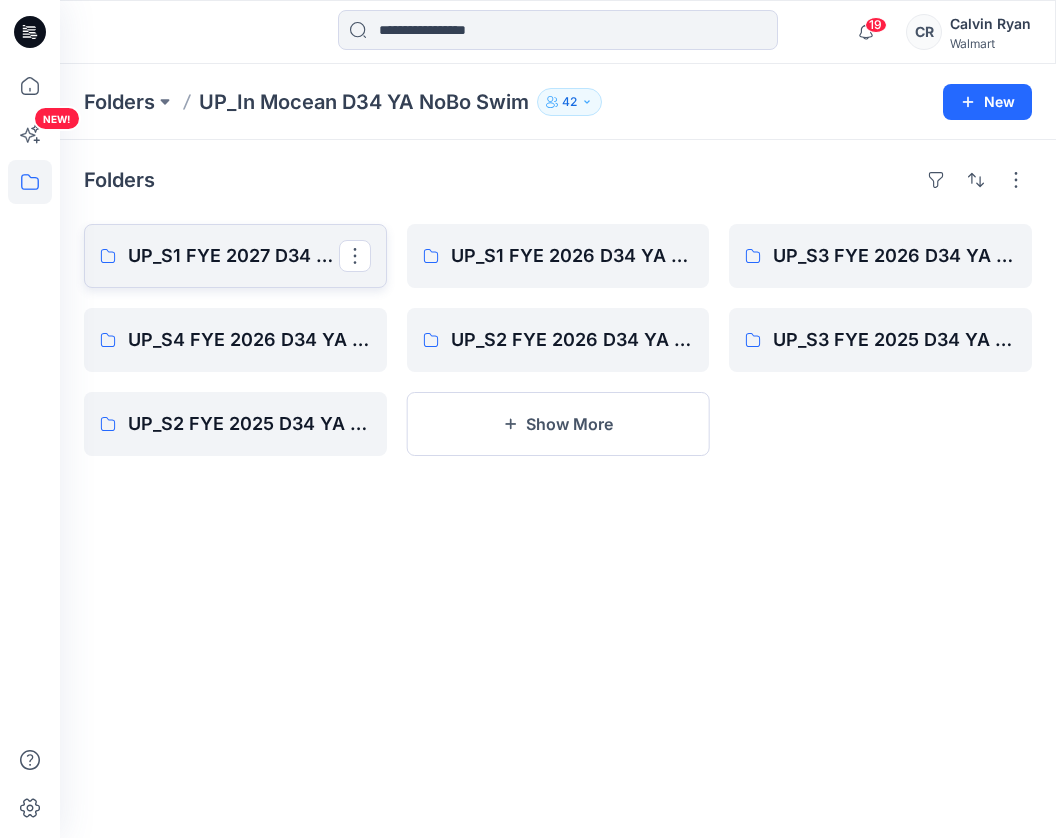 click on "UP_S1 FYE 2027 D34 YA NoBo Swim InMocean" at bounding box center (233, 256) 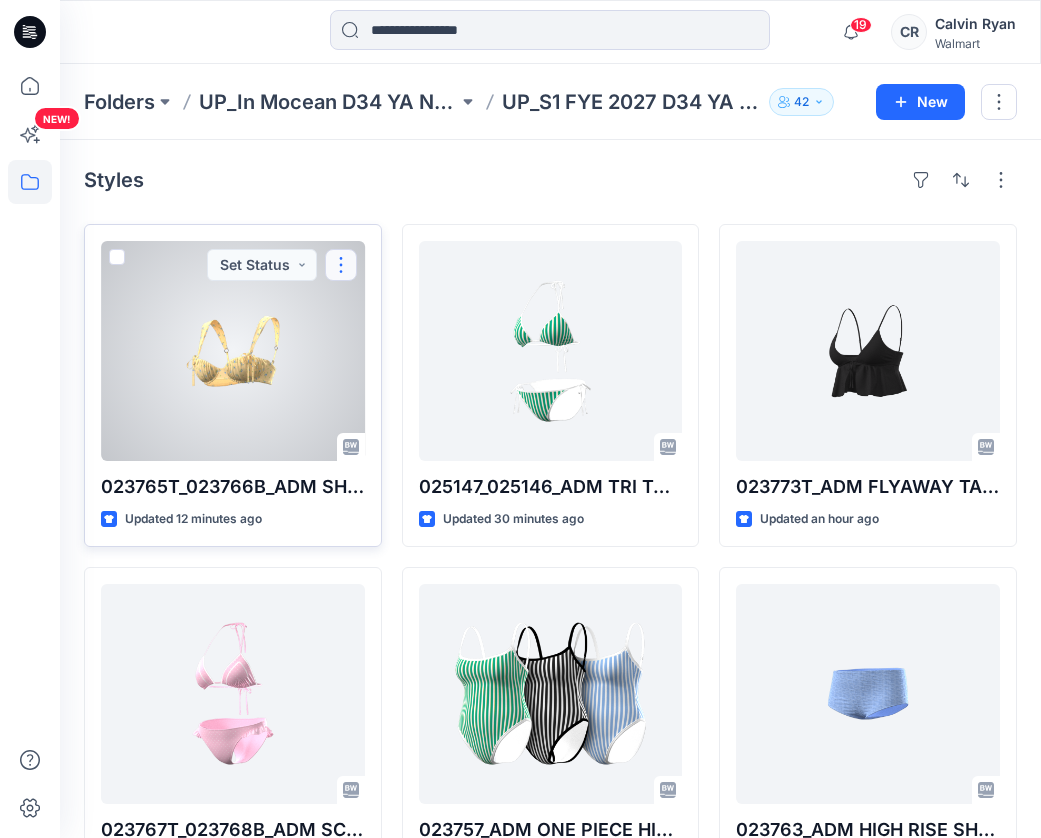 click at bounding box center [341, 265] 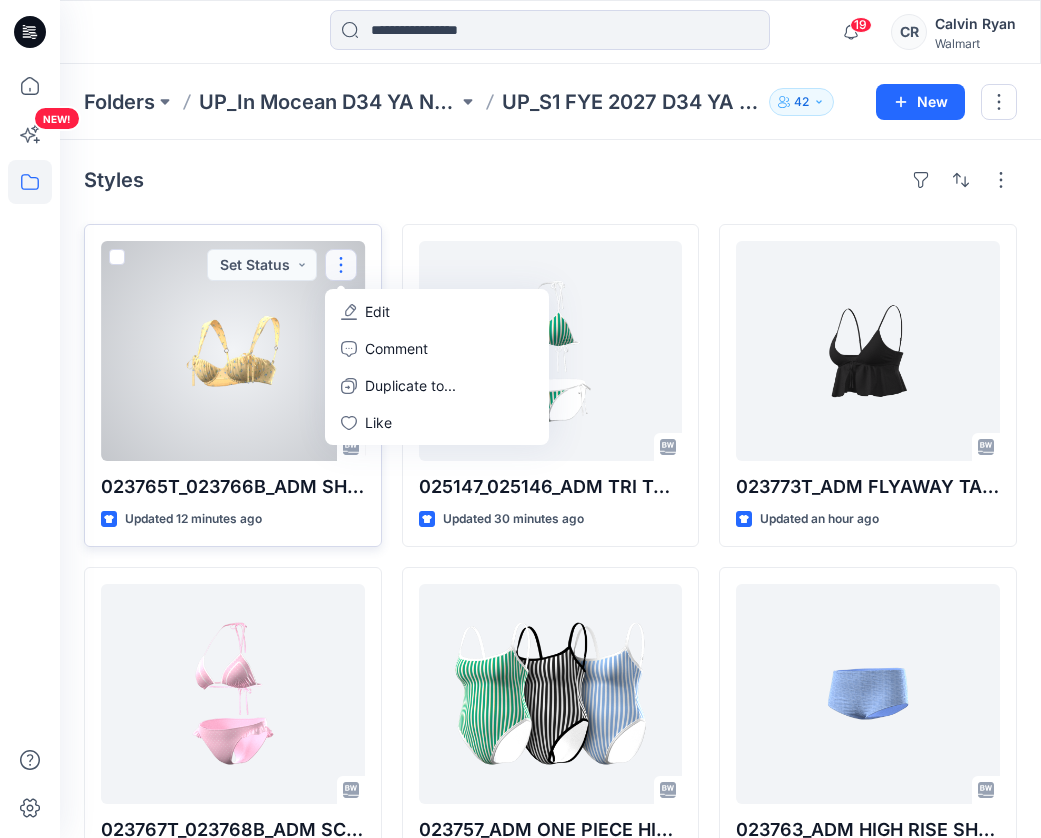 click on "Edit" at bounding box center [377, 311] 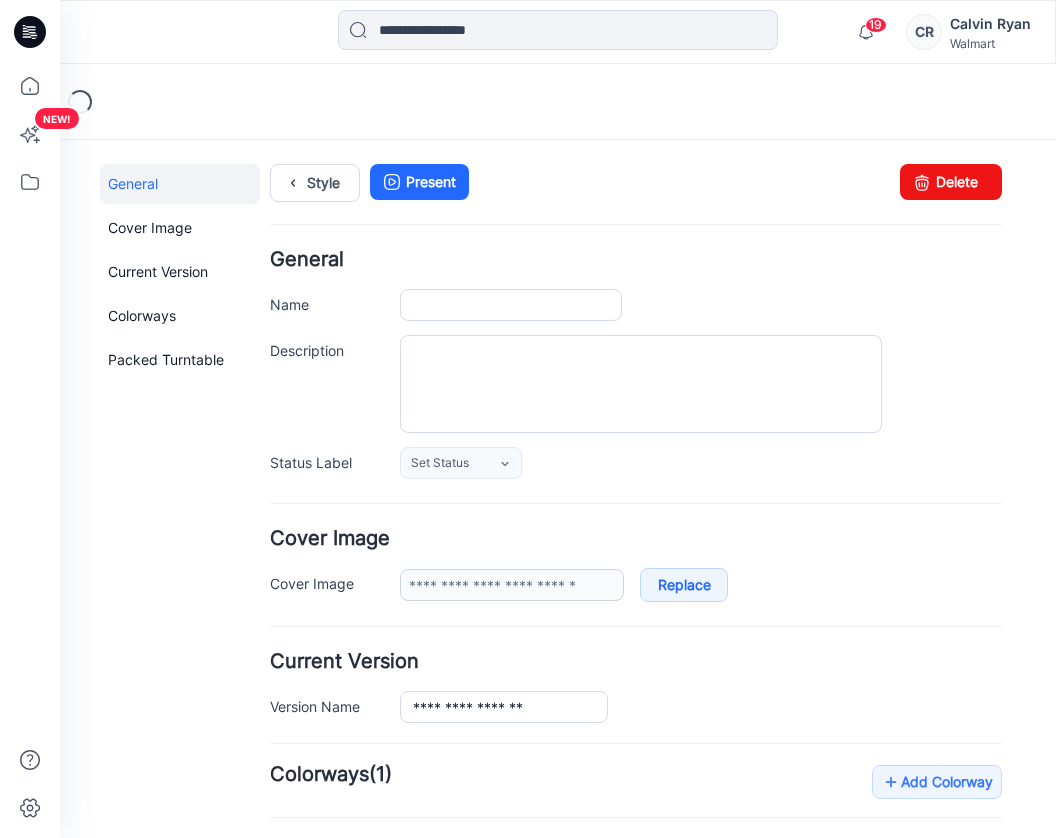 scroll, scrollTop: 0, scrollLeft: 0, axis: both 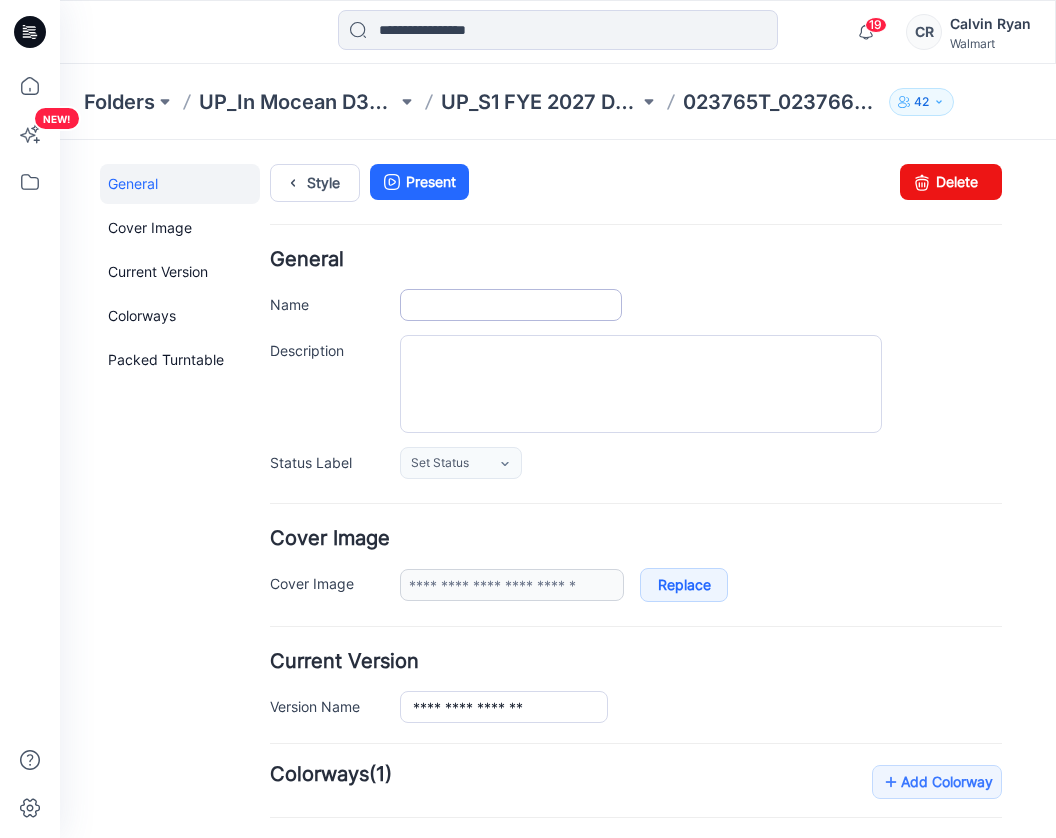 type on "**********" 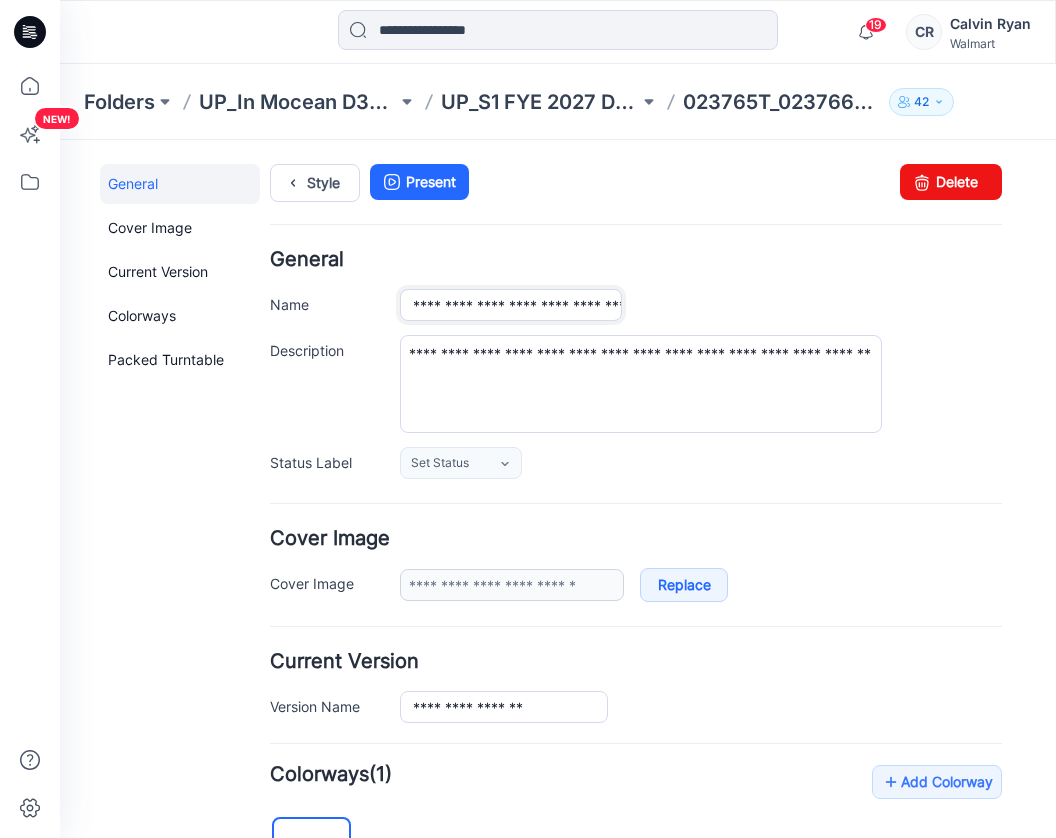 drag, startPoint x: 412, startPoint y: 308, endPoint x: 475, endPoint y: 303, distance: 63.1981 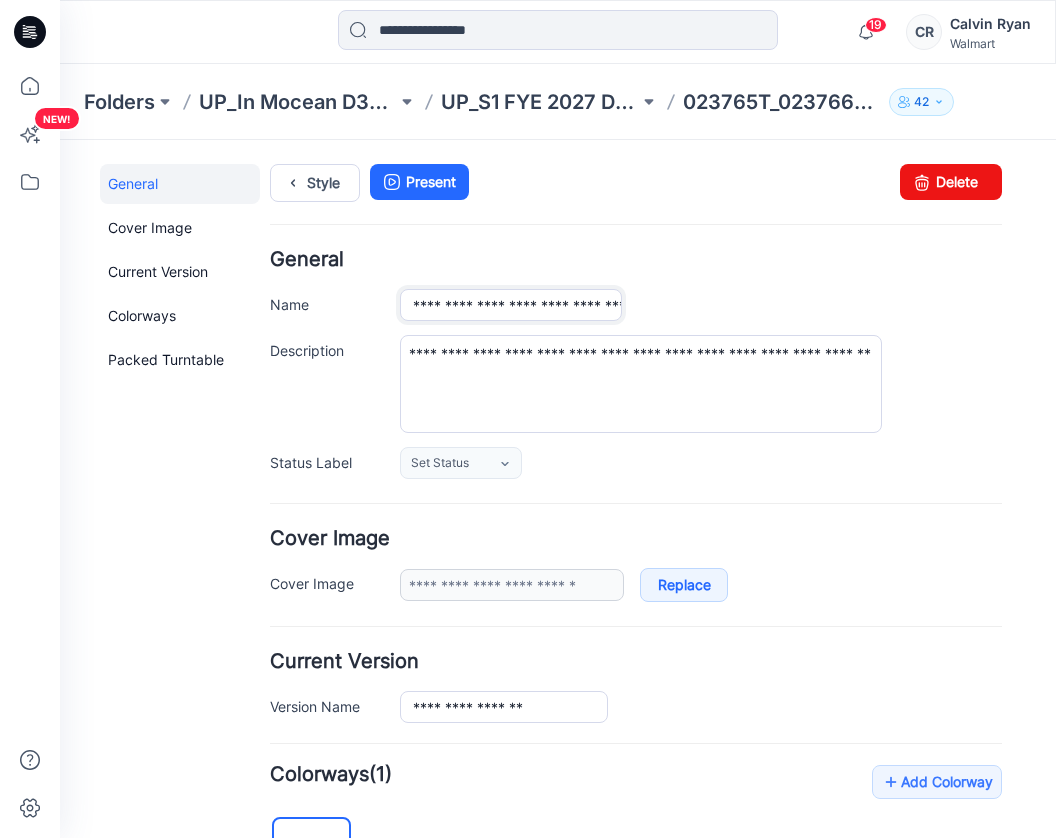 drag, startPoint x: 540, startPoint y: 308, endPoint x: 474, endPoint y: 288, distance: 68.96376 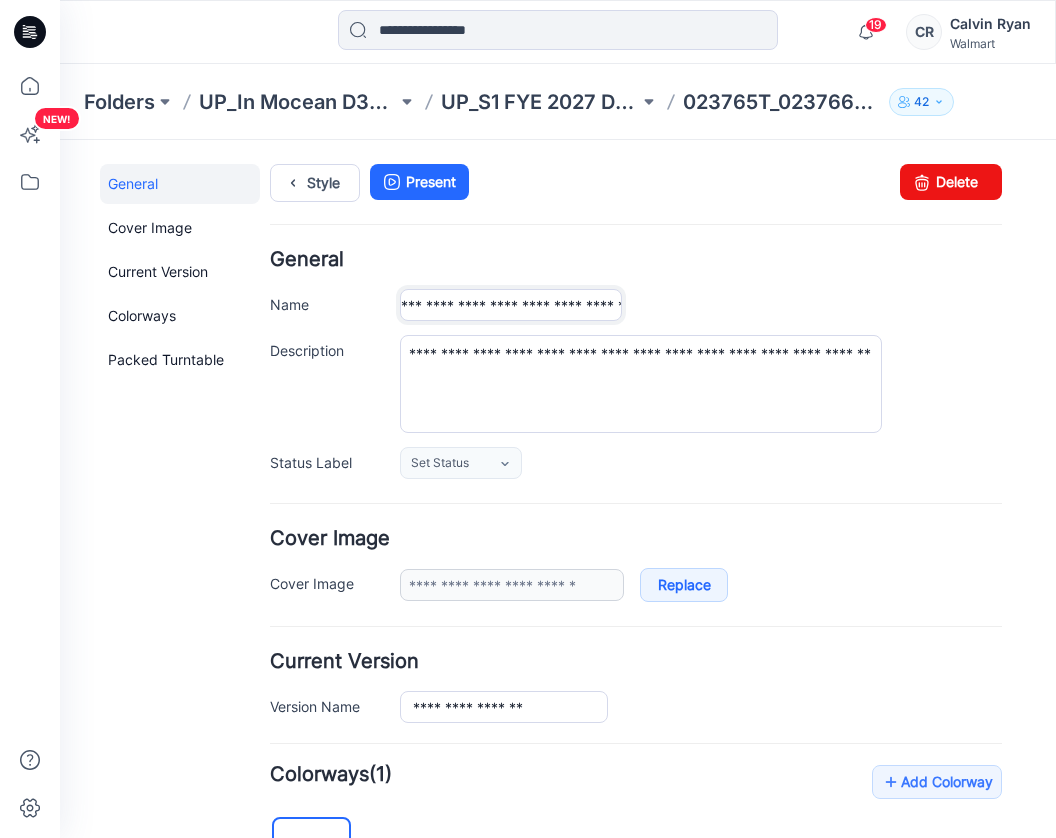 scroll, scrollTop: 0, scrollLeft: 137, axis: horizontal 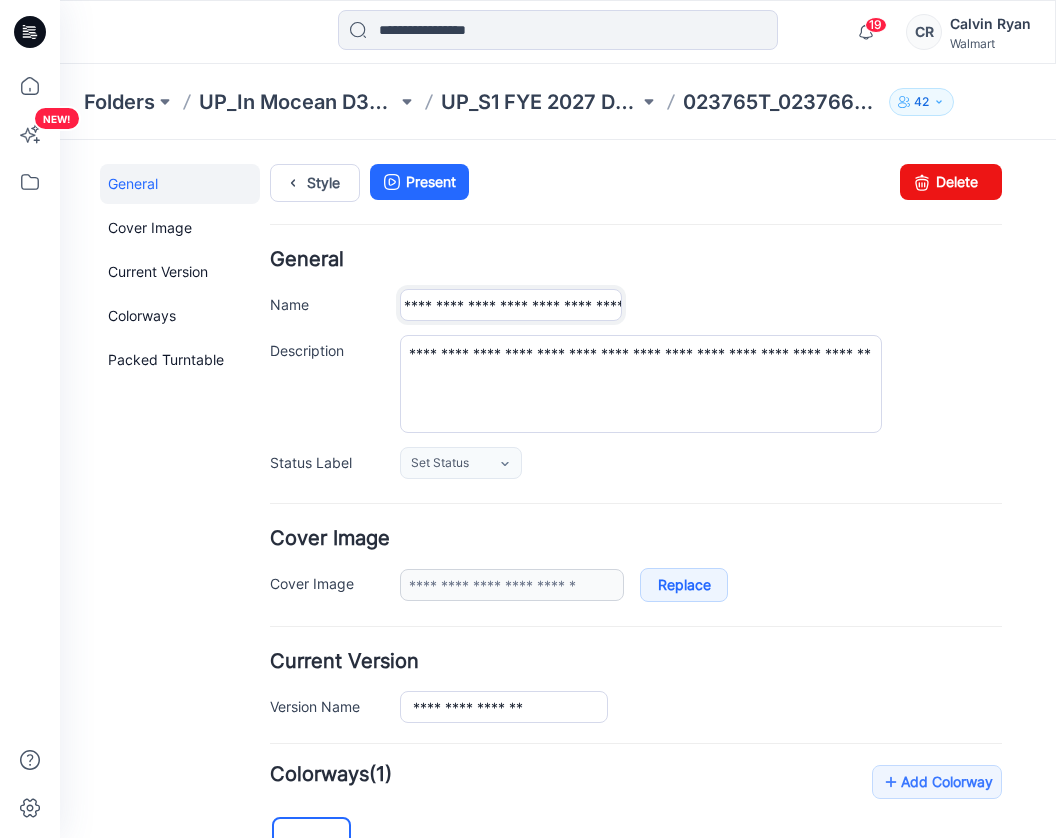 drag, startPoint x: 414, startPoint y: 294, endPoint x: 520, endPoint y: 314, distance: 107.87029 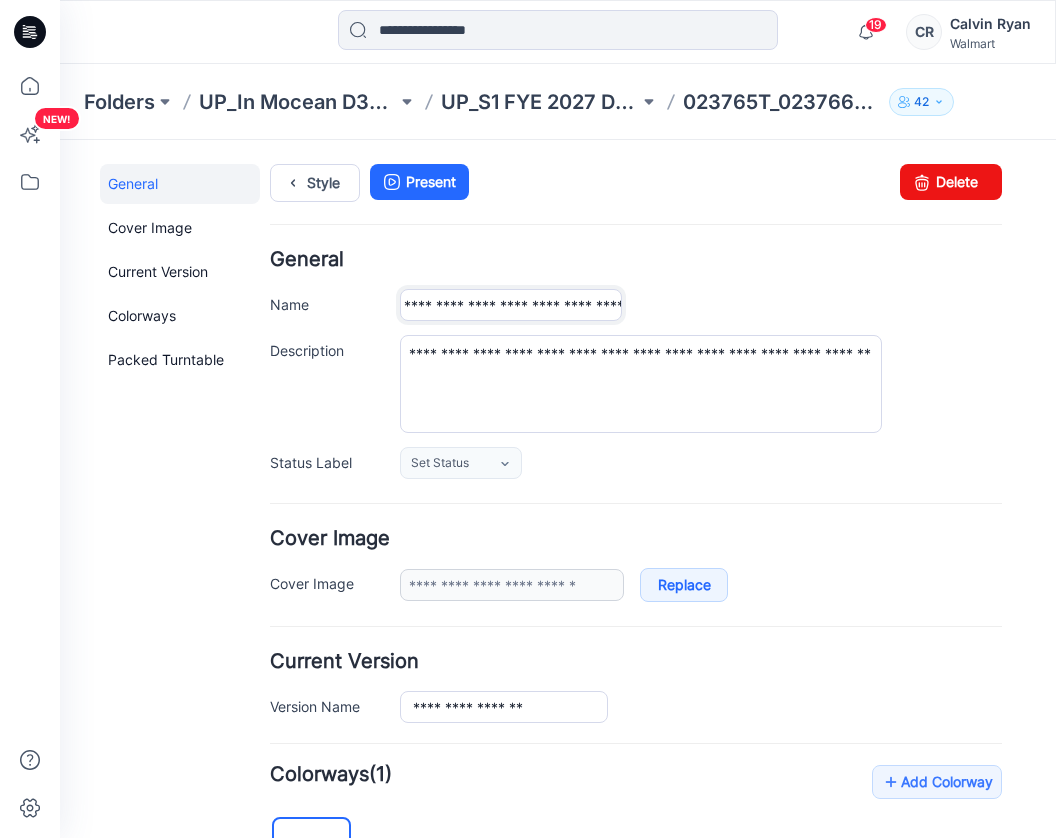 click on "**********" at bounding box center (511, 305) 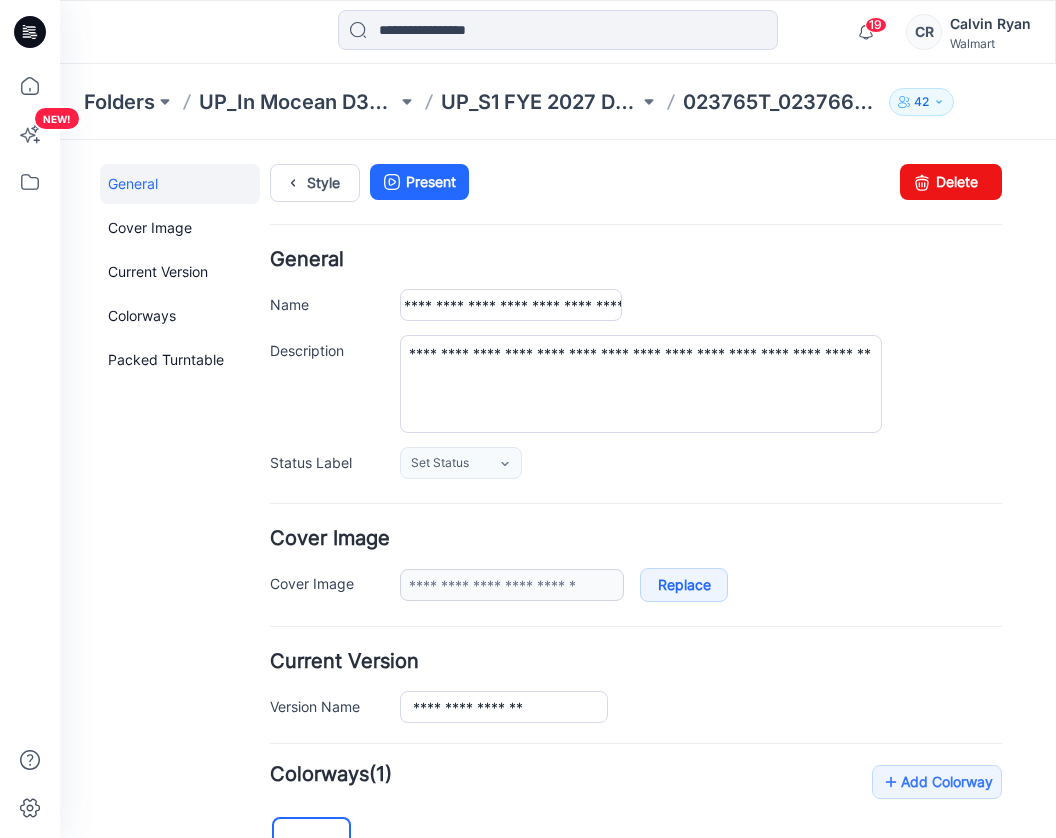 scroll, scrollTop: 0, scrollLeft: 0, axis: both 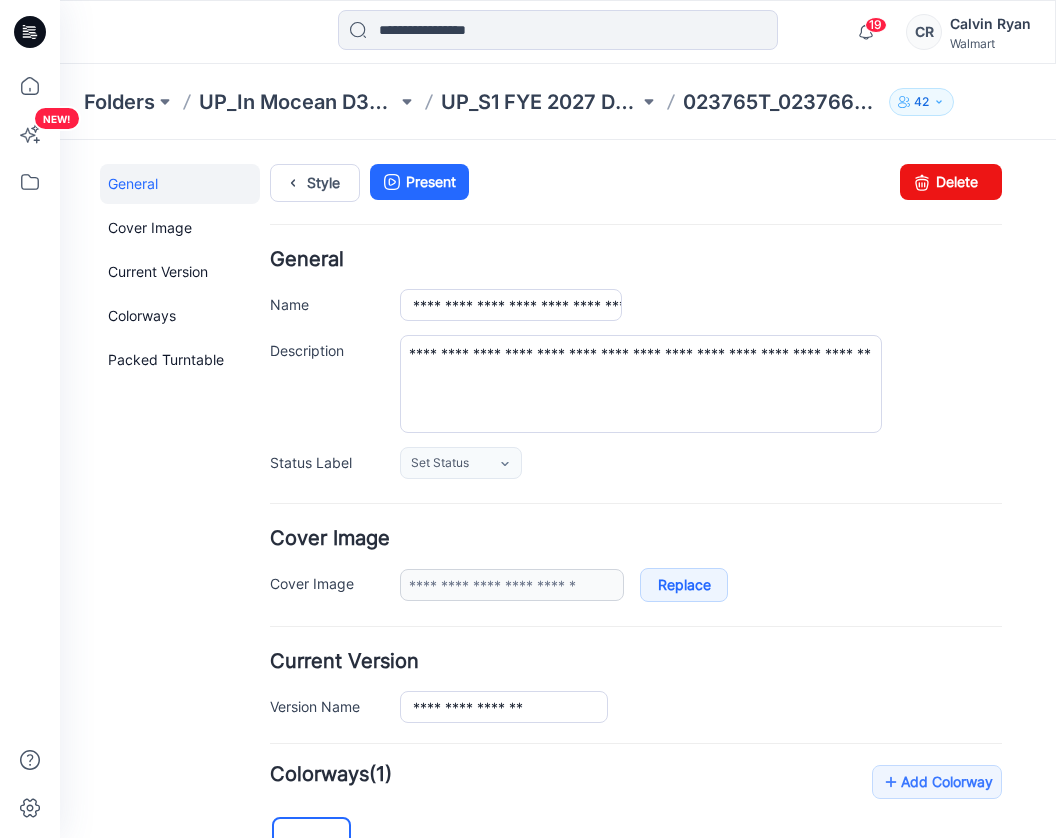 click on "Style
Present
Changes Saved
Delete" at bounding box center (636, 207) 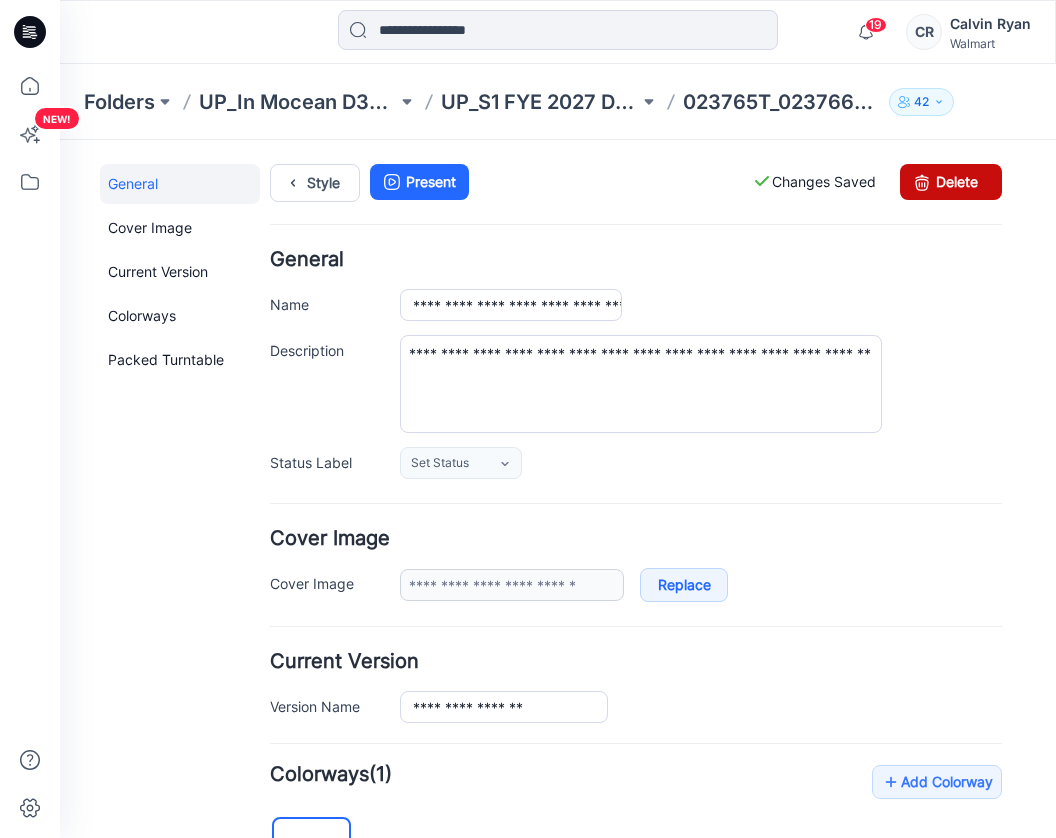 click at bounding box center [922, 182] 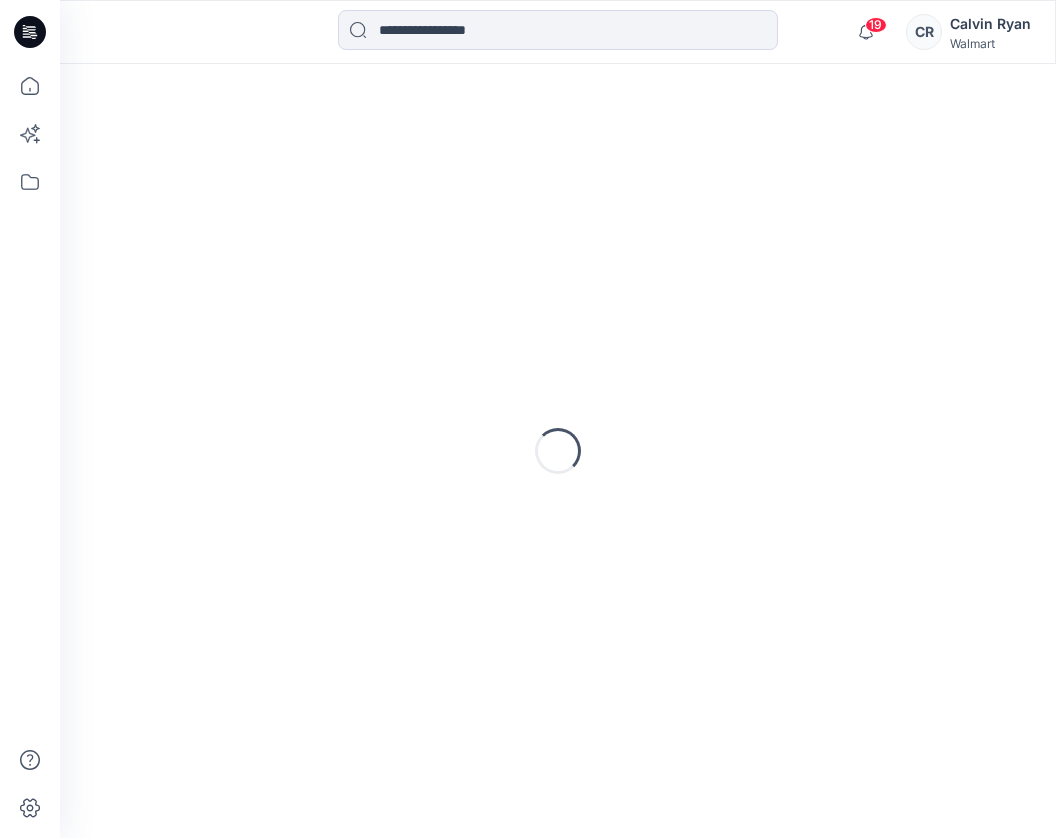 scroll, scrollTop: 0, scrollLeft: 0, axis: both 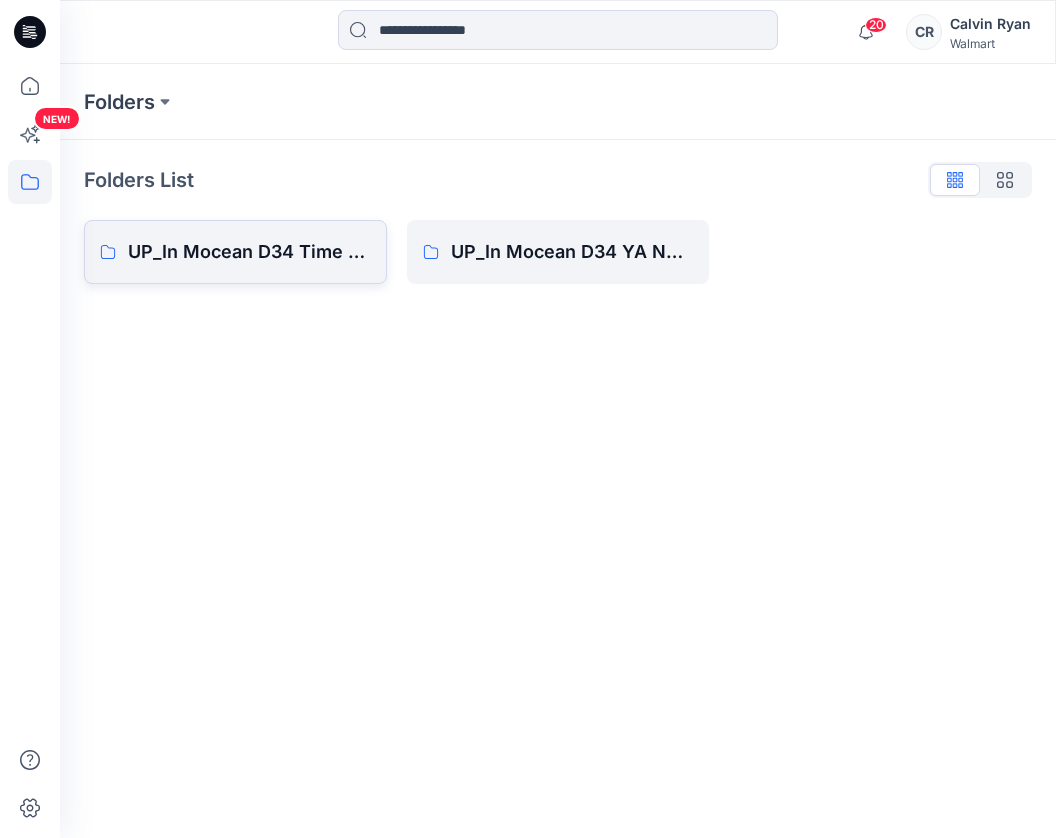 click on "UP_In Mocean D34 Time & Tru Swim" at bounding box center [249, 252] 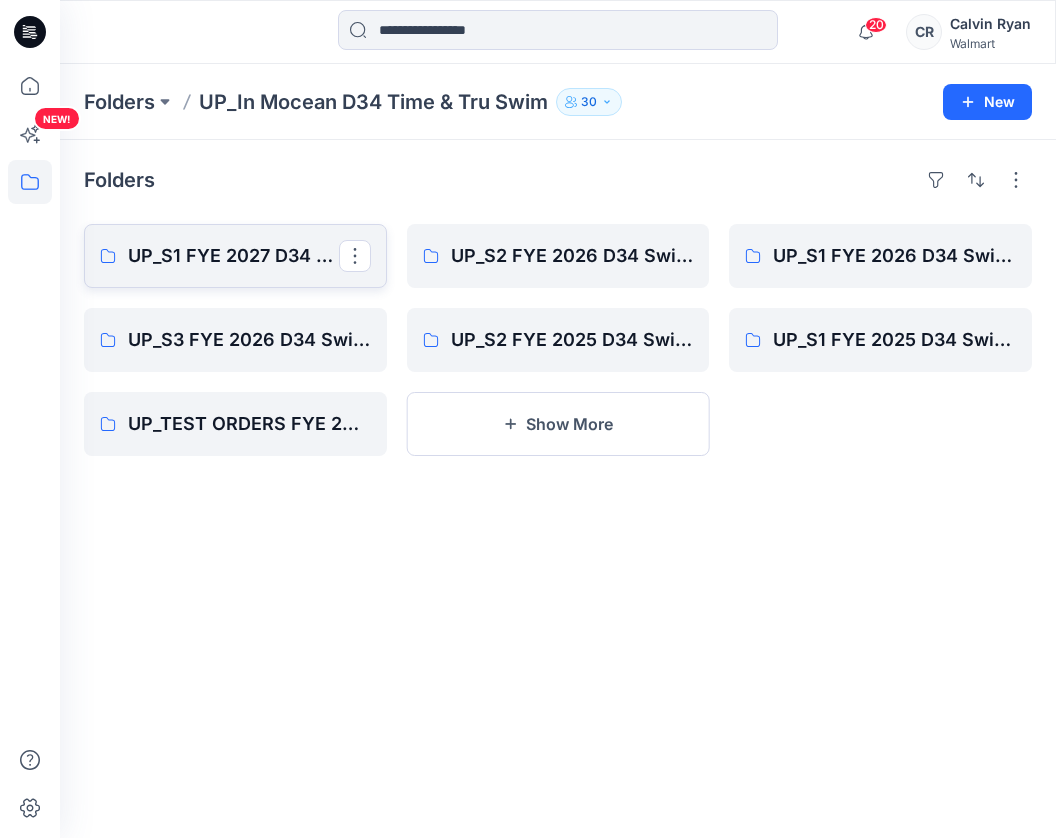 click on "UP_S1 FYE 2027 D34 YA TIME & True Swim InMocean" at bounding box center [235, 256] 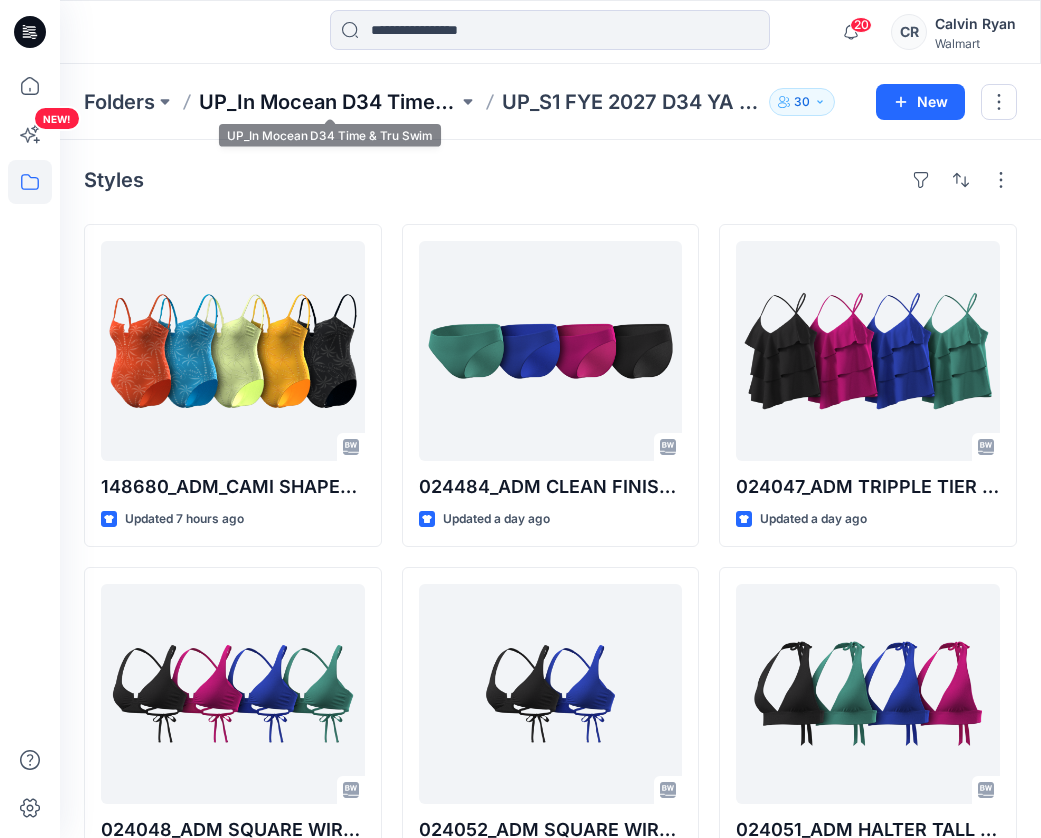click on "UP_In Mocean D34 Time & Tru Swim" at bounding box center [328, 102] 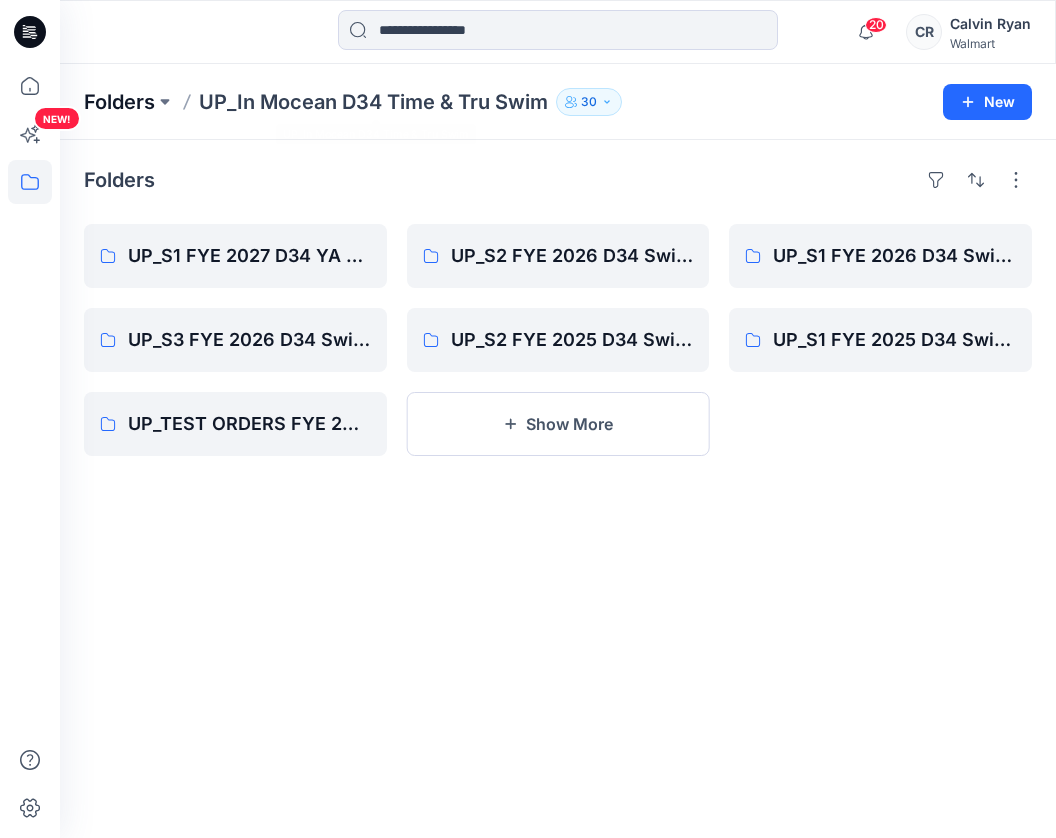 click on "Folders" at bounding box center (119, 102) 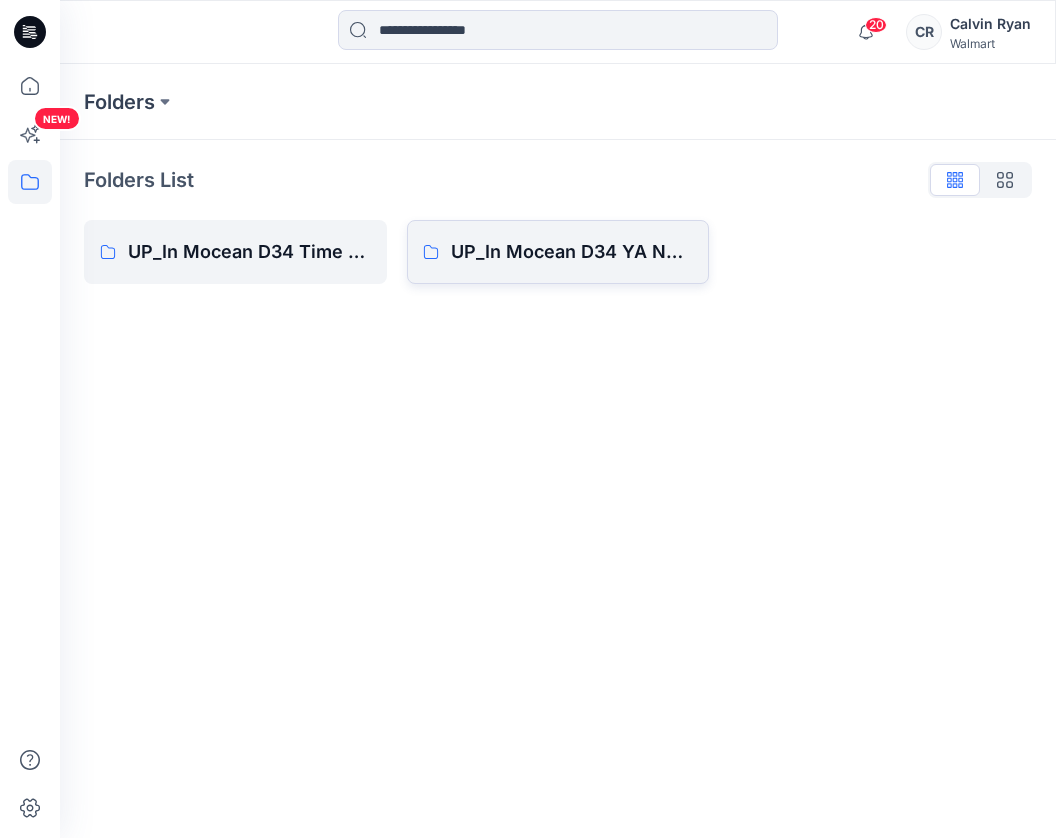 click on "UP_In Mocean D34 YA NoBo Swim" at bounding box center [572, 252] 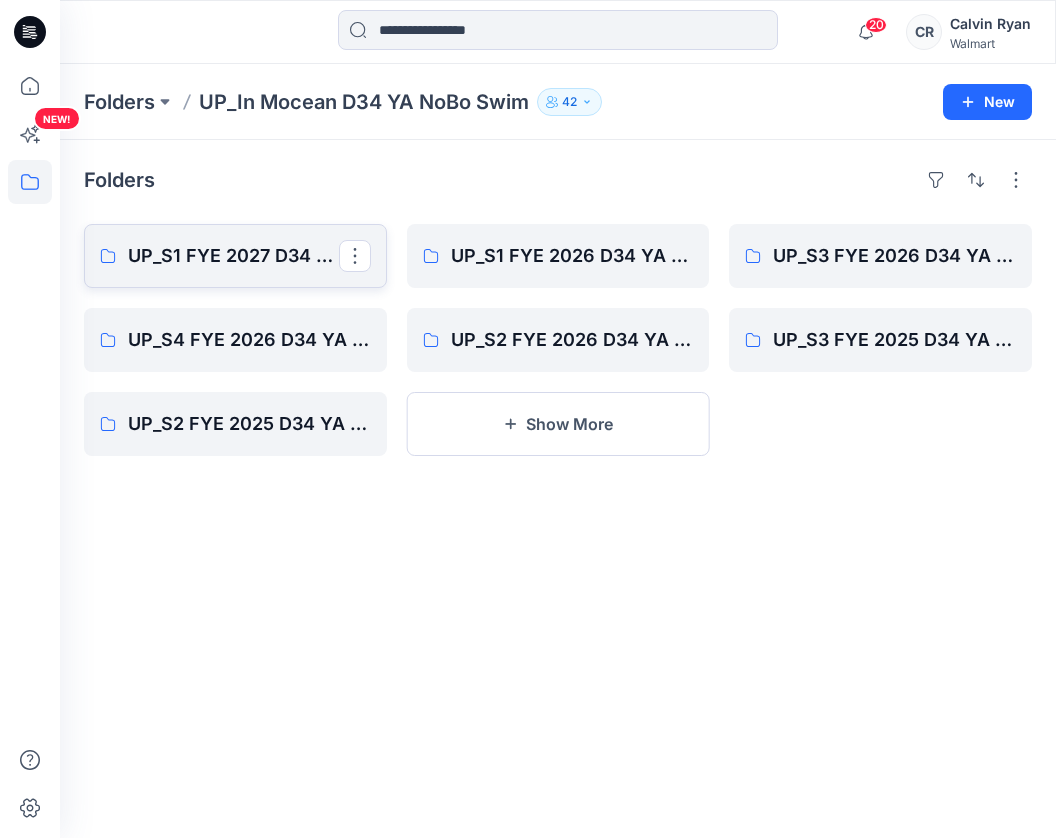 click on "UP_S1 FYE 2027 D34 YA NoBo Swim InMocean" at bounding box center [233, 256] 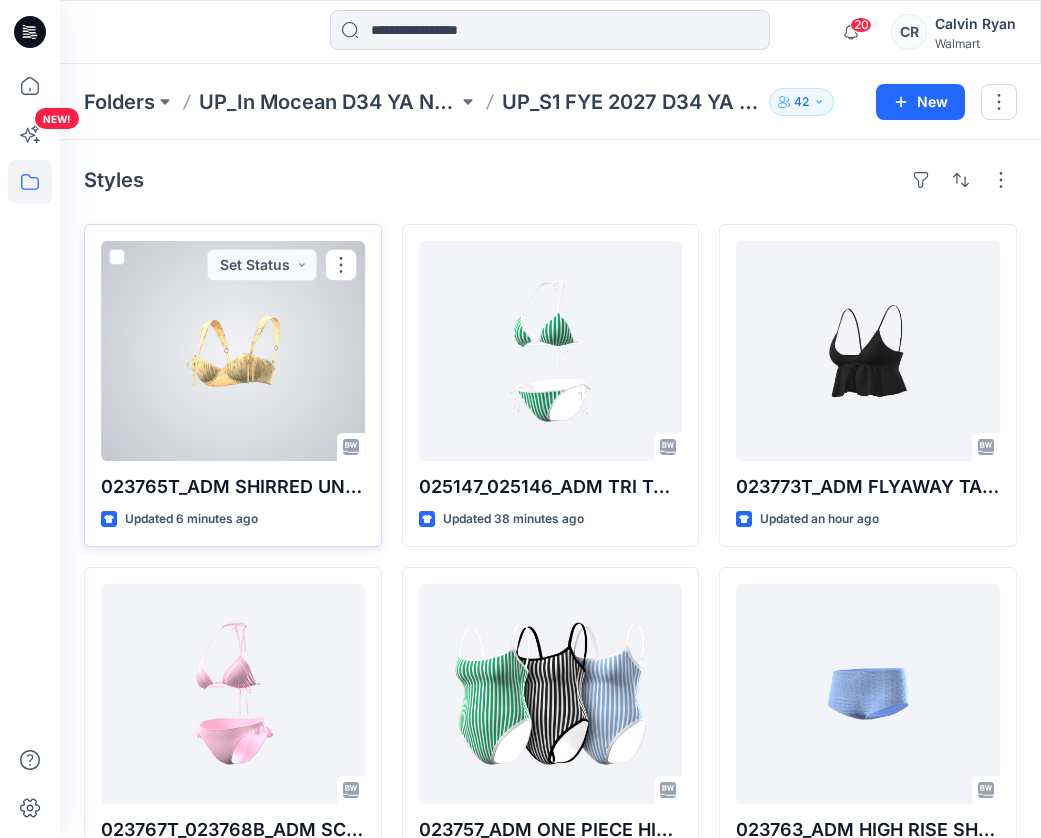 click at bounding box center (233, 351) 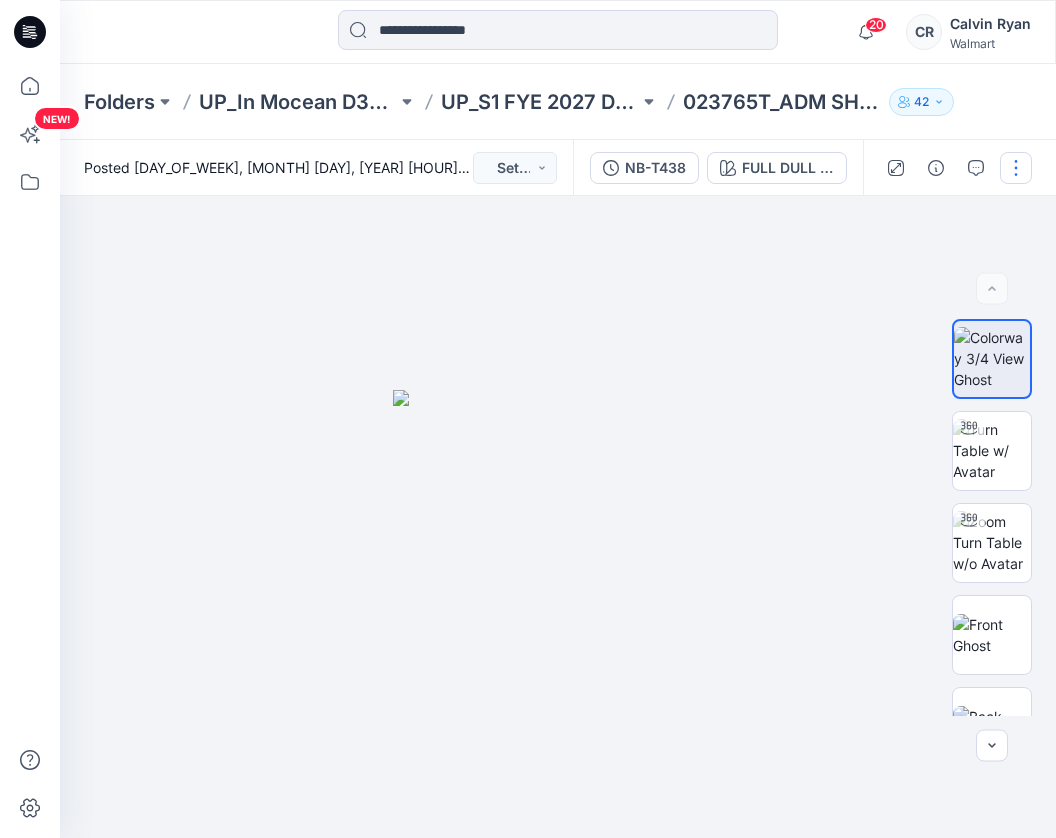 click at bounding box center [1016, 168] 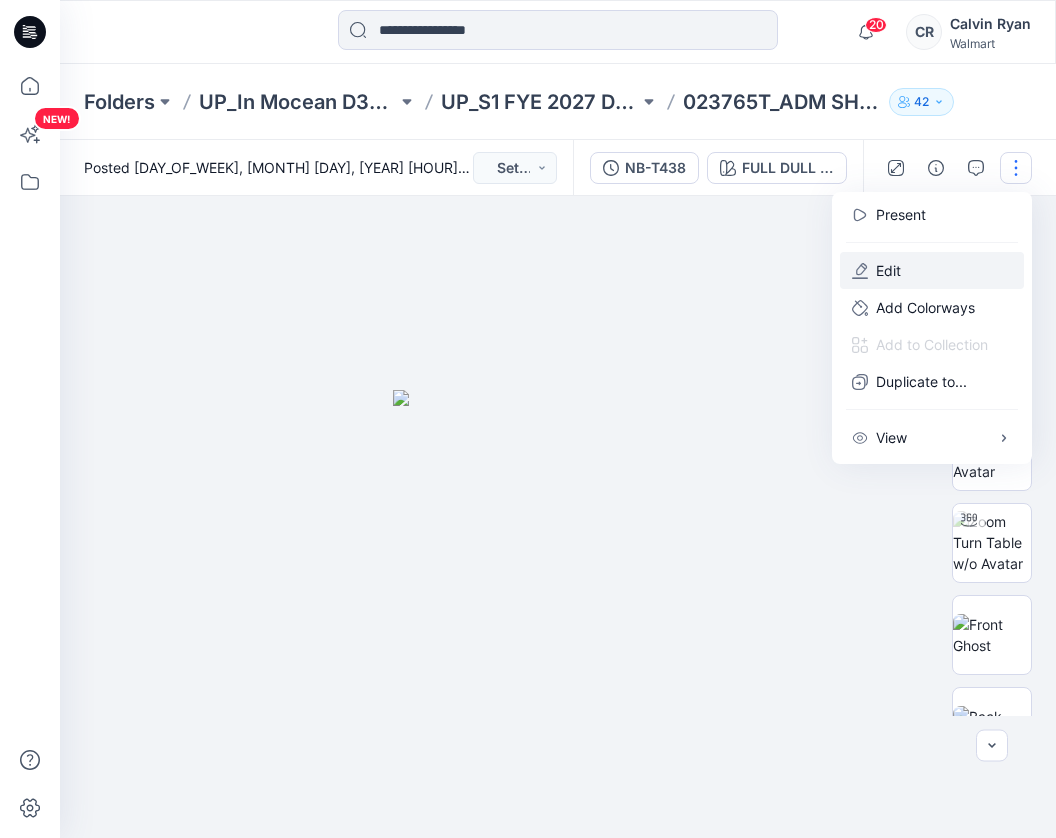 click on "Edit" at bounding box center [932, 270] 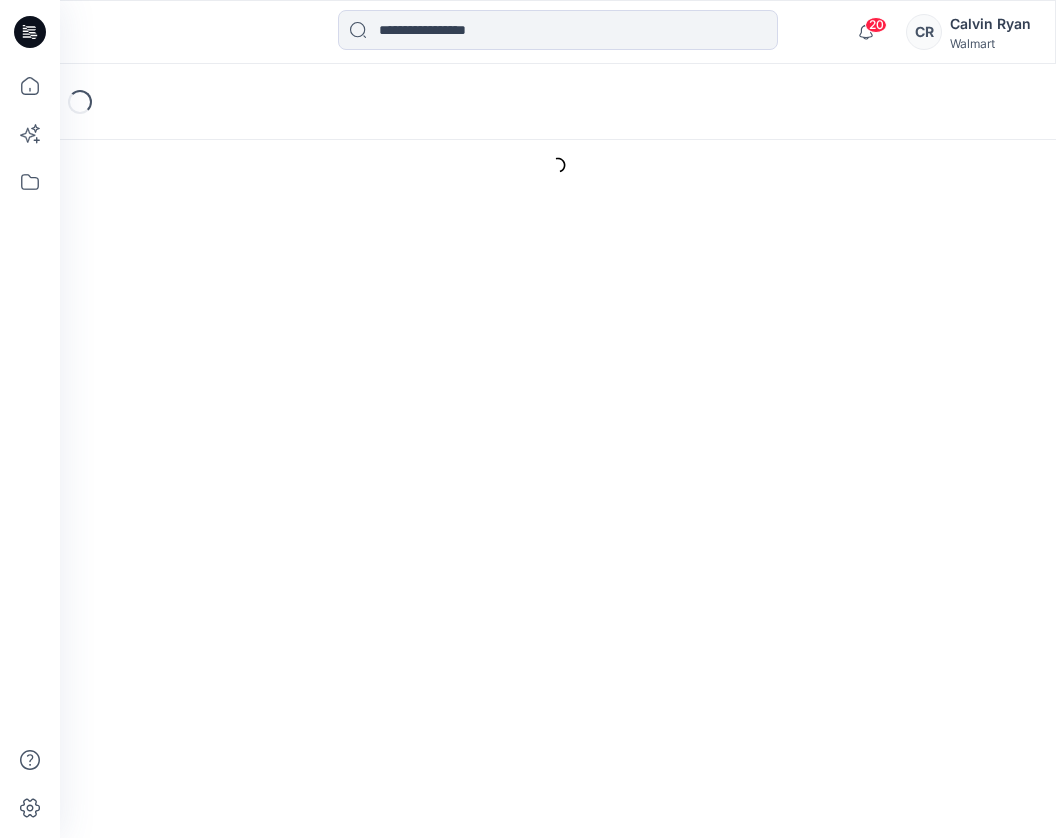 scroll, scrollTop: 0, scrollLeft: 0, axis: both 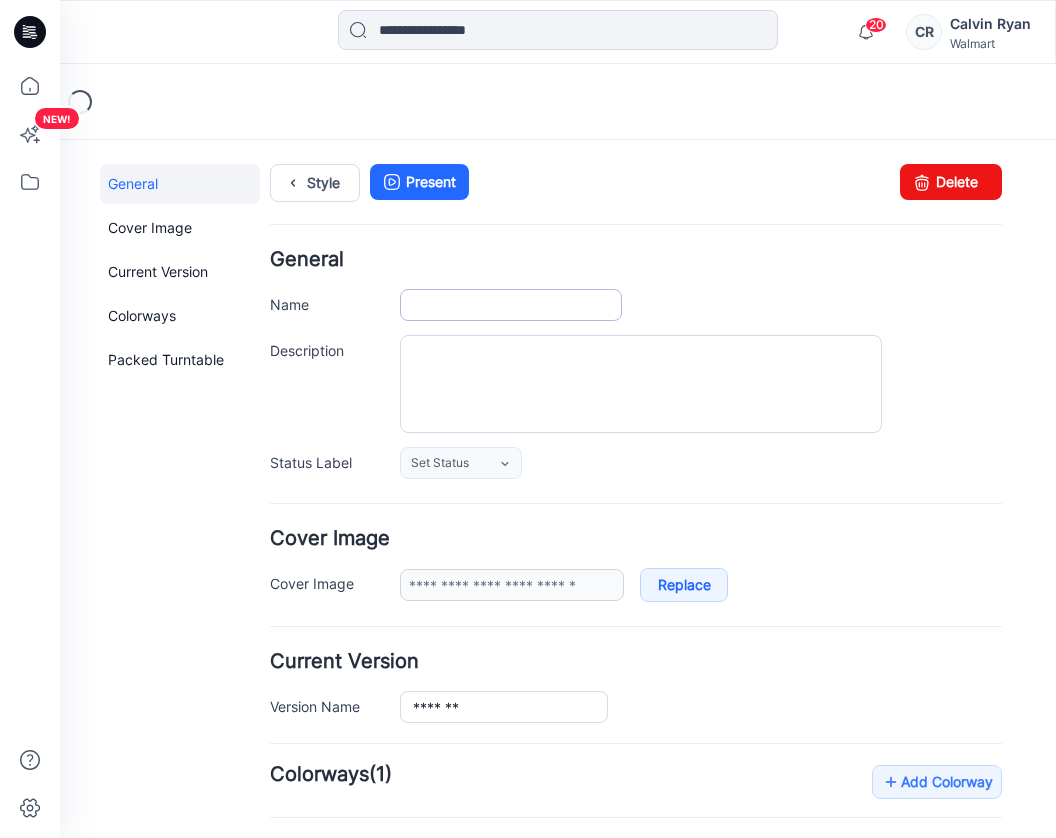 type on "**********" 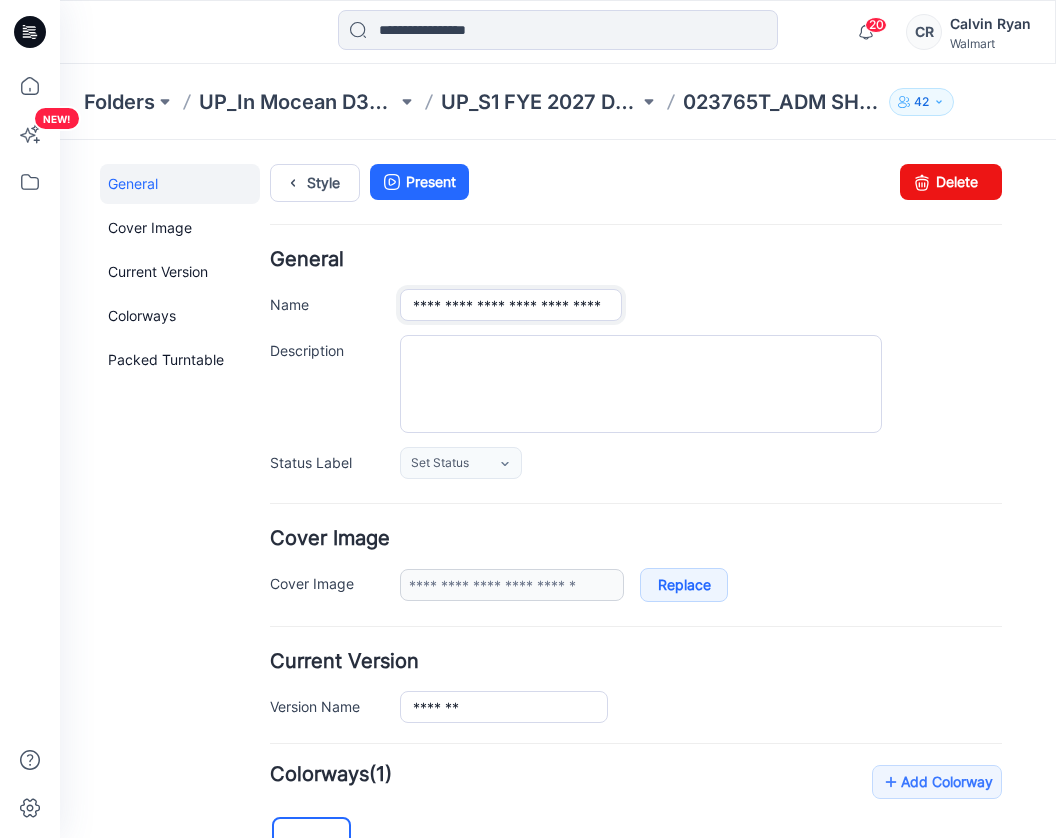 scroll, scrollTop: 0, scrollLeft: 39, axis: horizontal 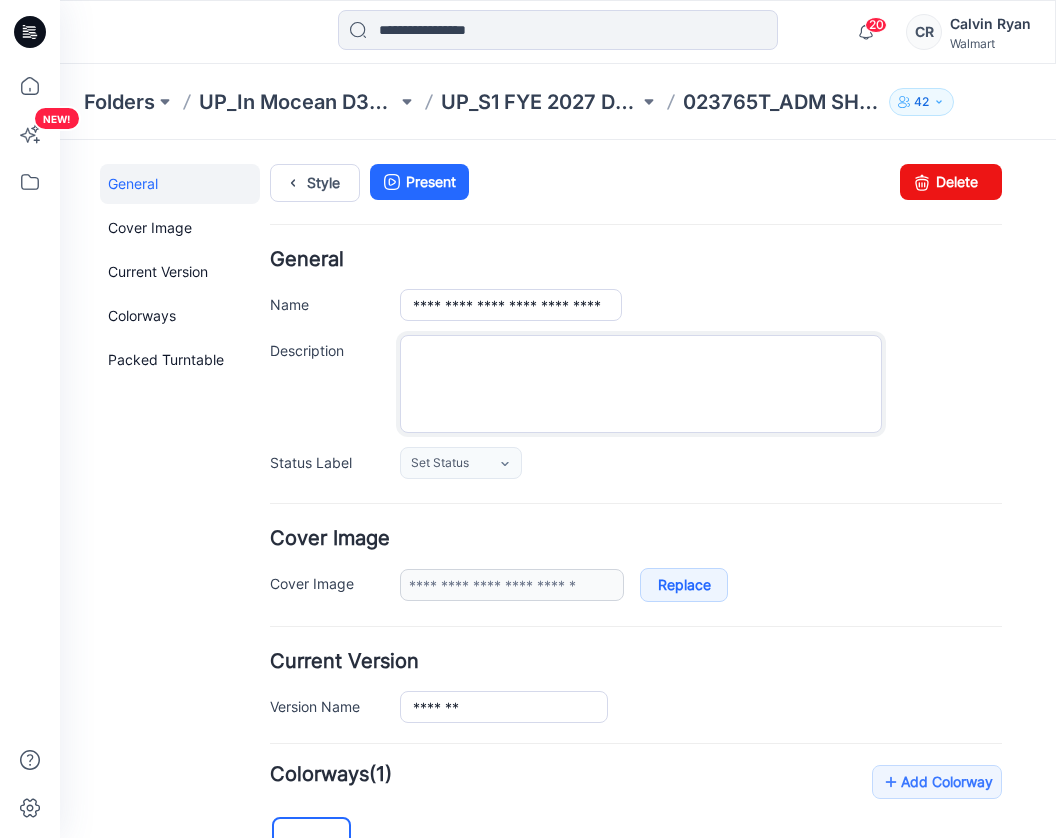 click on "Description" at bounding box center (641, 384) 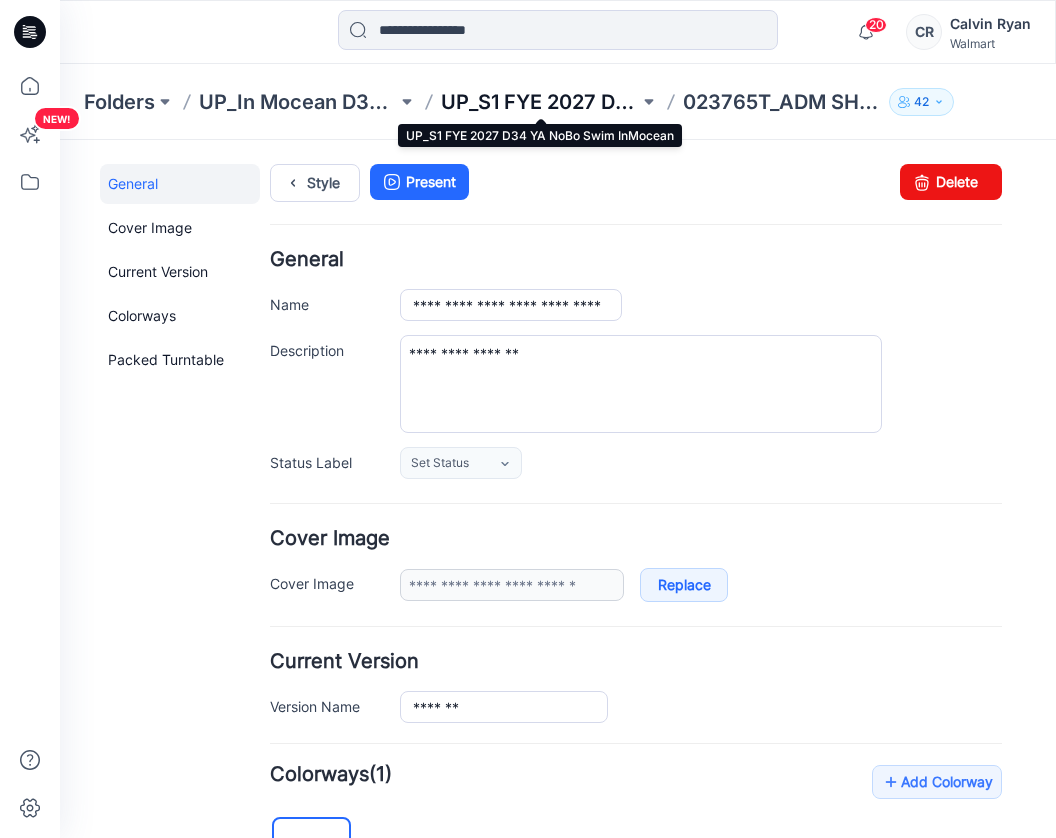 click on "UP_S1 FYE 2027 D34 YA NoBo Swim InMocean" at bounding box center [540, 102] 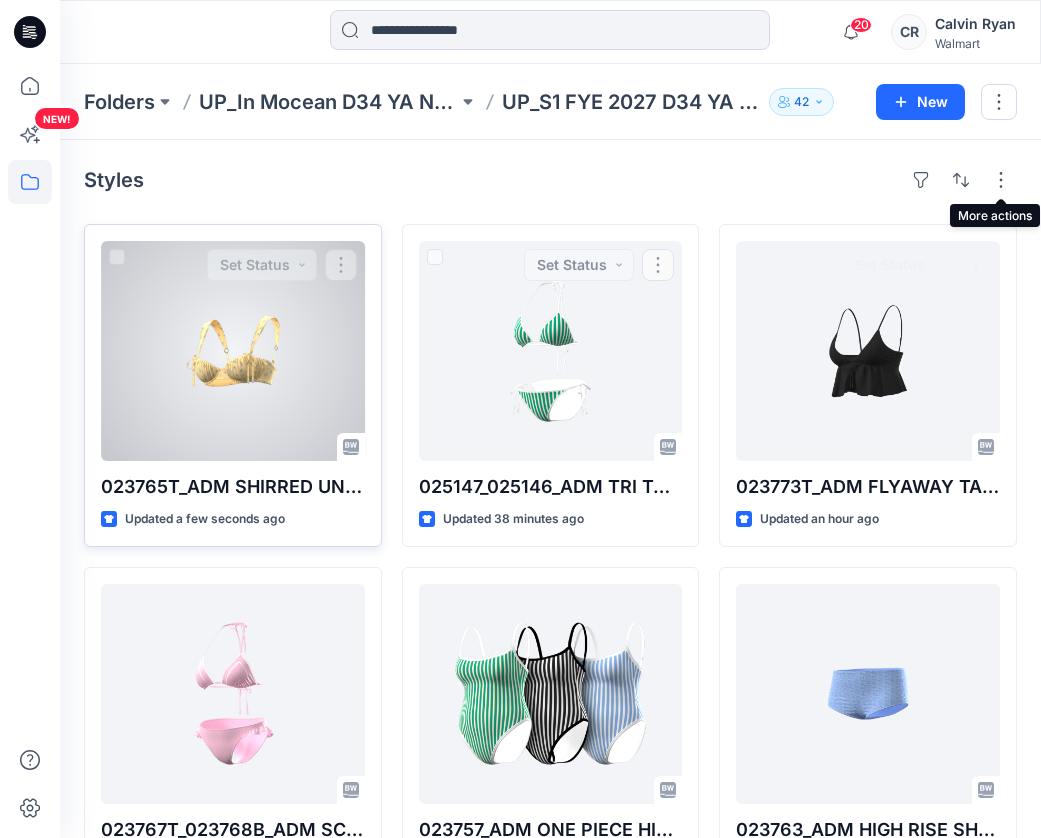 click at bounding box center [233, 351] 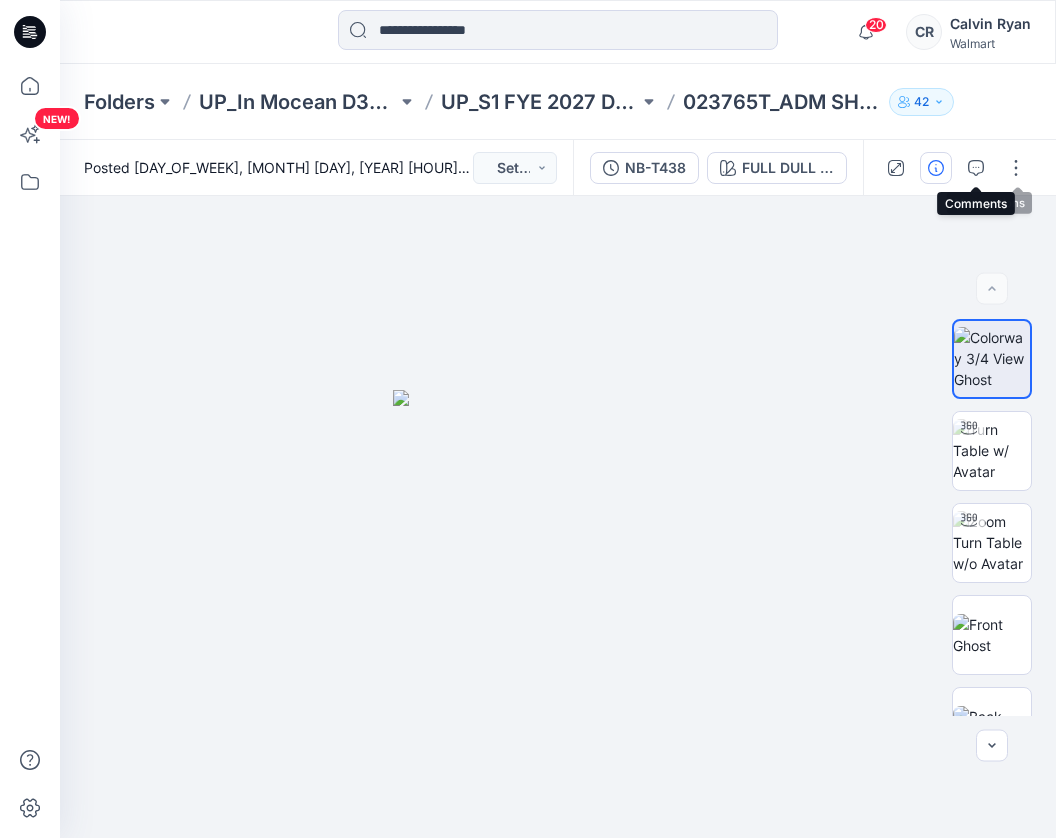 click at bounding box center (936, 168) 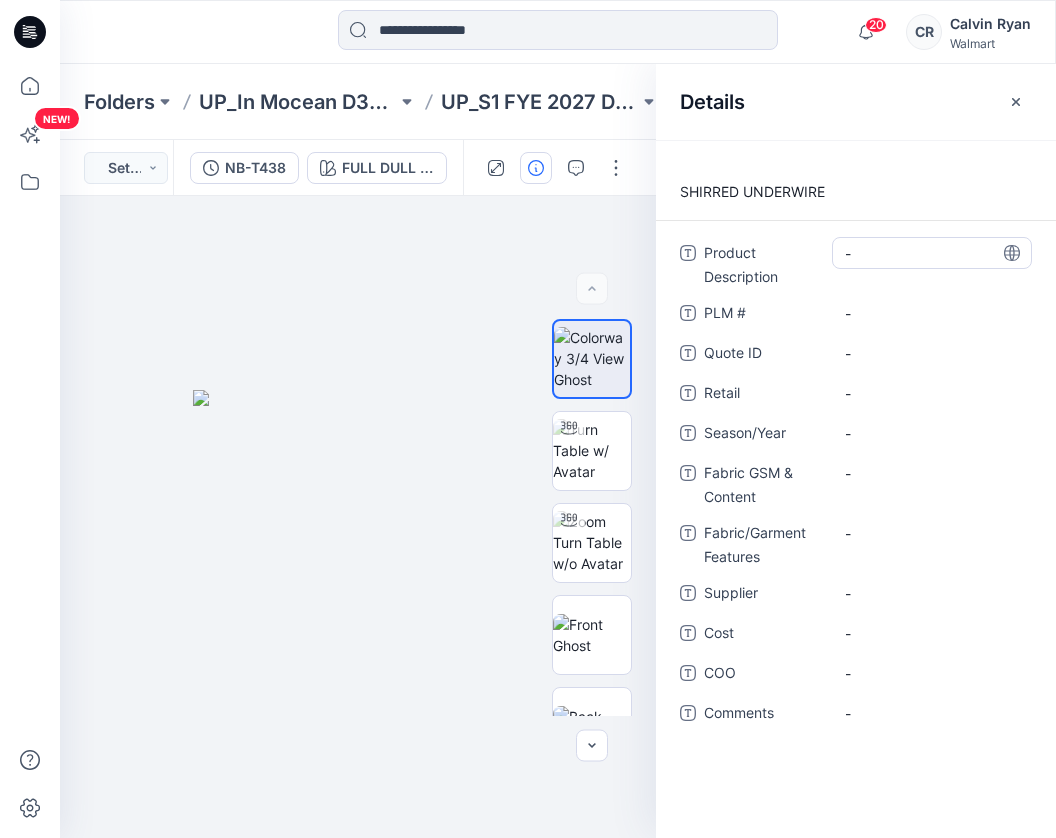 click on "-" at bounding box center [932, 253] 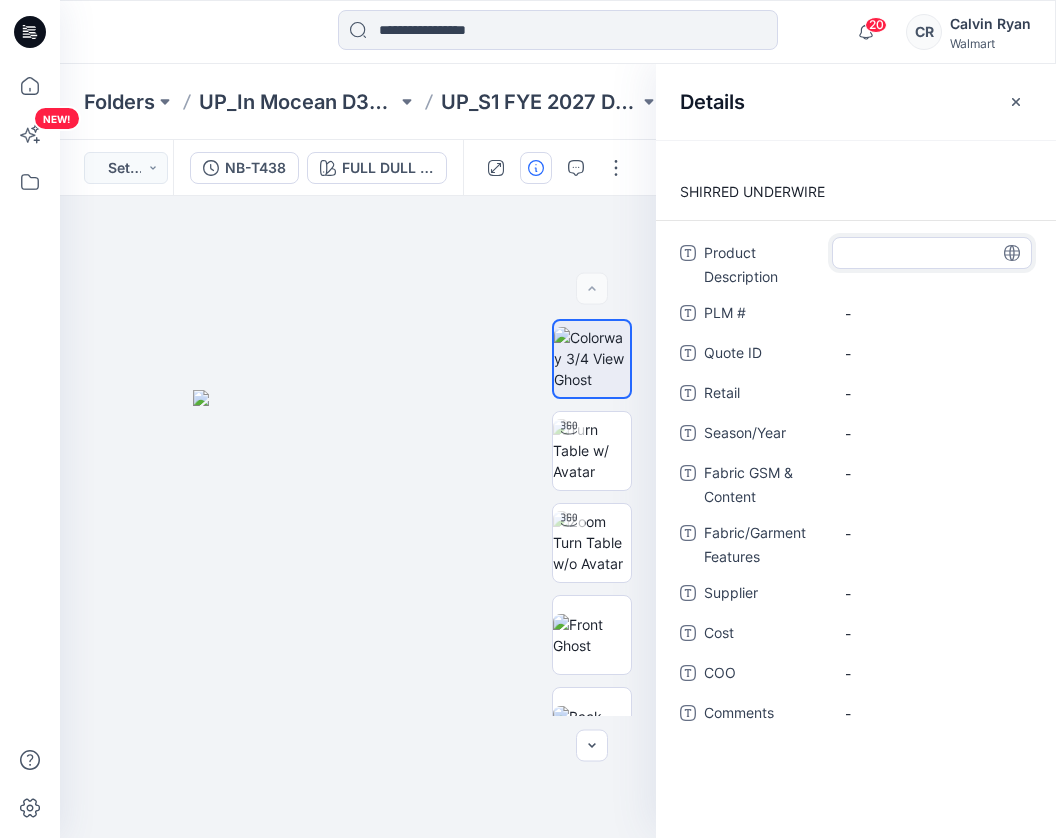 type on "**********" 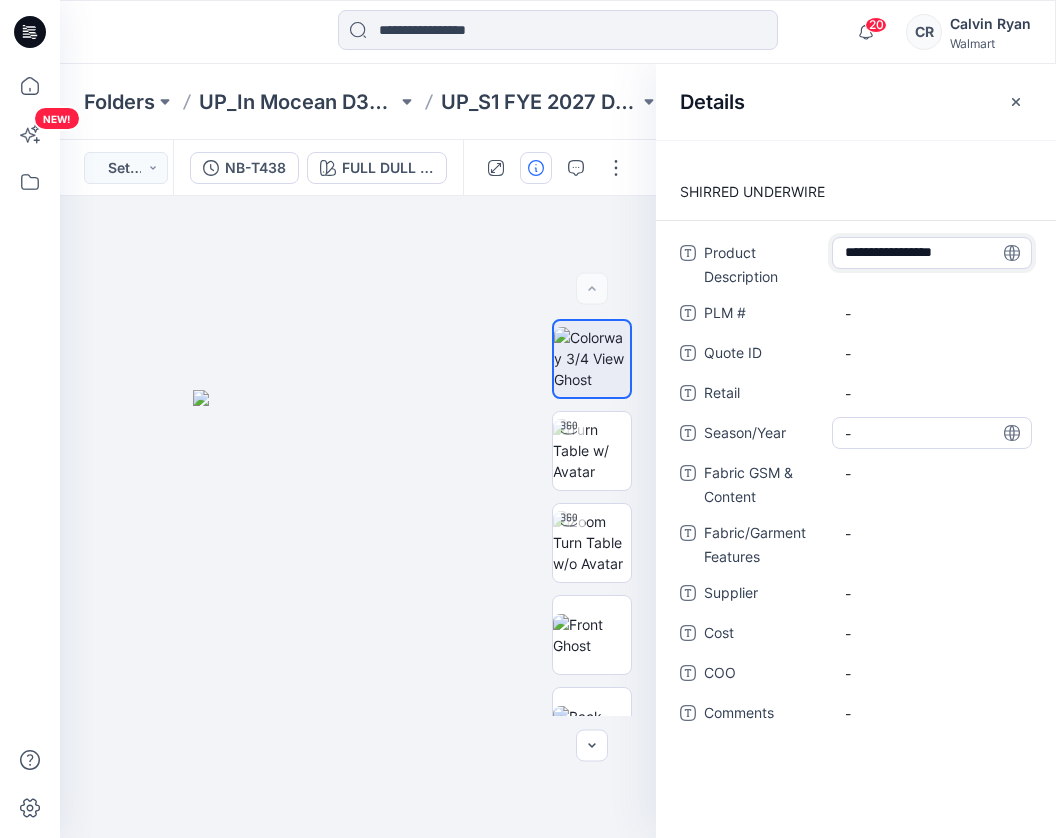 click on "-" at bounding box center (932, 433) 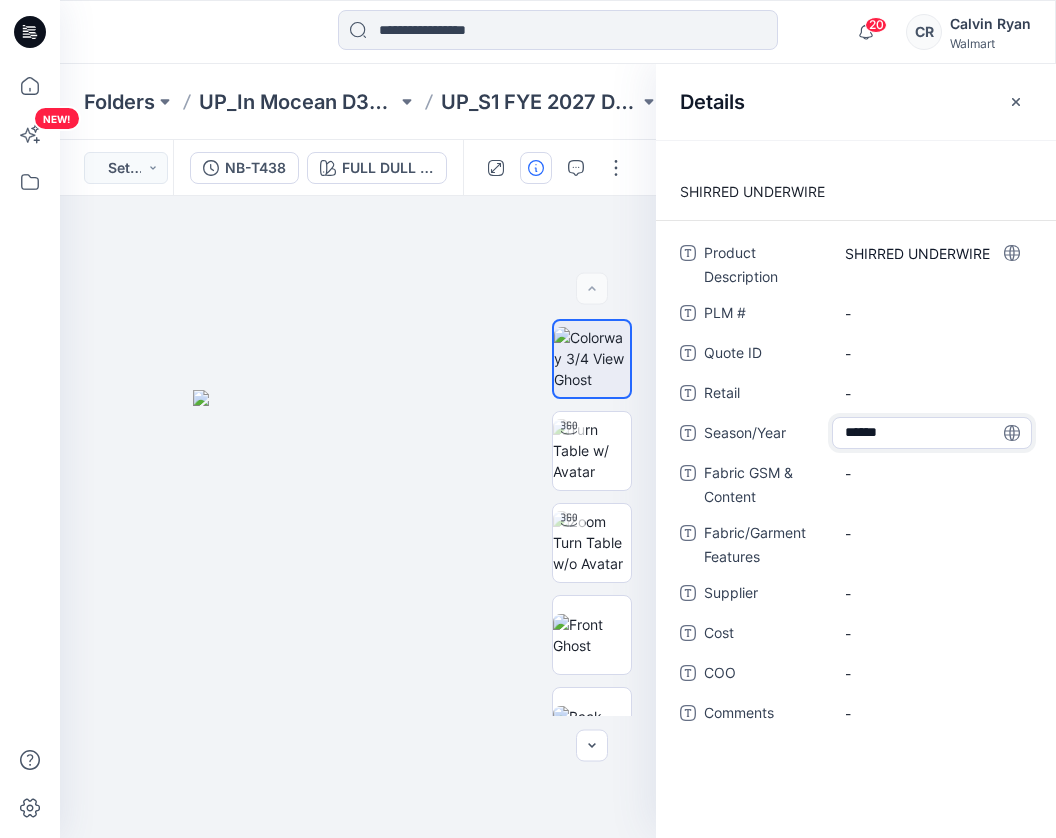 type on "*******" 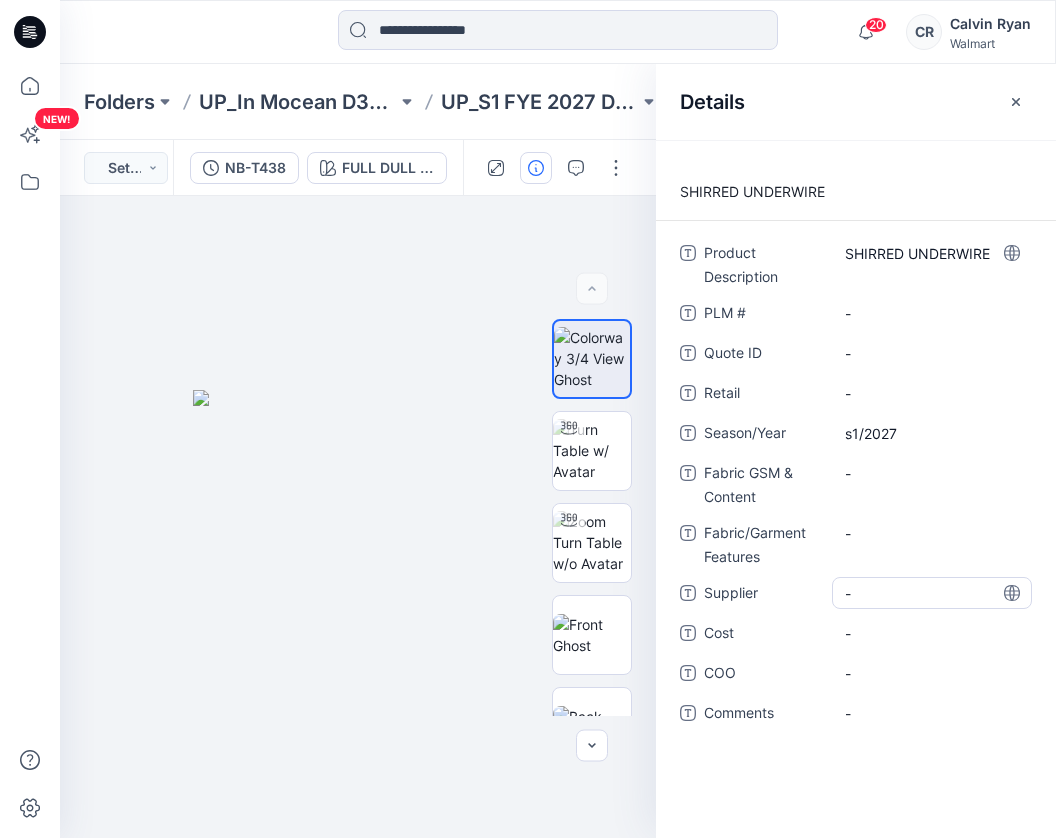 click on "-" at bounding box center [932, 593] 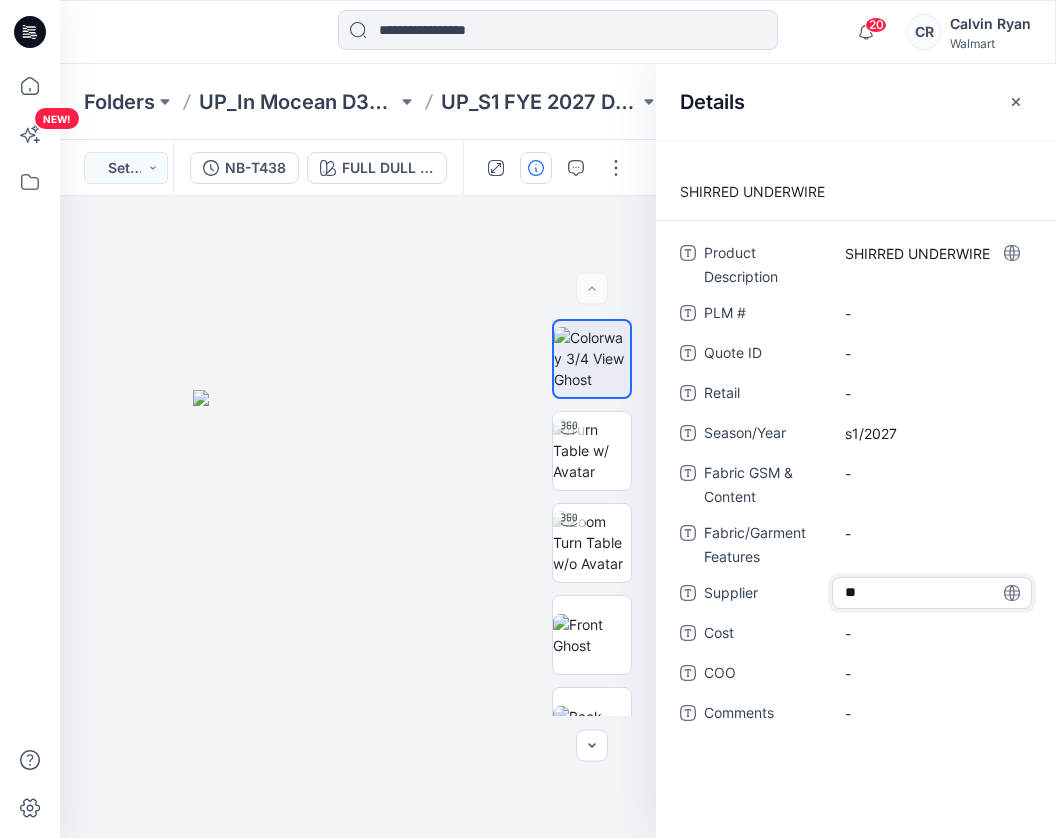 type on "*" 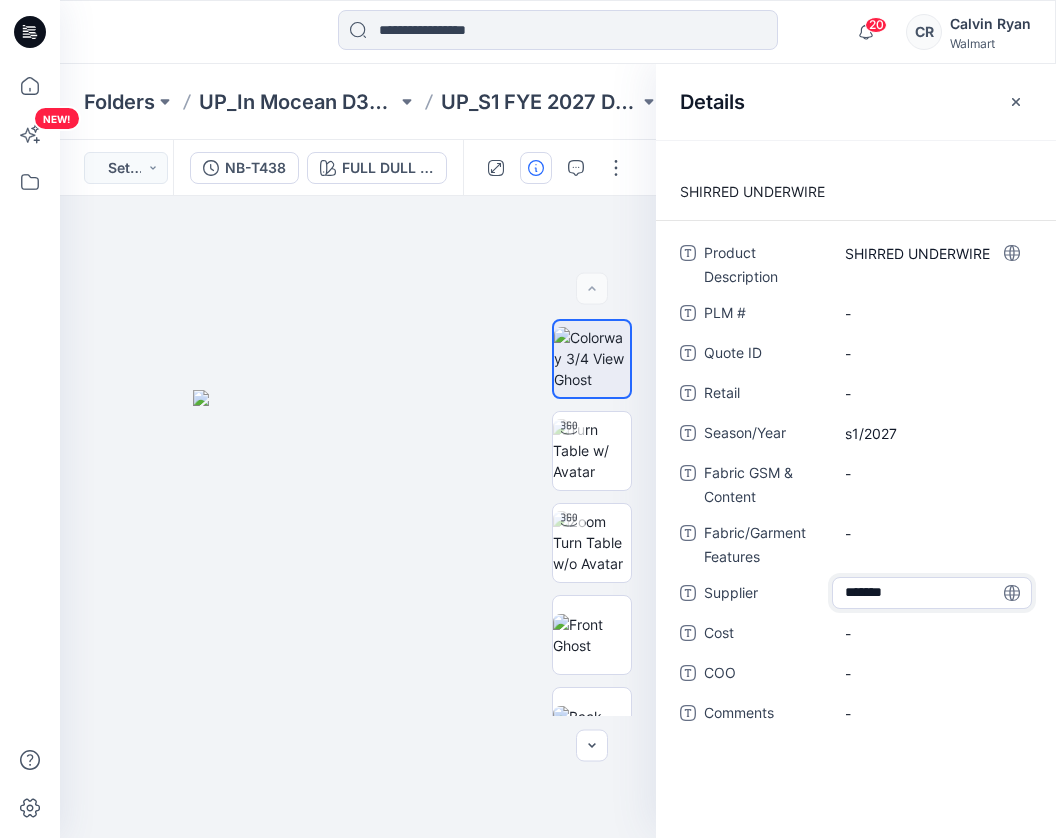 type on "********" 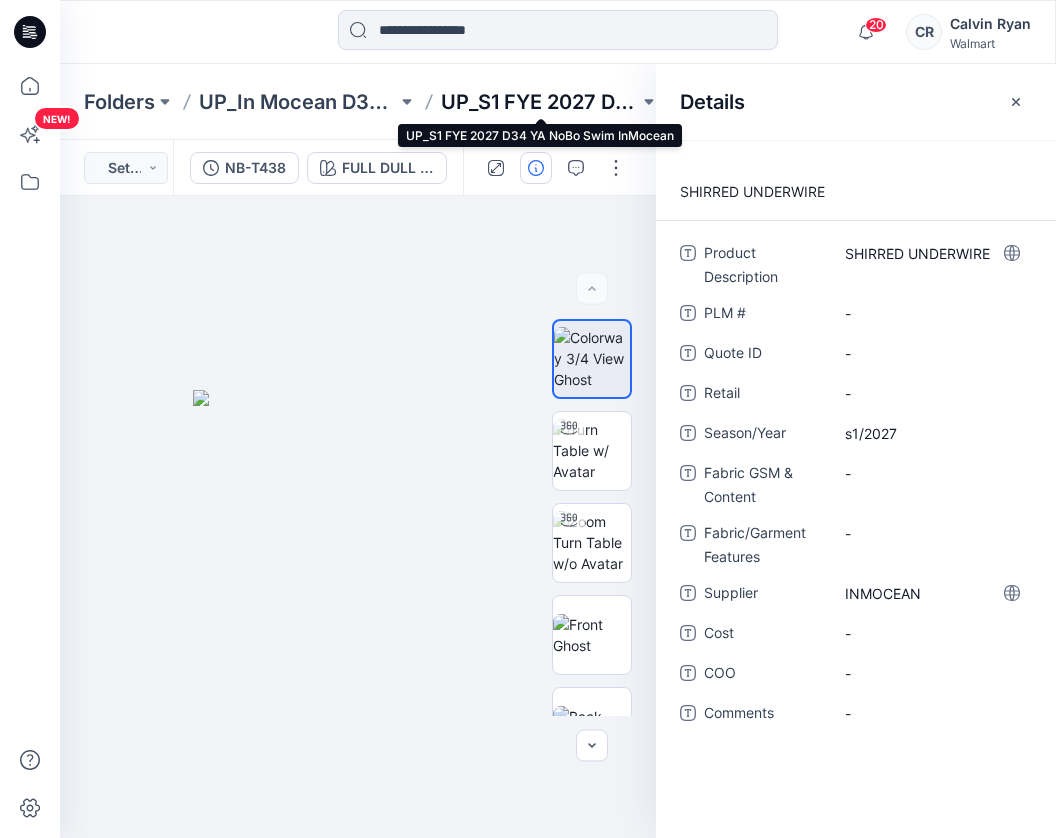 click on "UP_S1 FYE 2027 D34 YA NoBo Swim InMocean" at bounding box center [540, 102] 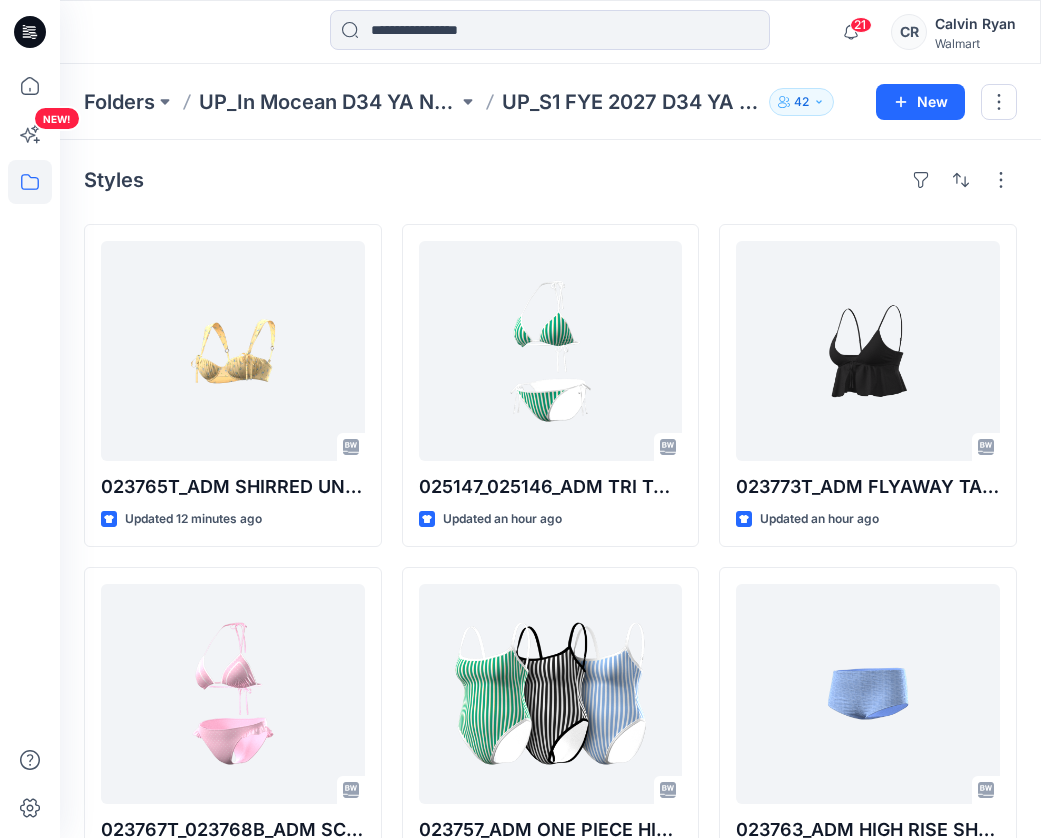 click on "Folders UP_In Mocean D34 YA NoBo Swim UP_S1 FYE 2027 D34 YA NoBo Swim InMocean 42 New" at bounding box center [550, 102] 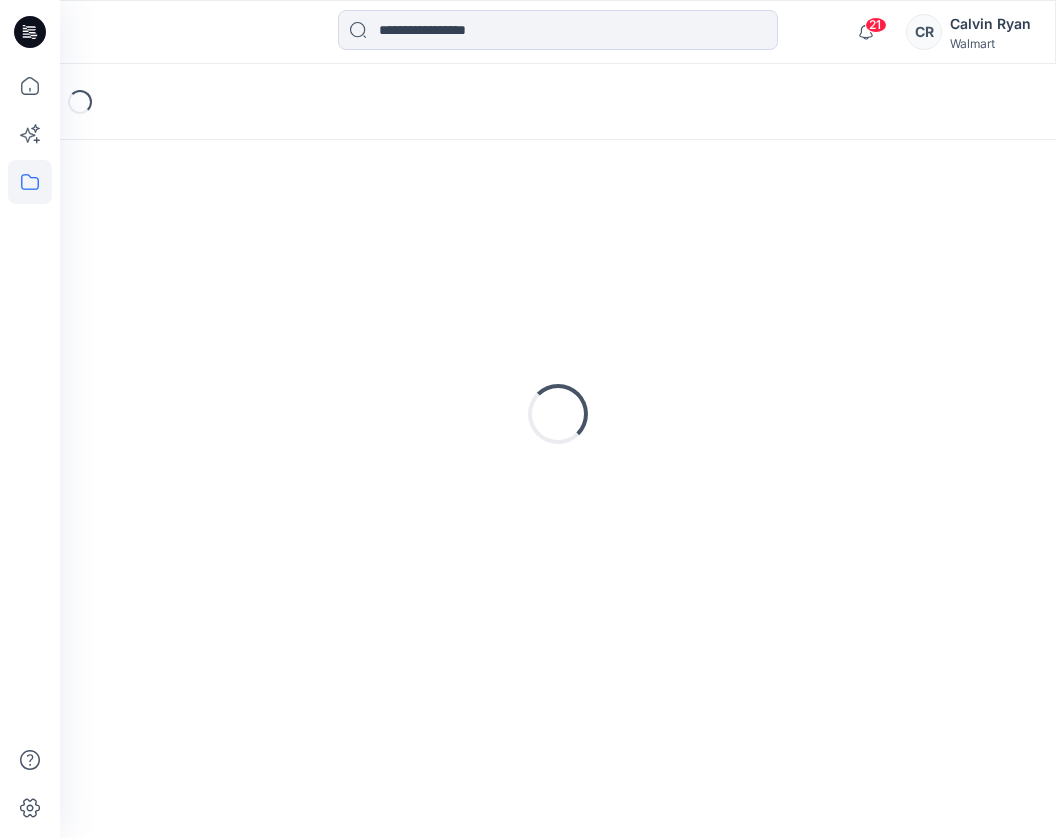 scroll, scrollTop: 0, scrollLeft: 0, axis: both 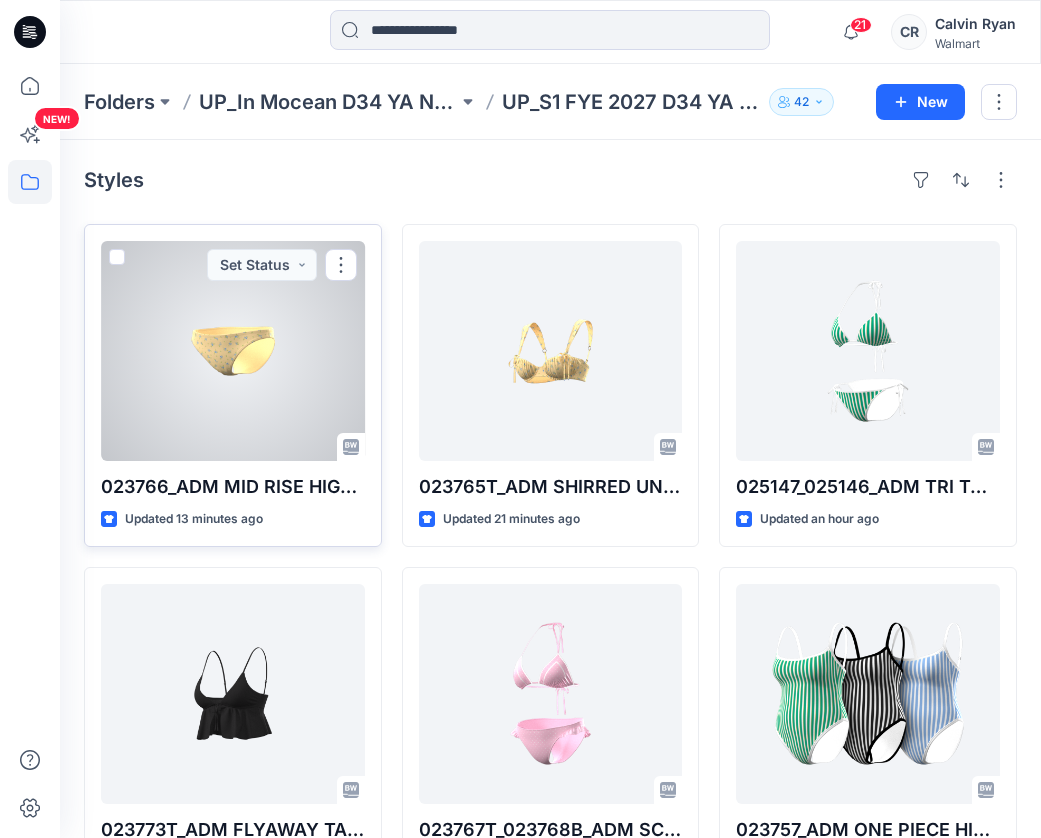 click at bounding box center (233, 351) 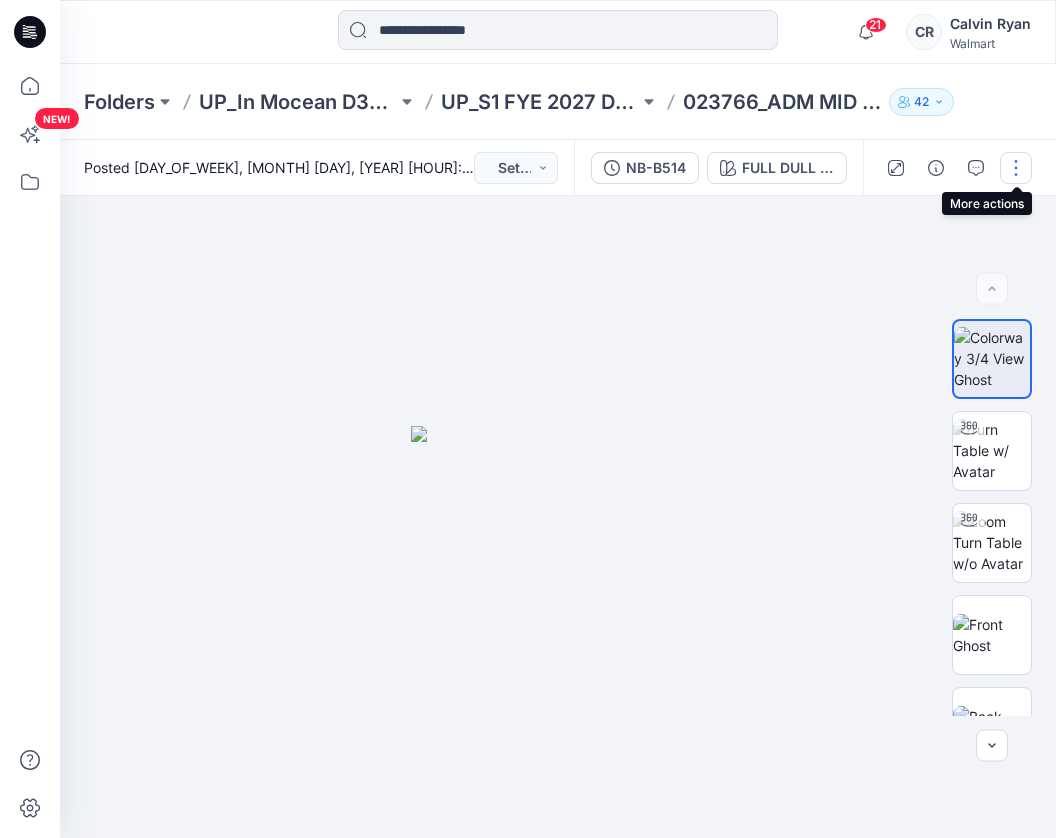 click at bounding box center [1016, 168] 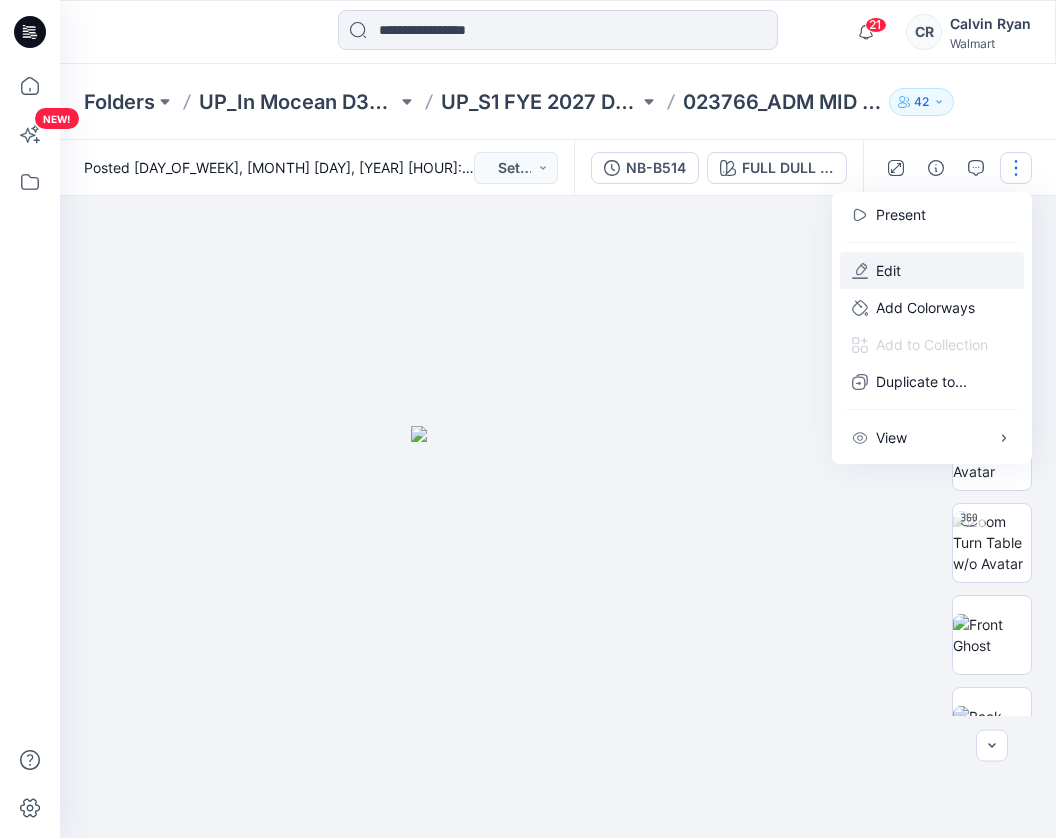 click on "Edit" at bounding box center [932, 270] 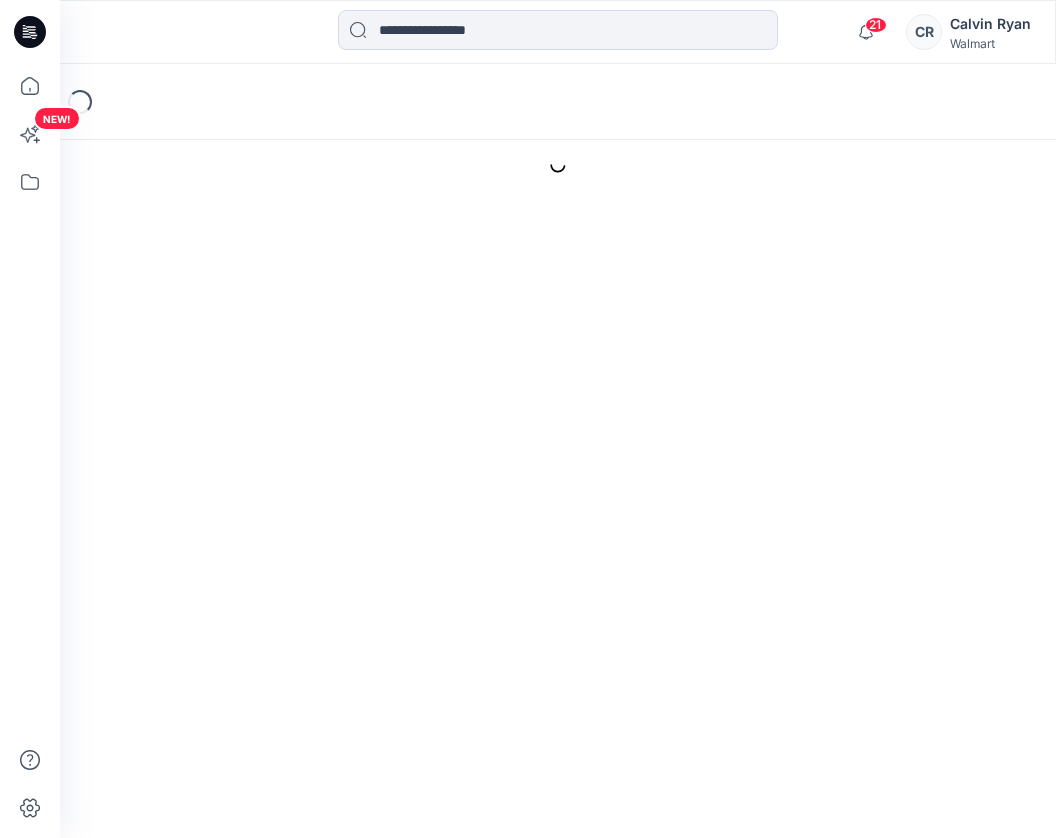 scroll, scrollTop: 0, scrollLeft: 0, axis: both 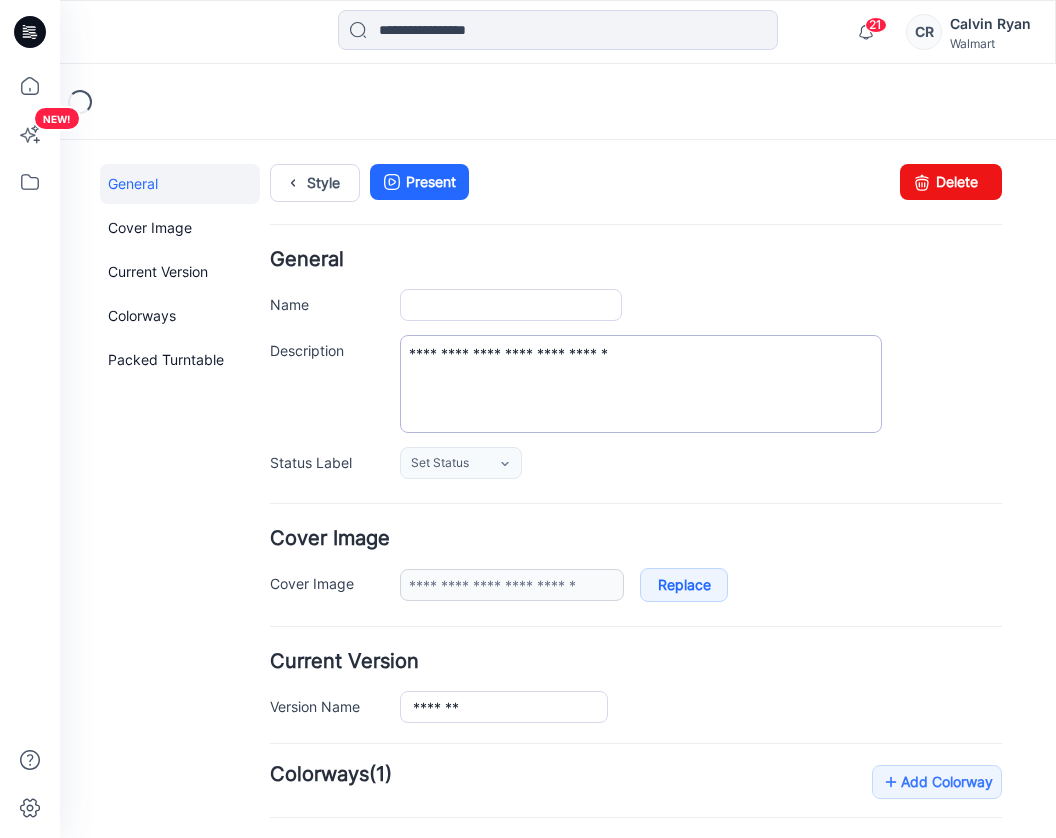type on "**********" 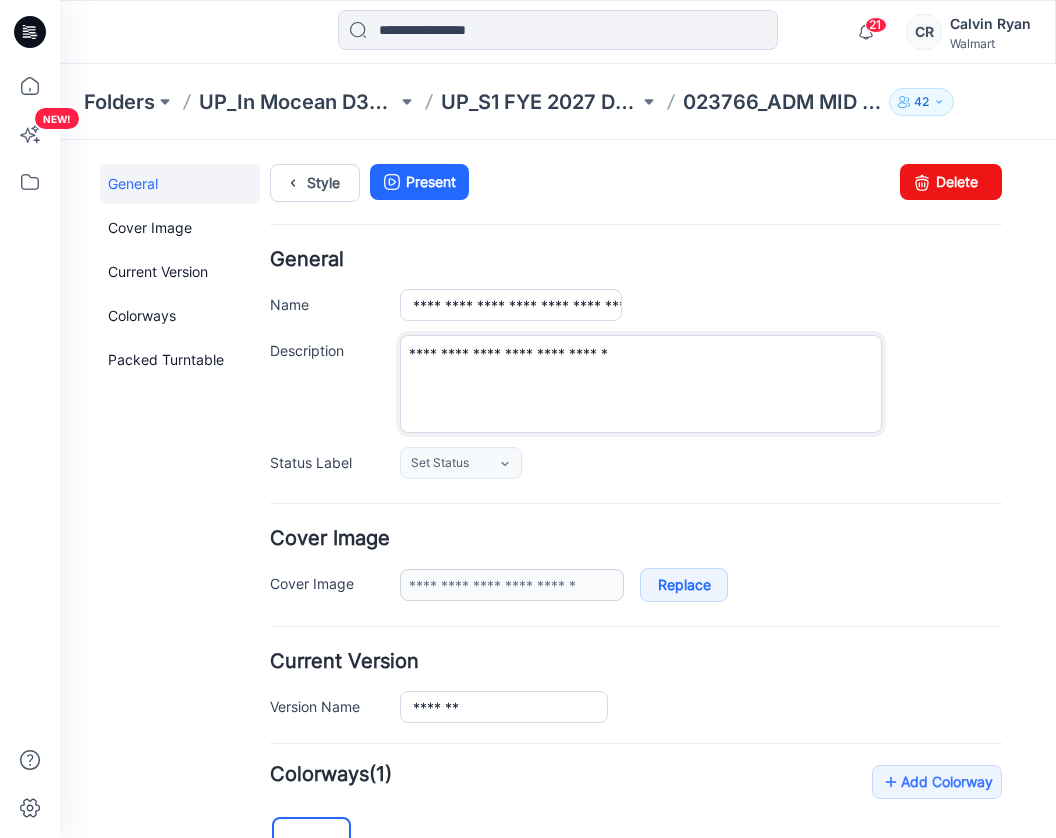drag, startPoint x: 665, startPoint y: 353, endPoint x: 284, endPoint y: 331, distance: 381.63464 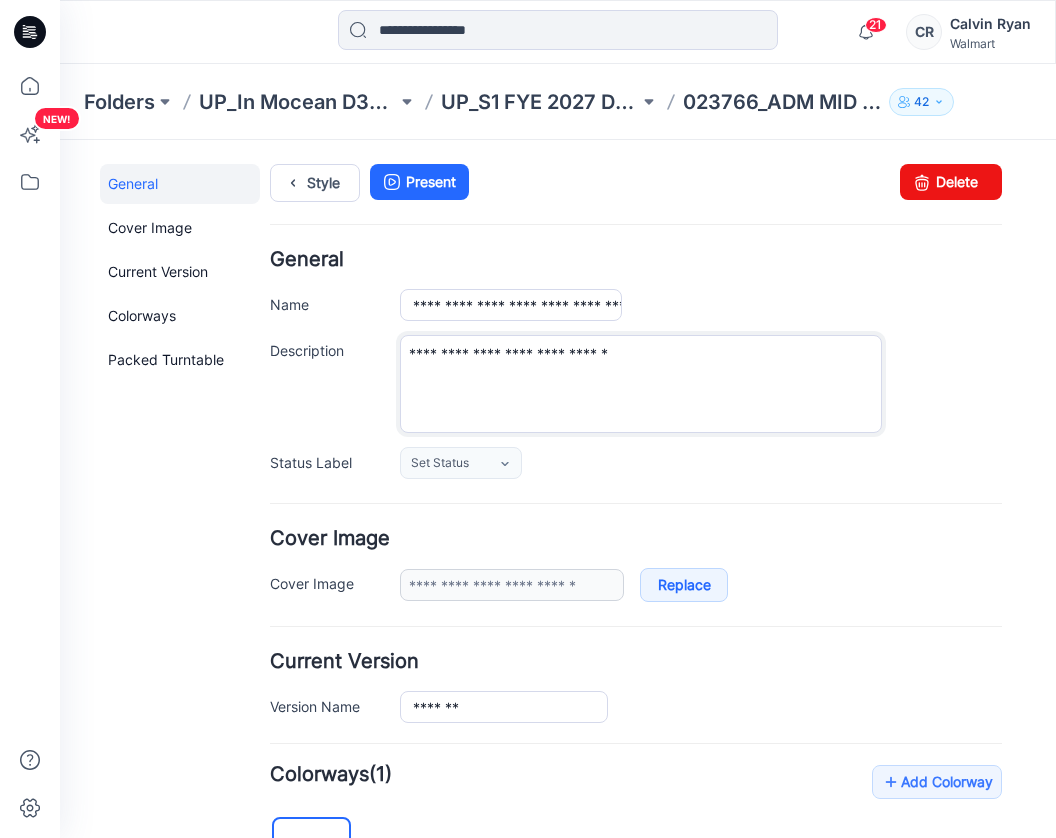 click on "**********" at bounding box center (636, 364) 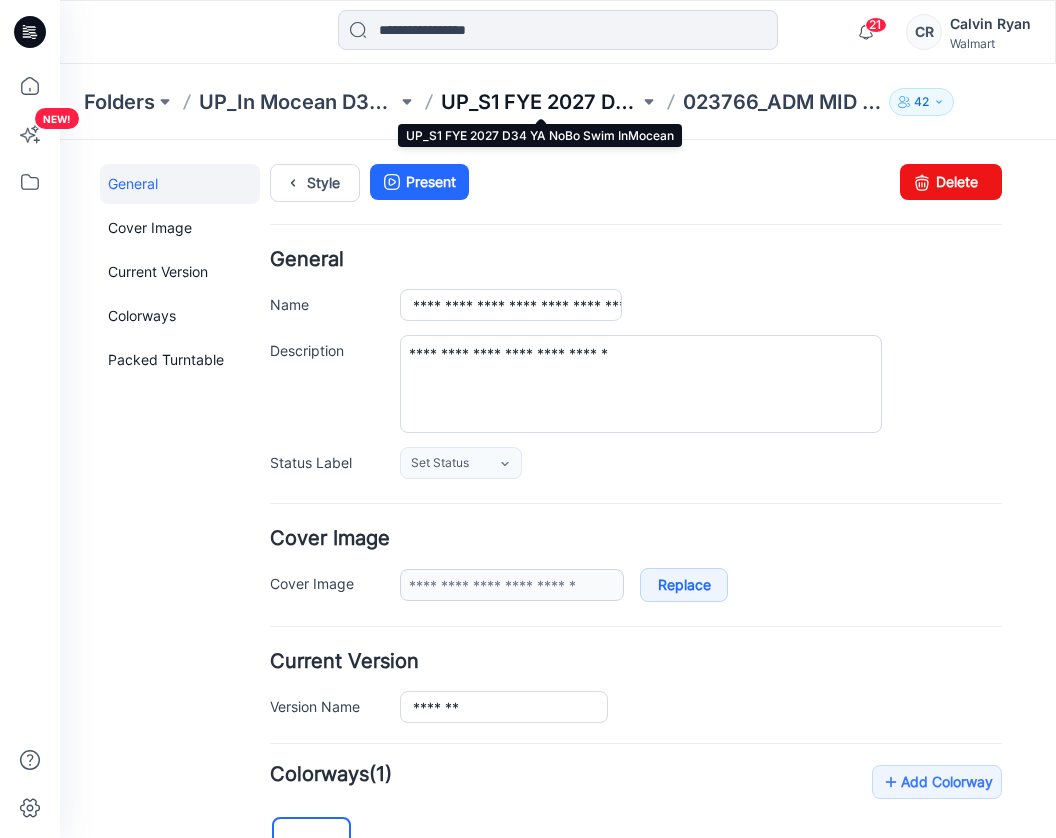 click on "UP_S1 FYE 2027 D34 YA NoBo Swim InMocean" at bounding box center (540, 102) 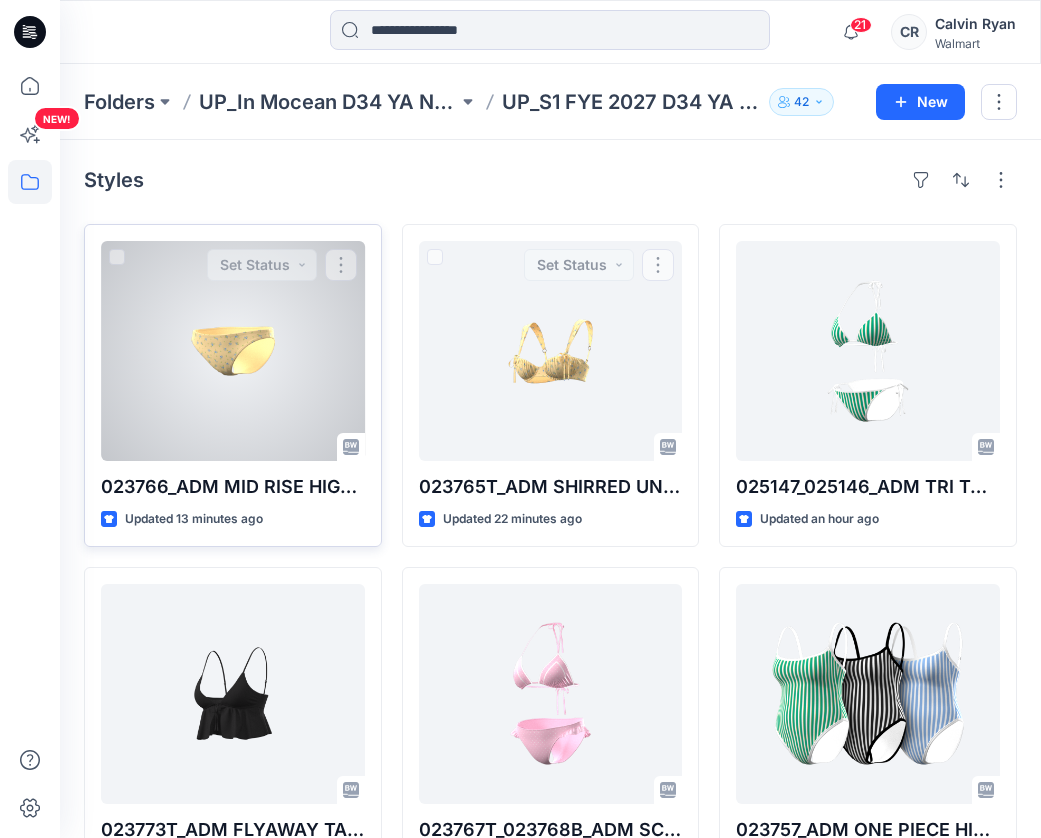 click at bounding box center [233, 351] 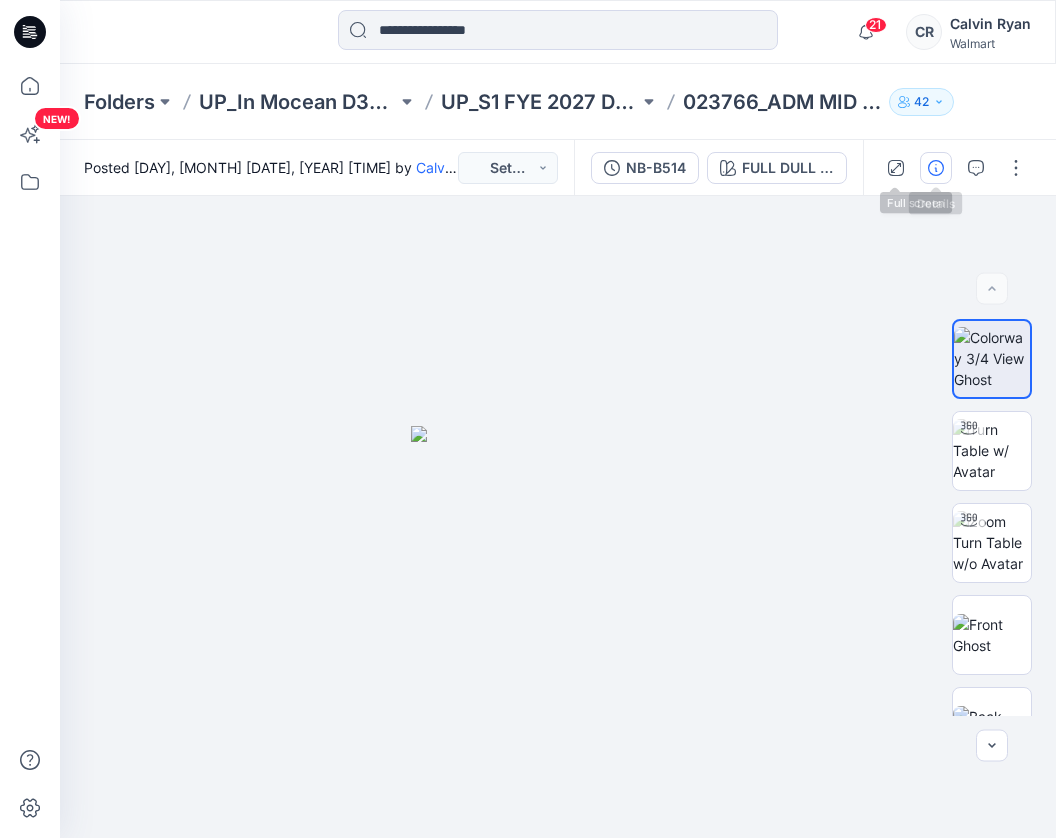 click 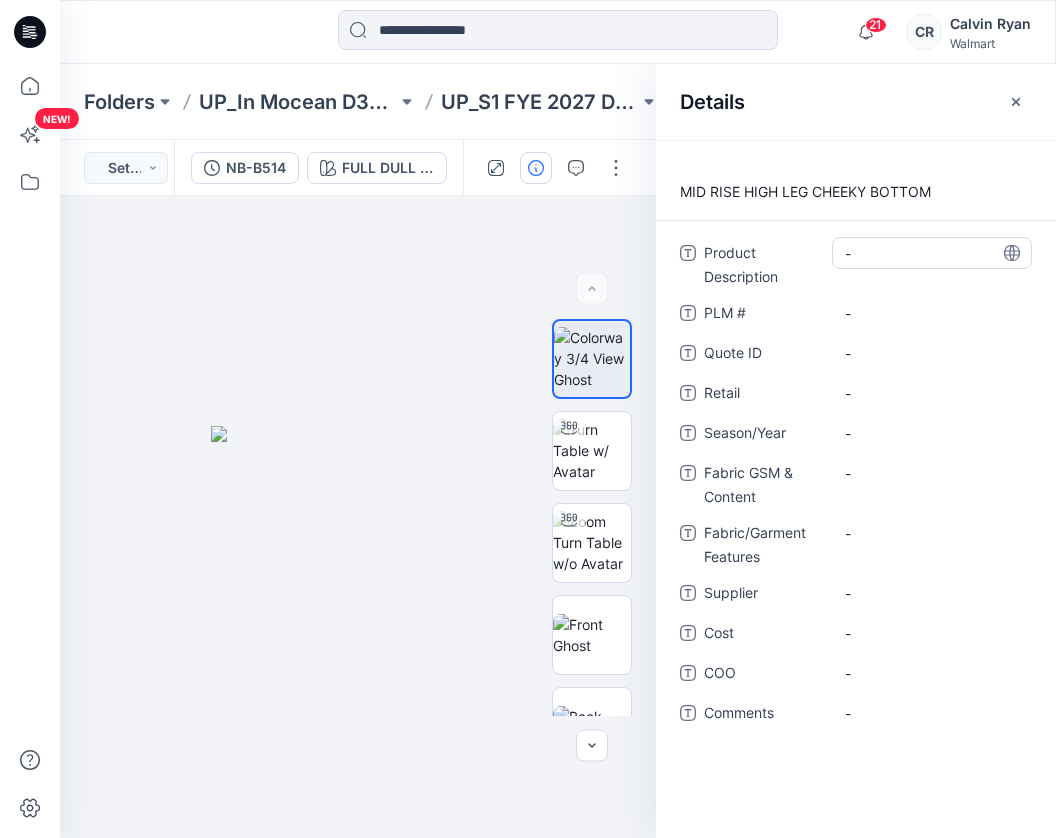 click on "-" at bounding box center [932, 253] 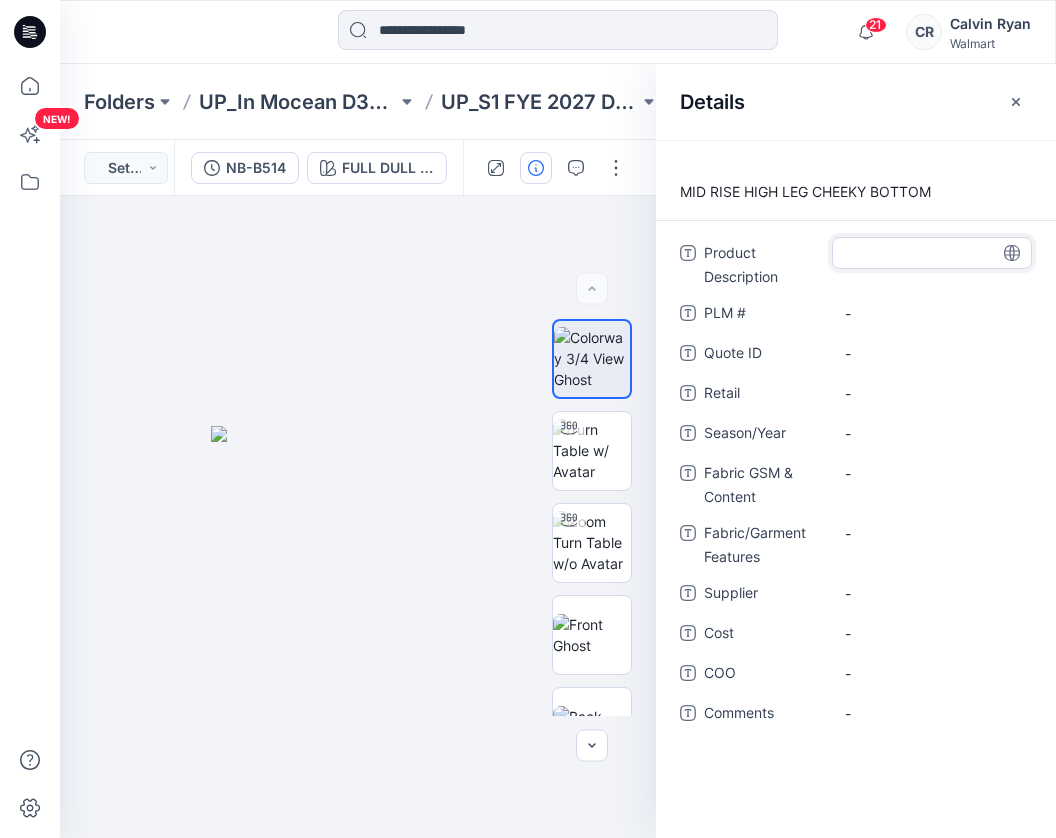 type on "**********" 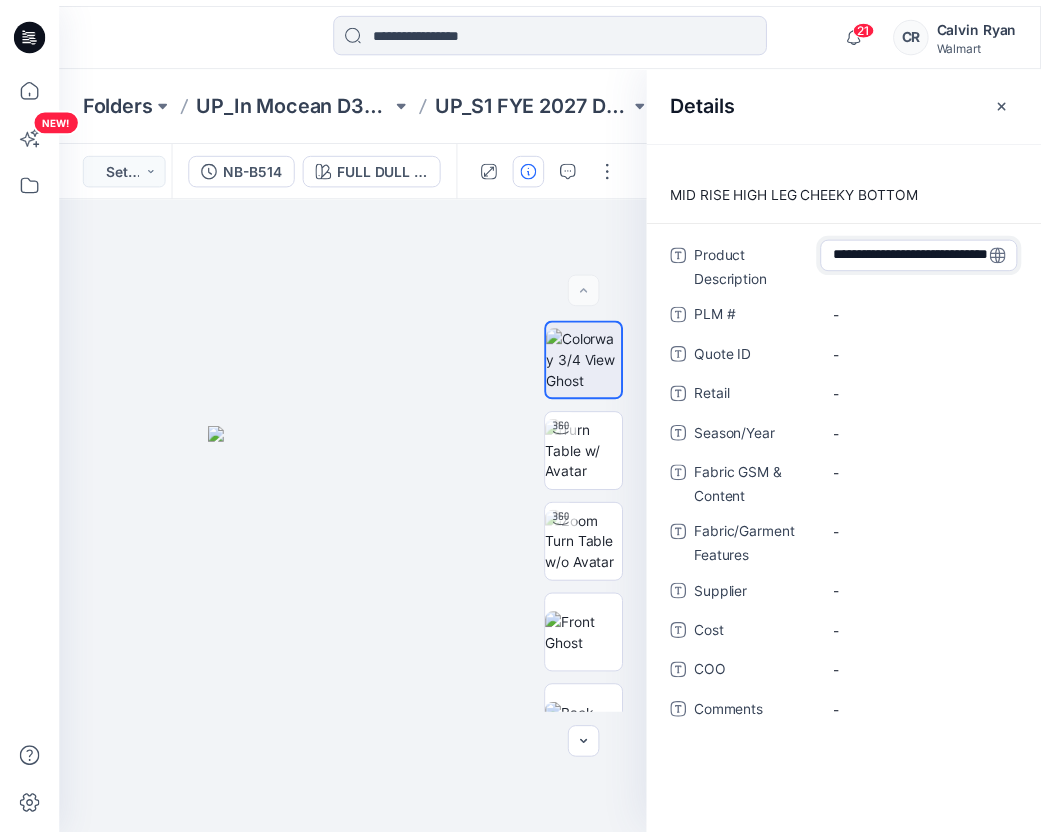 scroll, scrollTop: 14, scrollLeft: 0, axis: vertical 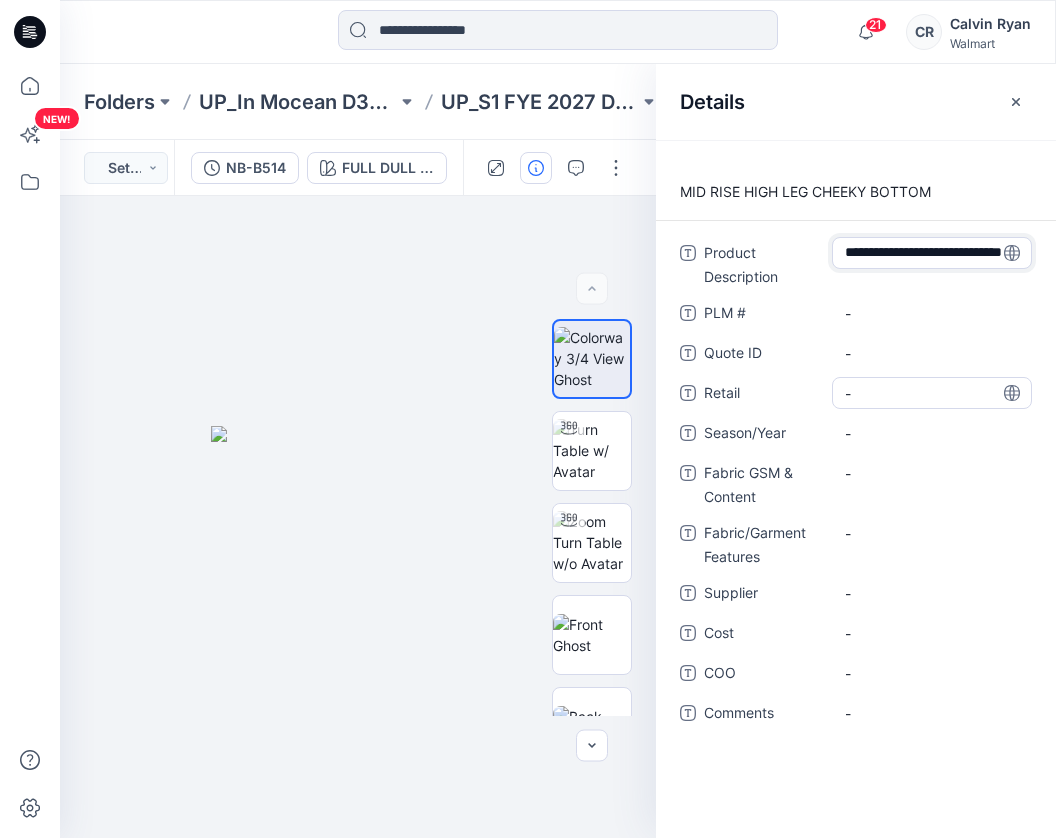 click on "-" at bounding box center (932, 393) 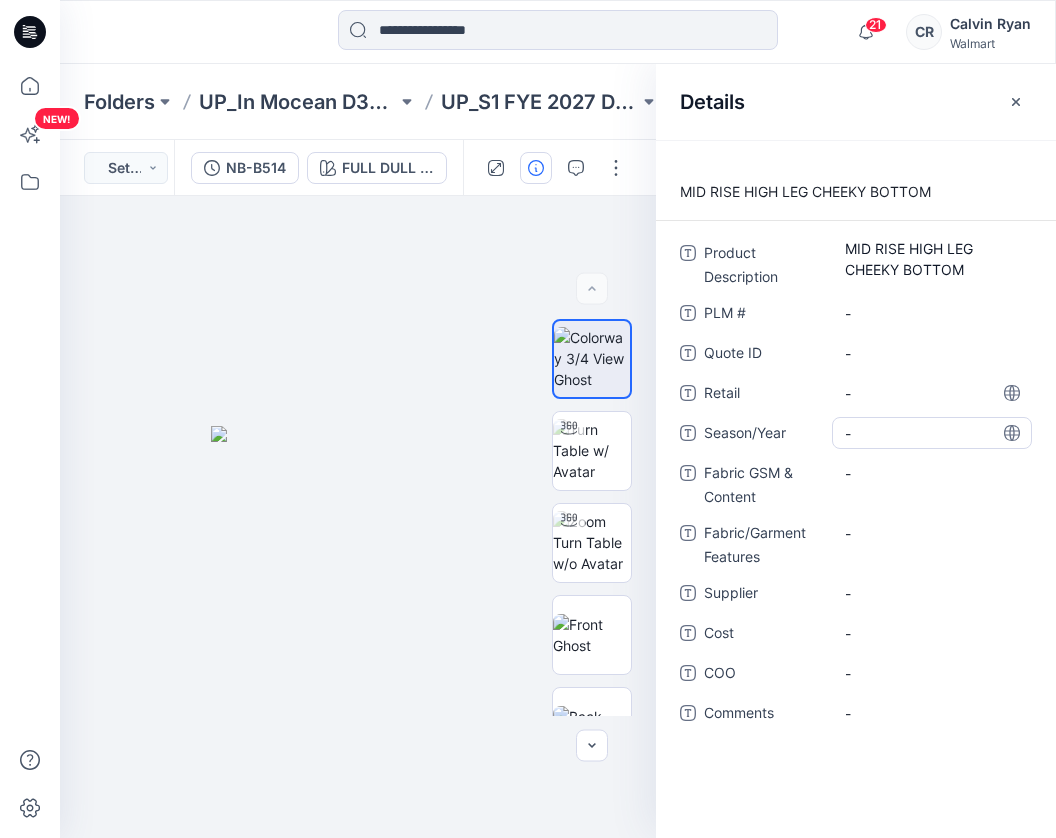 click on "-" at bounding box center (932, 433) 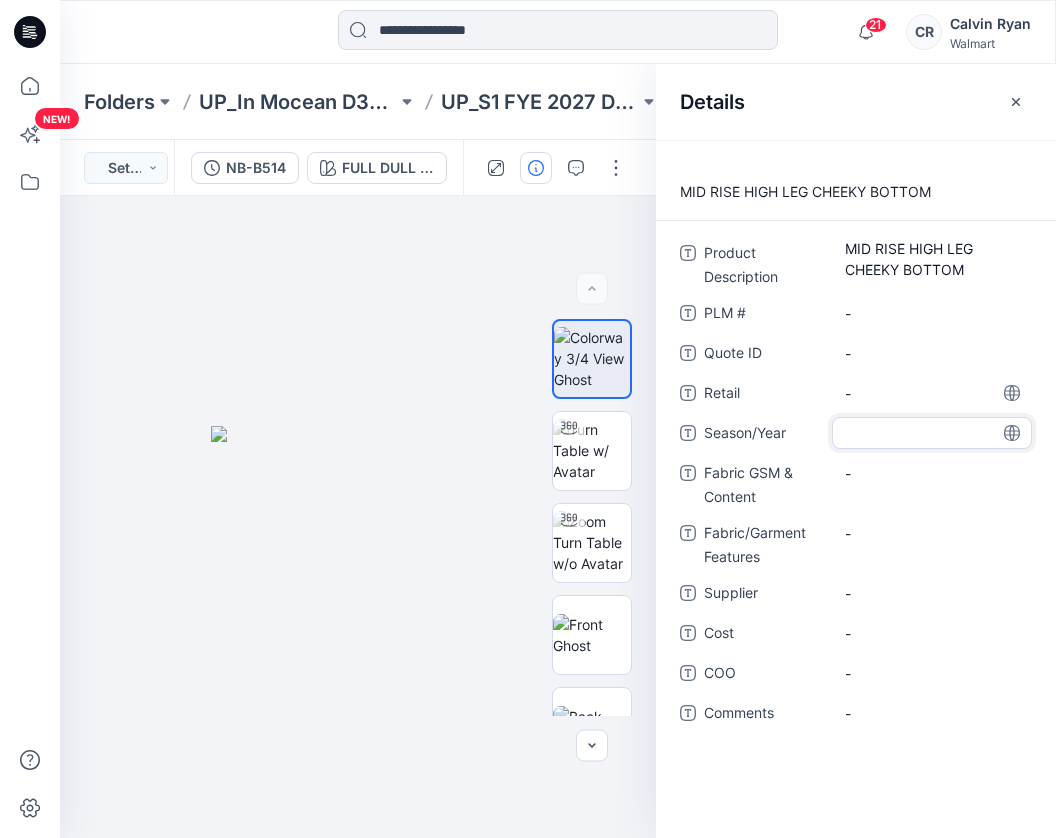 type on "*" 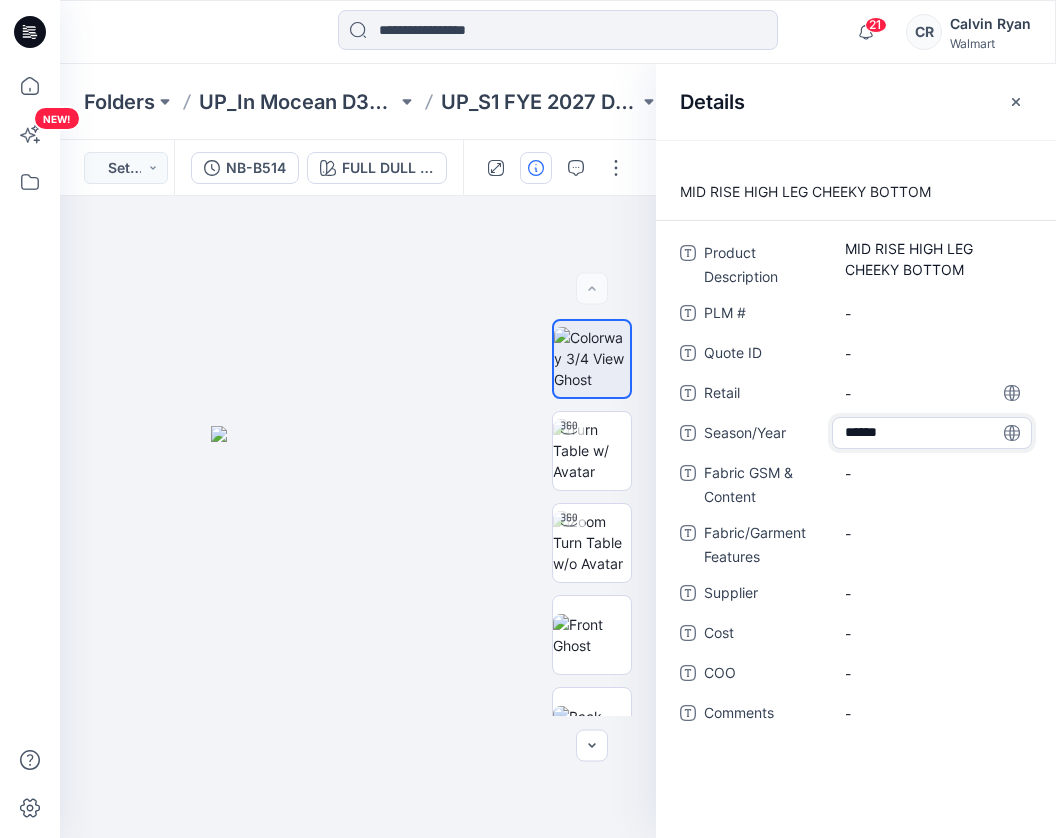 type on "*******" 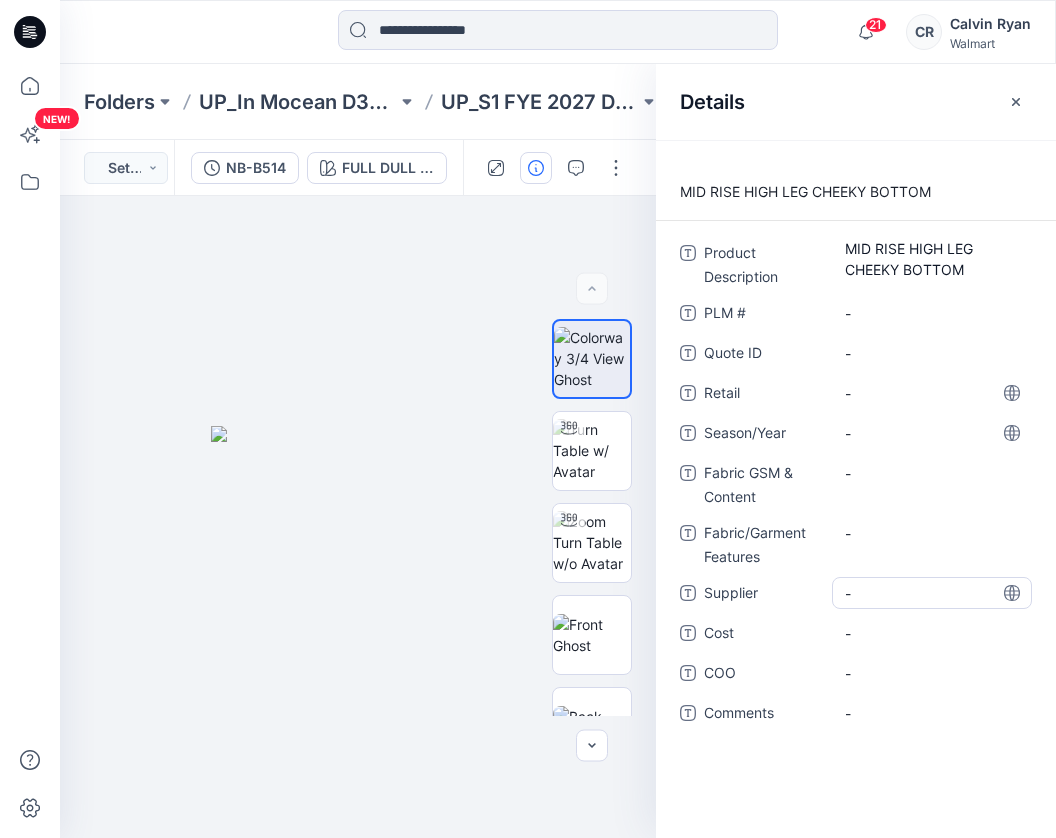 click on "-" at bounding box center [932, 593] 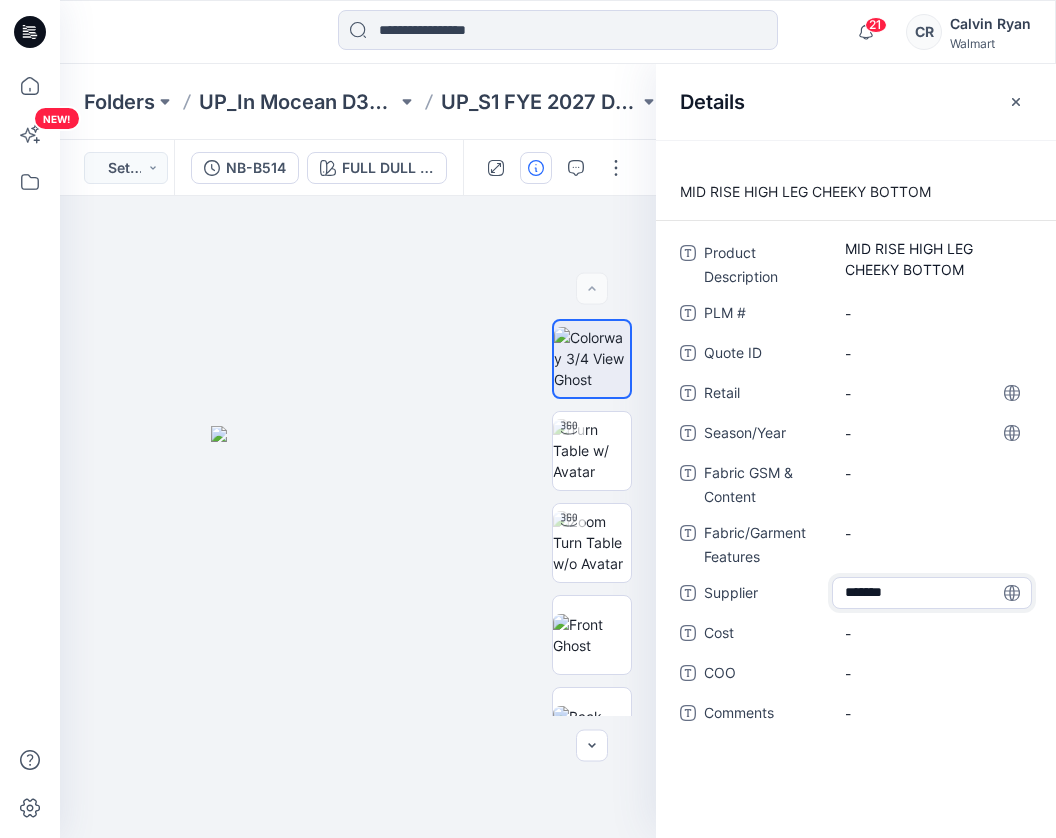 type on "********" 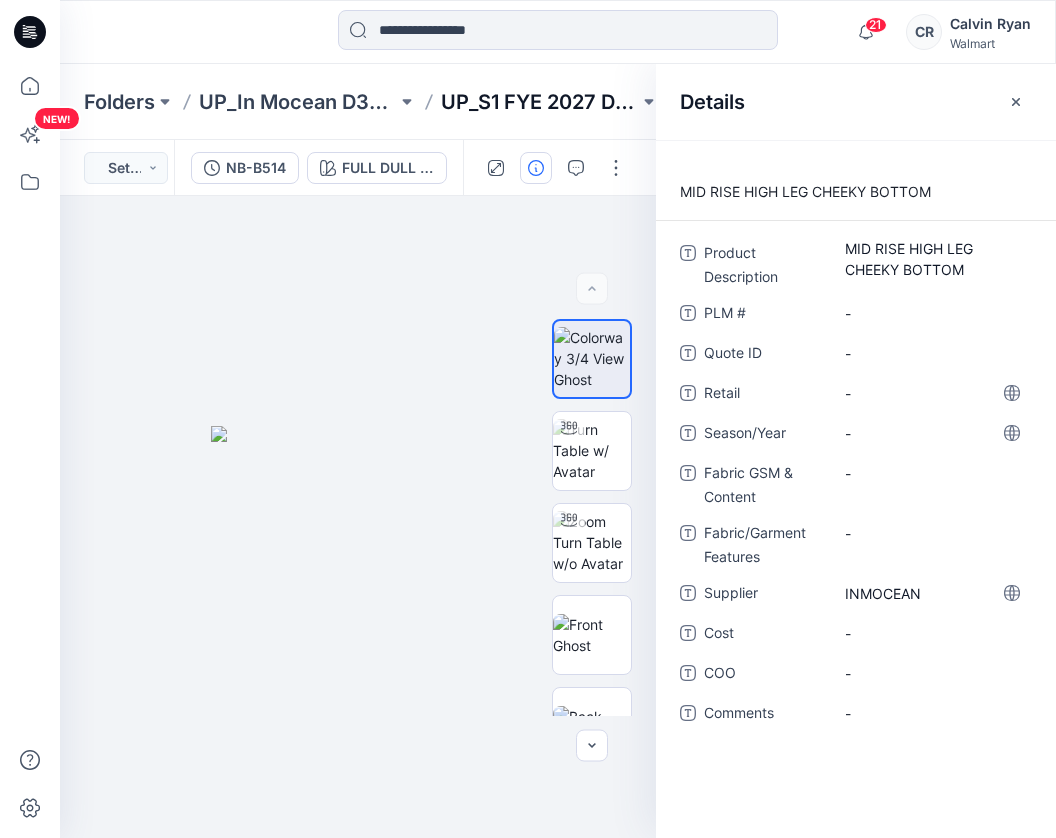 click on "UP_S1 FYE 2027 D34 YA NoBo Swim InMocean" at bounding box center (540, 102) 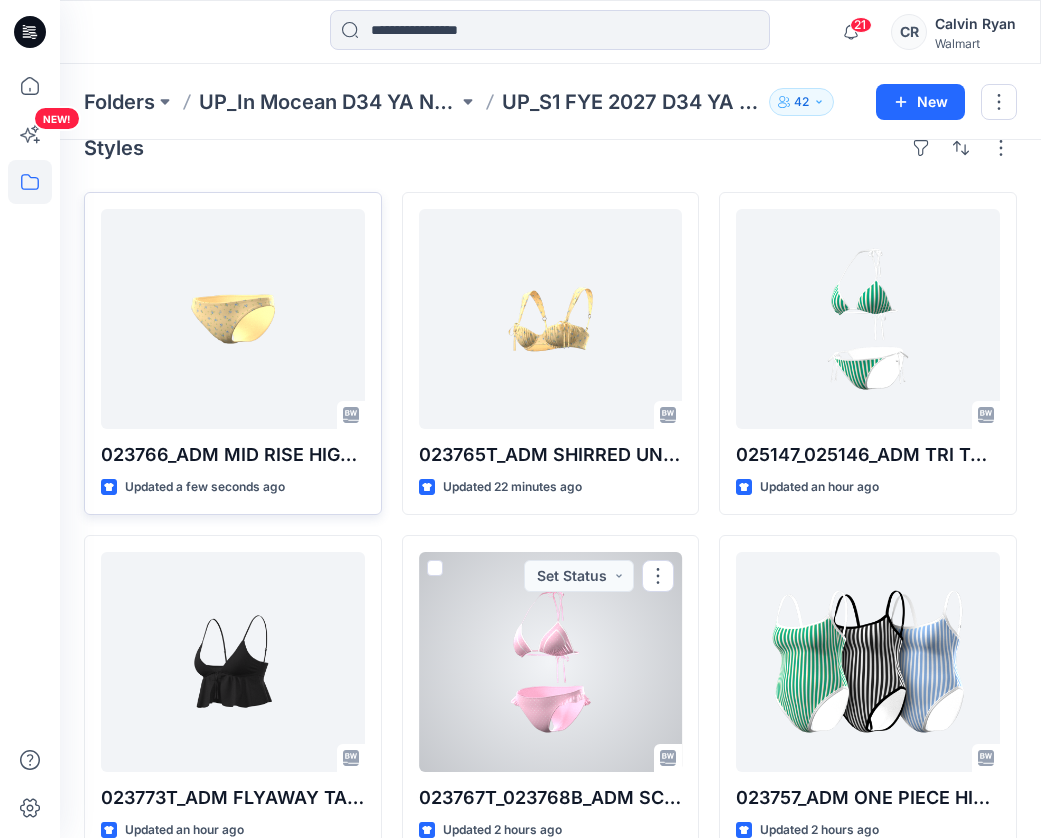 scroll, scrollTop: 0, scrollLeft: 0, axis: both 